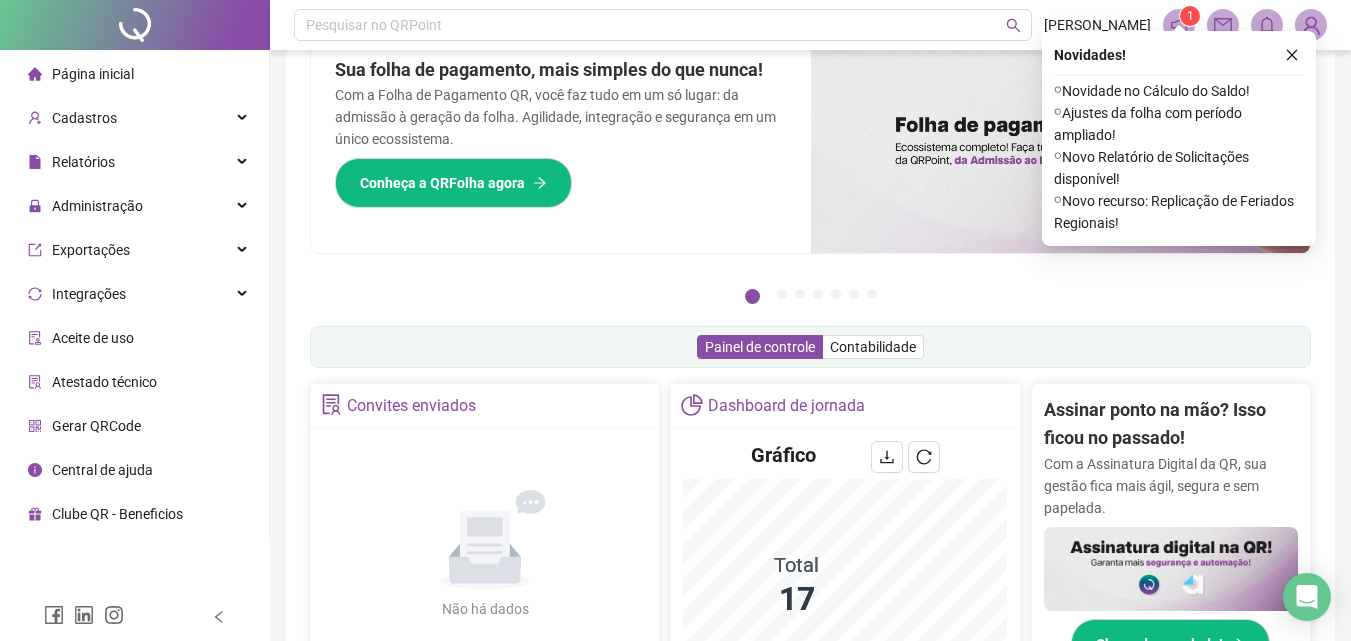 scroll, scrollTop: 0, scrollLeft: 0, axis: both 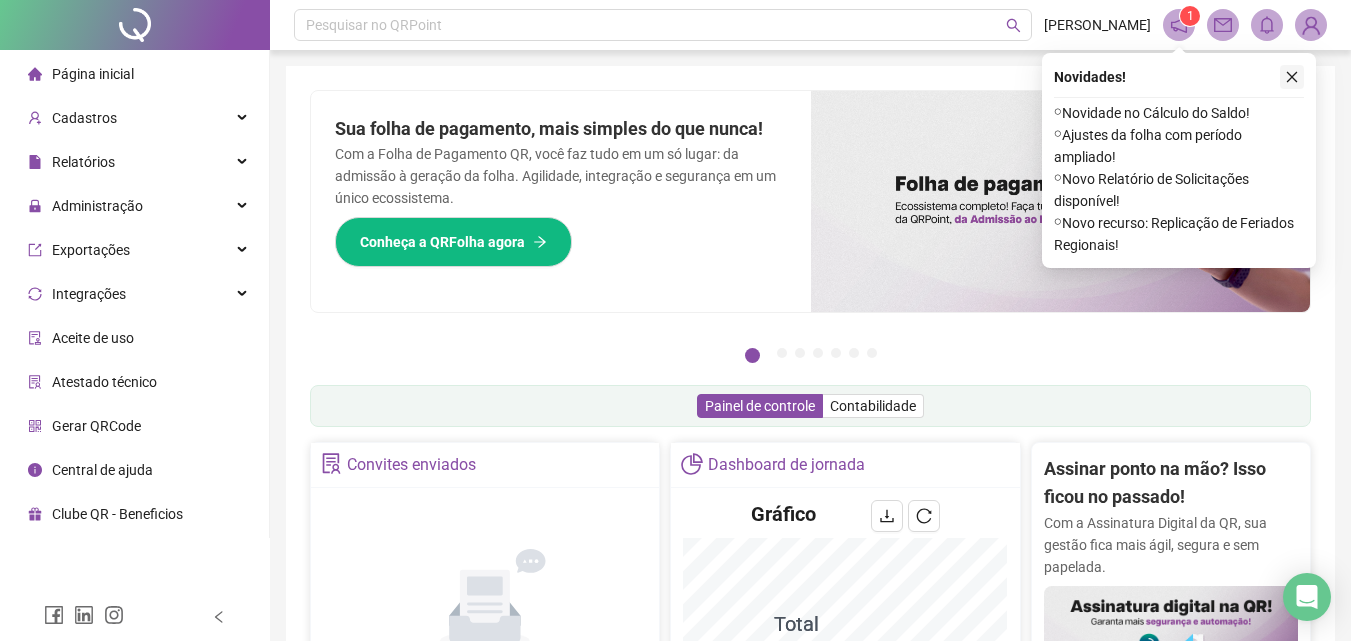 click 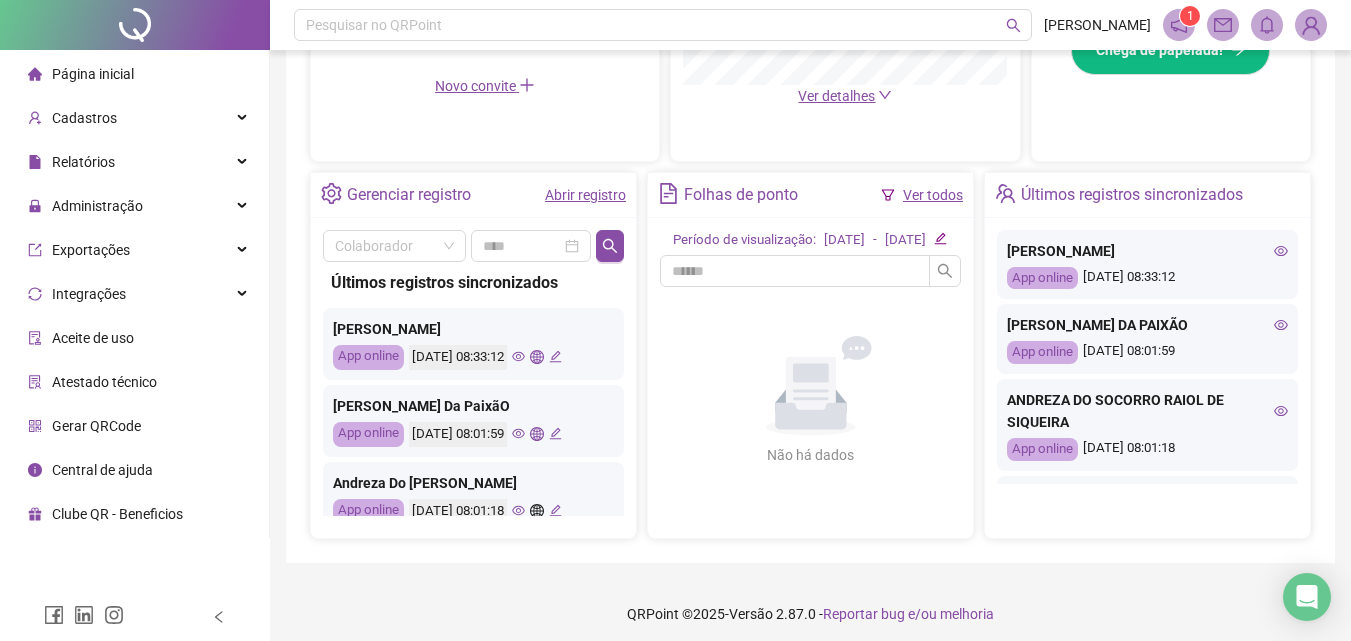 scroll, scrollTop: 671, scrollLeft: 0, axis: vertical 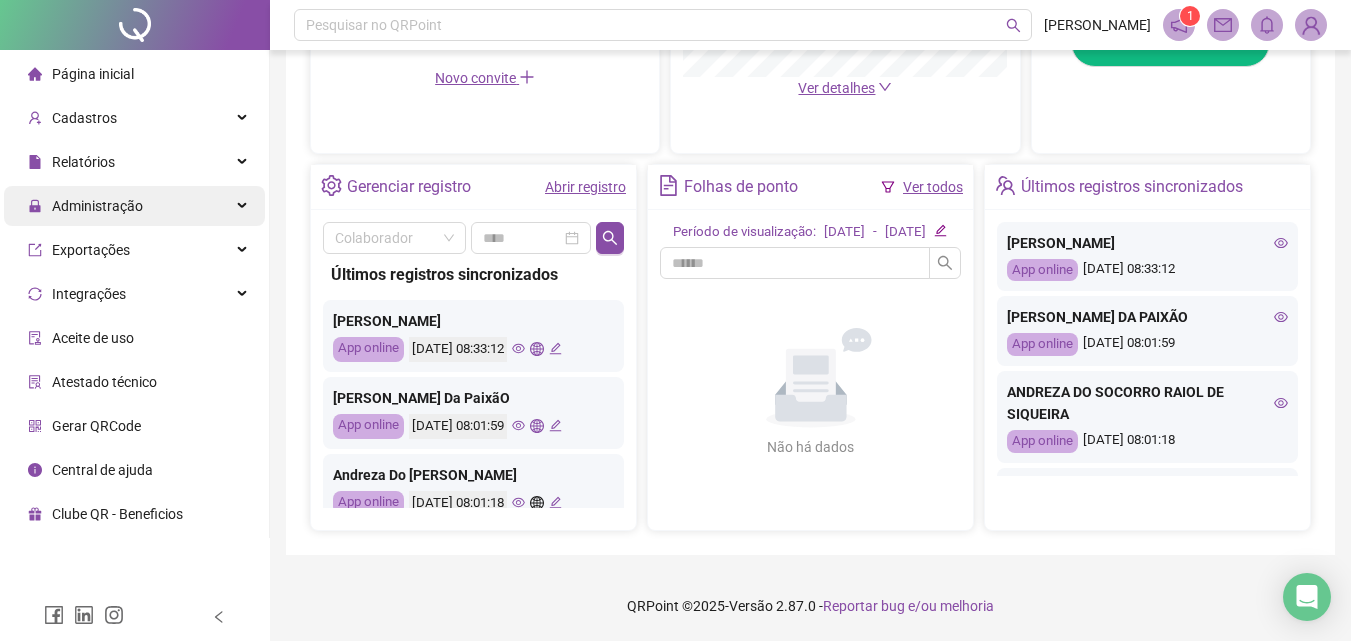 click on "Administração" at bounding box center [97, 206] 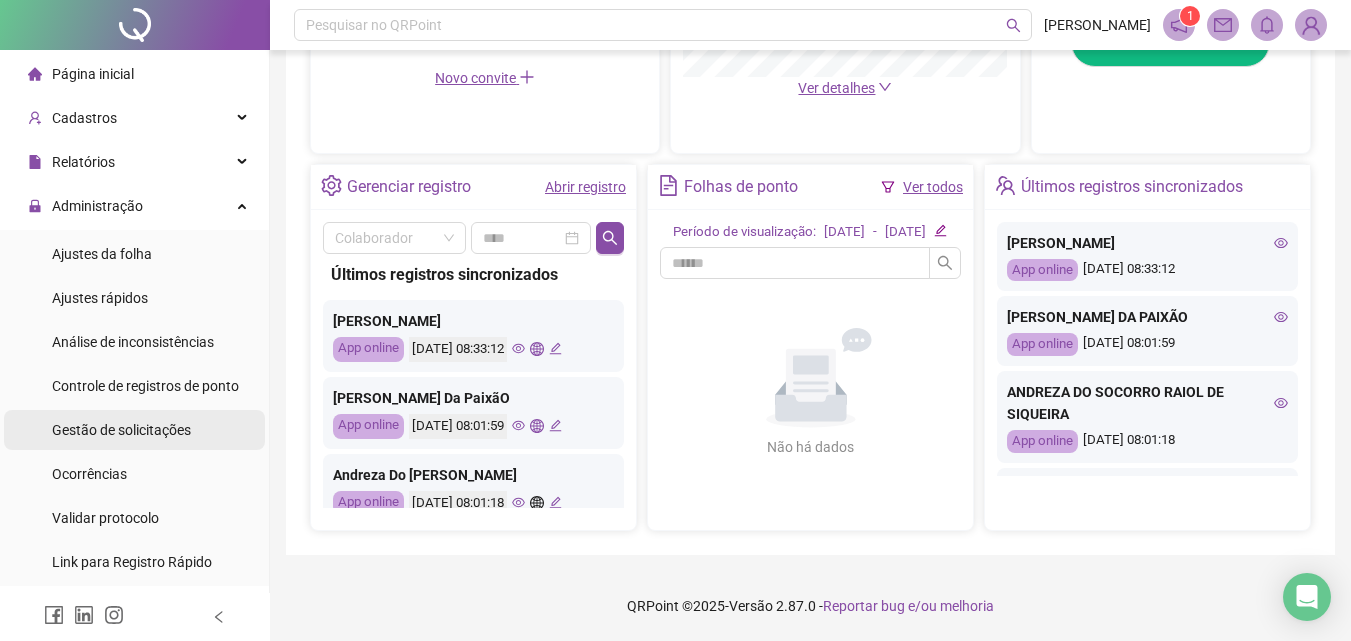 click on "Gestão de solicitações" at bounding box center (121, 430) 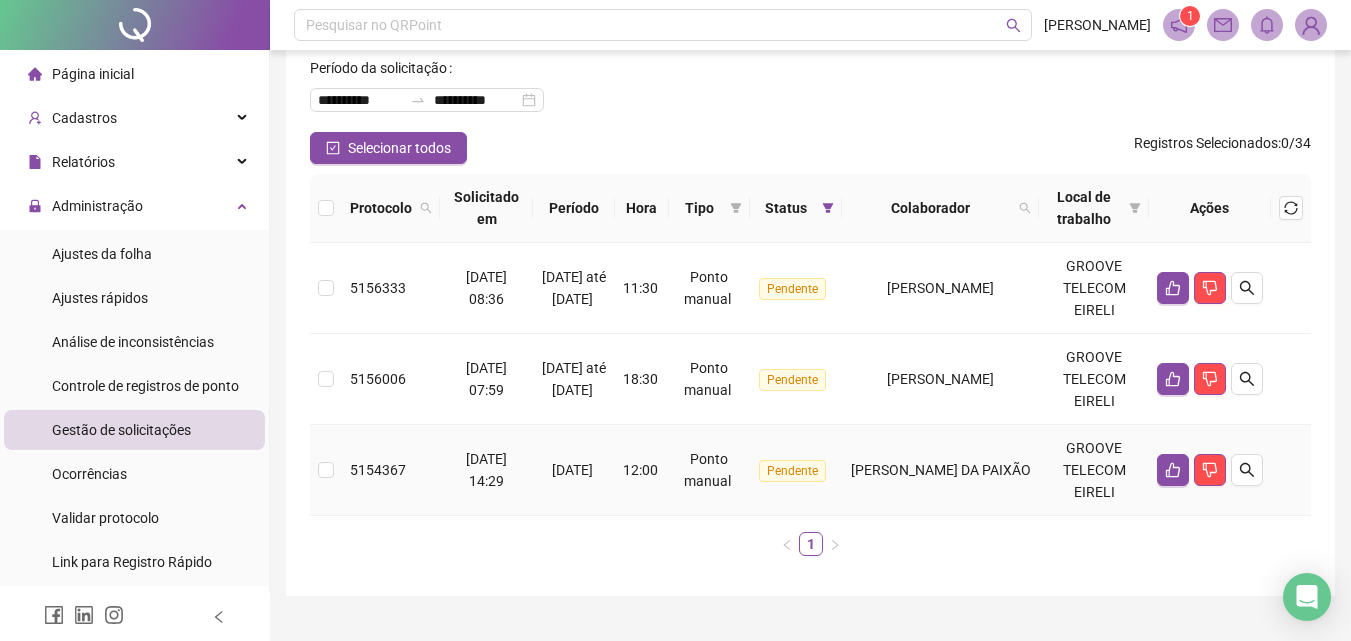 scroll, scrollTop: 141, scrollLeft: 0, axis: vertical 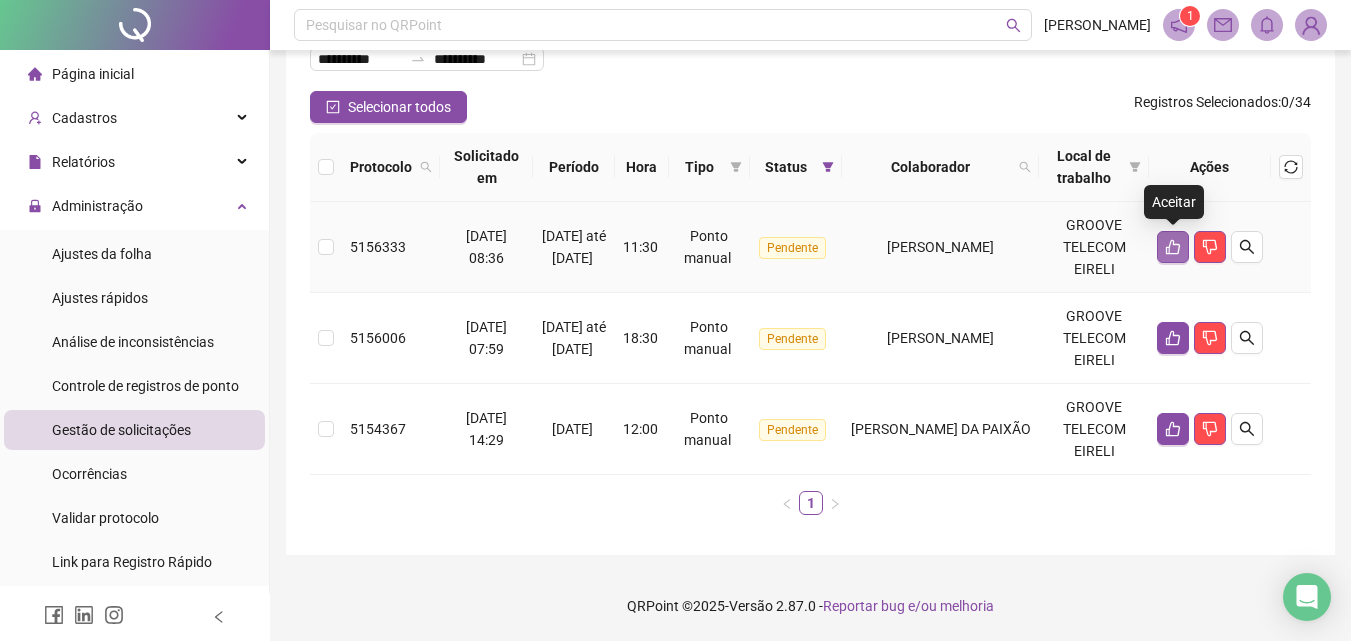click 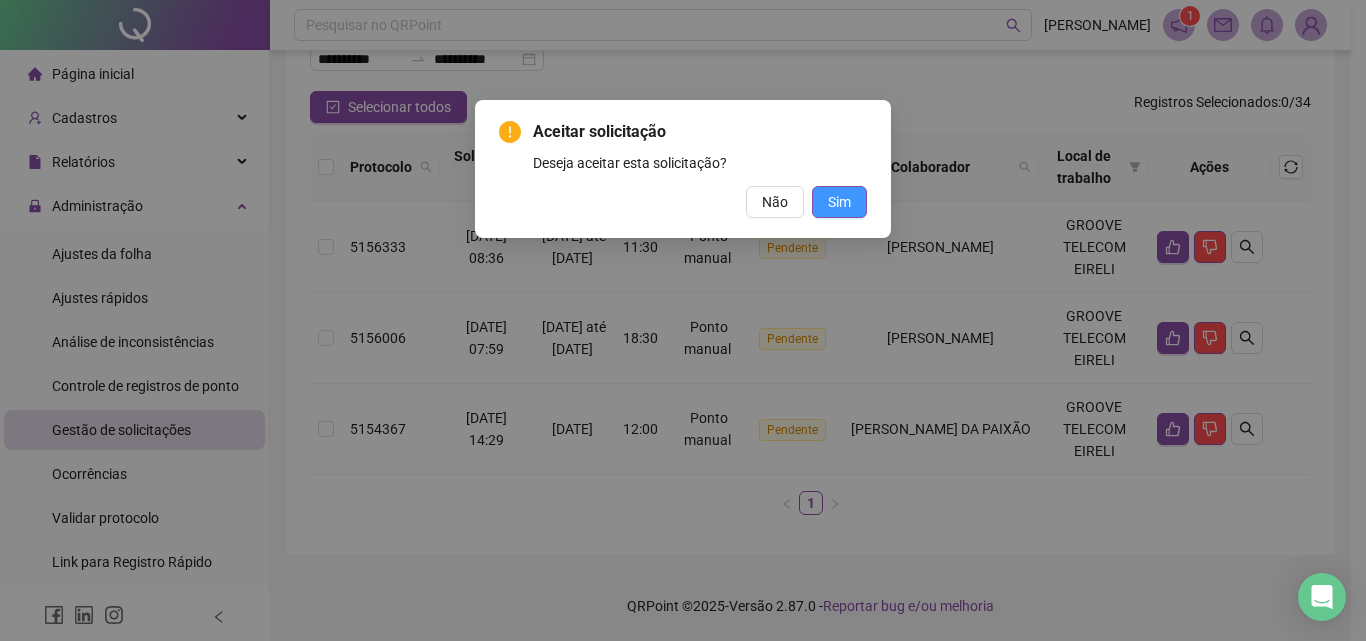 click on "Sim" at bounding box center (839, 202) 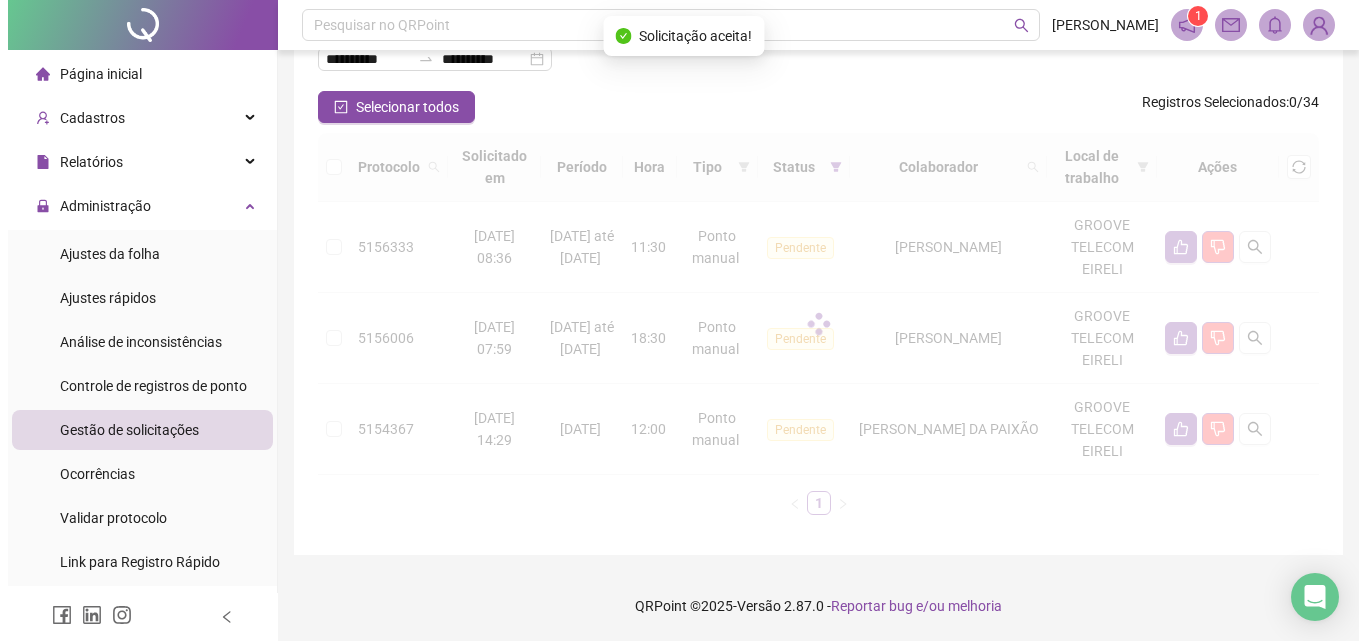 scroll, scrollTop: 50, scrollLeft: 0, axis: vertical 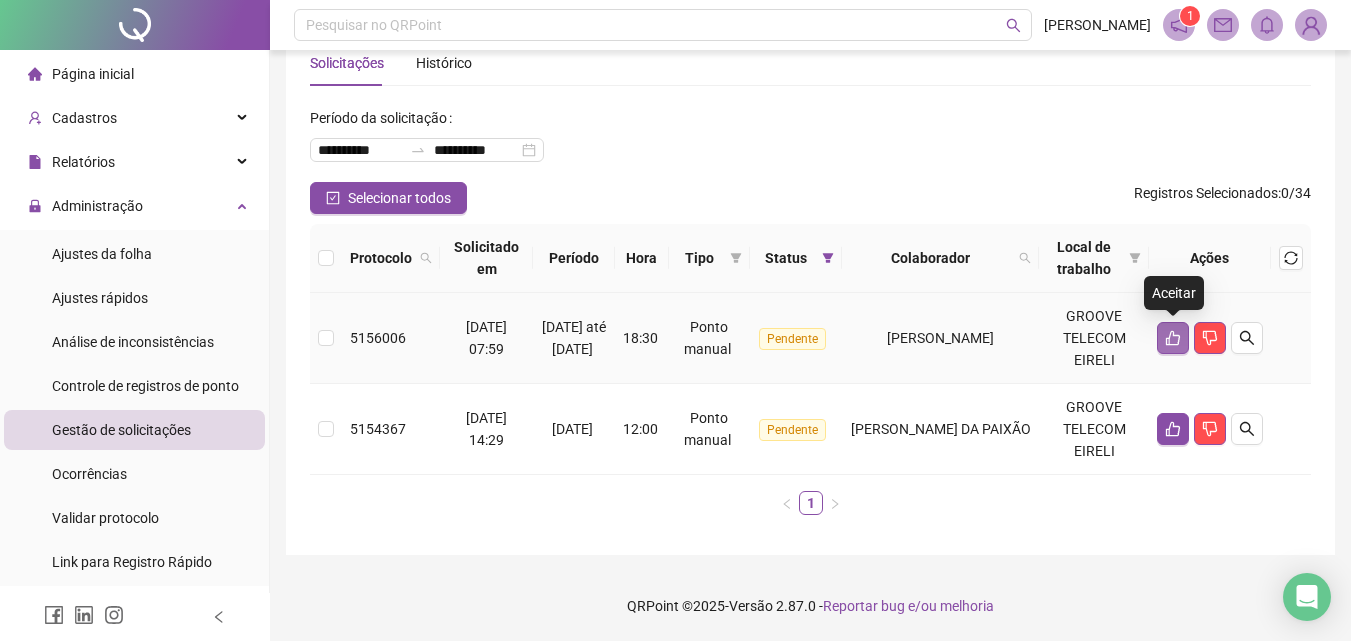 click 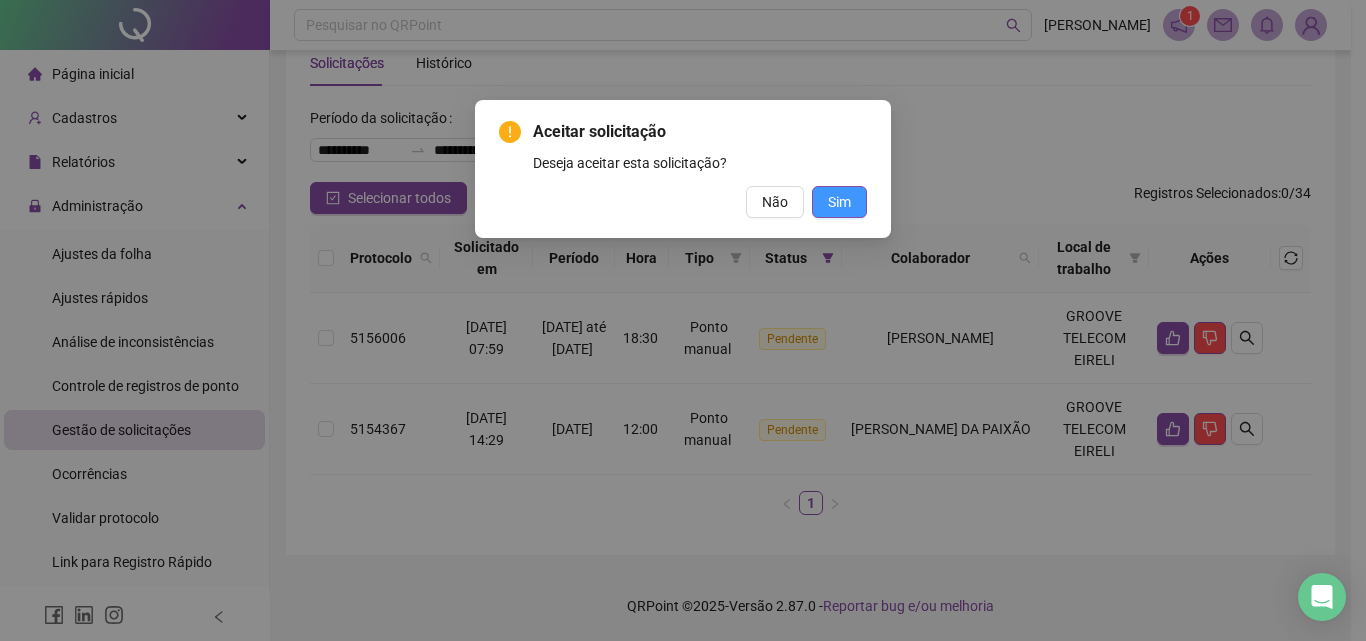 click on "Sim" at bounding box center (839, 202) 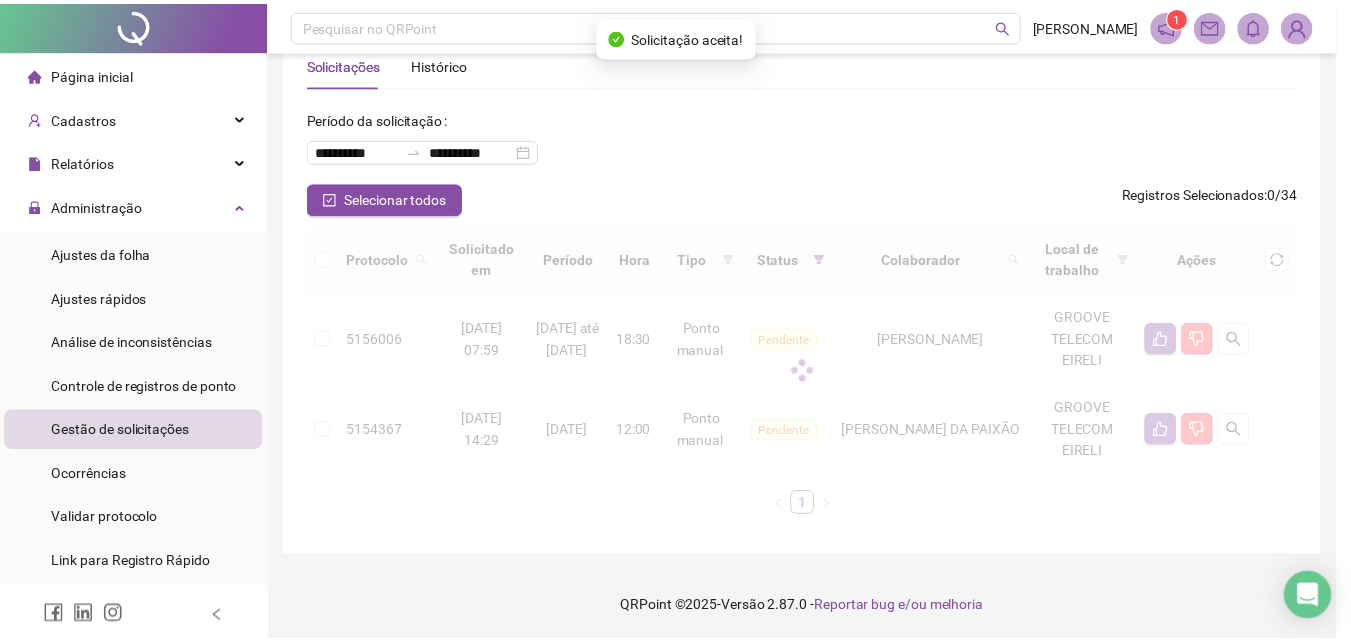 scroll, scrollTop: 0, scrollLeft: 0, axis: both 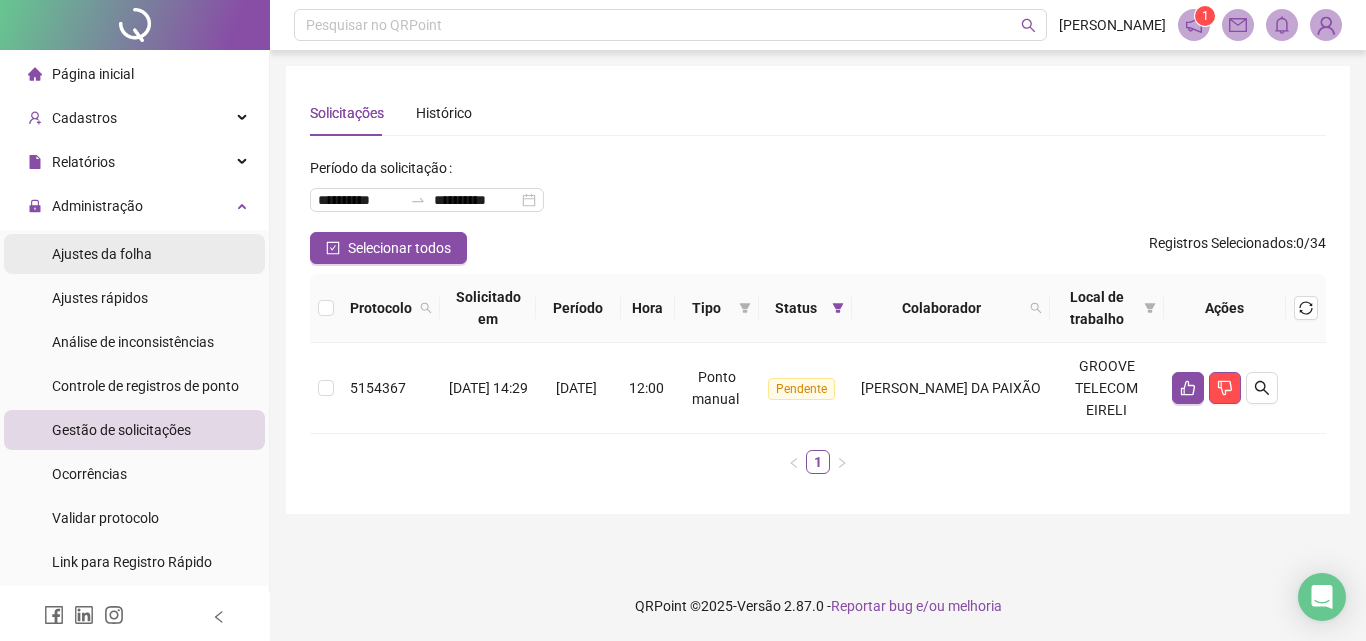 click on "Ajustes da folha" at bounding box center (102, 254) 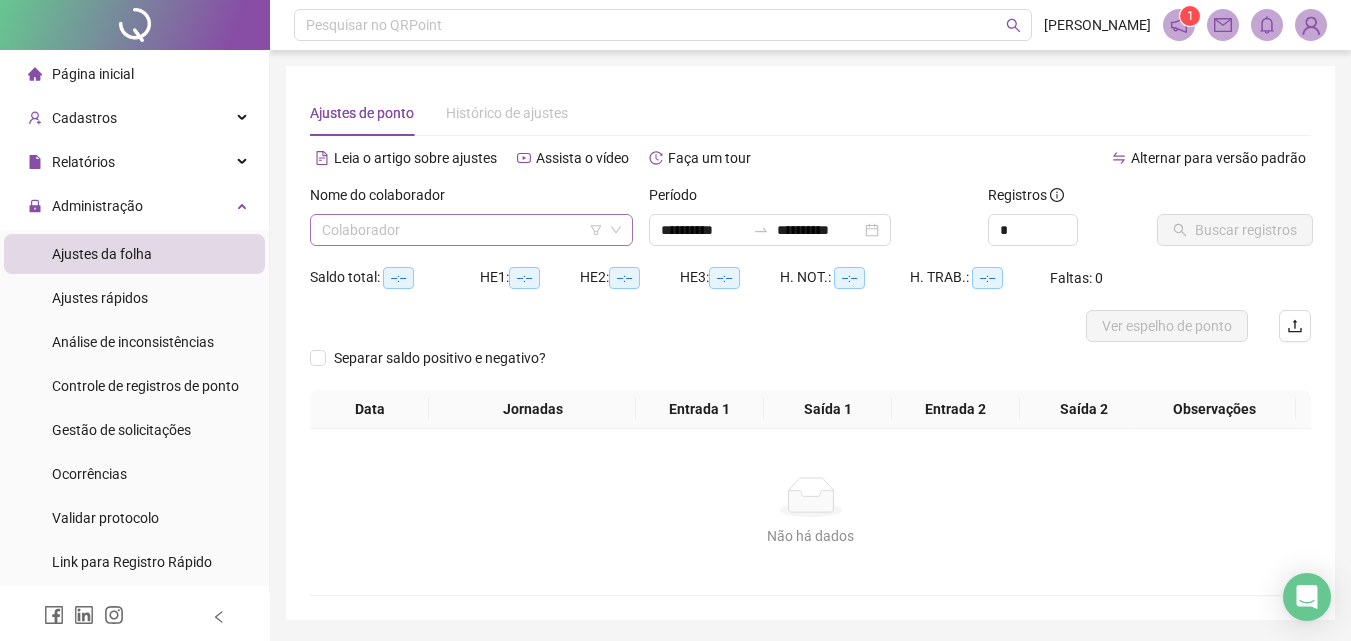 click at bounding box center [465, 230] 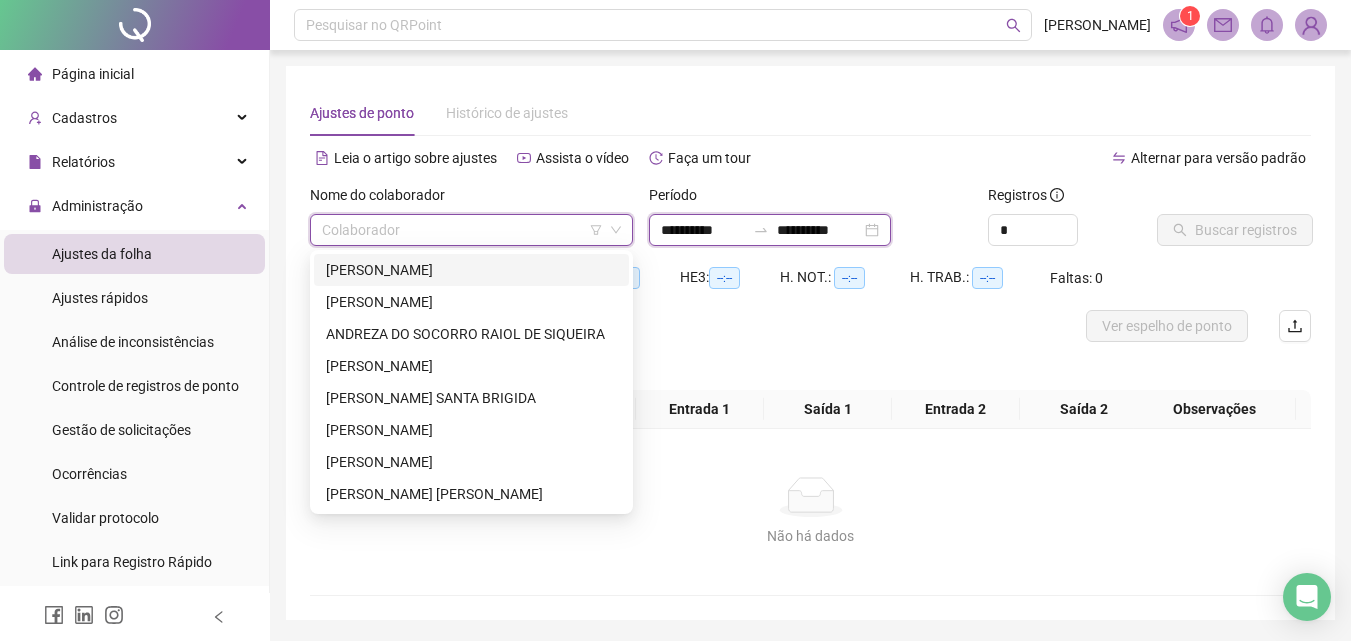 click on "**********" at bounding box center (703, 230) 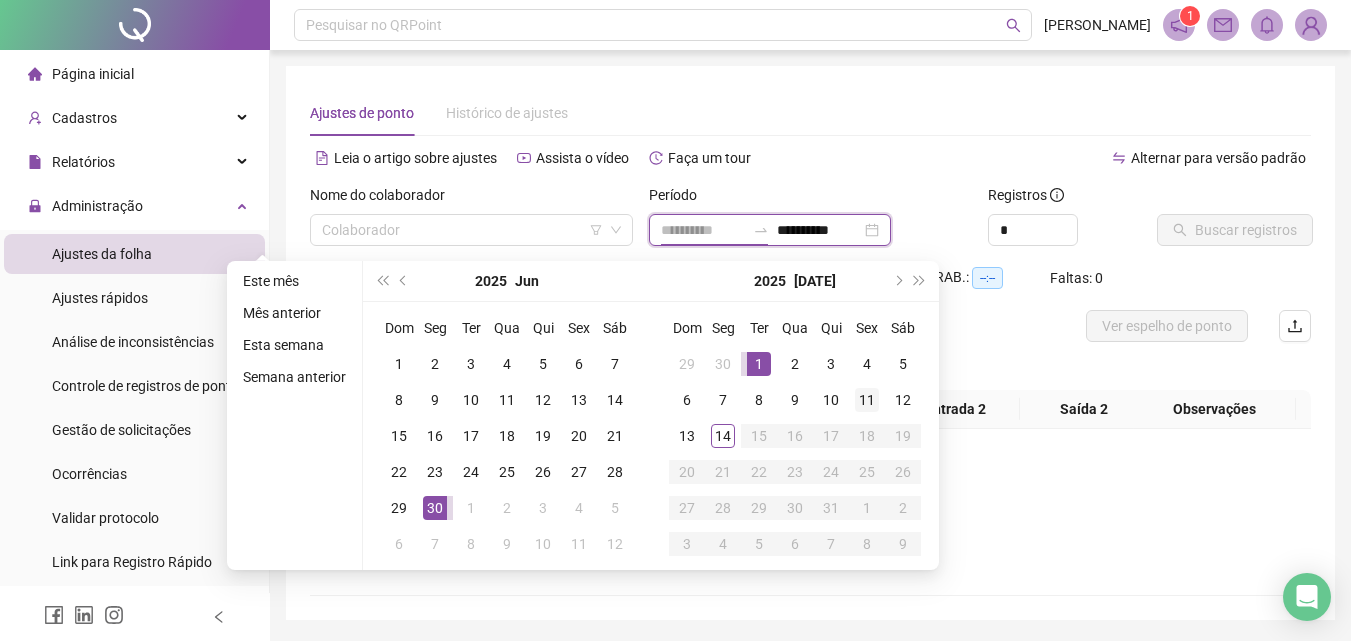type on "**********" 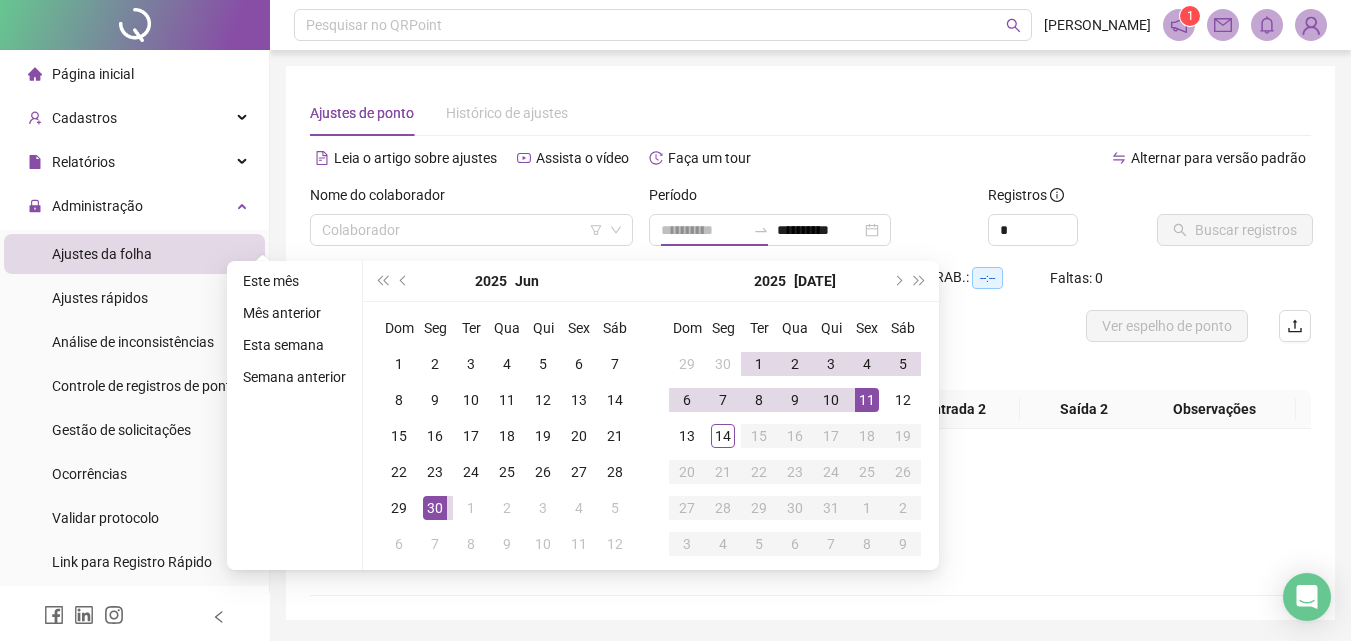 click on "11" at bounding box center (867, 400) 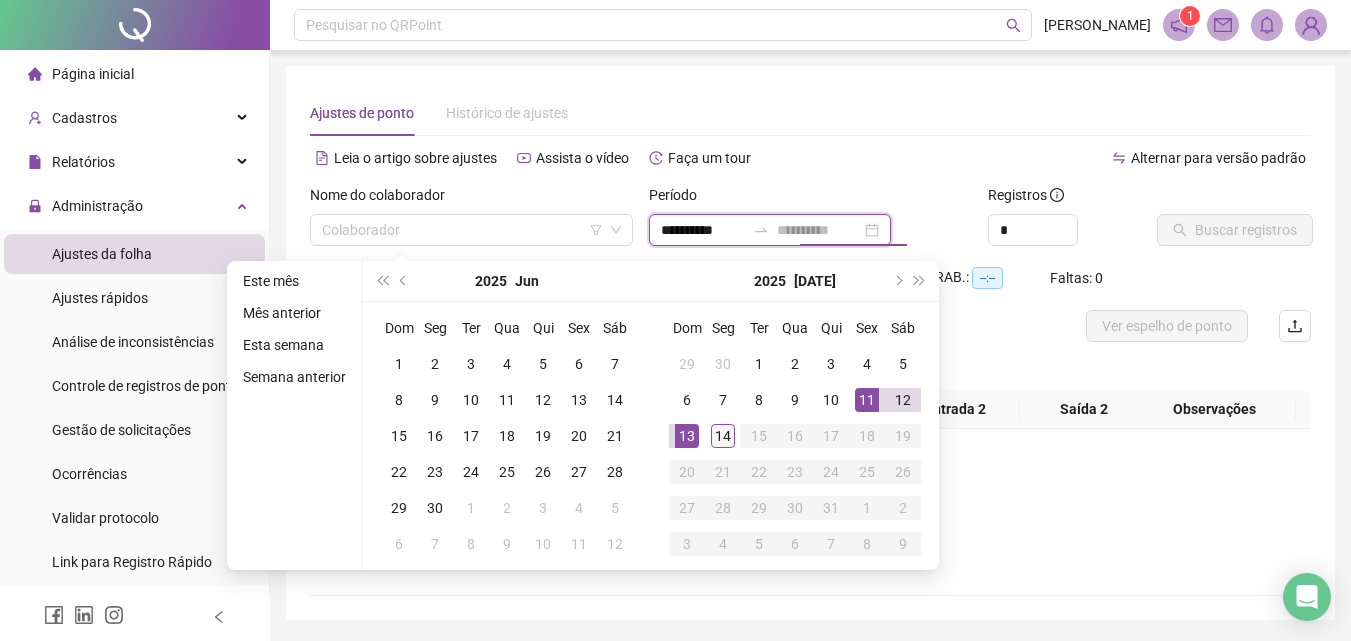 type on "**********" 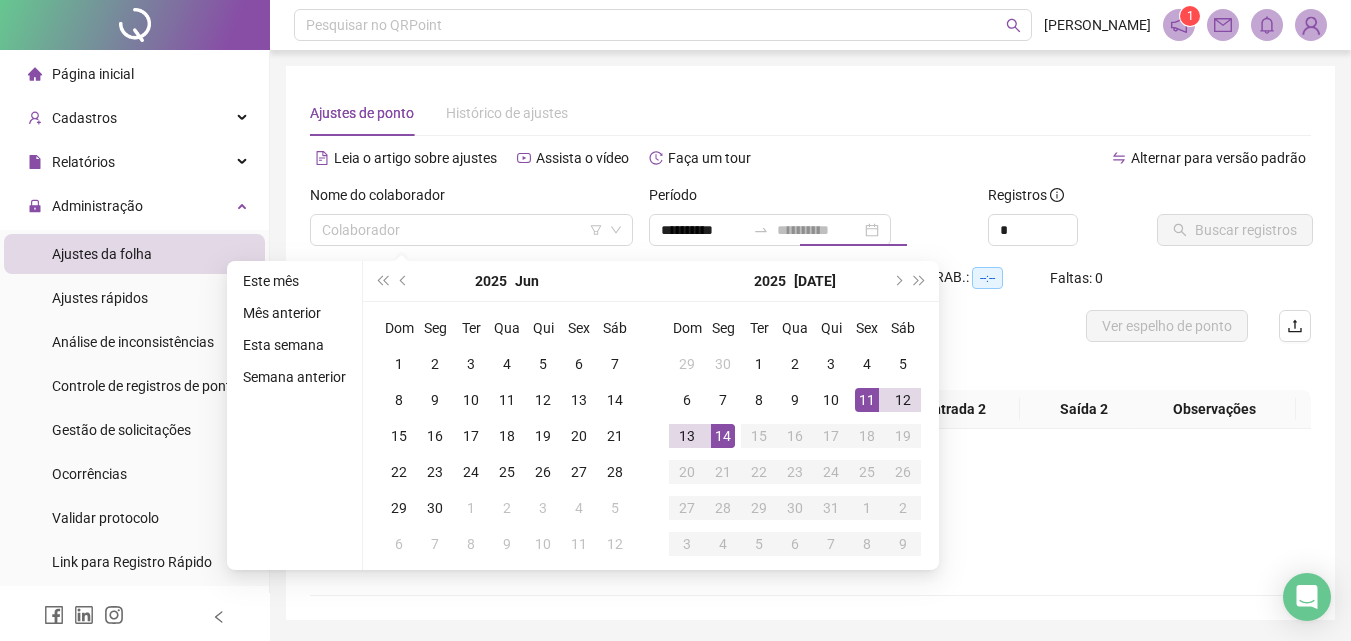 click on "14" at bounding box center (723, 436) 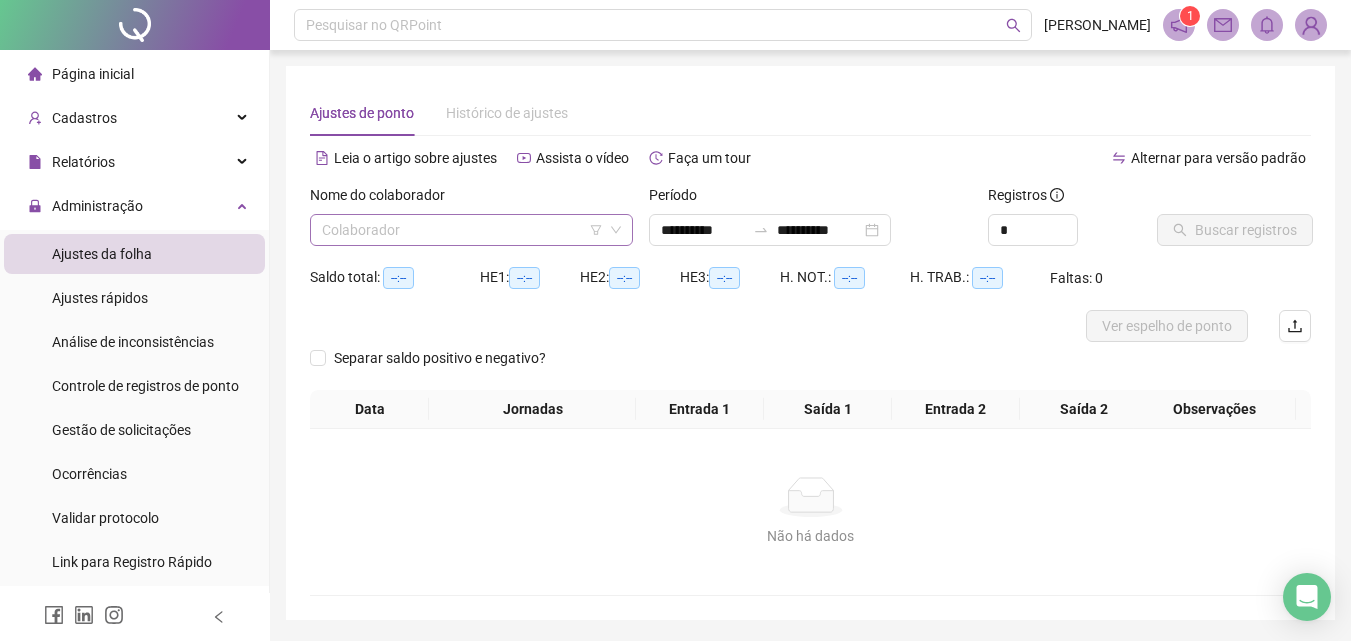 click at bounding box center (465, 230) 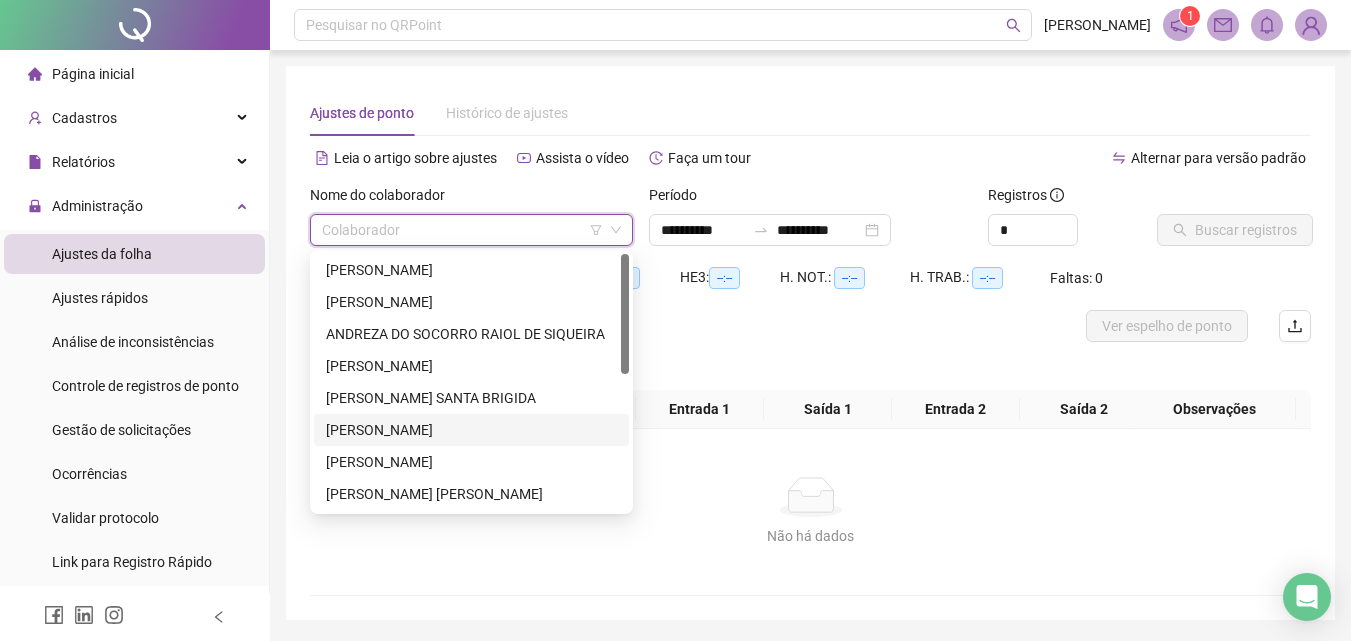 scroll, scrollTop: 288, scrollLeft: 0, axis: vertical 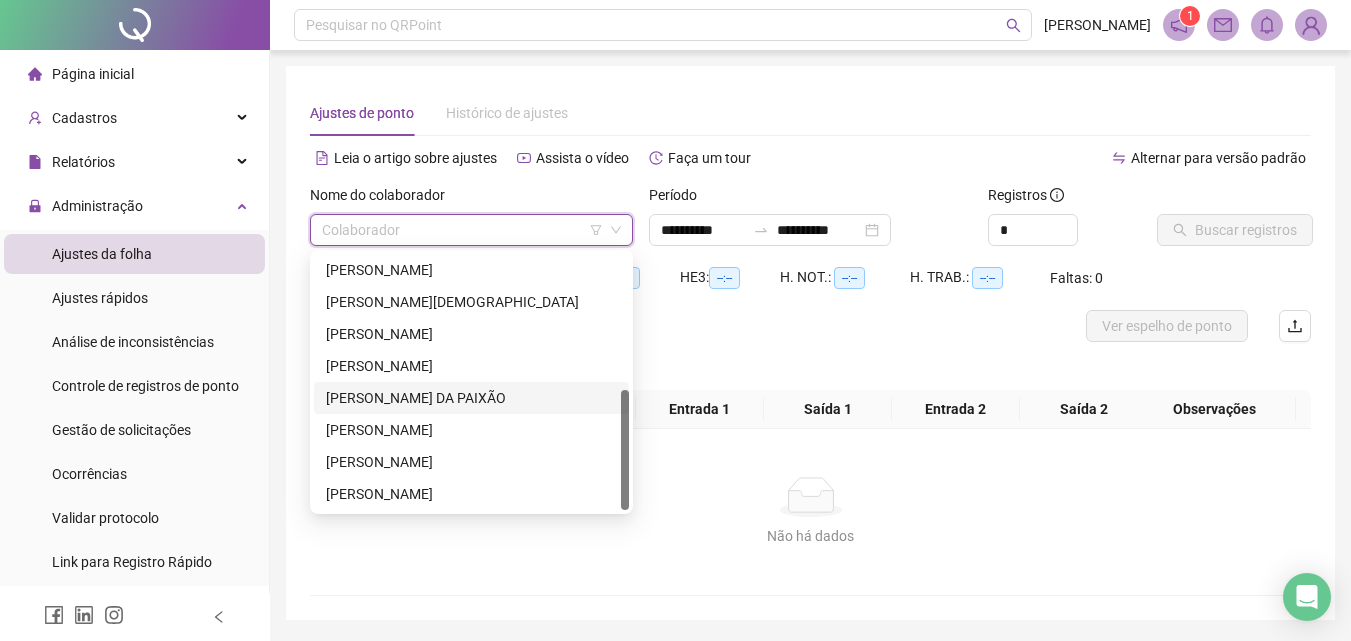 click on "[PERSON_NAME] DA PAIXÃO" at bounding box center [471, 398] 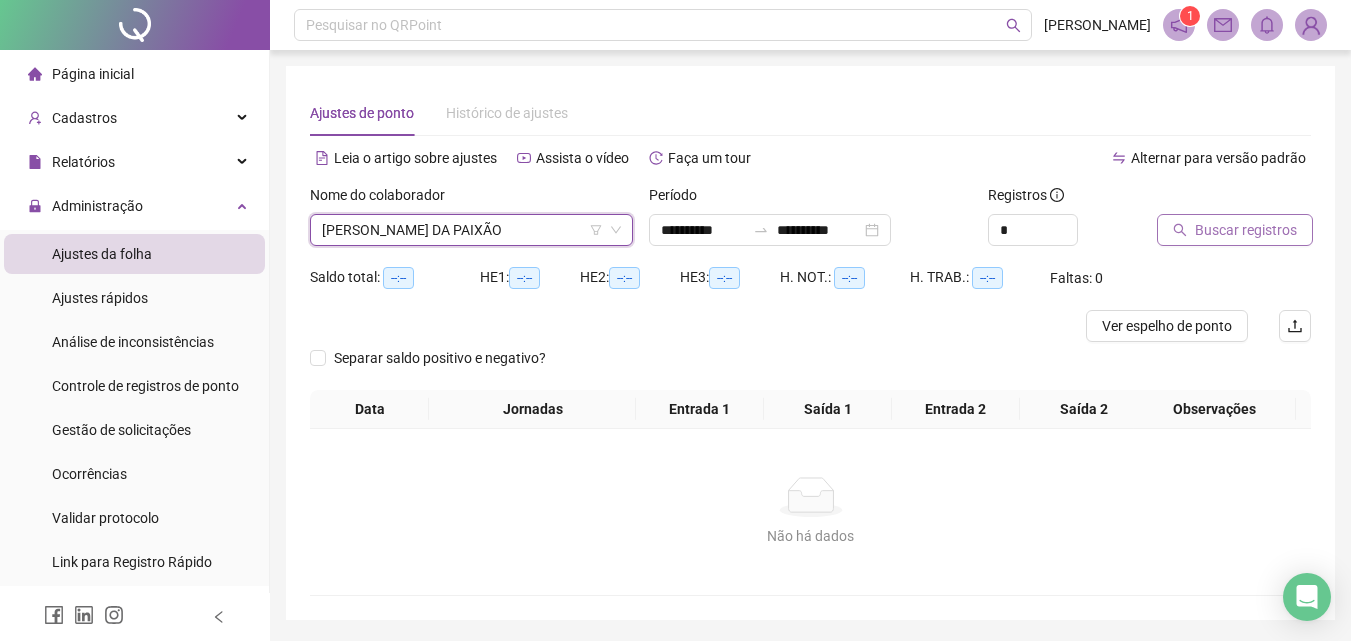 click on "Buscar registros" at bounding box center (1246, 230) 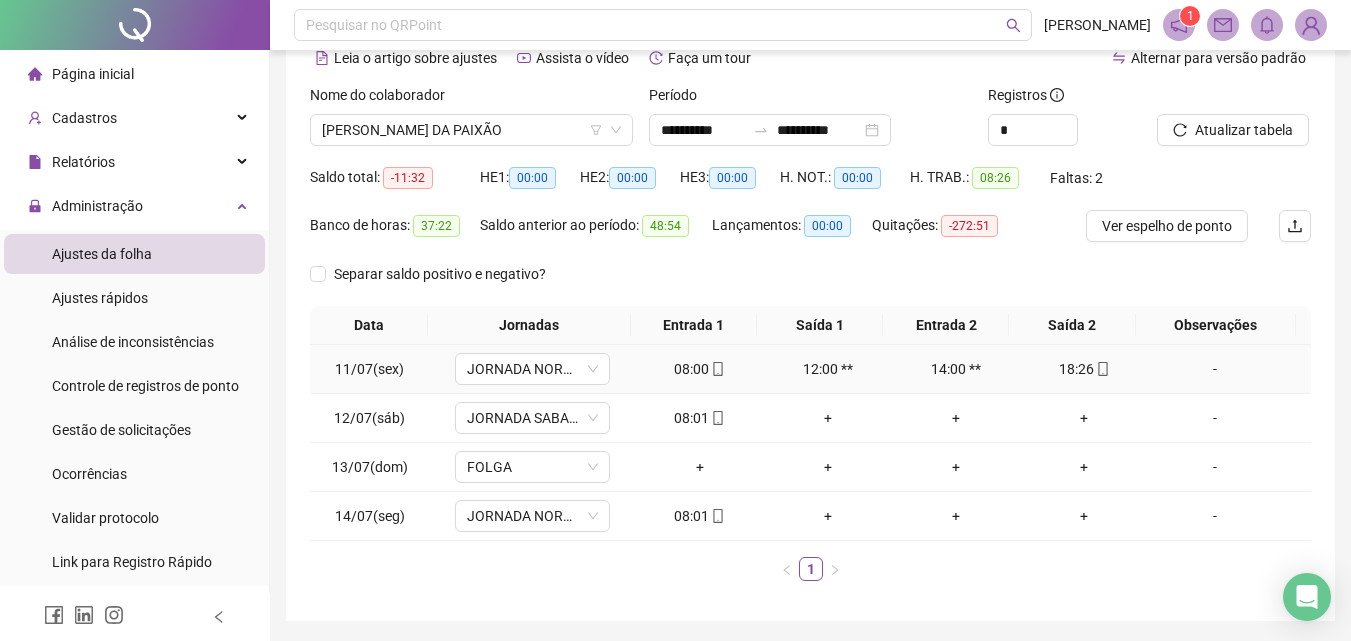 scroll, scrollTop: 166, scrollLeft: 0, axis: vertical 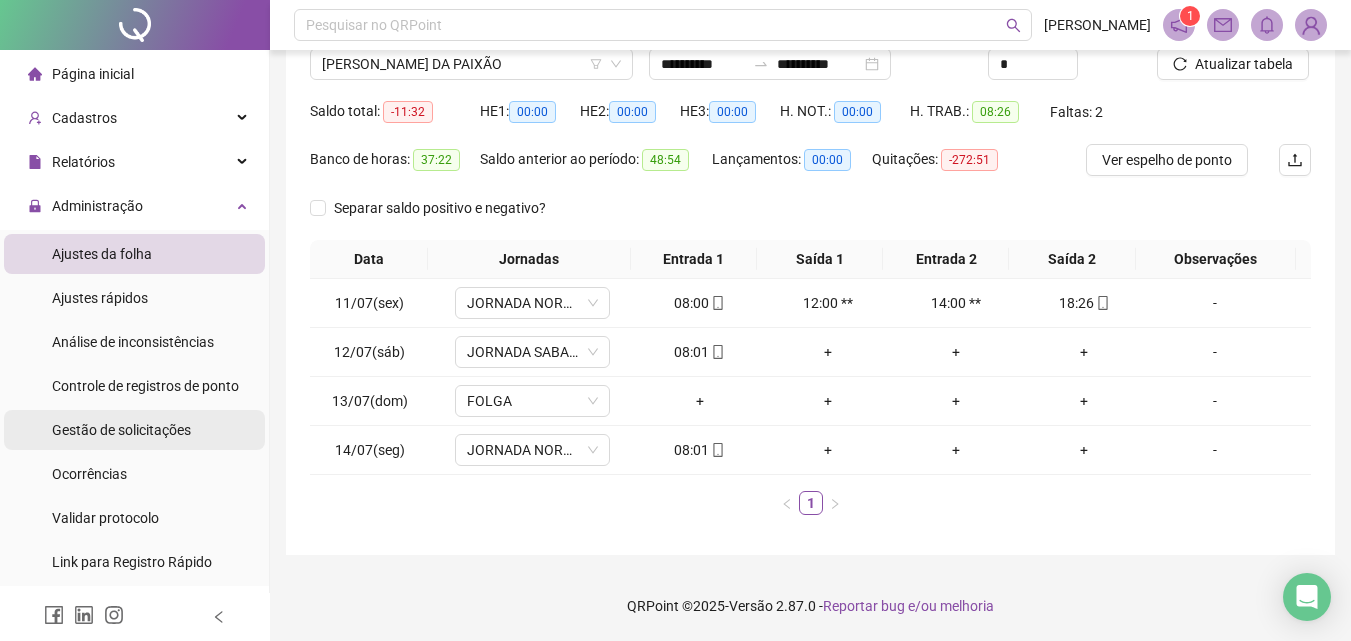 click on "Gestão de solicitações" at bounding box center (121, 430) 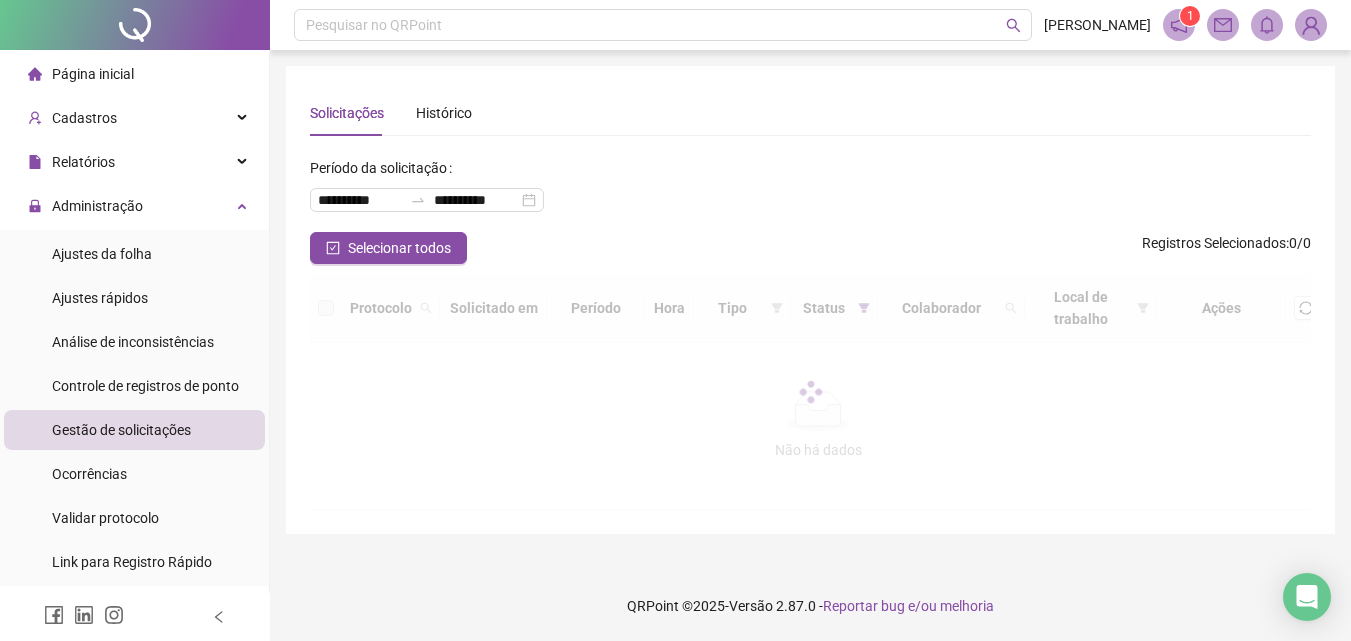 scroll, scrollTop: 0, scrollLeft: 0, axis: both 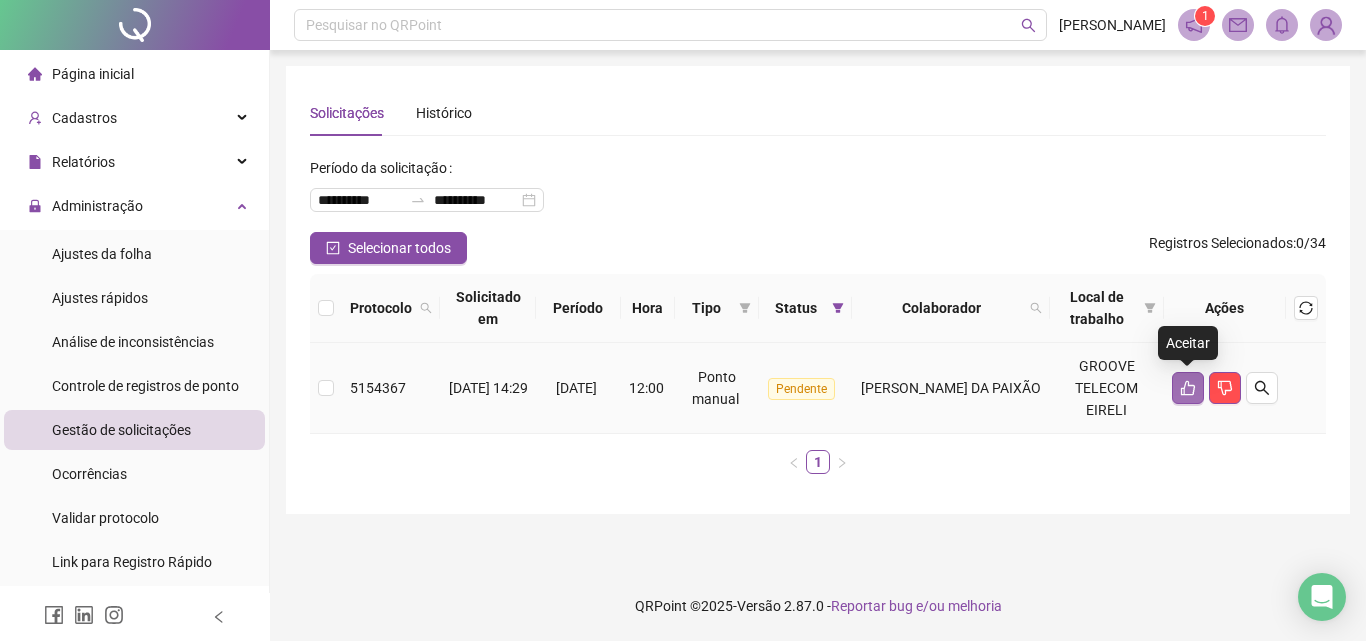 click 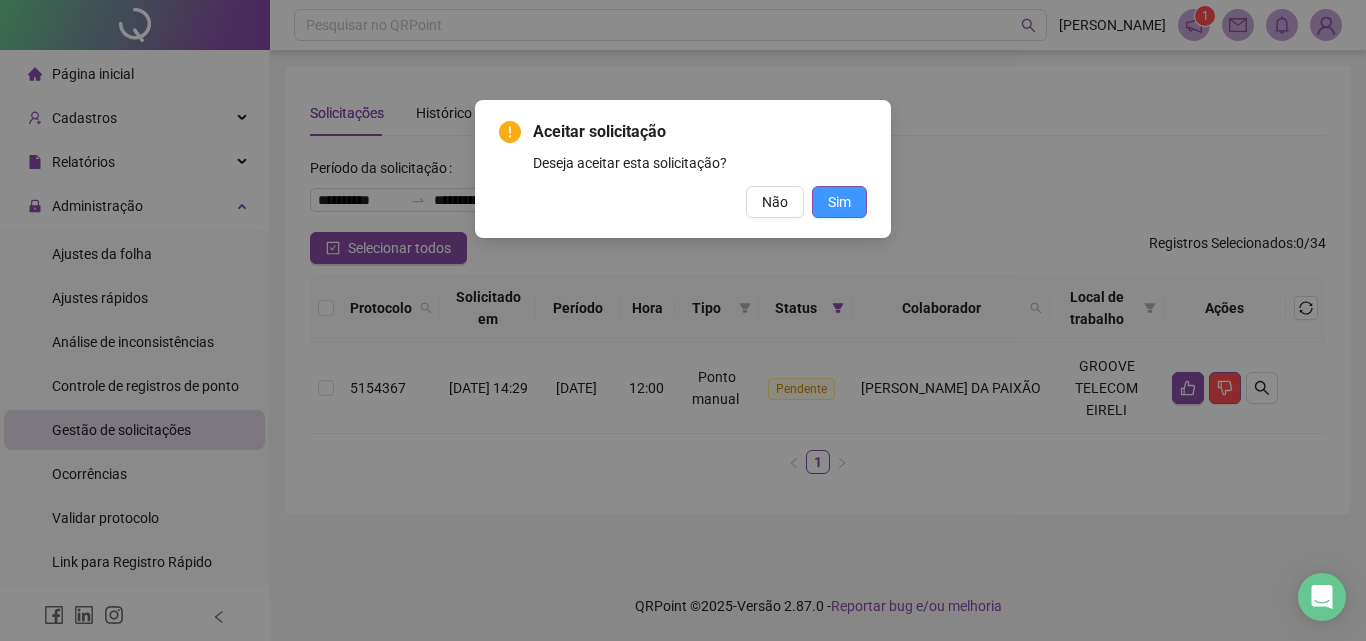 click on "Sim" at bounding box center [839, 202] 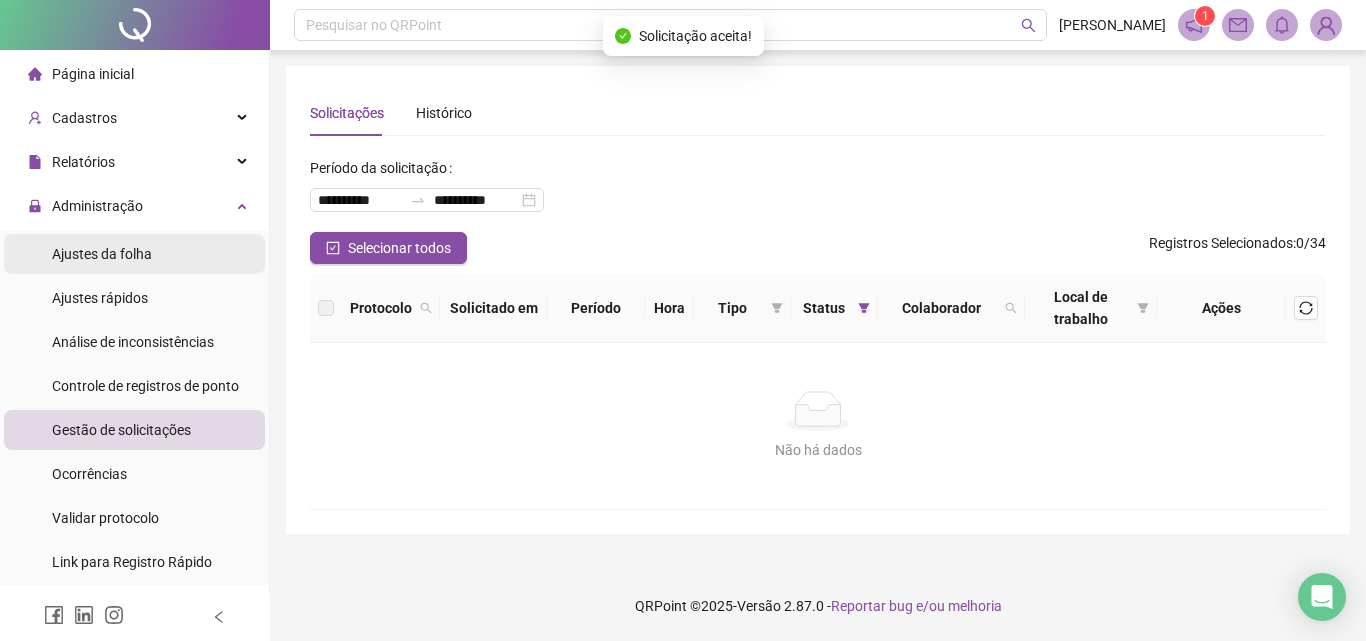 click on "Ajustes da folha" at bounding box center (102, 254) 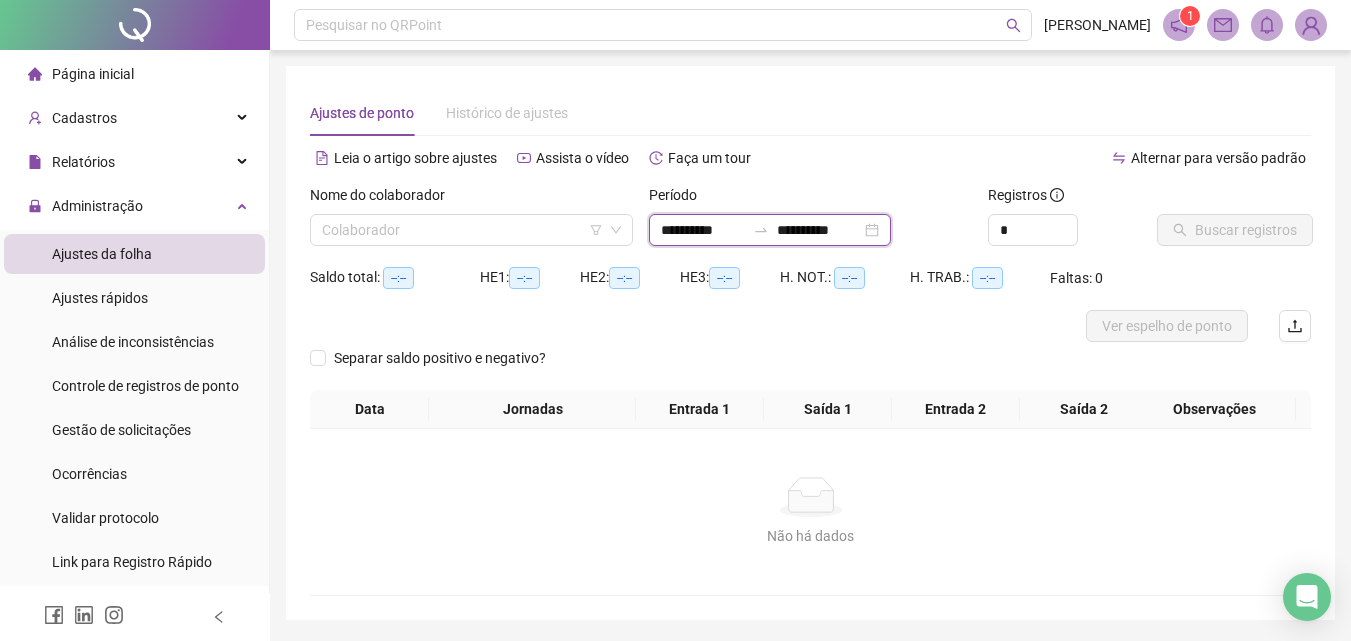 click on "**********" at bounding box center [703, 230] 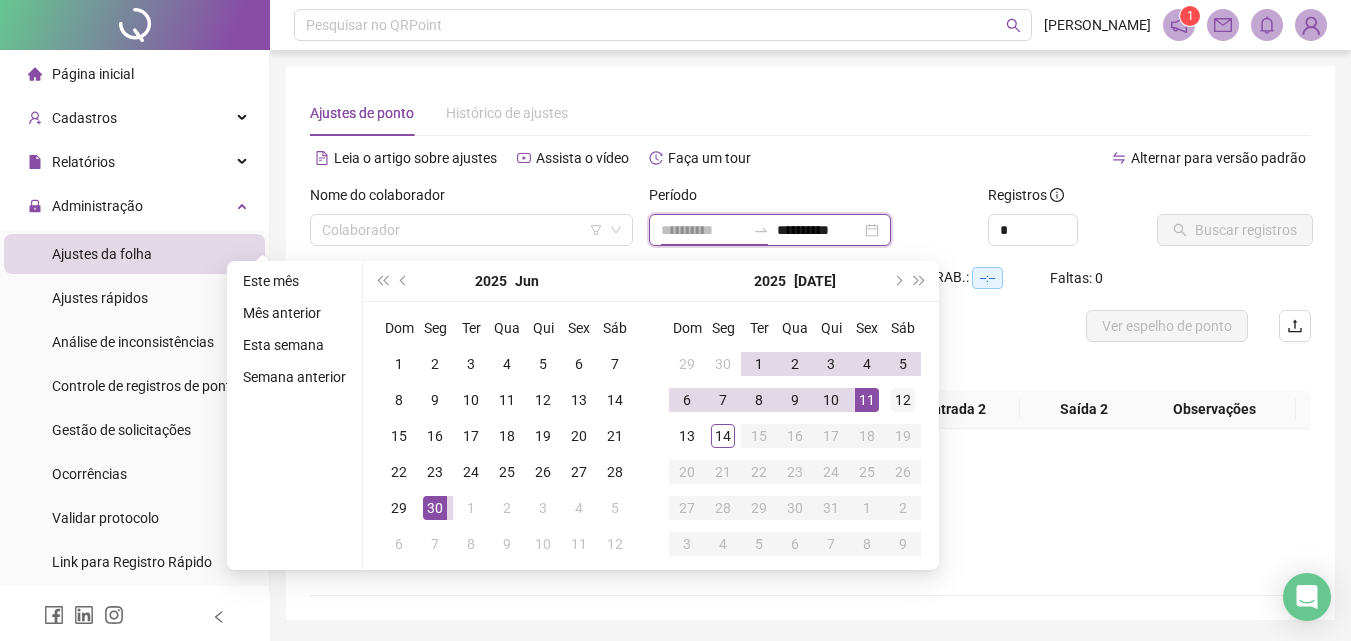 type on "**********" 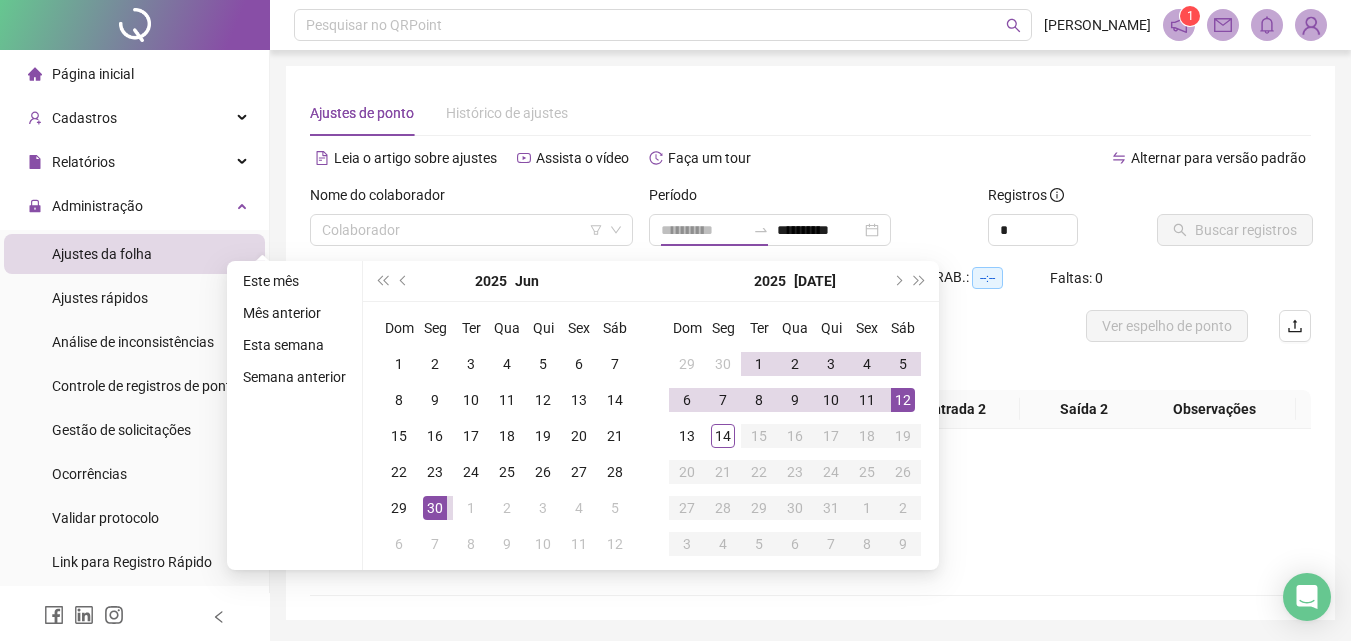 click on "12" at bounding box center (903, 400) 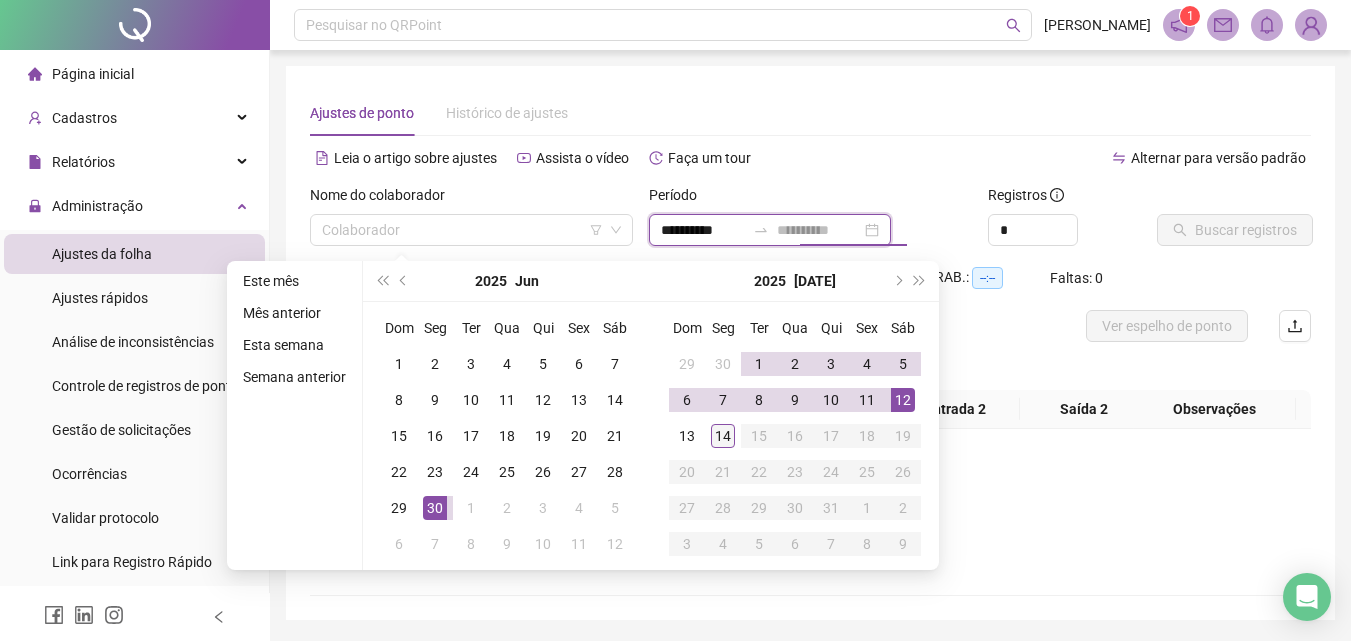 type on "**********" 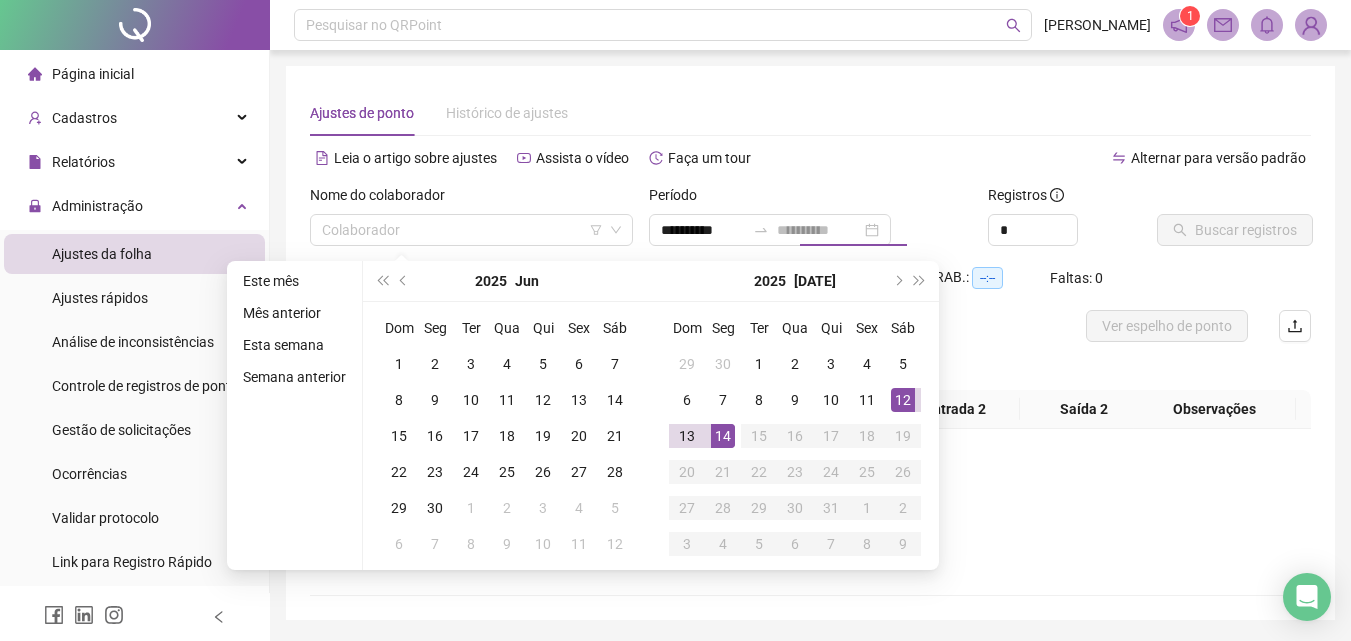 click on "14" at bounding box center (723, 436) 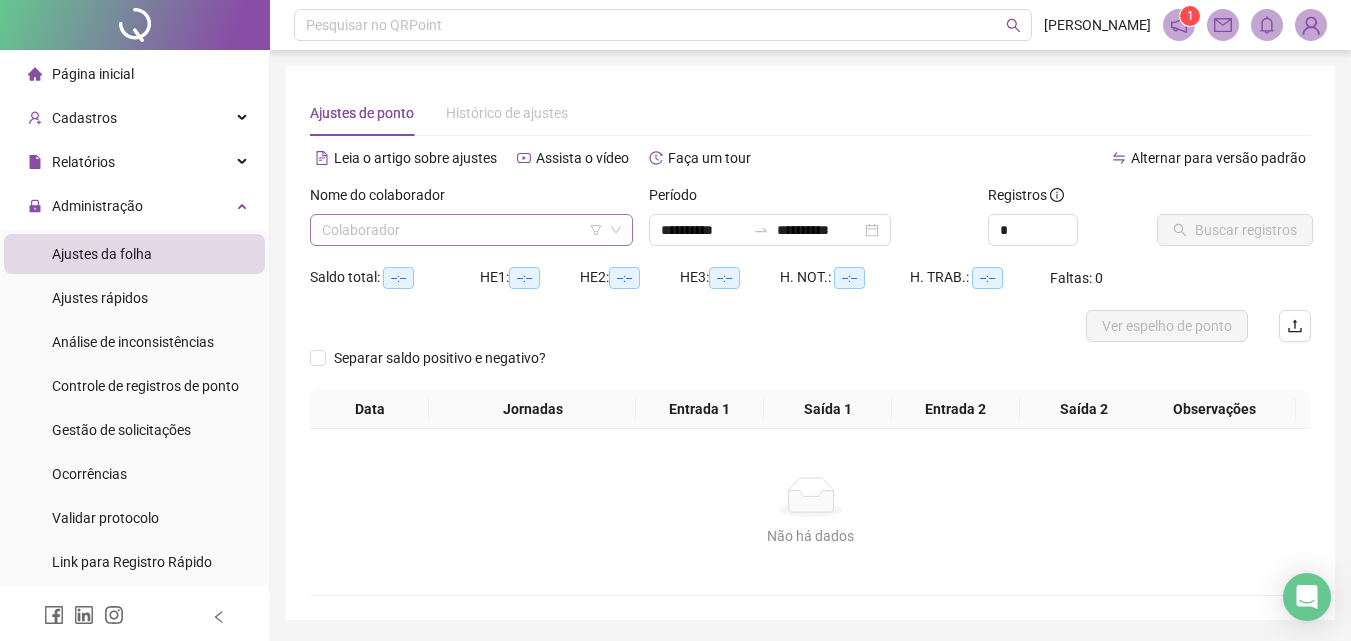 click at bounding box center (465, 230) 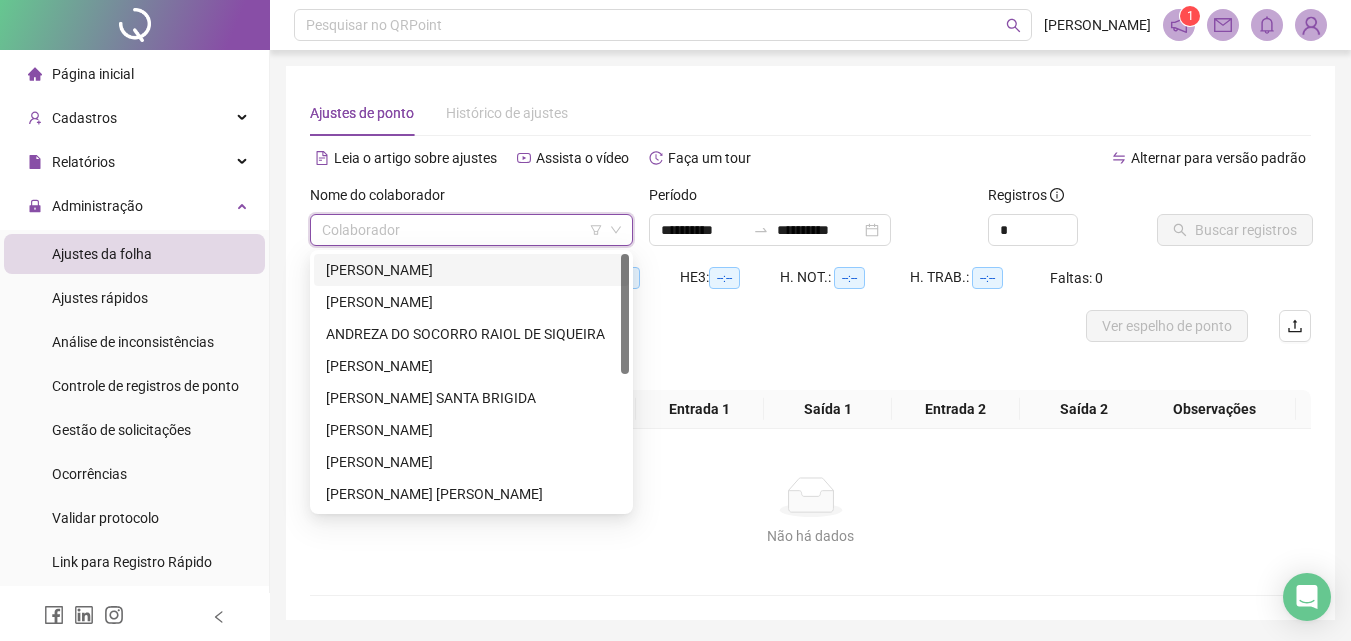 click on "[PERSON_NAME]" at bounding box center (471, 270) 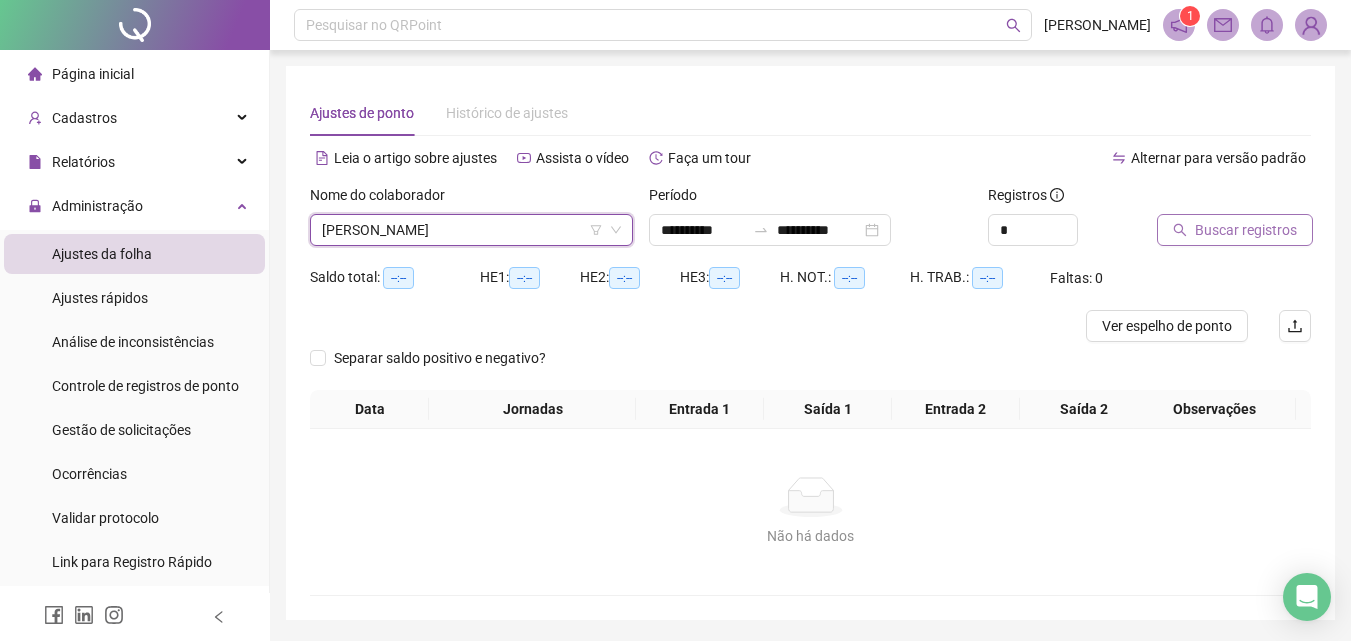 click on "Buscar registros" at bounding box center [1246, 230] 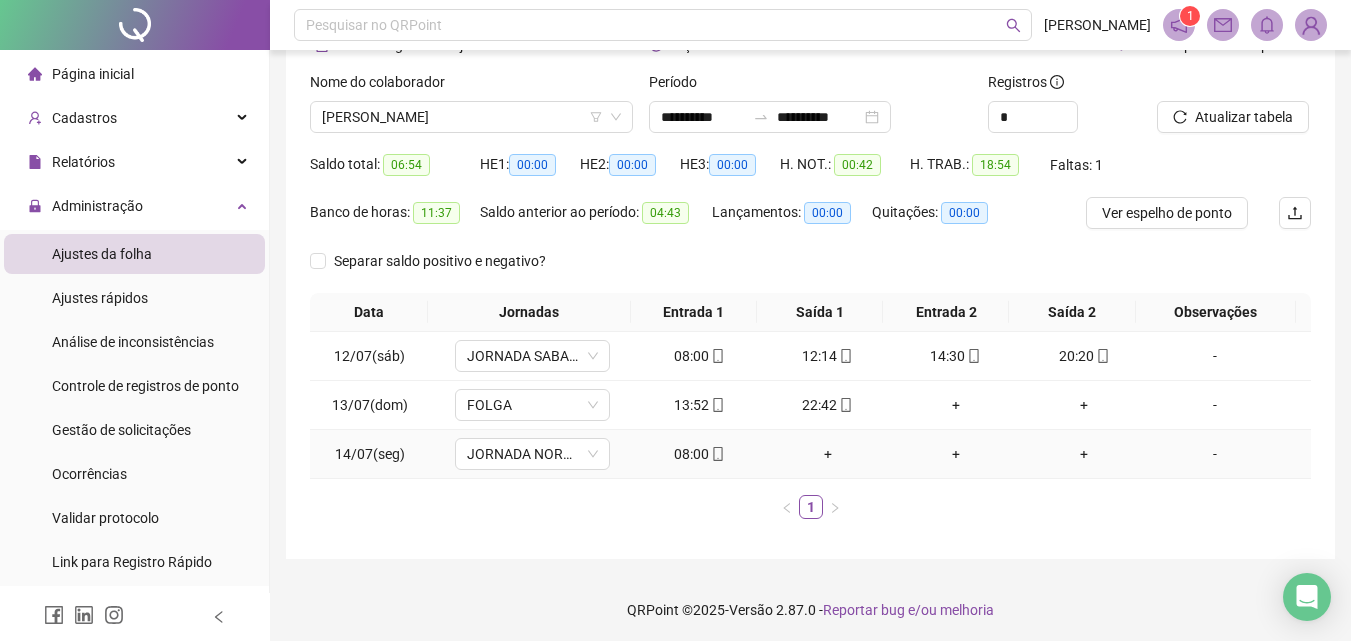 scroll, scrollTop: 117, scrollLeft: 0, axis: vertical 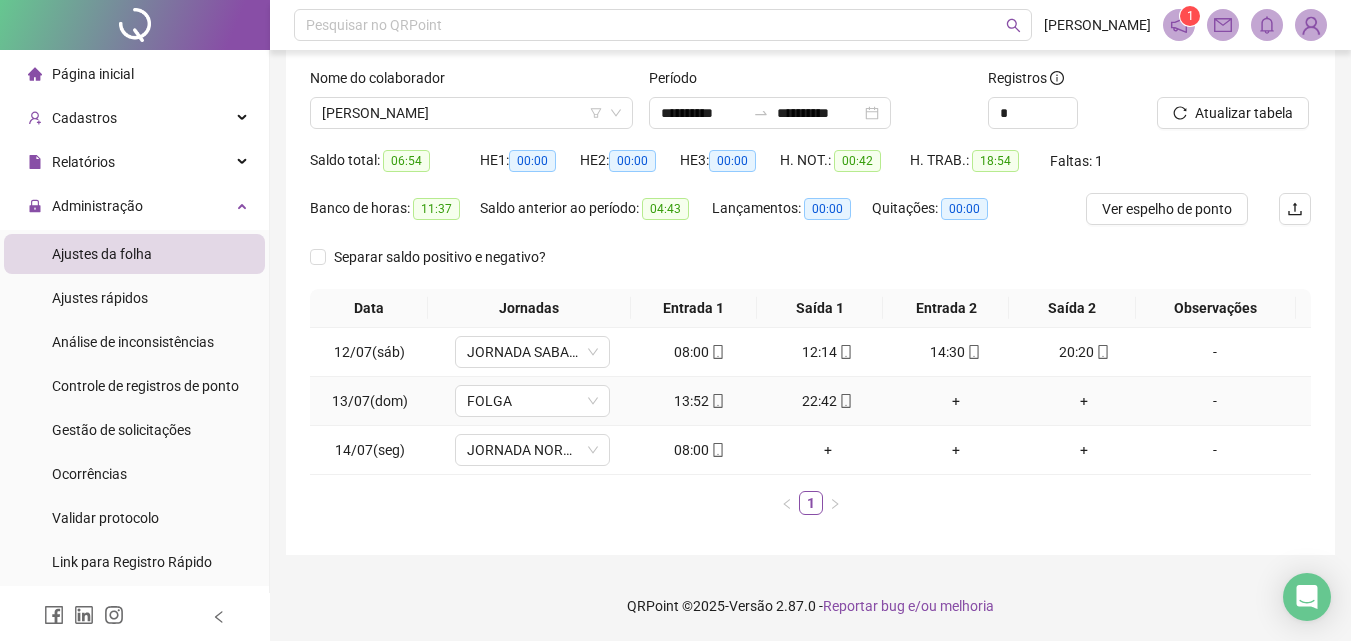 click on "22:42" at bounding box center [828, 401] 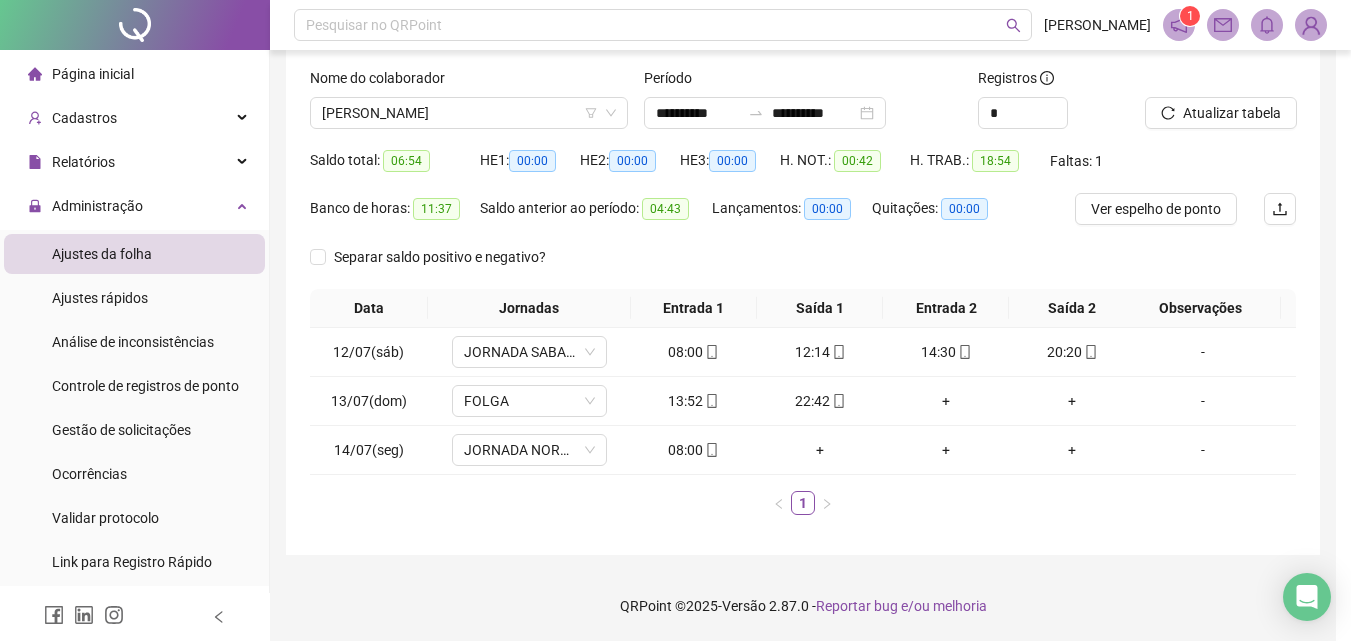 click on "Visualizar foto Ver localização" at bounding box center (836, 356) 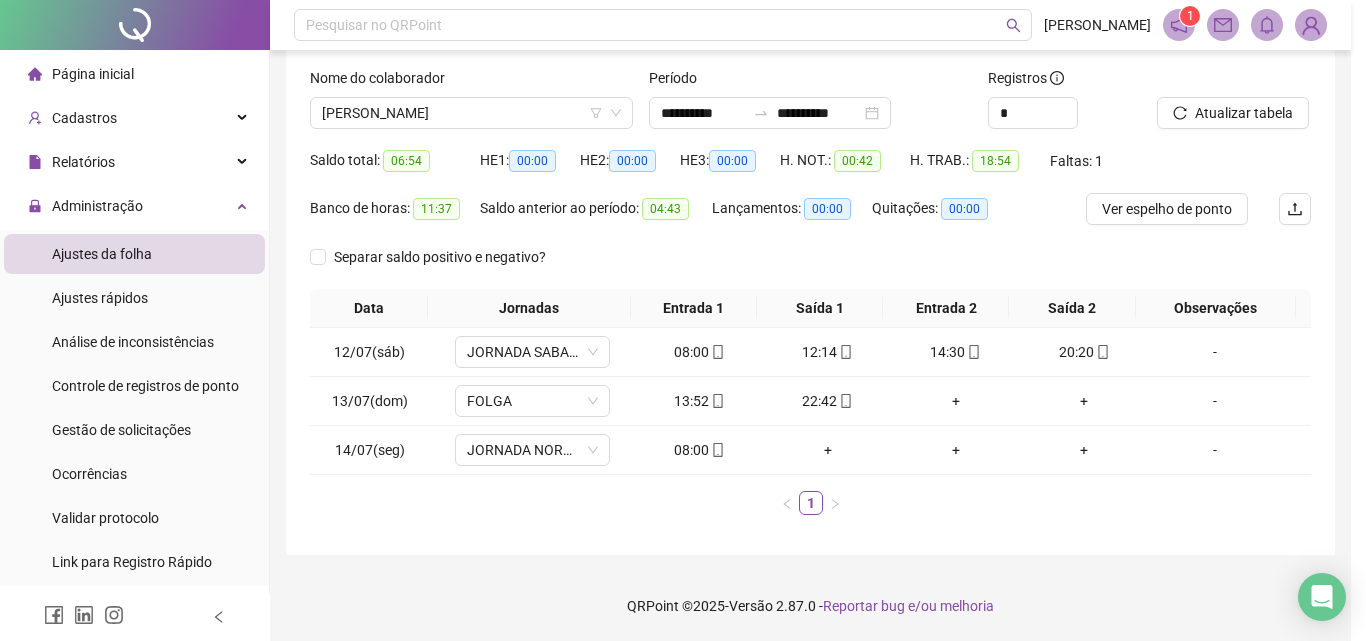 type on "**********" 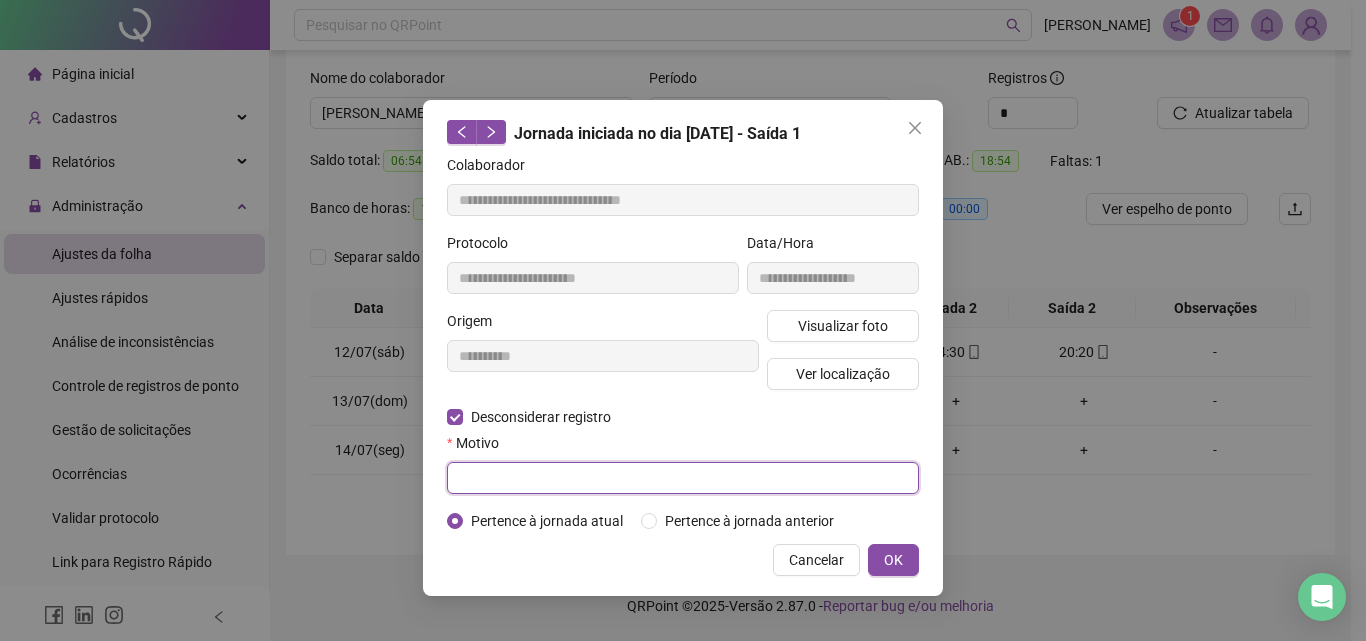 click at bounding box center [683, 478] 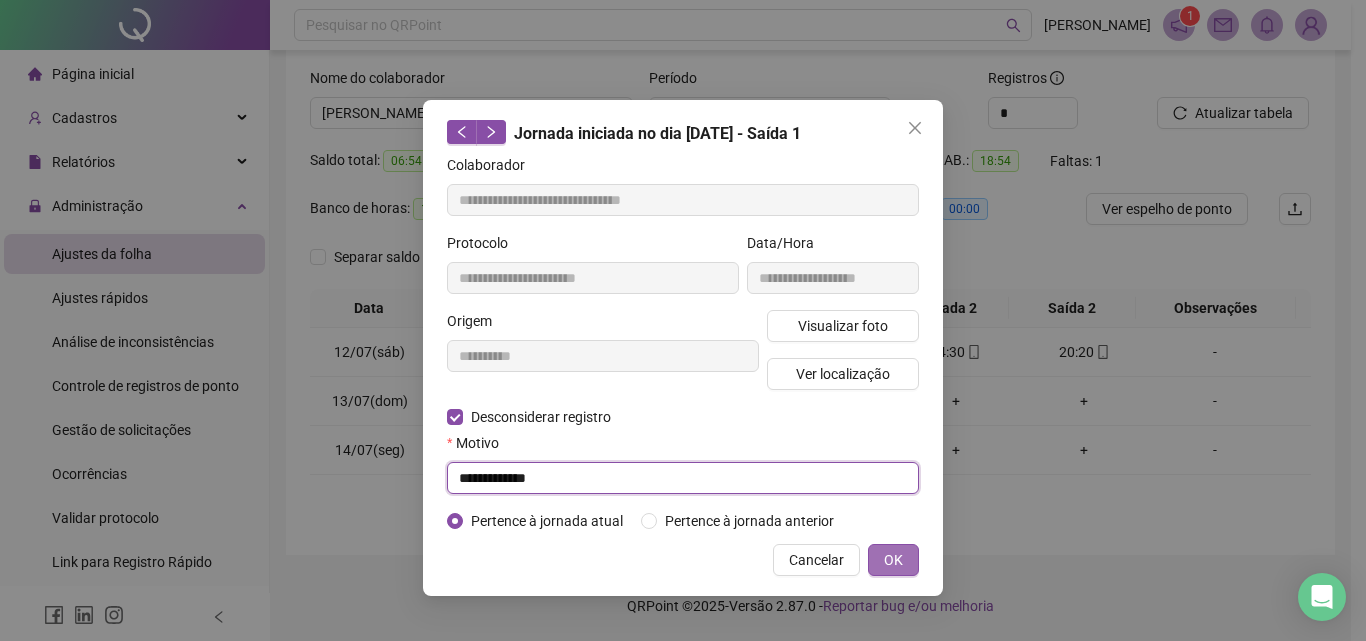type on "**********" 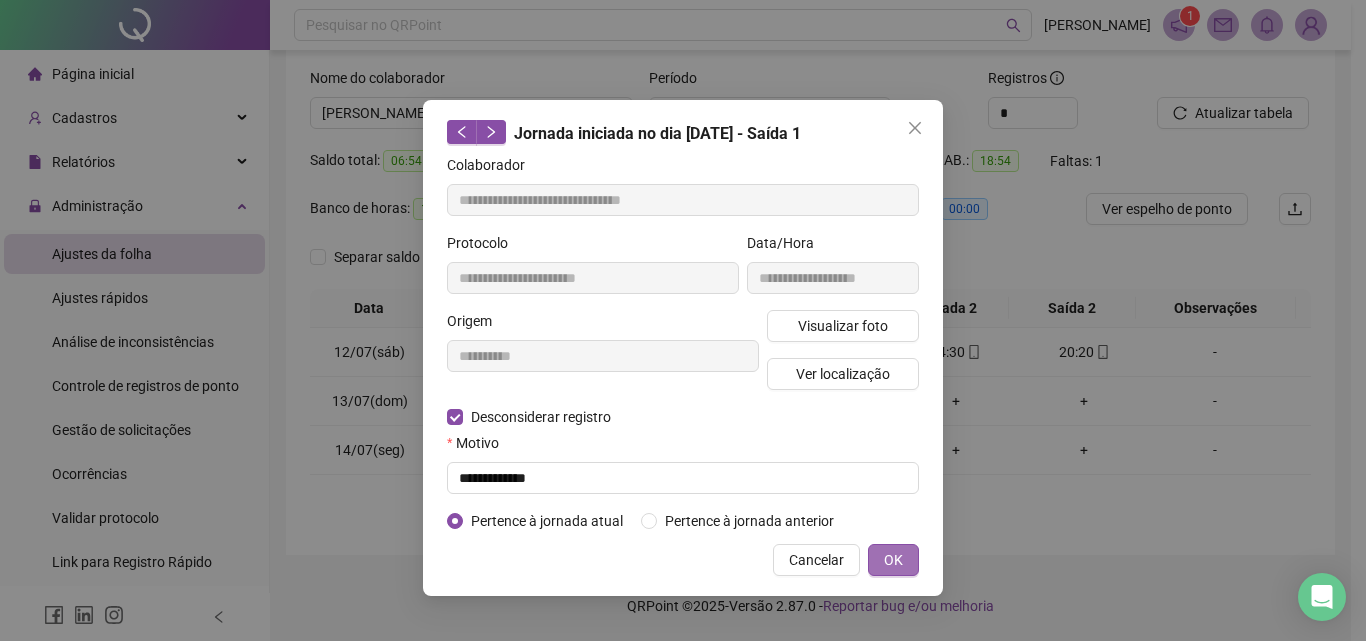 click on "OK" at bounding box center [893, 560] 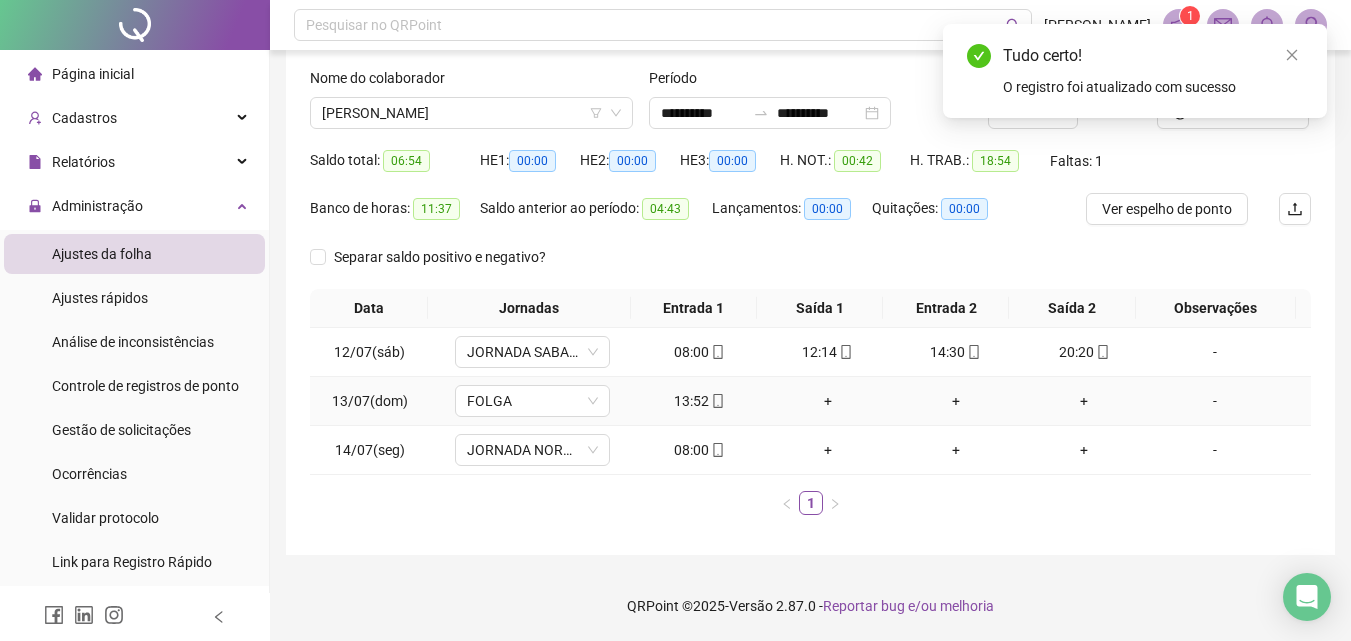 click on "+" at bounding box center (828, 401) 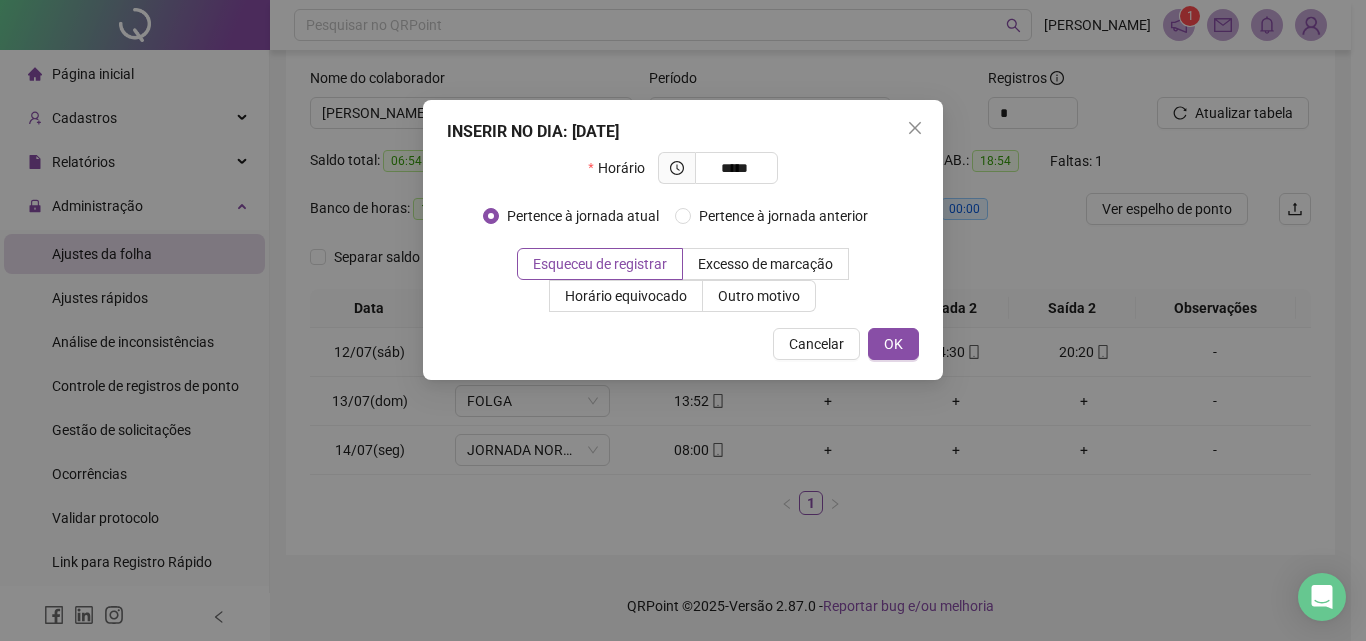 type on "*****" 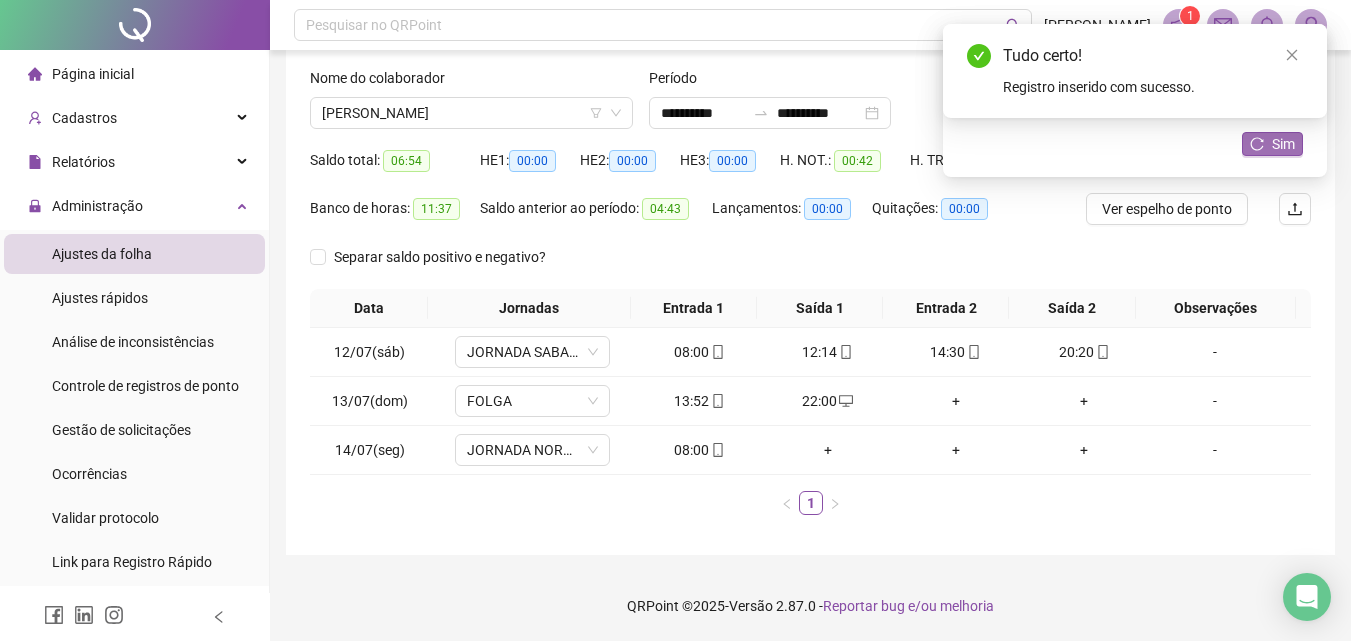 click on "Sim" at bounding box center (1283, 144) 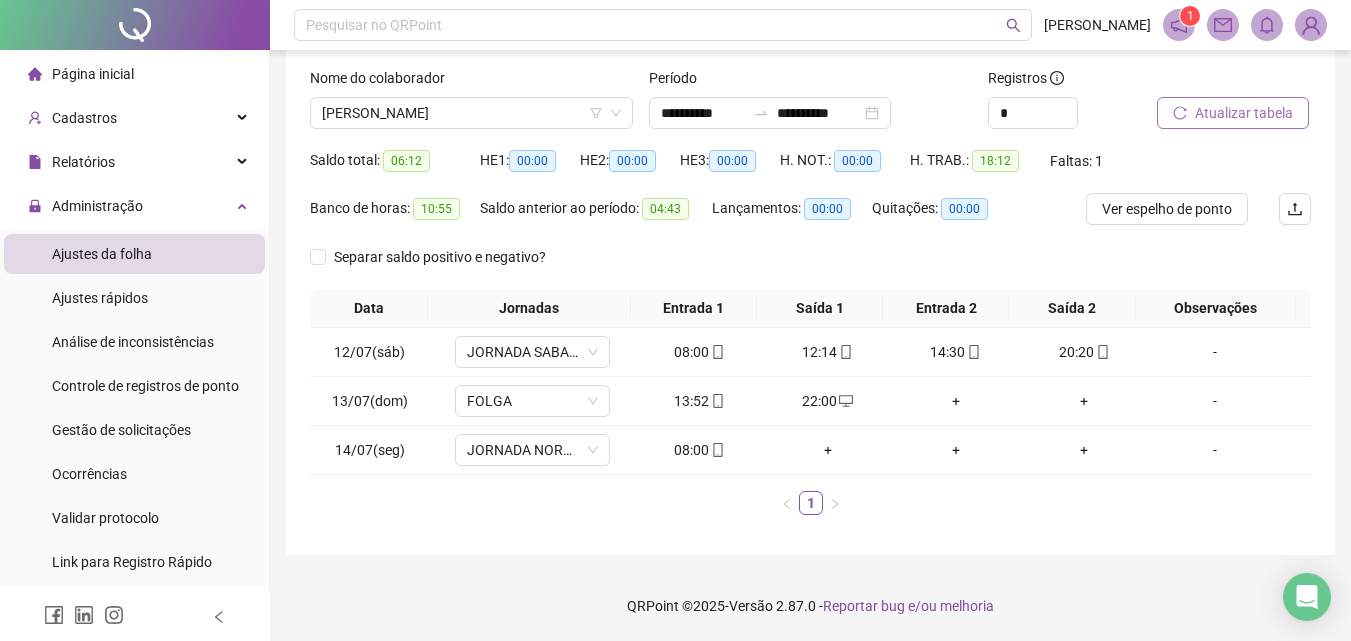 click on "Atualizar tabela" at bounding box center [1233, 113] 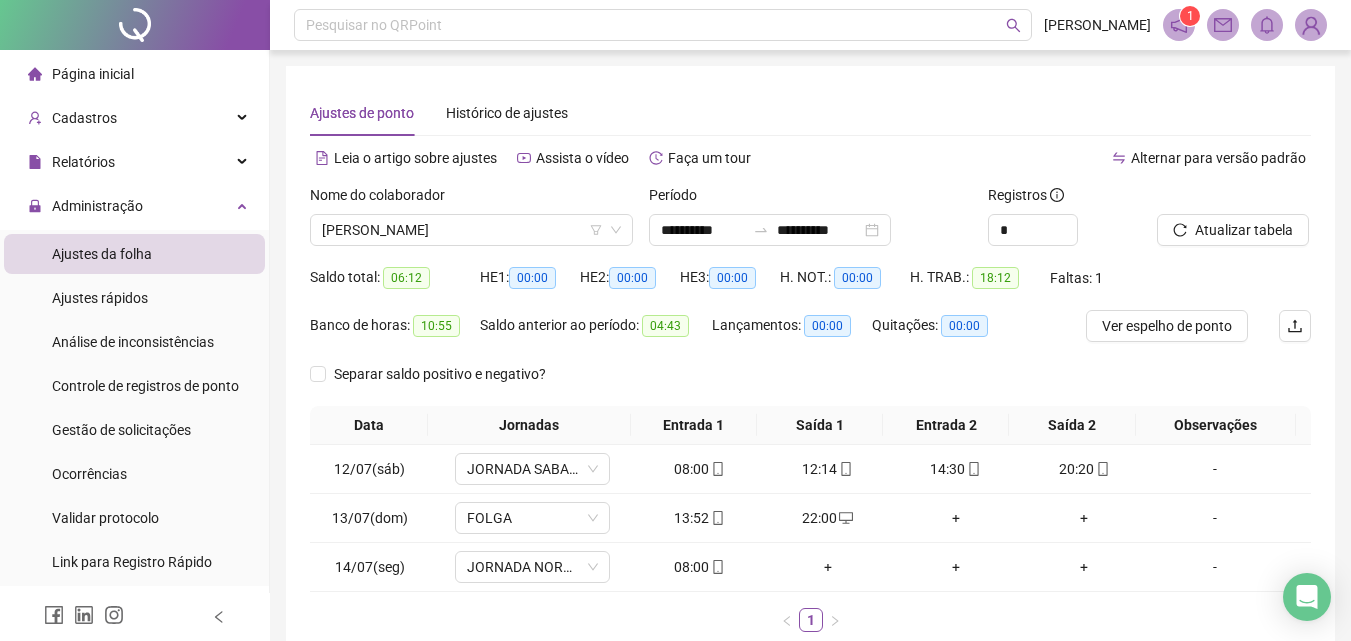 scroll, scrollTop: 117, scrollLeft: 0, axis: vertical 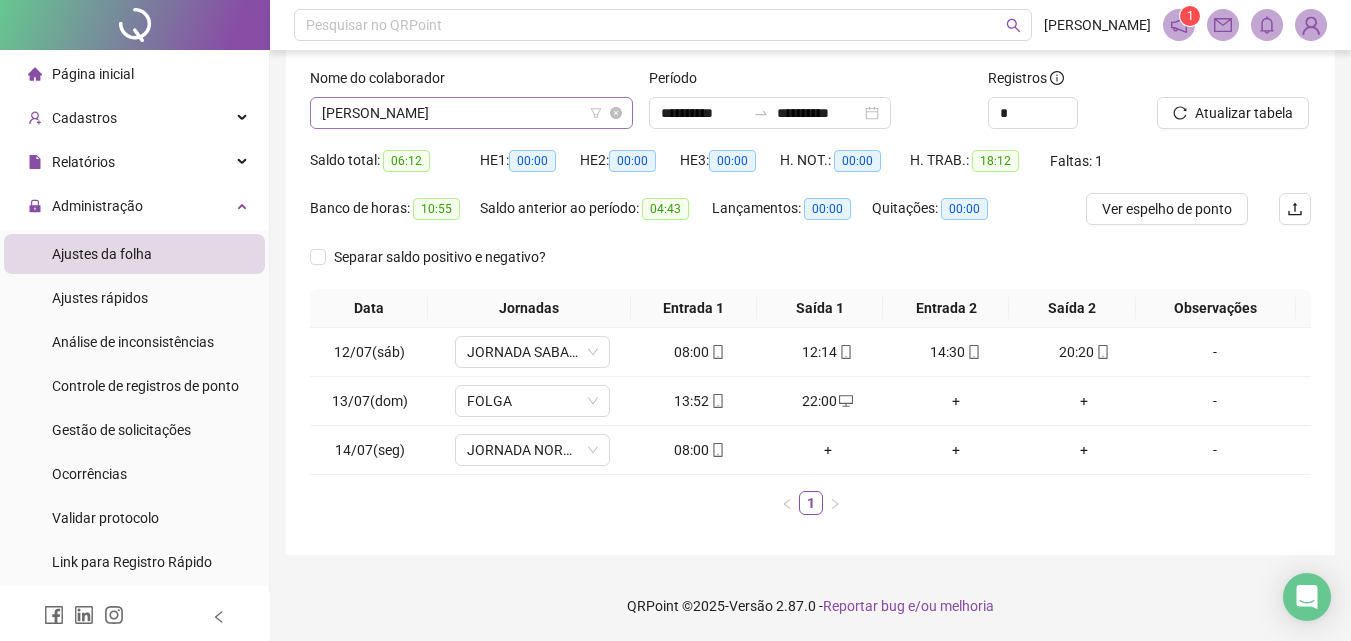 click on "[PERSON_NAME]" at bounding box center (471, 113) 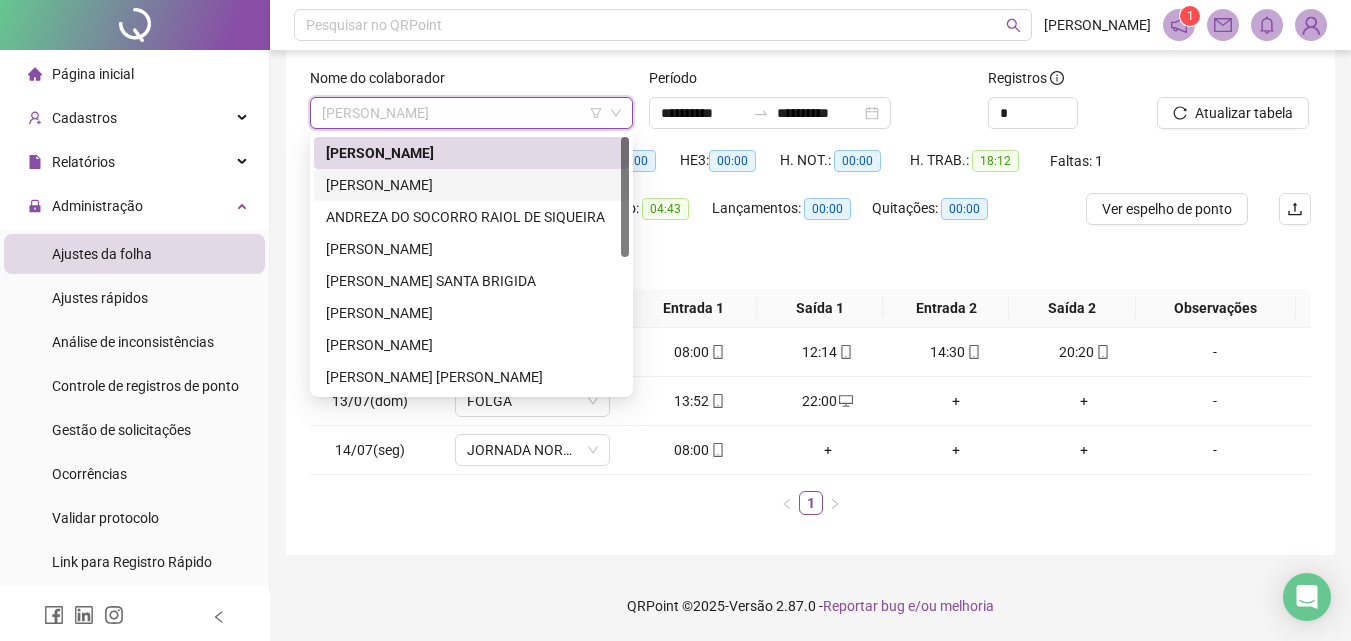 click on "[PERSON_NAME]" at bounding box center (471, 185) 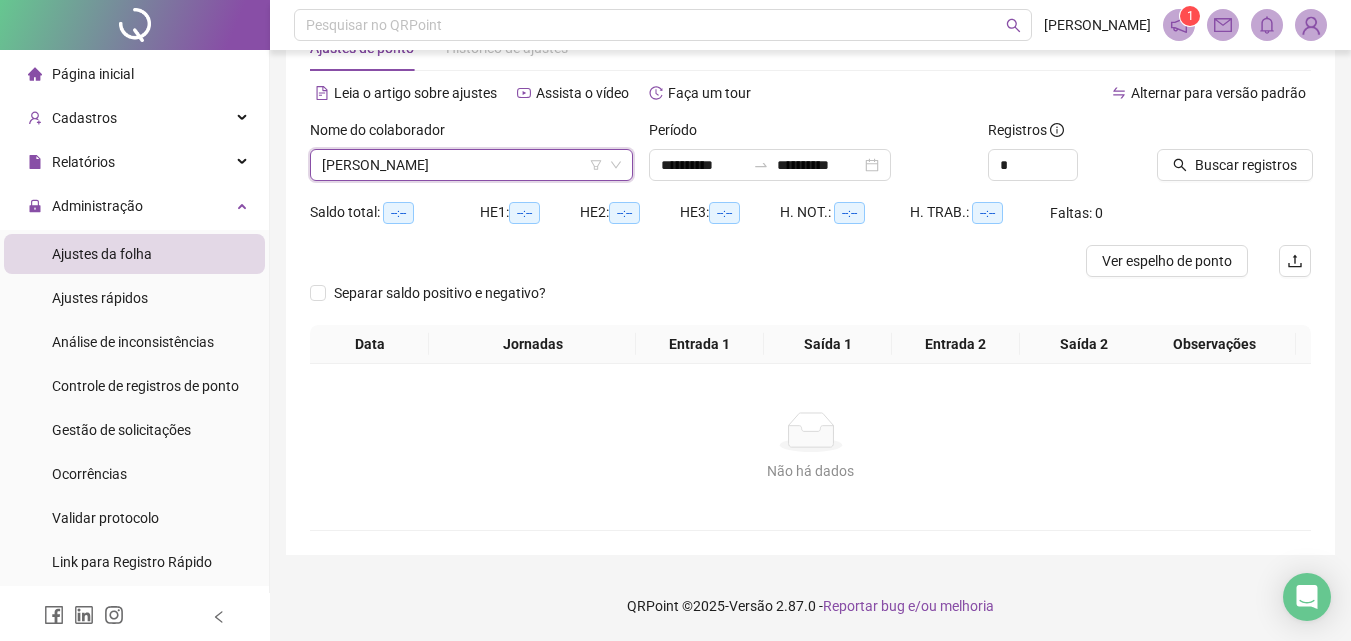 scroll, scrollTop: 65, scrollLeft: 0, axis: vertical 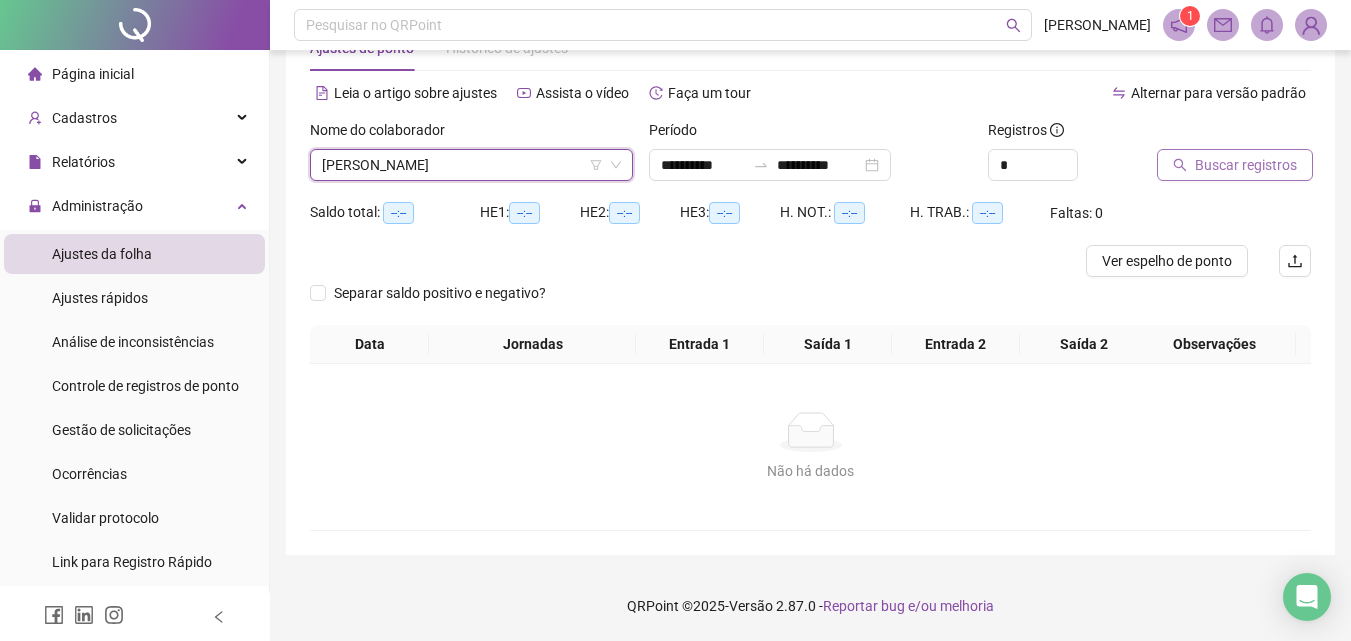 click on "Buscar registros" at bounding box center [1246, 165] 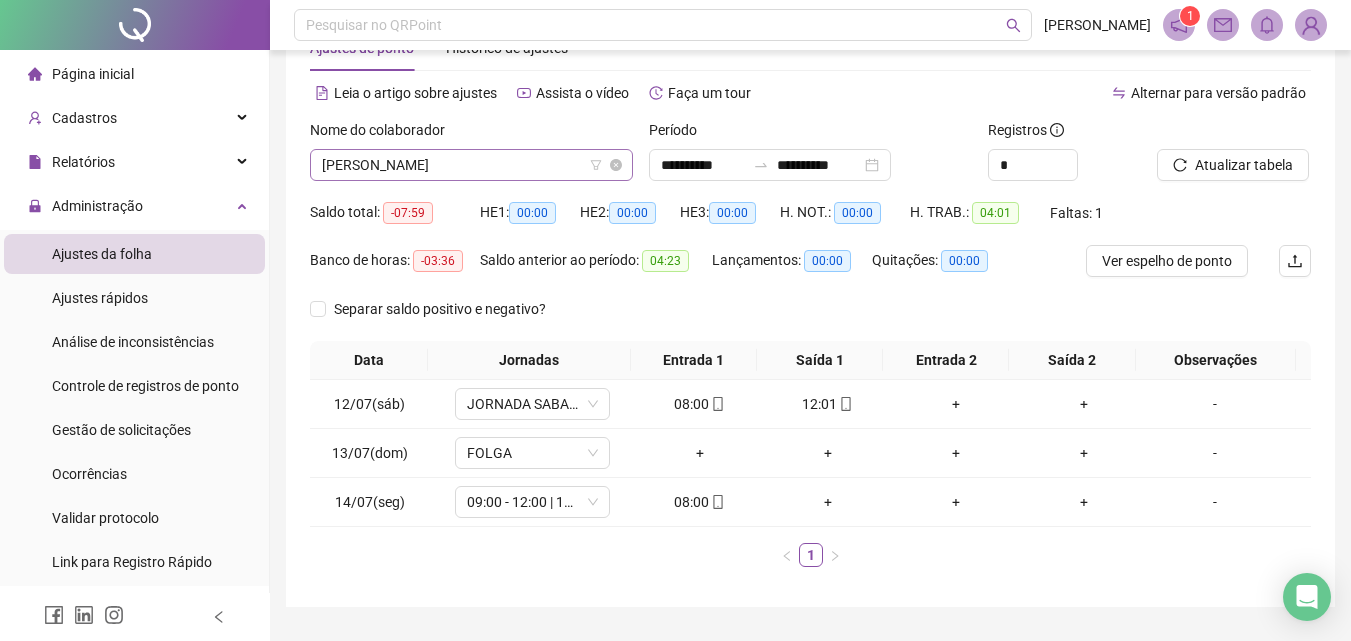 click on "[PERSON_NAME]" at bounding box center [471, 165] 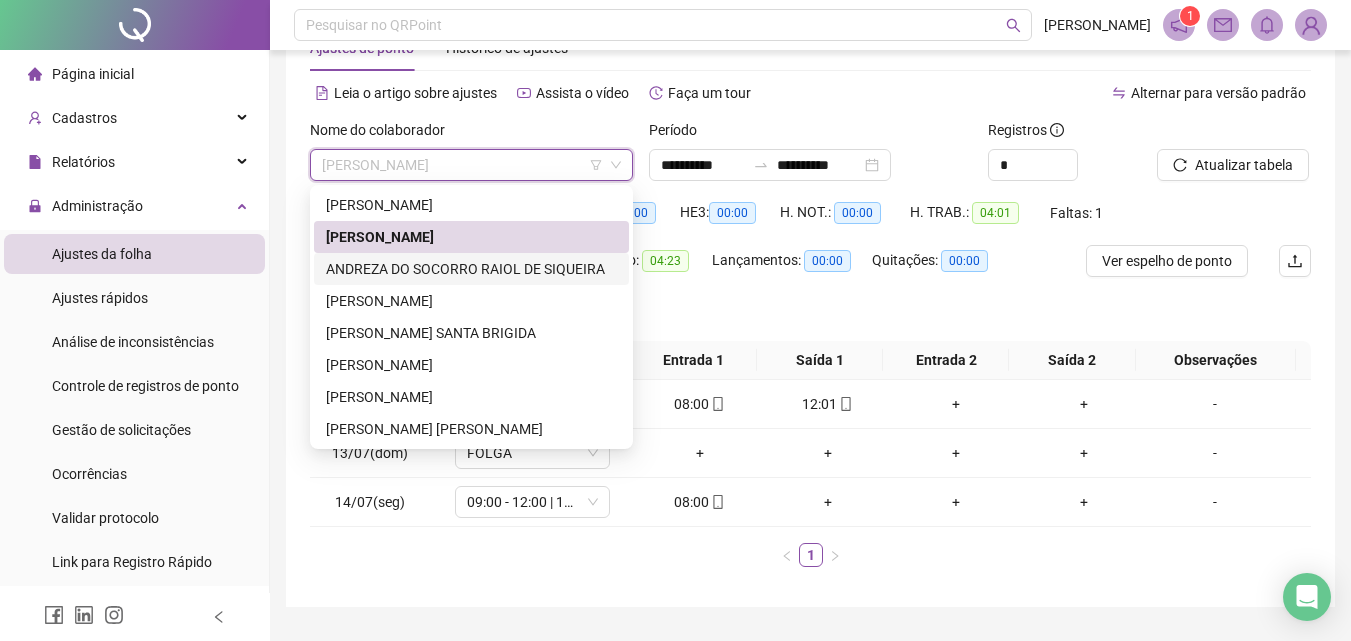 click on "ANDREZA DO SOCORRO RAIOL DE SIQUEIRA" at bounding box center (471, 269) 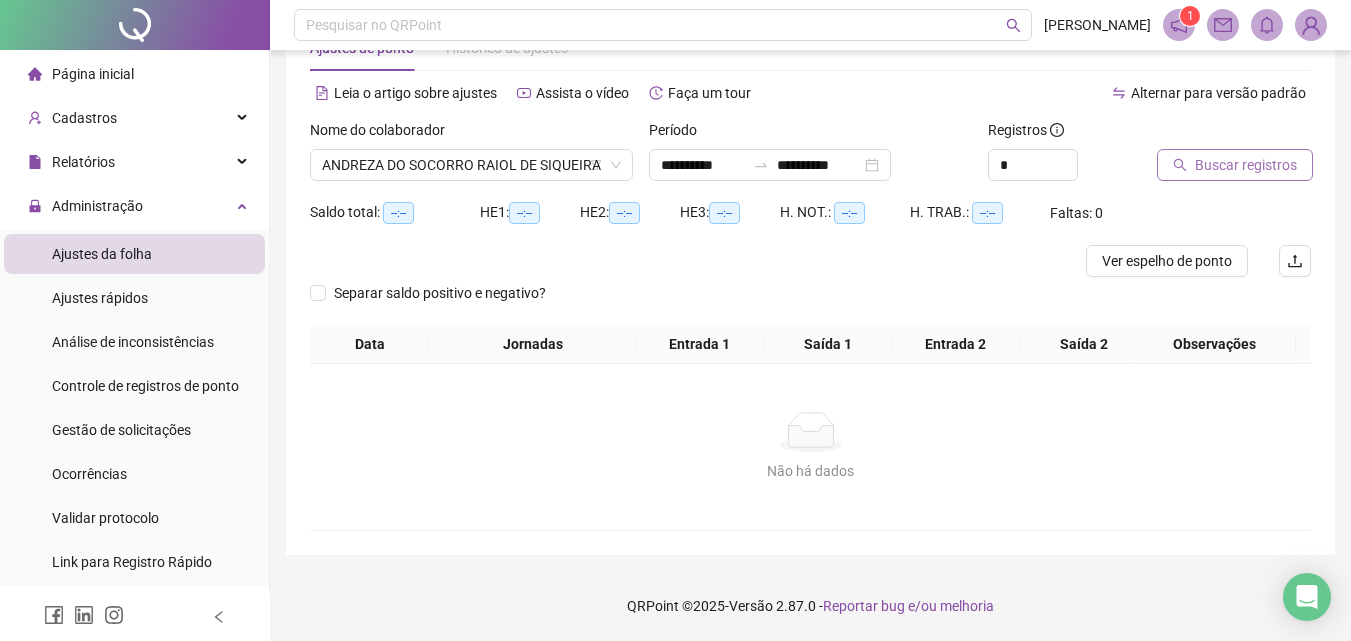click on "Buscar registros" at bounding box center [1246, 165] 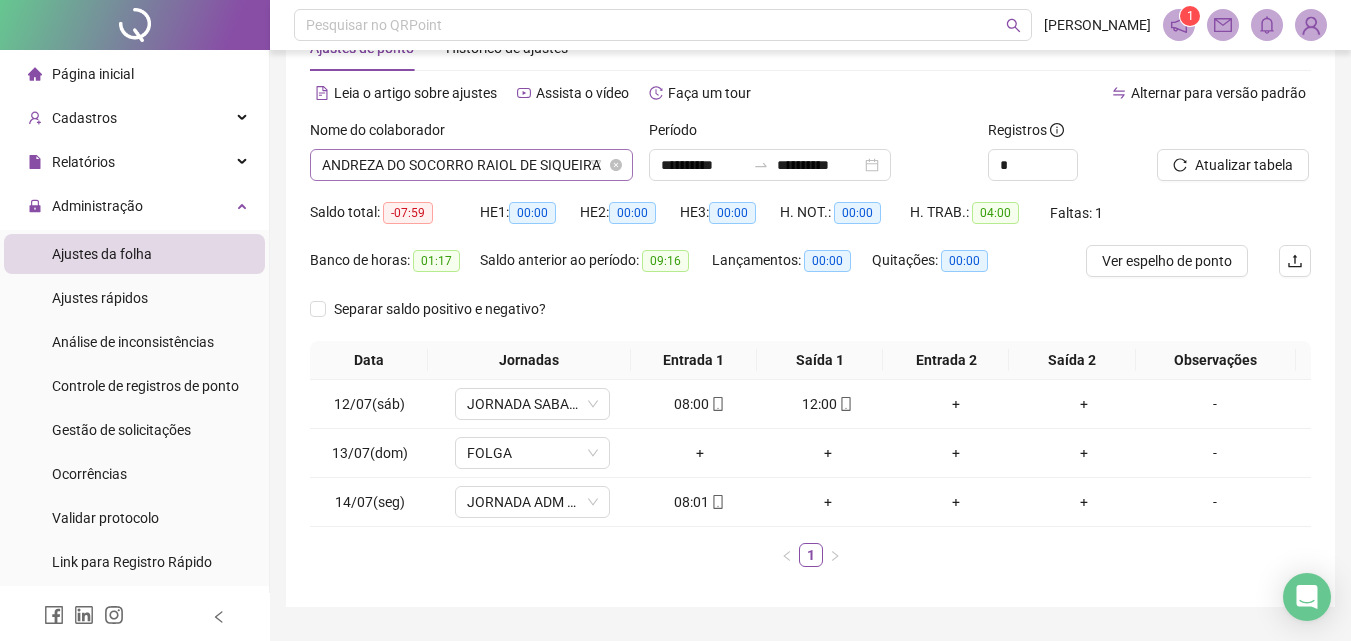 click on "ANDREZA DO SOCORRO RAIOL DE SIQUEIRA" at bounding box center [471, 165] 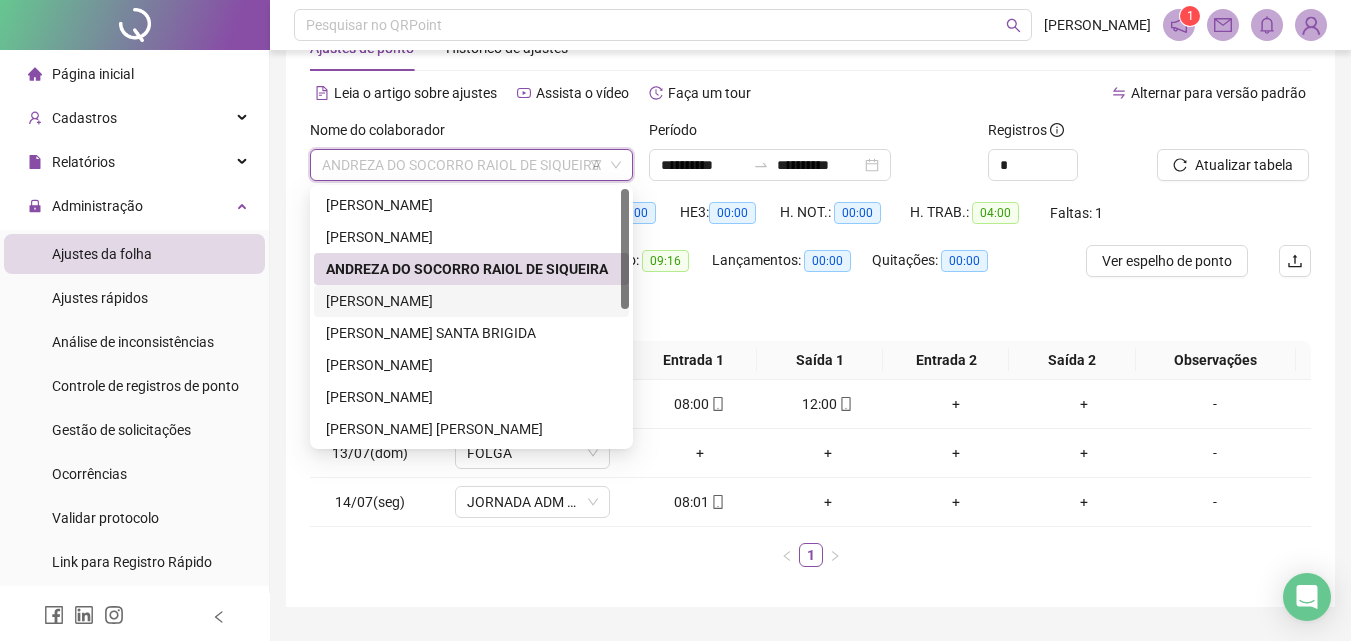 click on "[PERSON_NAME]" at bounding box center [471, 301] 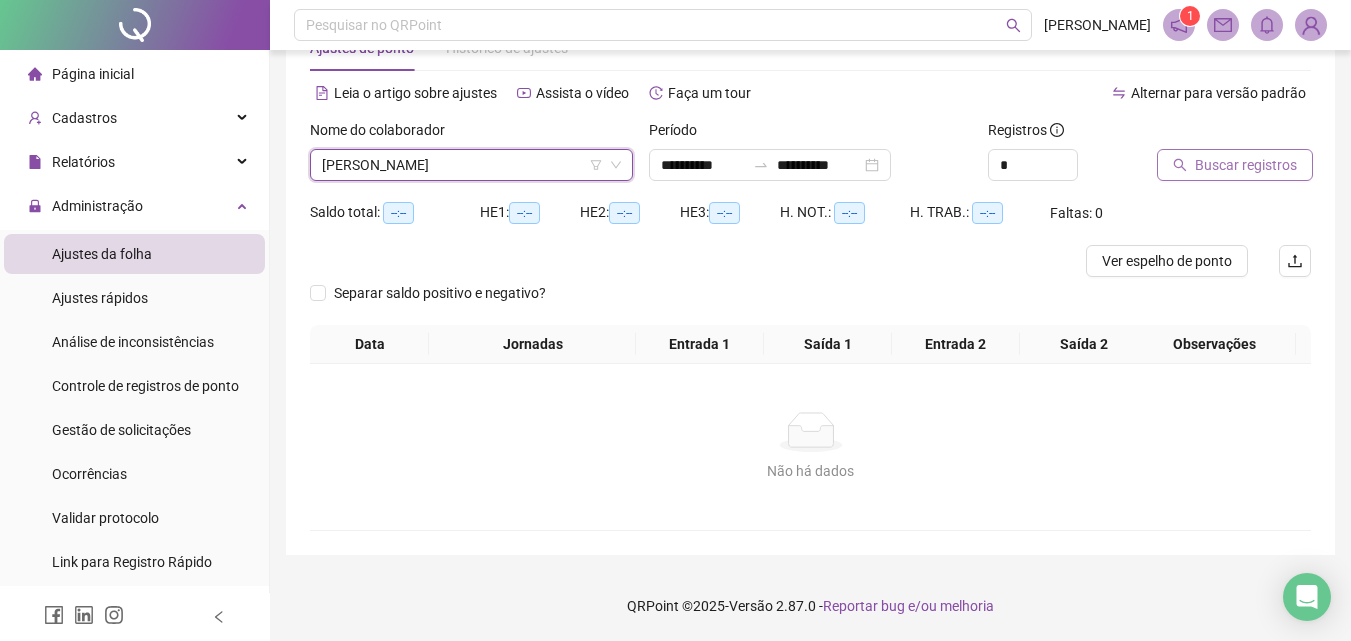 click on "Buscar registros" at bounding box center (1246, 165) 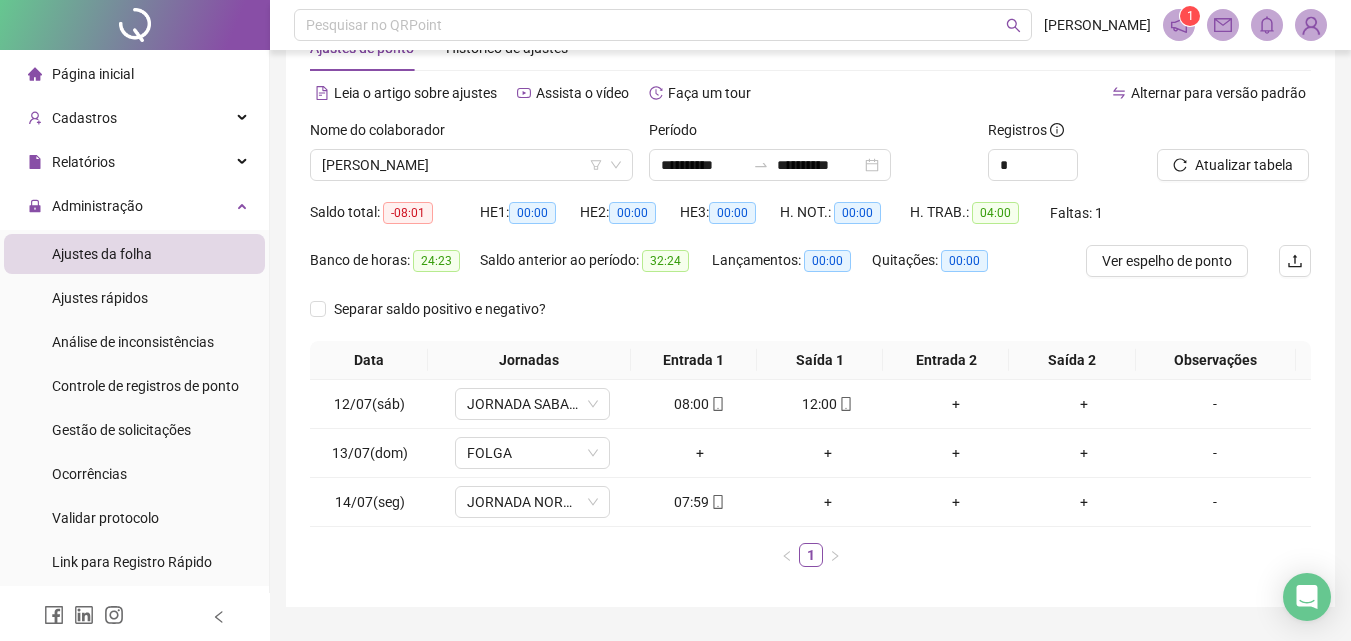 scroll, scrollTop: 0, scrollLeft: 0, axis: both 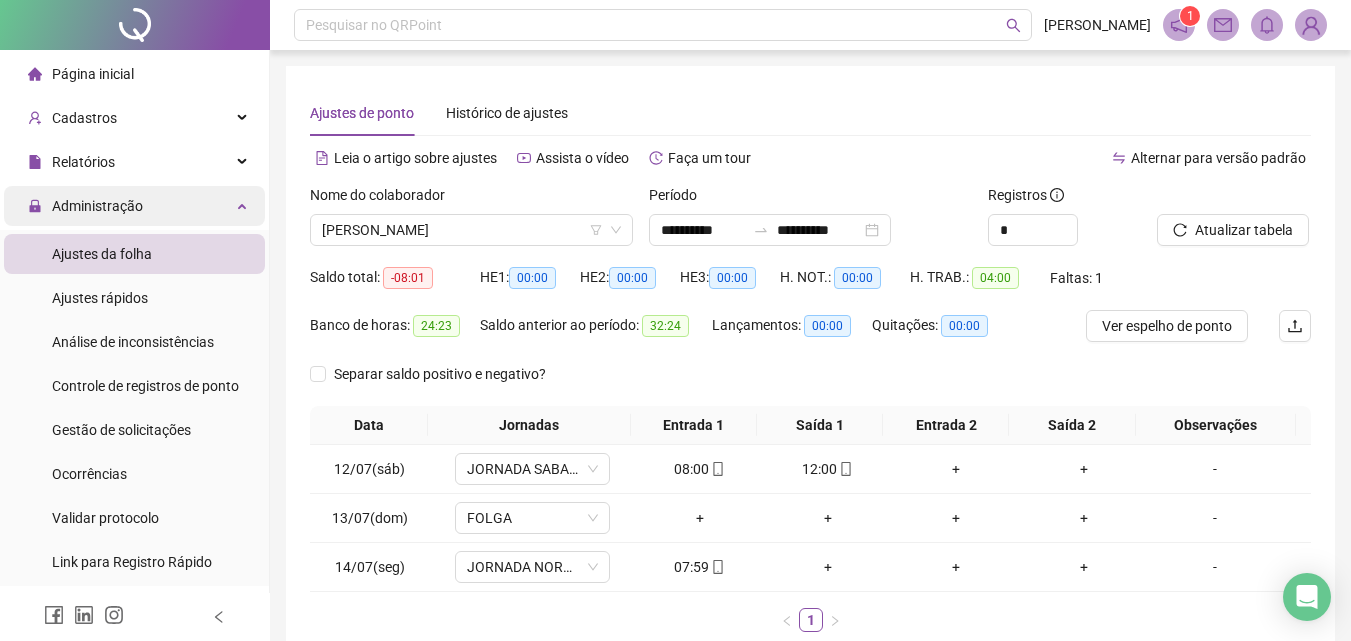 click on "Administração" at bounding box center (97, 206) 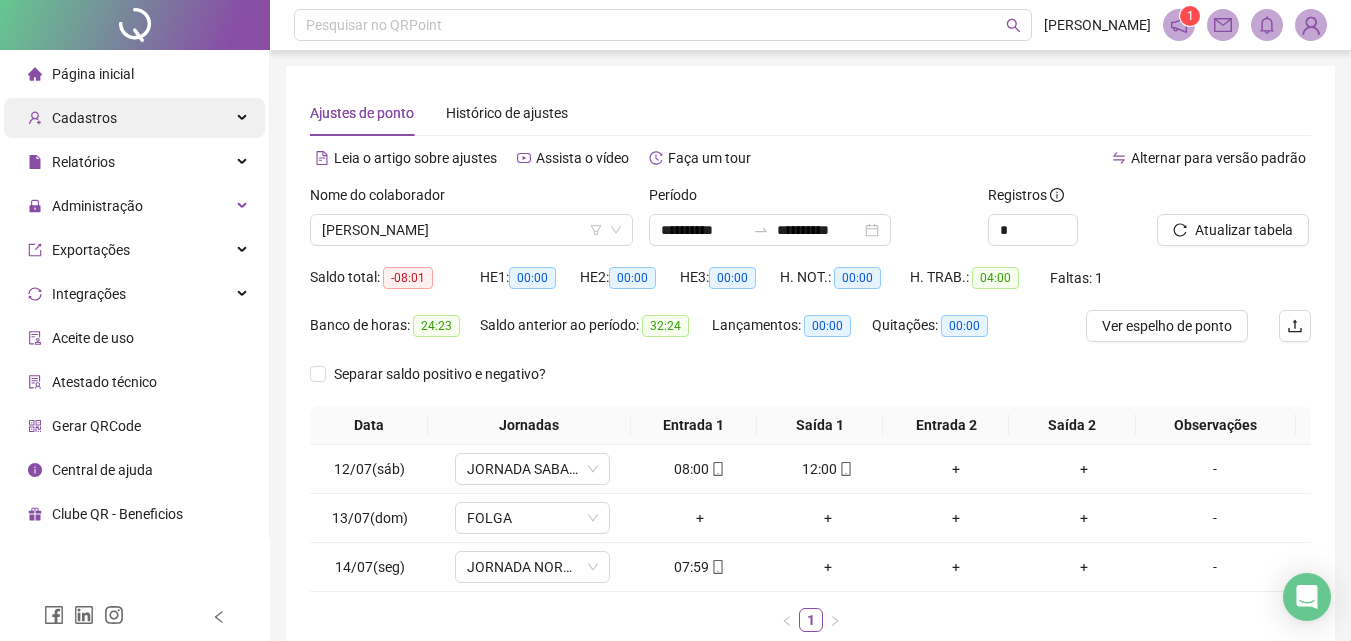 click on "Cadastros" at bounding box center [84, 118] 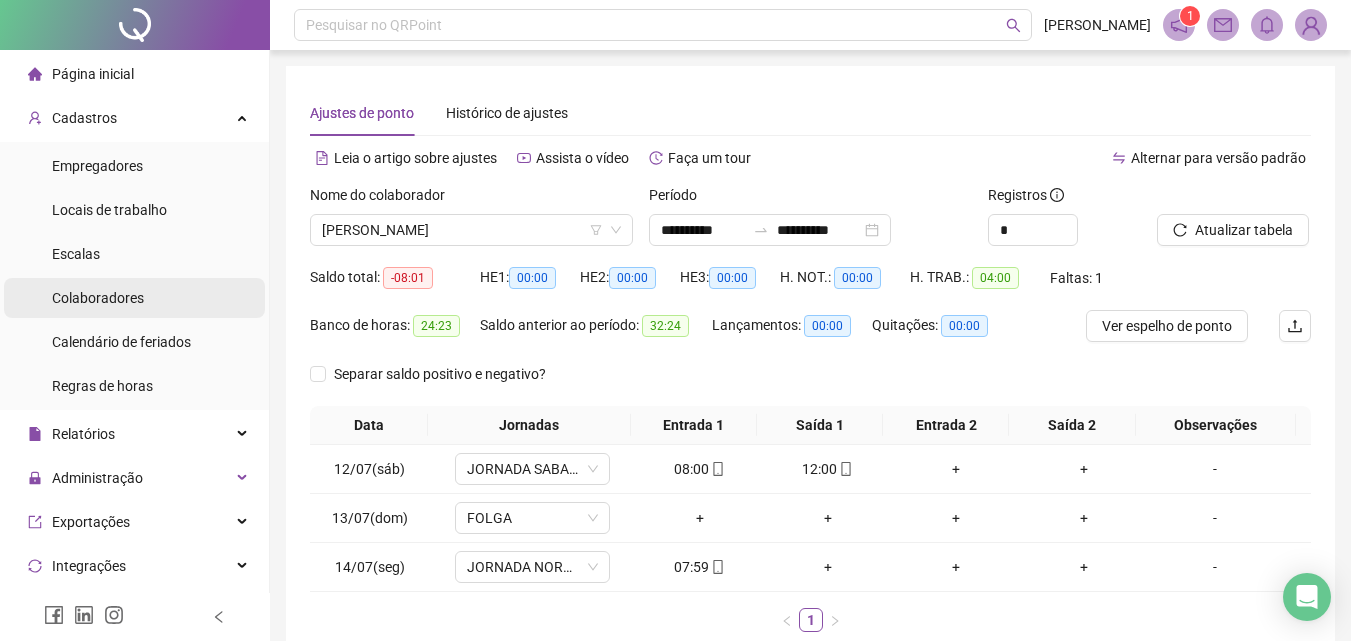 click on "Colaboradores" at bounding box center (98, 298) 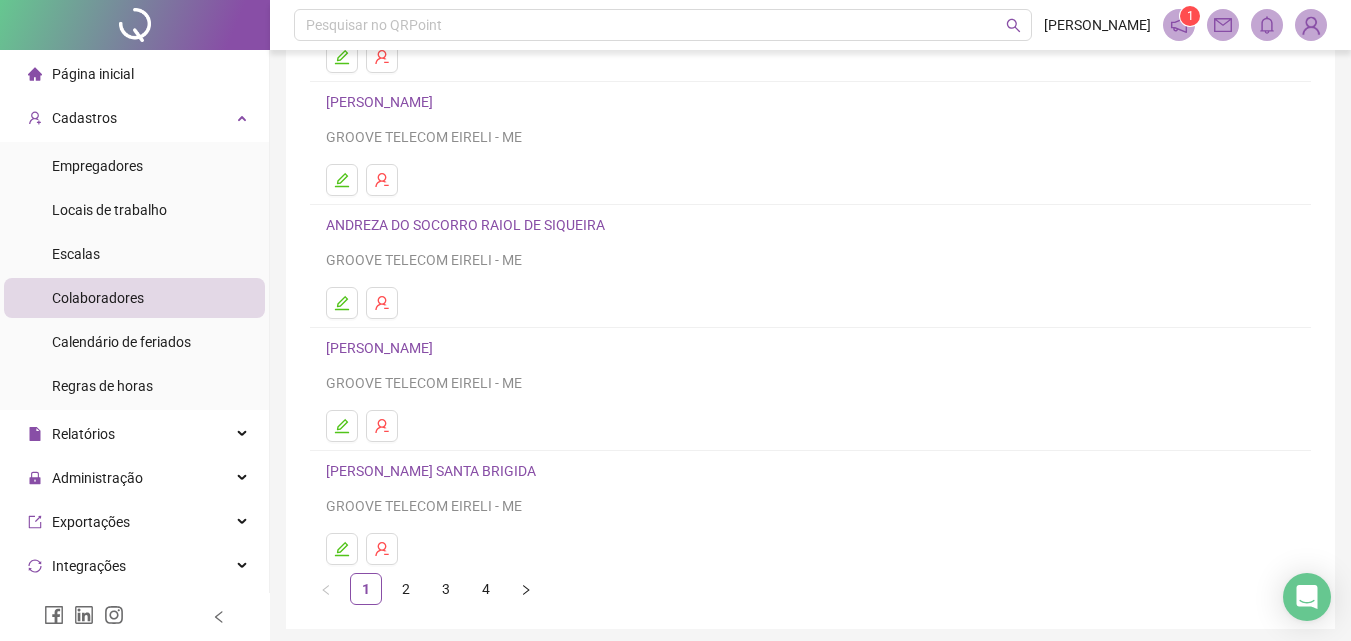 scroll, scrollTop: 326, scrollLeft: 0, axis: vertical 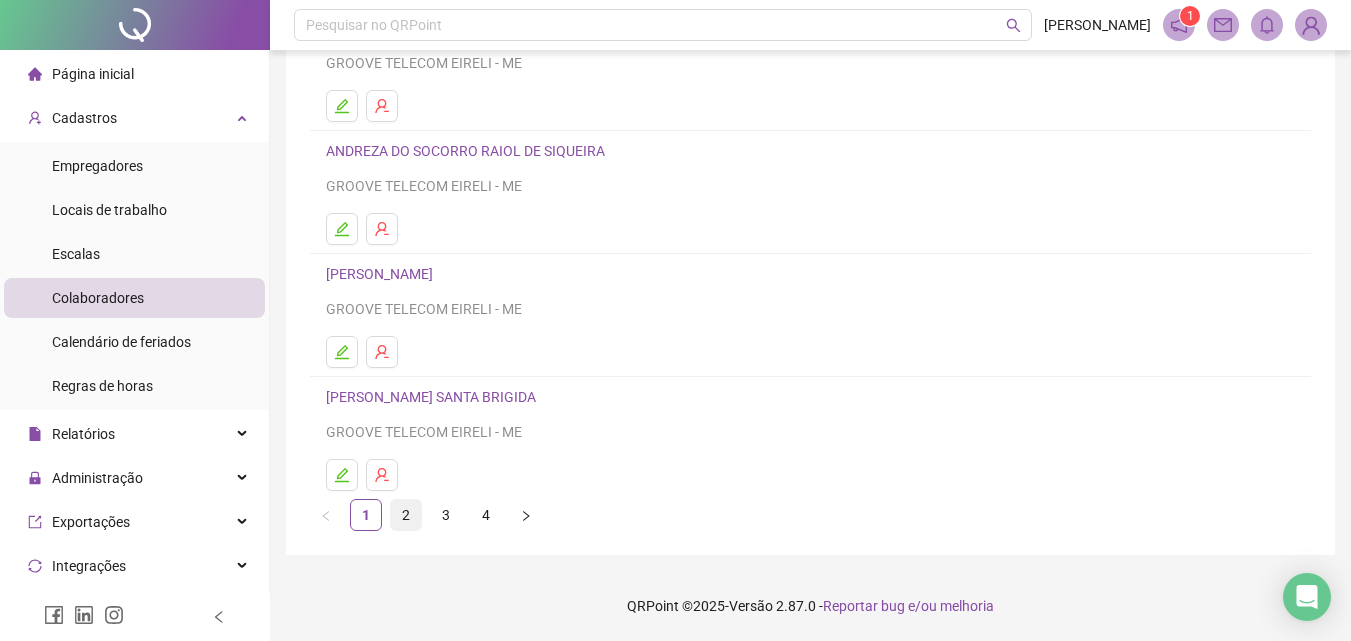 click on "2" at bounding box center [406, 515] 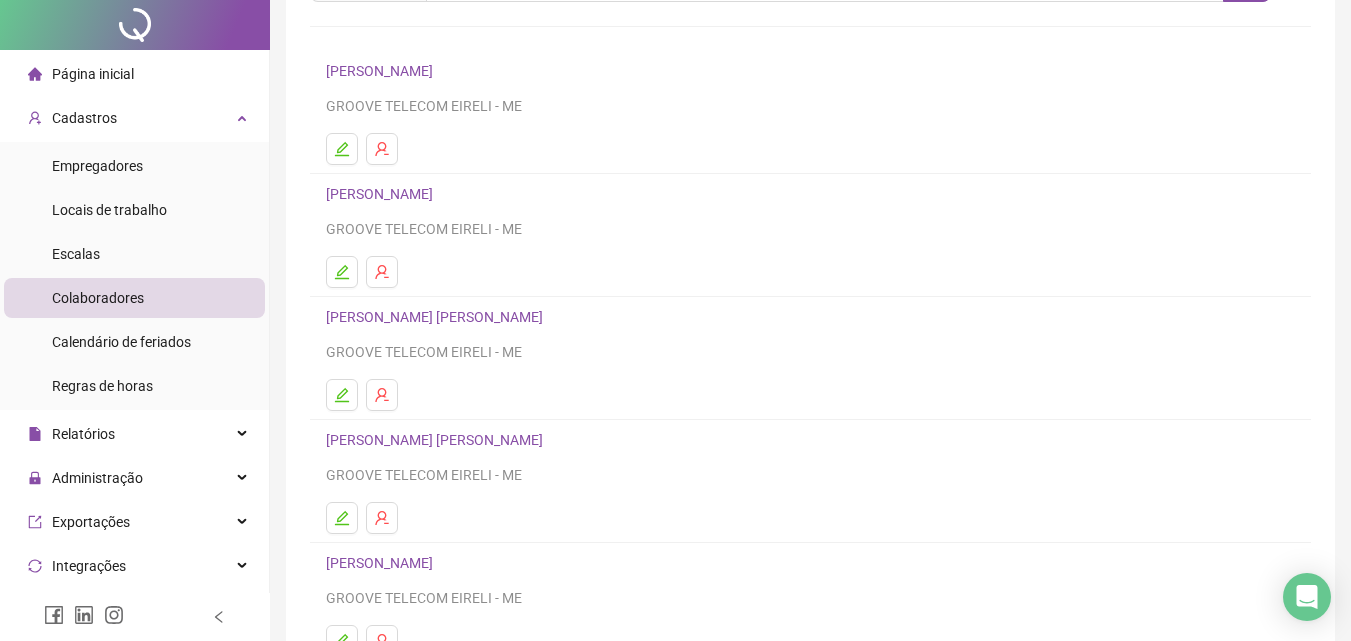 scroll, scrollTop: 326, scrollLeft: 0, axis: vertical 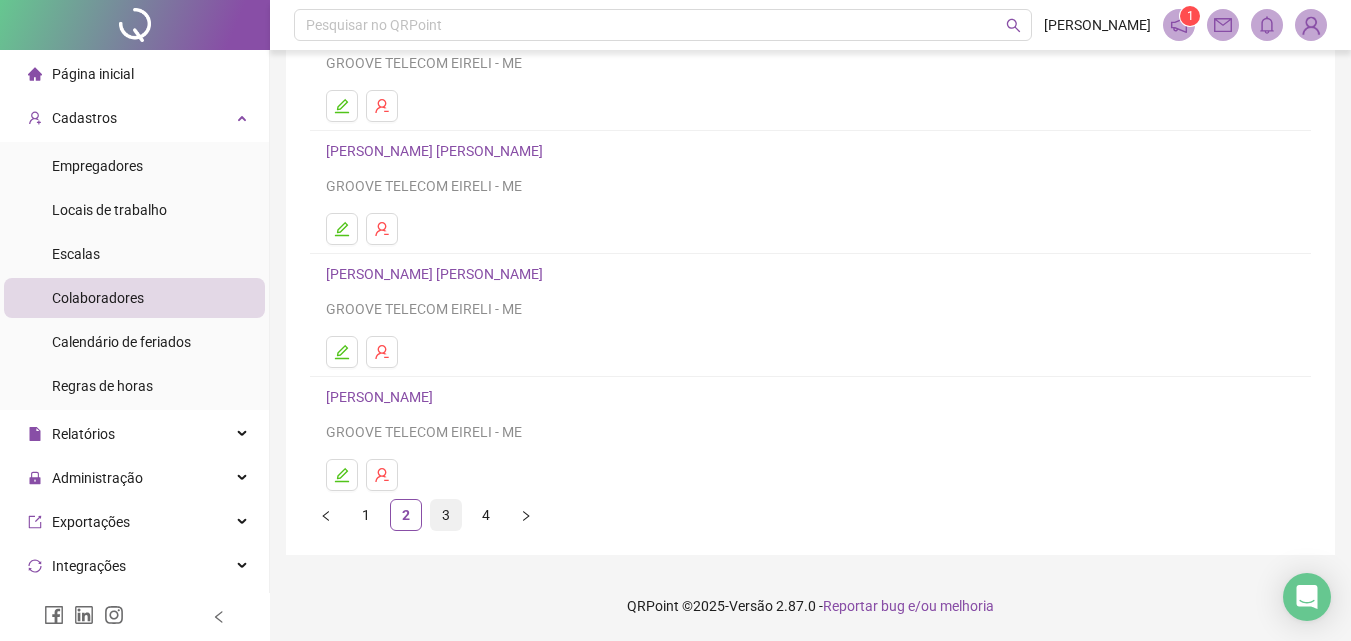 click on "3" at bounding box center (446, 515) 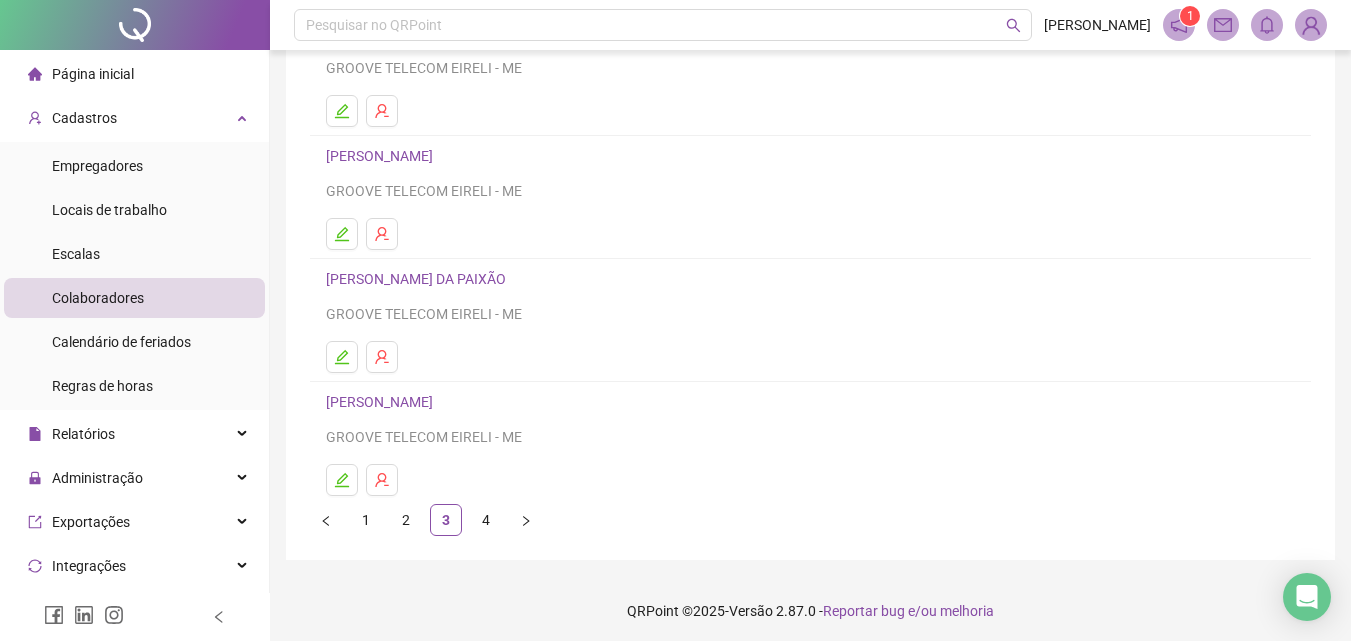 scroll, scrollTop: 326, scrollLeft: 0, axis: vertical 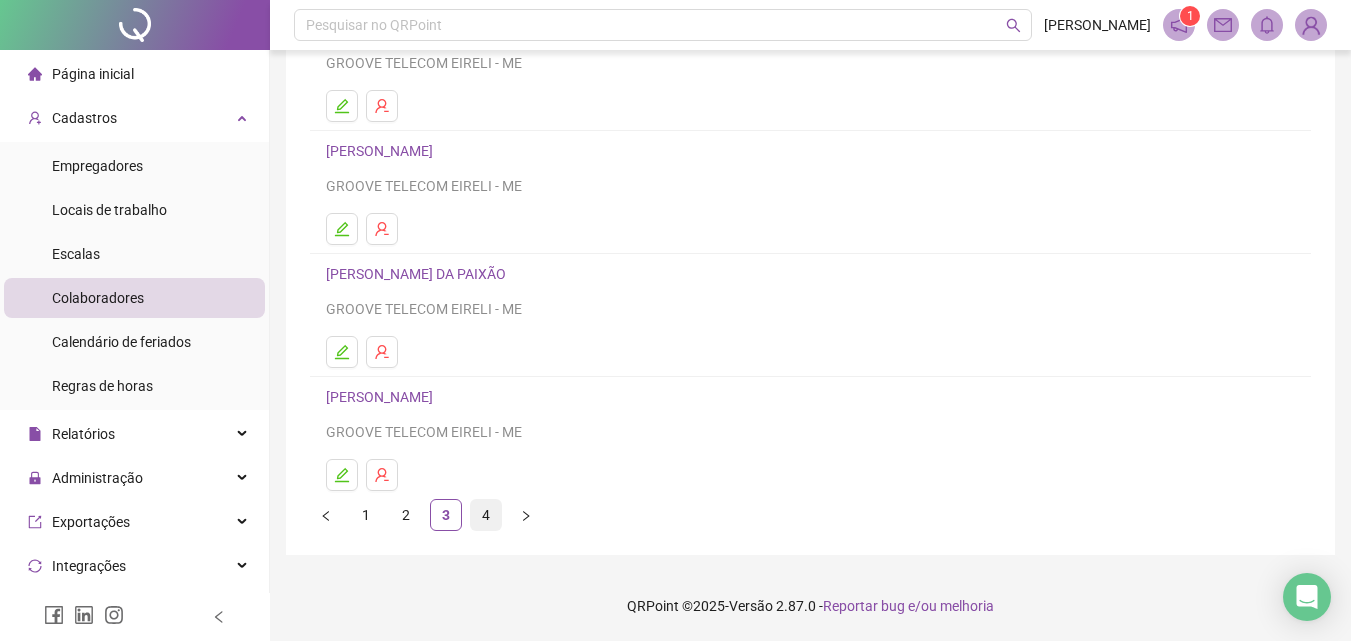 click on "4" at bounding box center [486, 515] 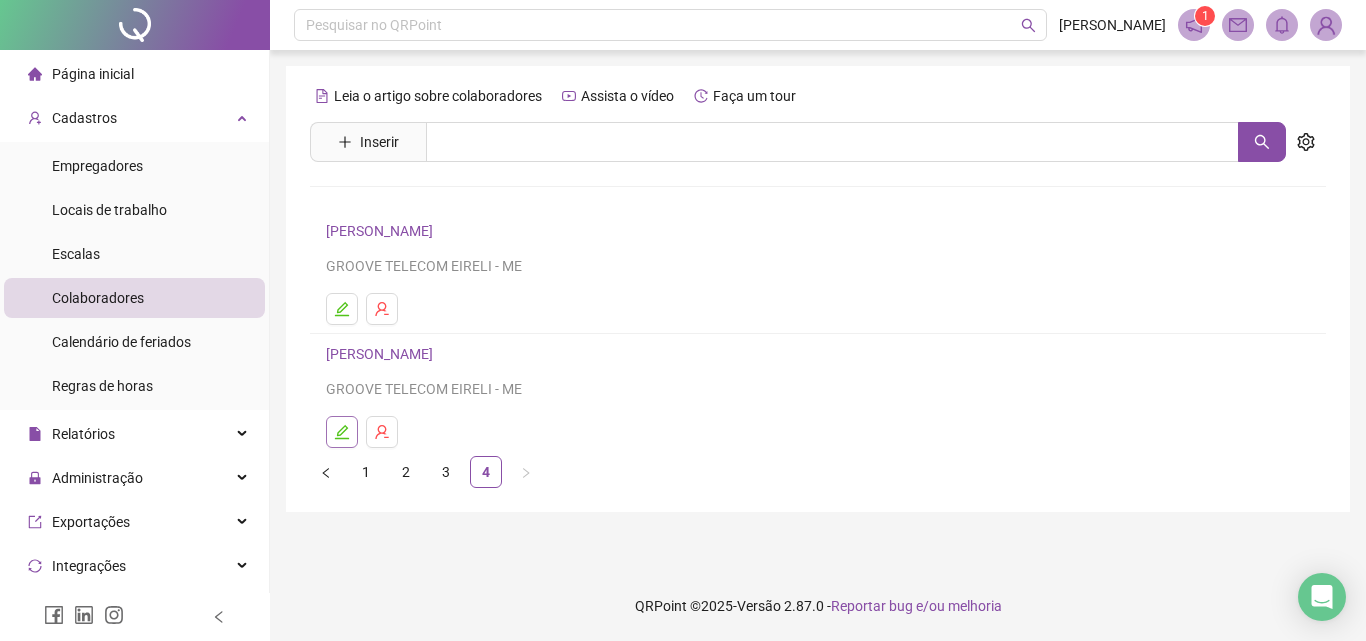 click 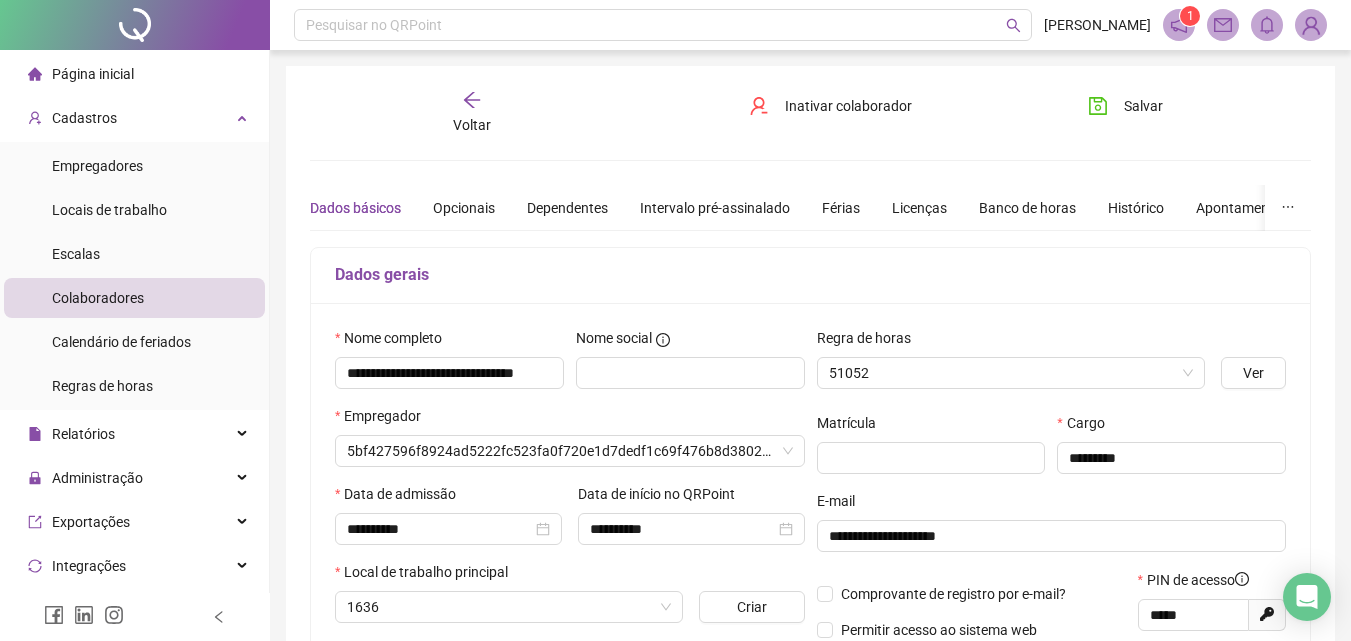 type on "**********" 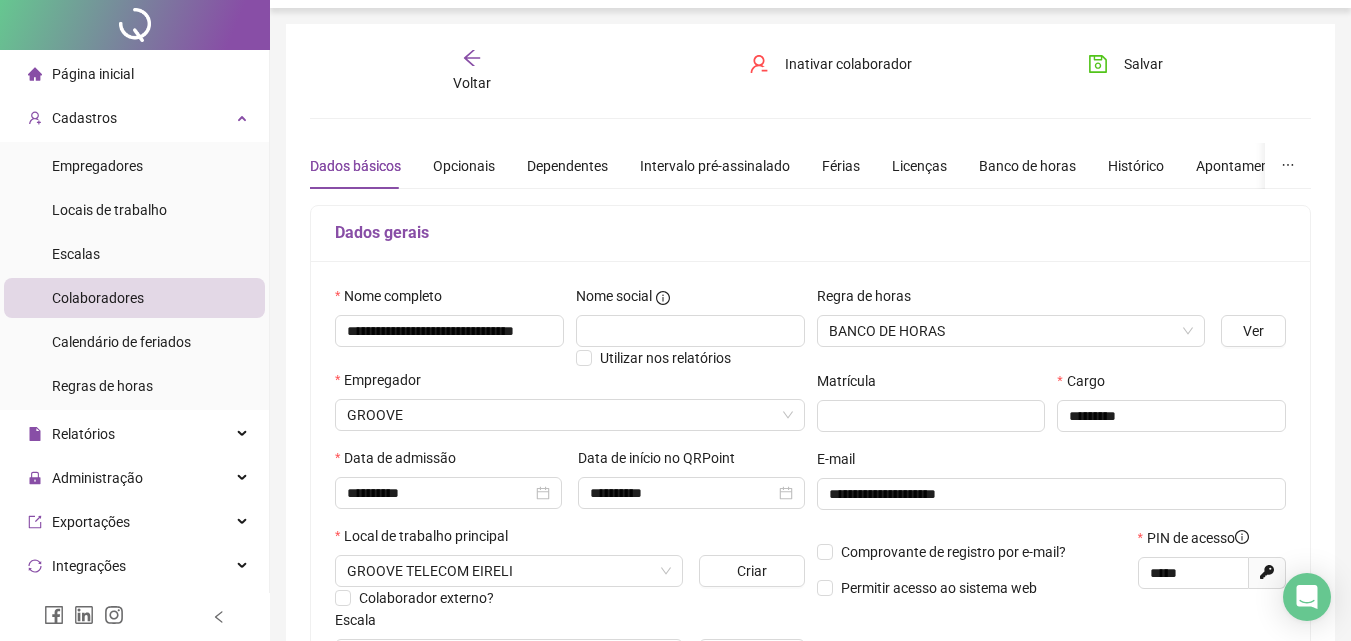 scroll, scrollTop: 0, scrollLeft: 0, axis: both 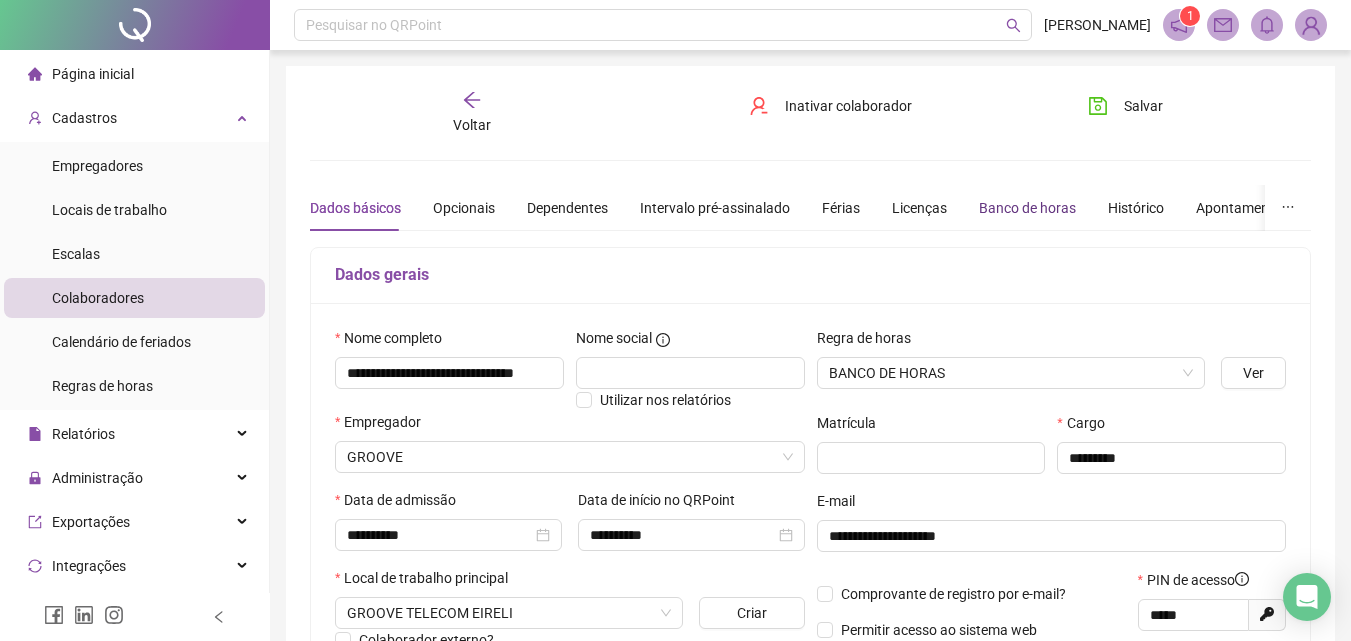 click on "Banco de horas" at bounding box center [1027, 208] 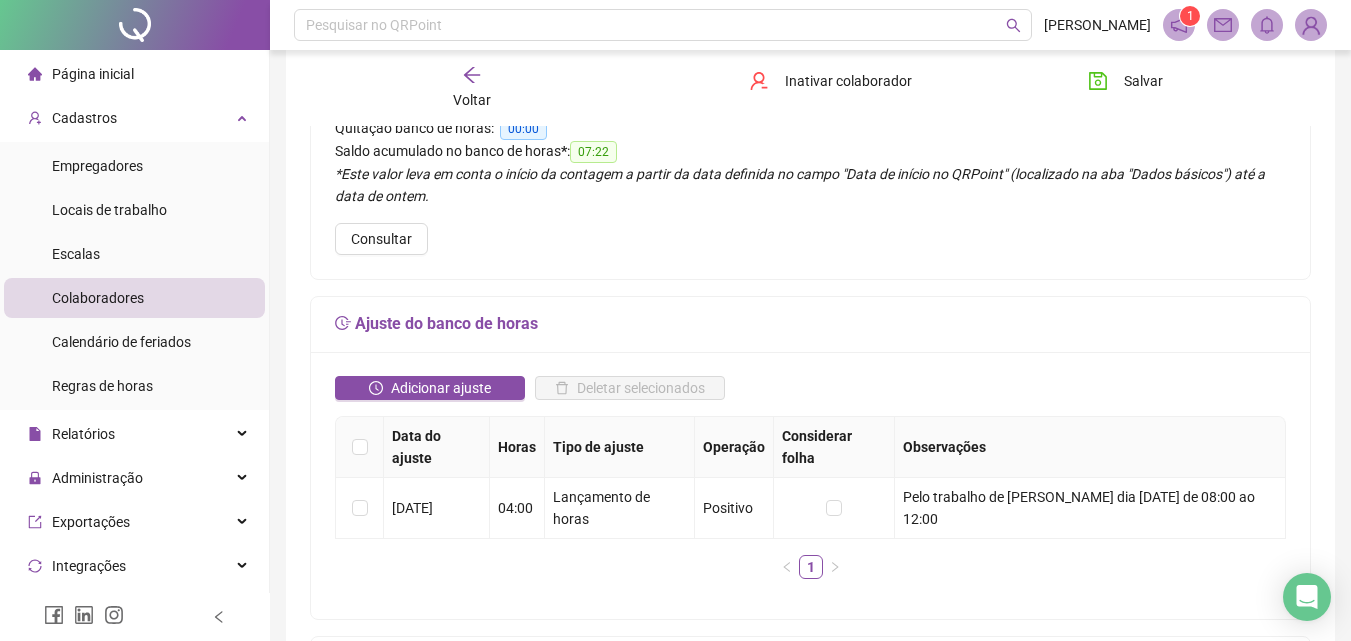 scroll, scrollTop: 300, scrollLeft: 0, axis: vertical 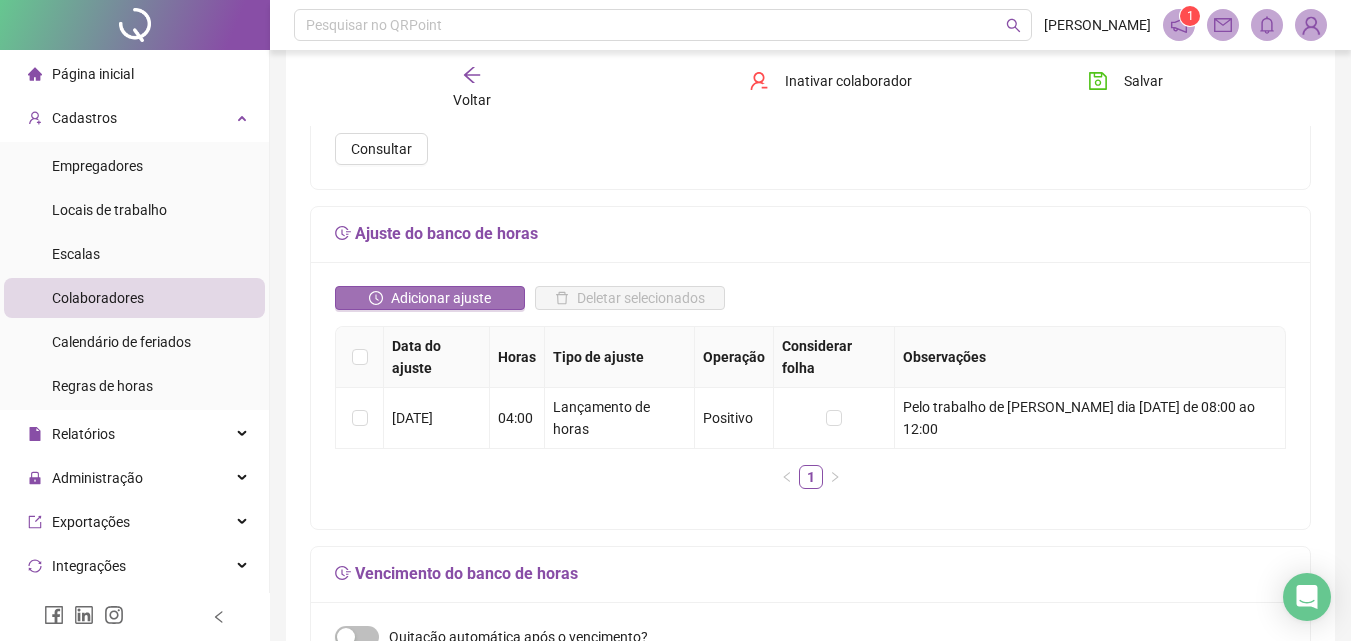 click on "Adicionar ajuste" at bounding box center [441, 298] 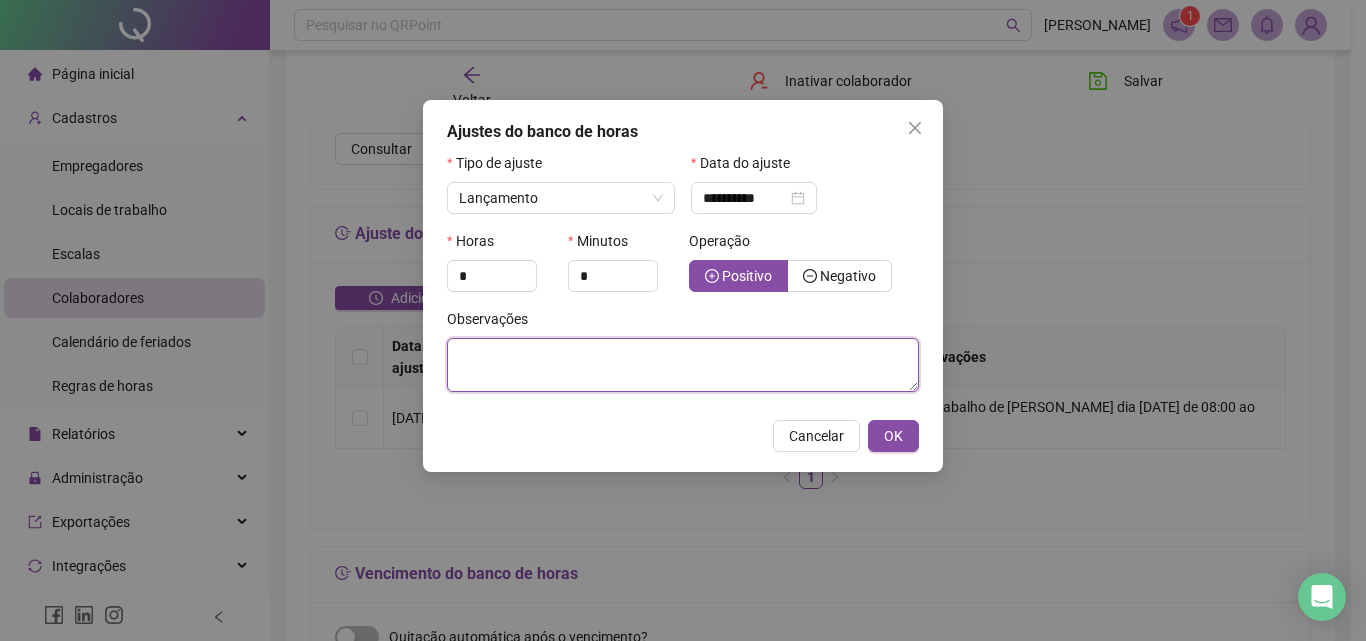 click at bounding box center [683, 365] 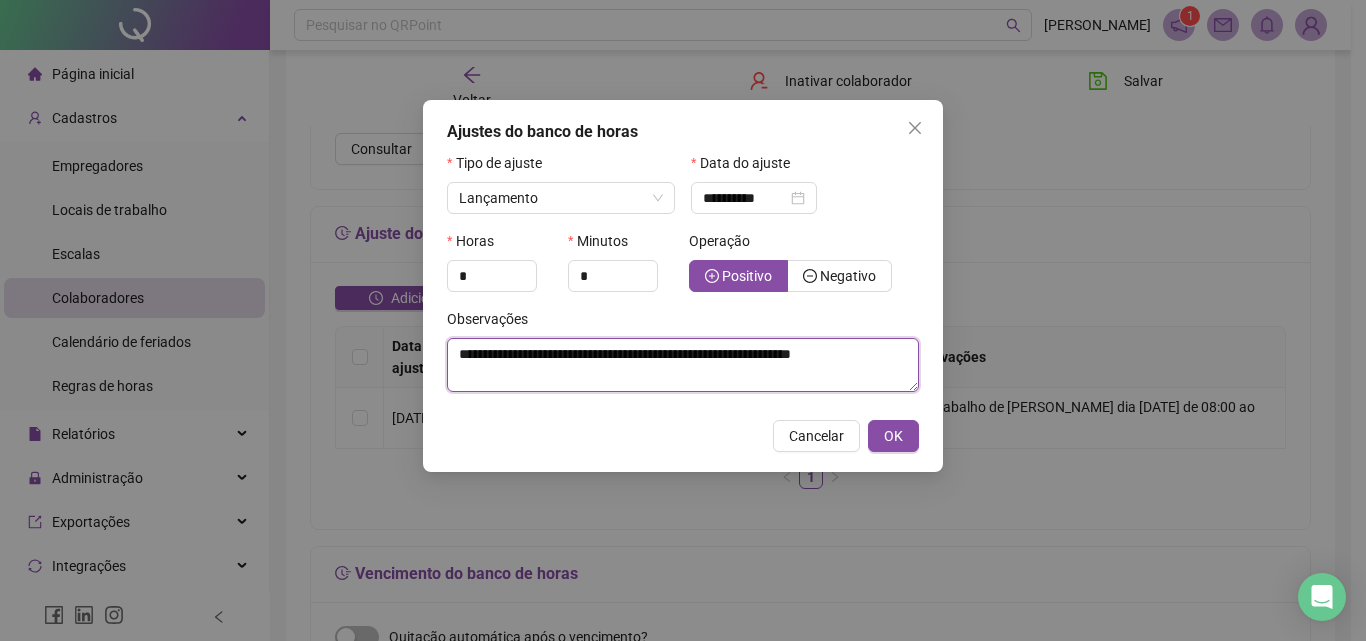 click on "**********" at bounding box center (683, 365) 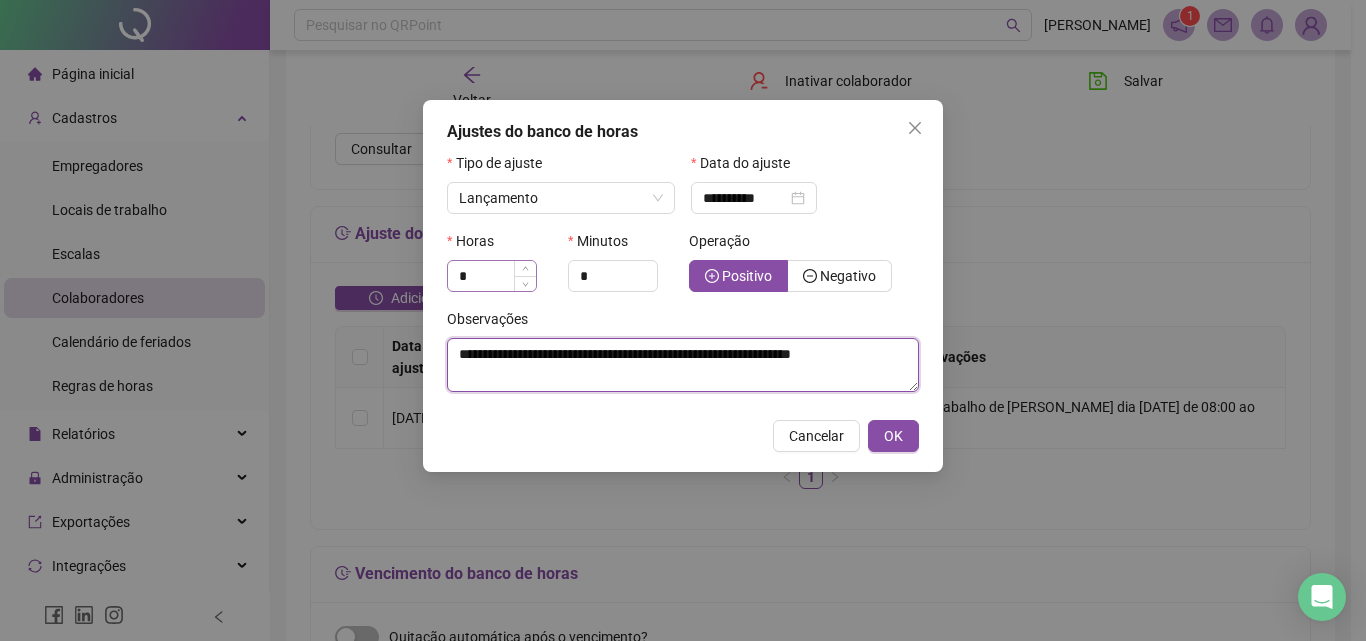 type on "**********" 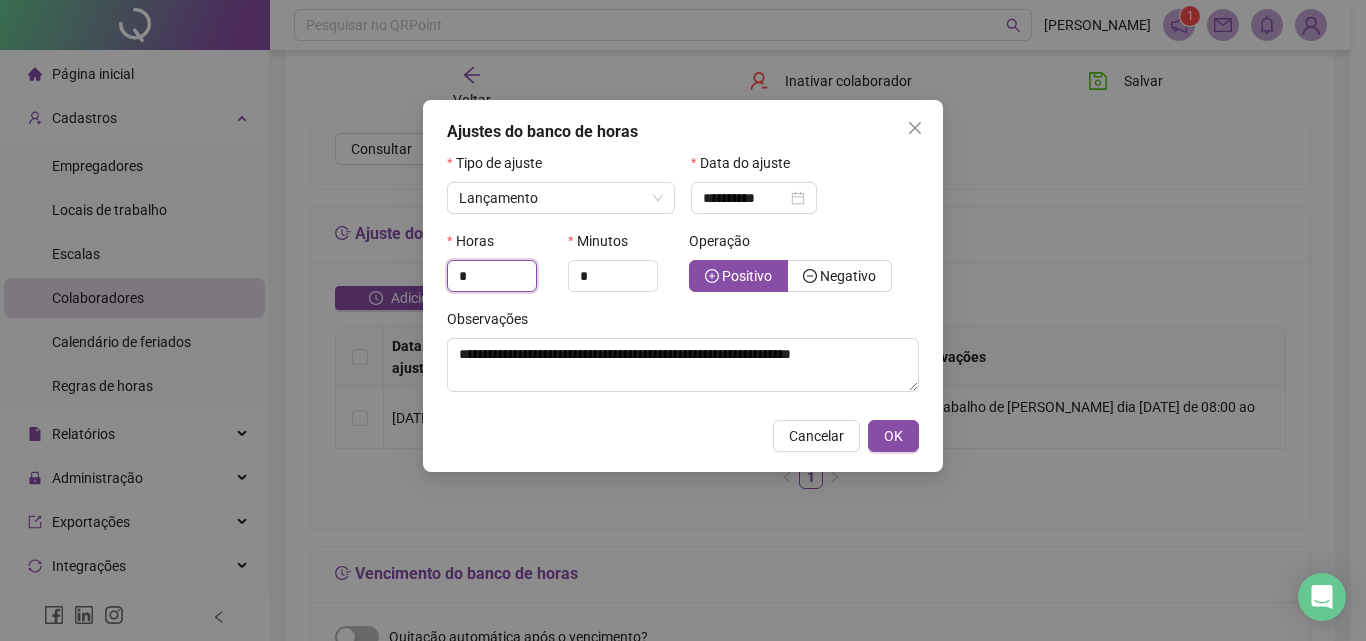 drag, startPoint x: 492, startPoint y: 273, endPoint x: 407, endPoint y: 279, distance: 85.2115 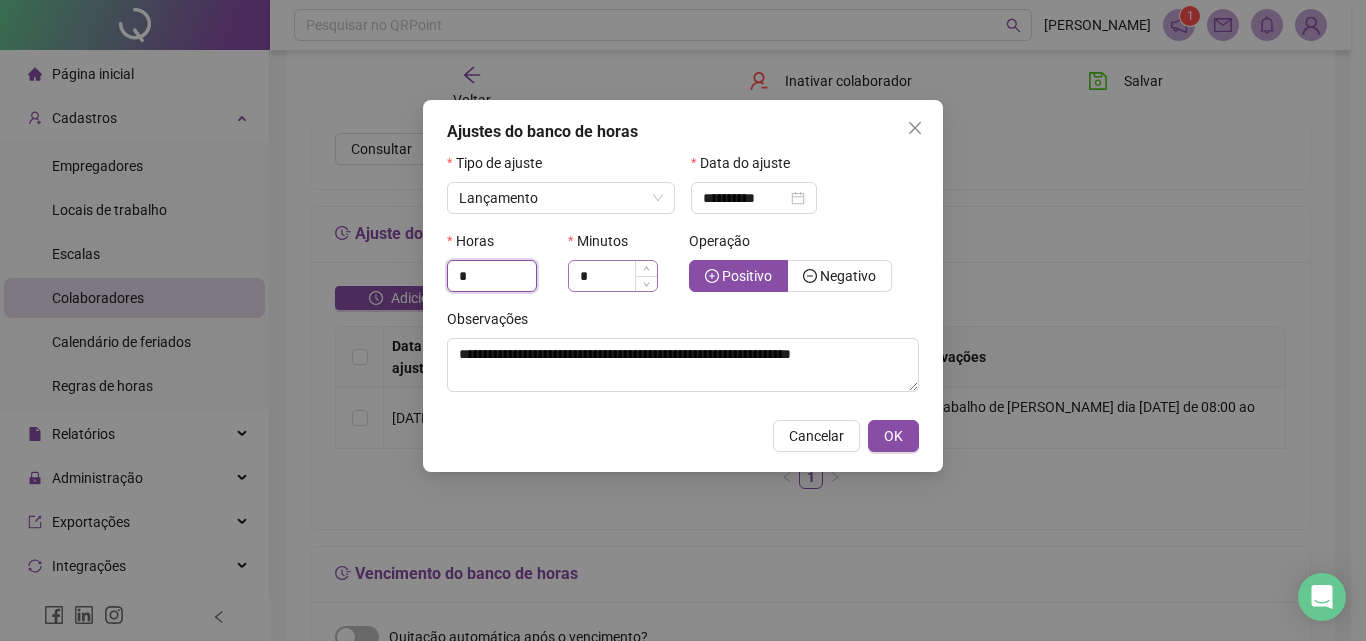 type on "*" 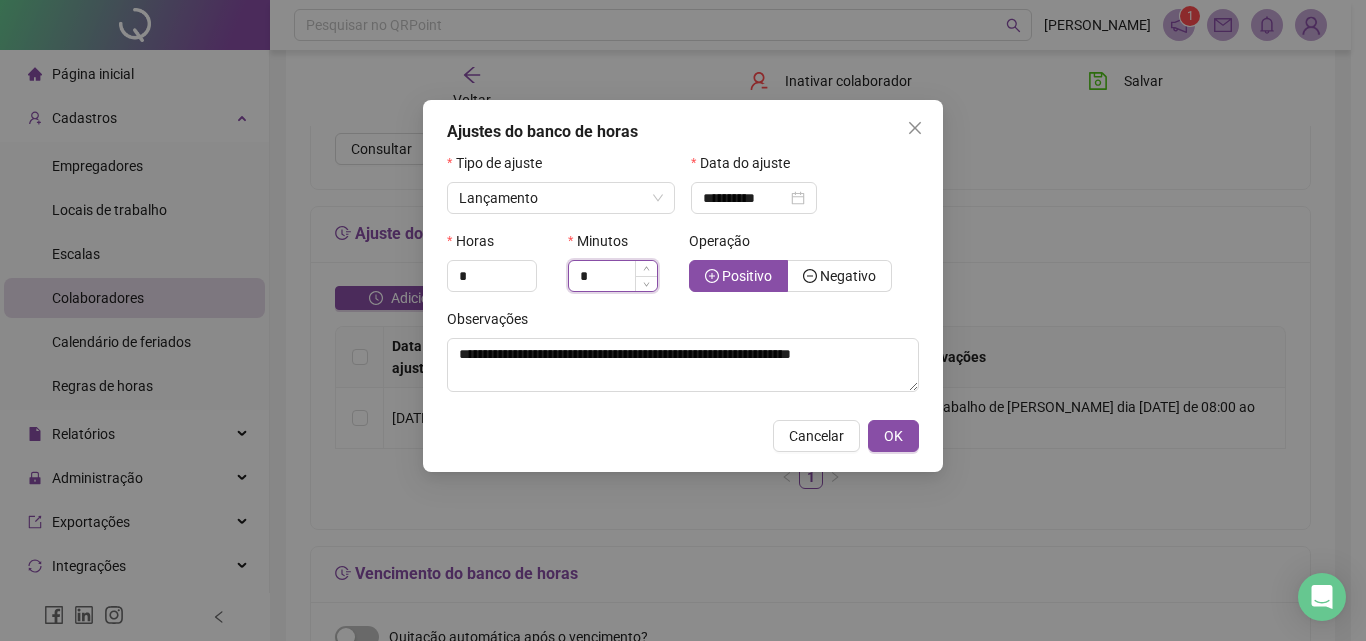 click on "*" at bounding box center (613, 276) 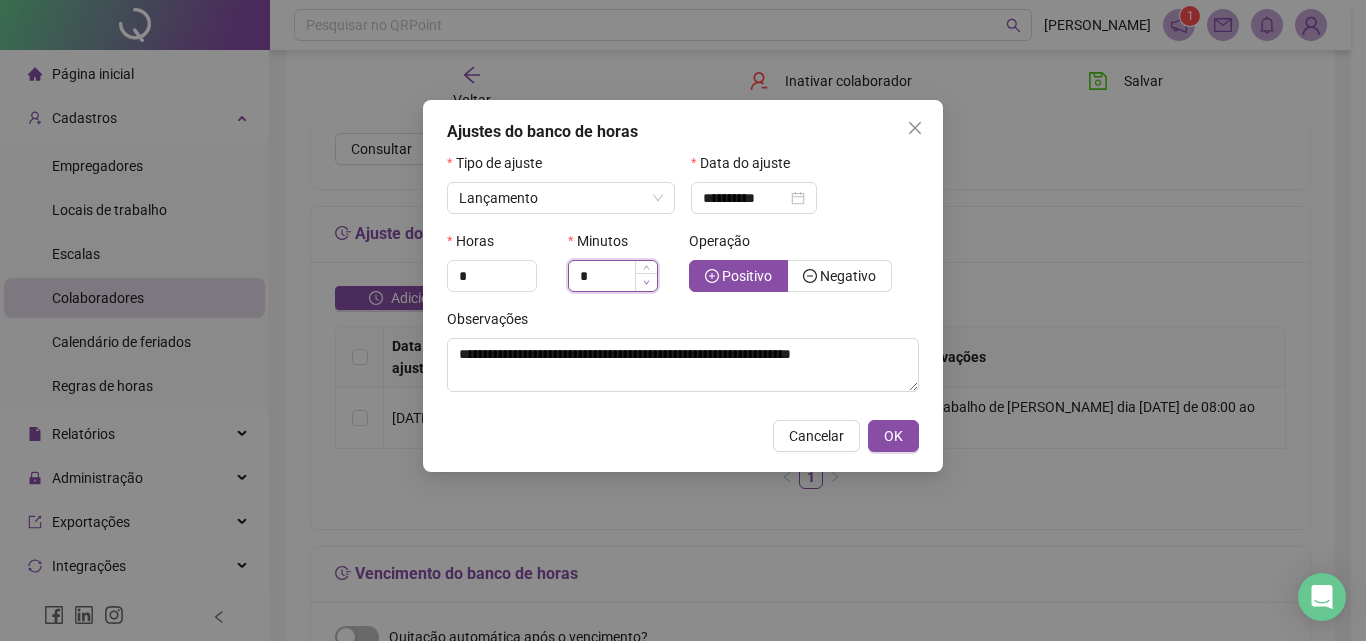 click at bounding box center [646, 282] 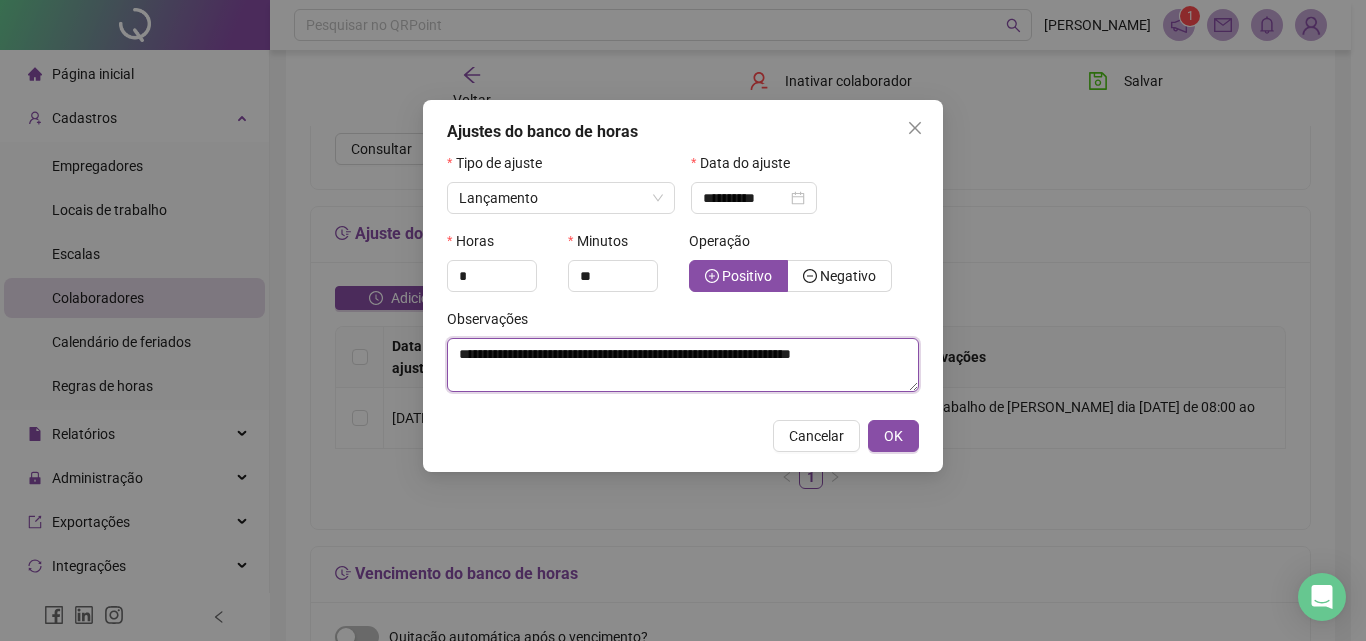 type on "*" 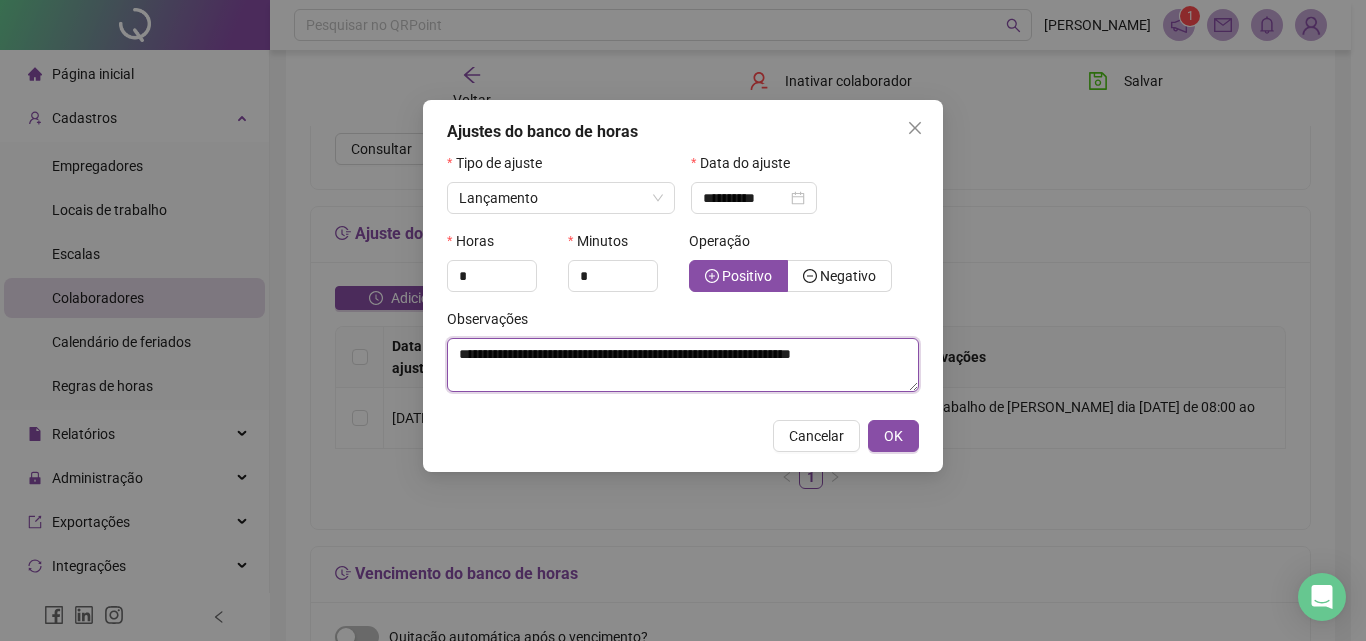 click on "**********" at bounding box center [683, 365] 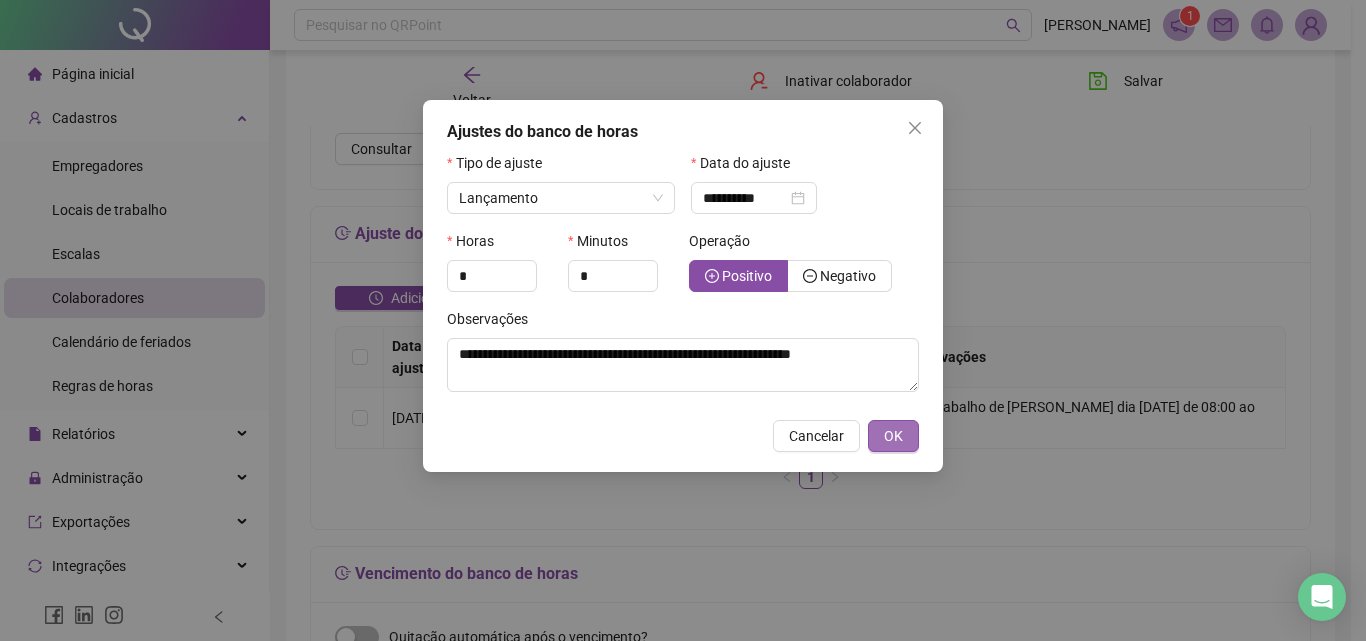 click on "OK" at bounding box center (893, 436) 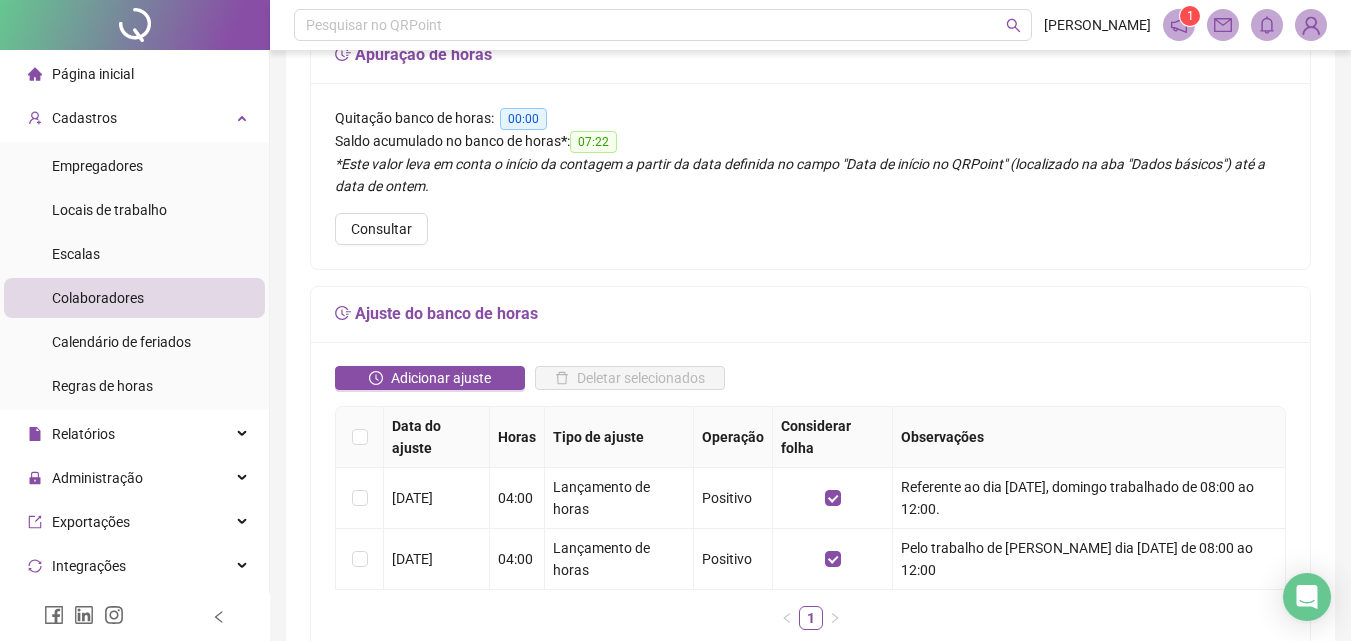 scroll, scrollTop: 0, scrollLeft: 0, axis: both 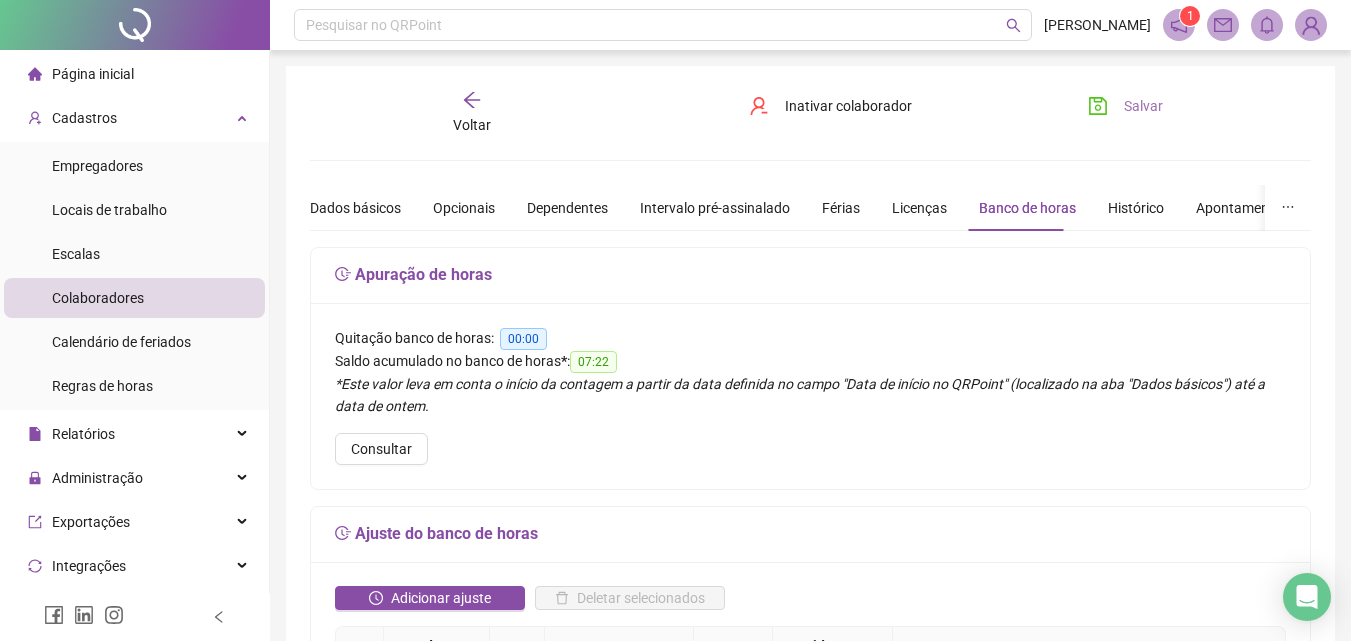 click 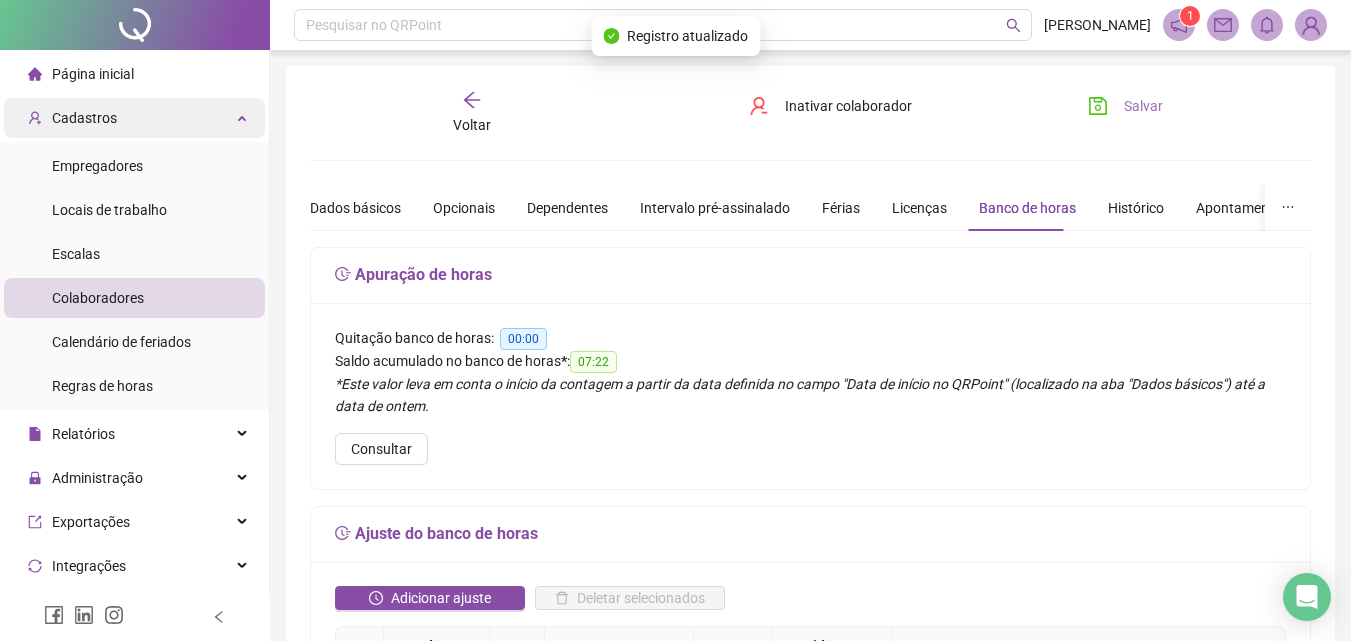 click on "Cadastros" at bounding box center [84, 118] 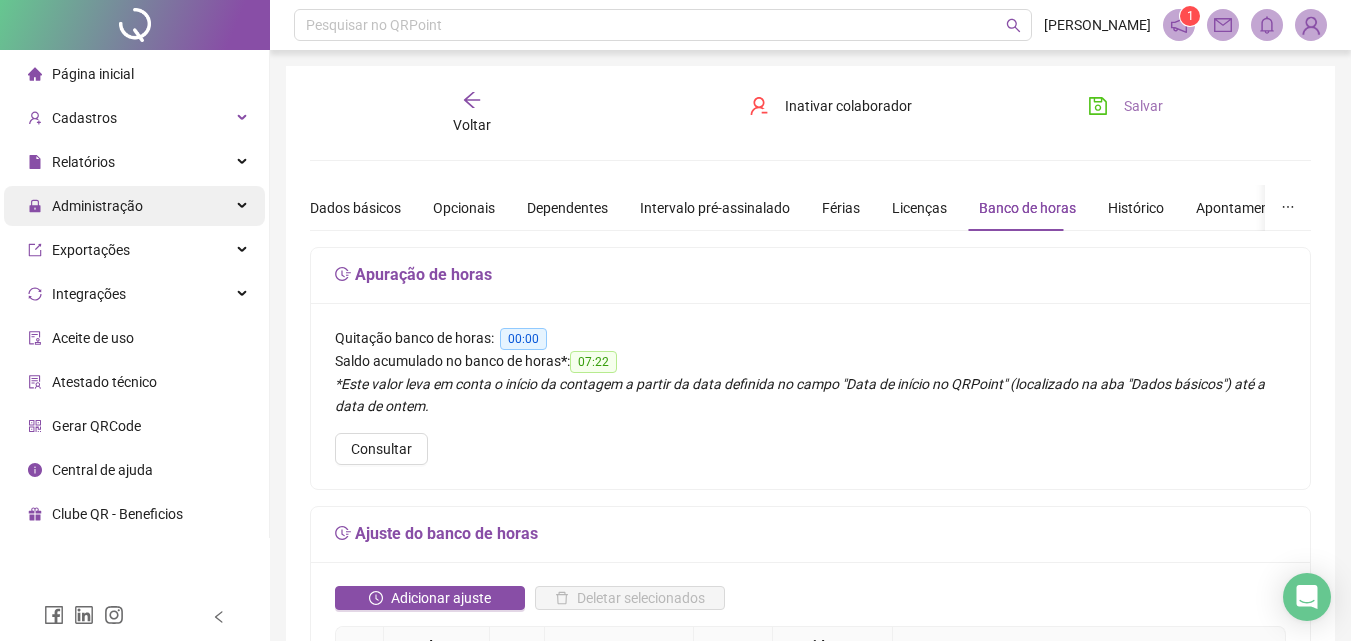 click on "Administração" at bounding box center (97, 206) 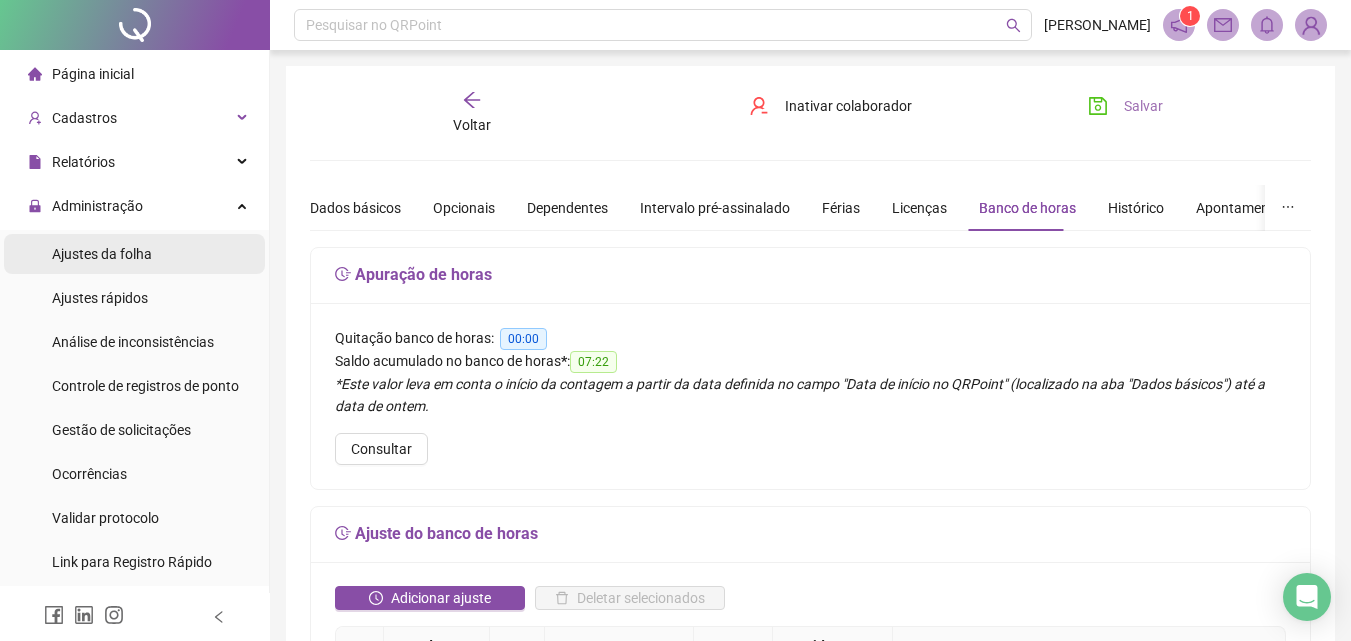 click on "Ajustes da folha" at bounding box center (102, 254) 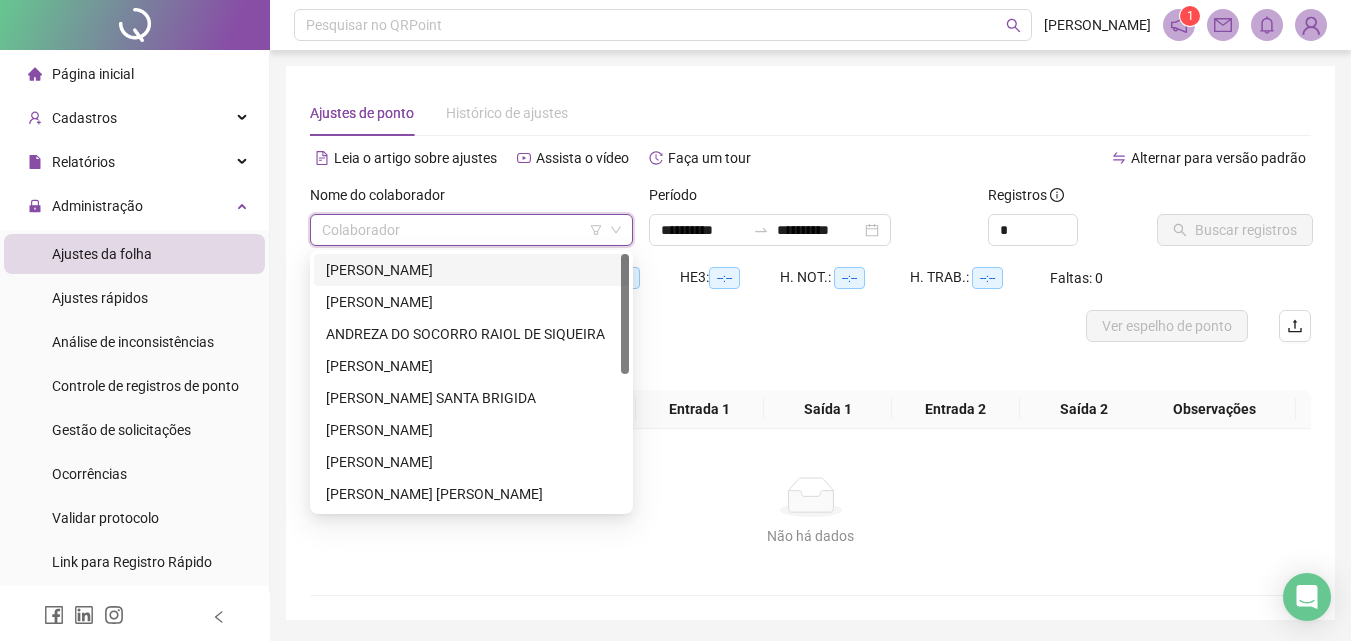click at bounding box center [465, 230] 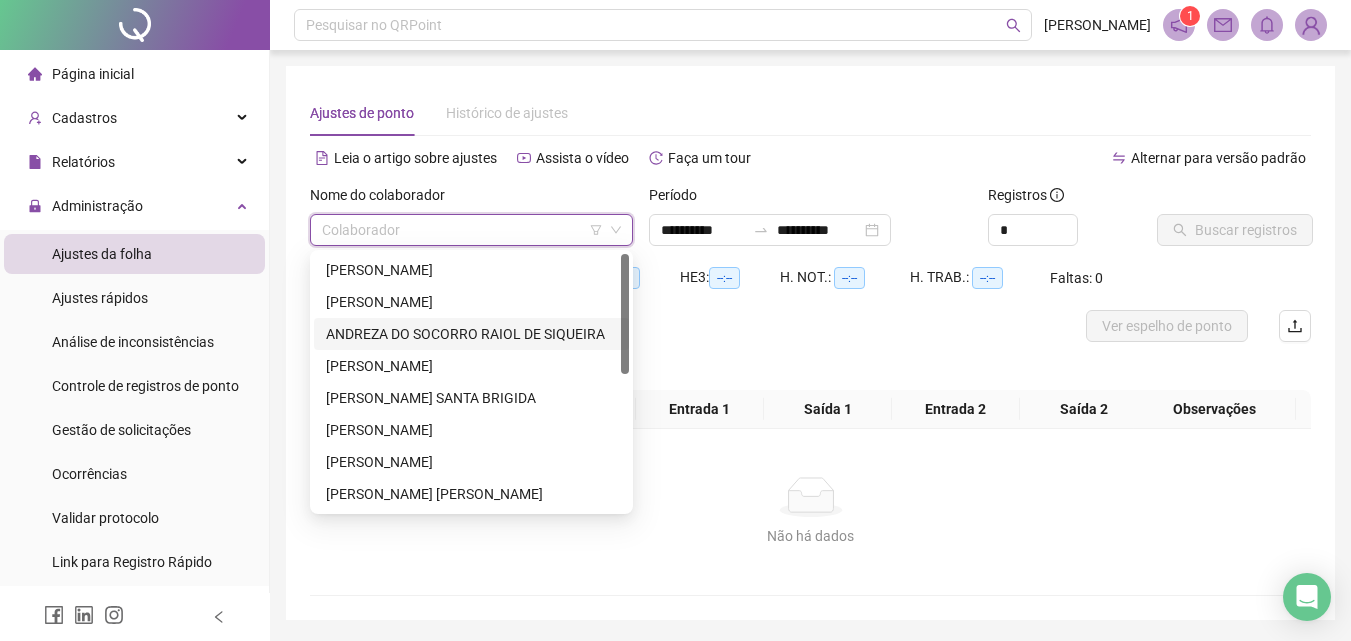 scroll, scrollTop: 288, scrollLeft: 0, axis: vertical 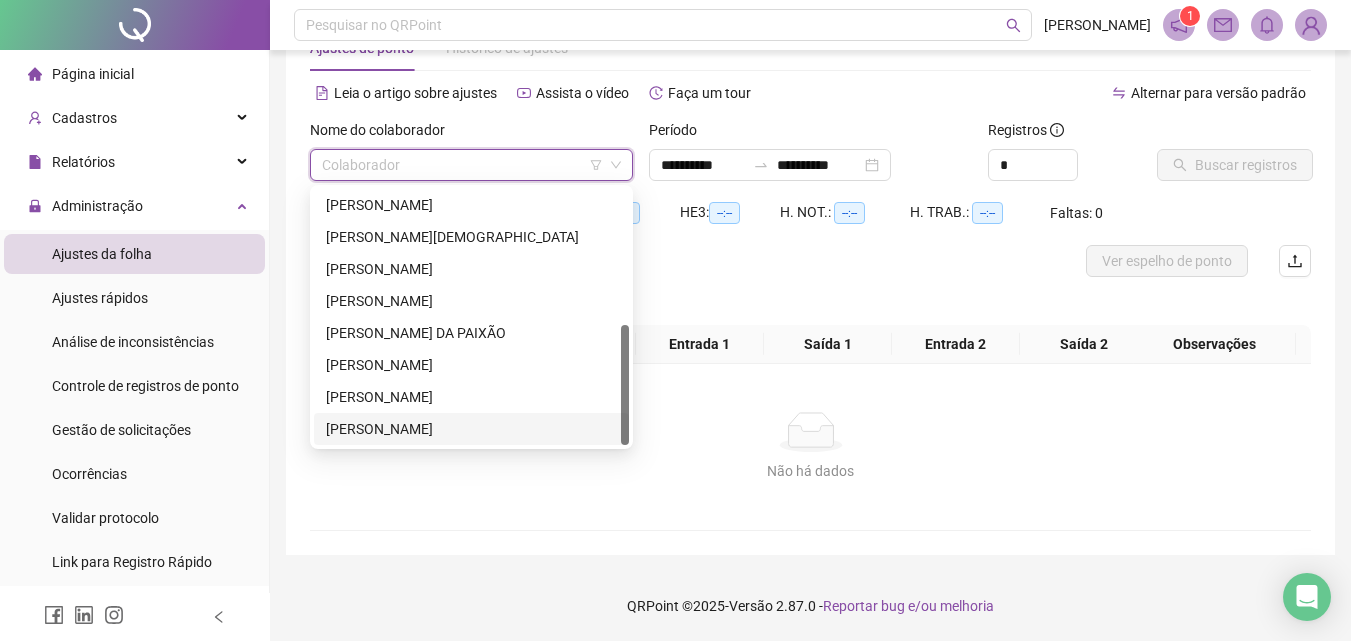 click on "[PERSON_NAME]" at bounding box center (471, 429) 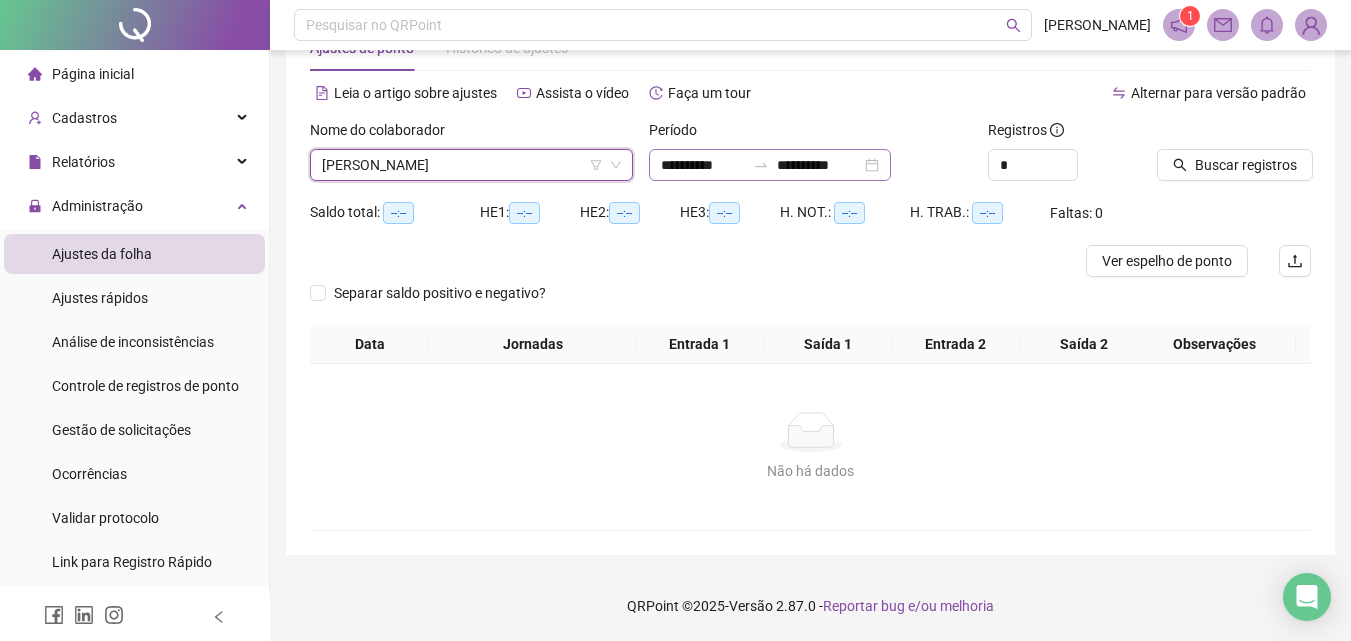 click on "**********" at bounding box center (770, 165) 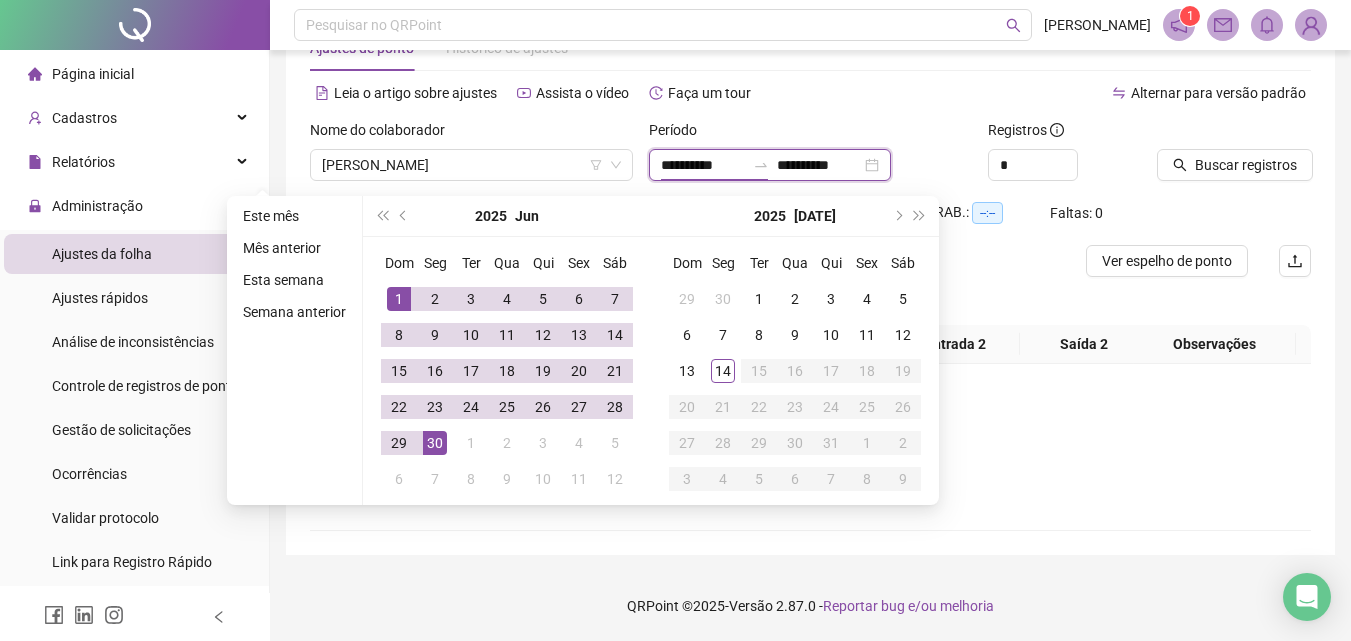 click on "**********" at bounding box center [703, 165] 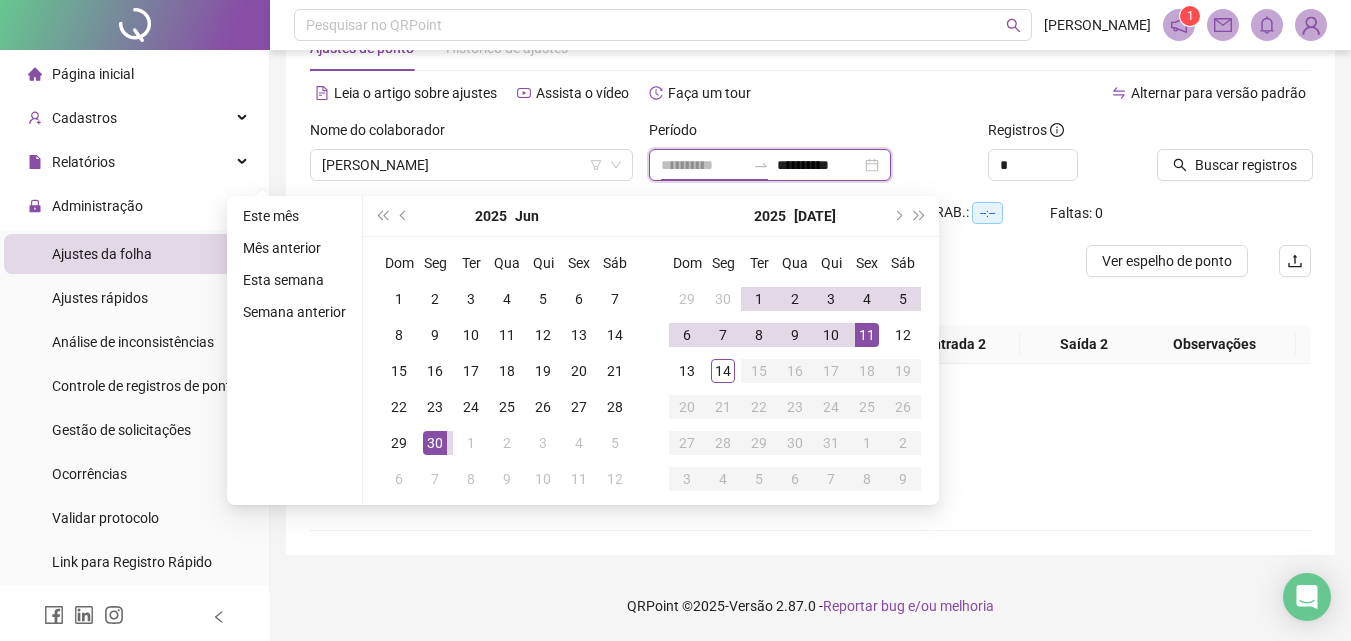 type on "**********" 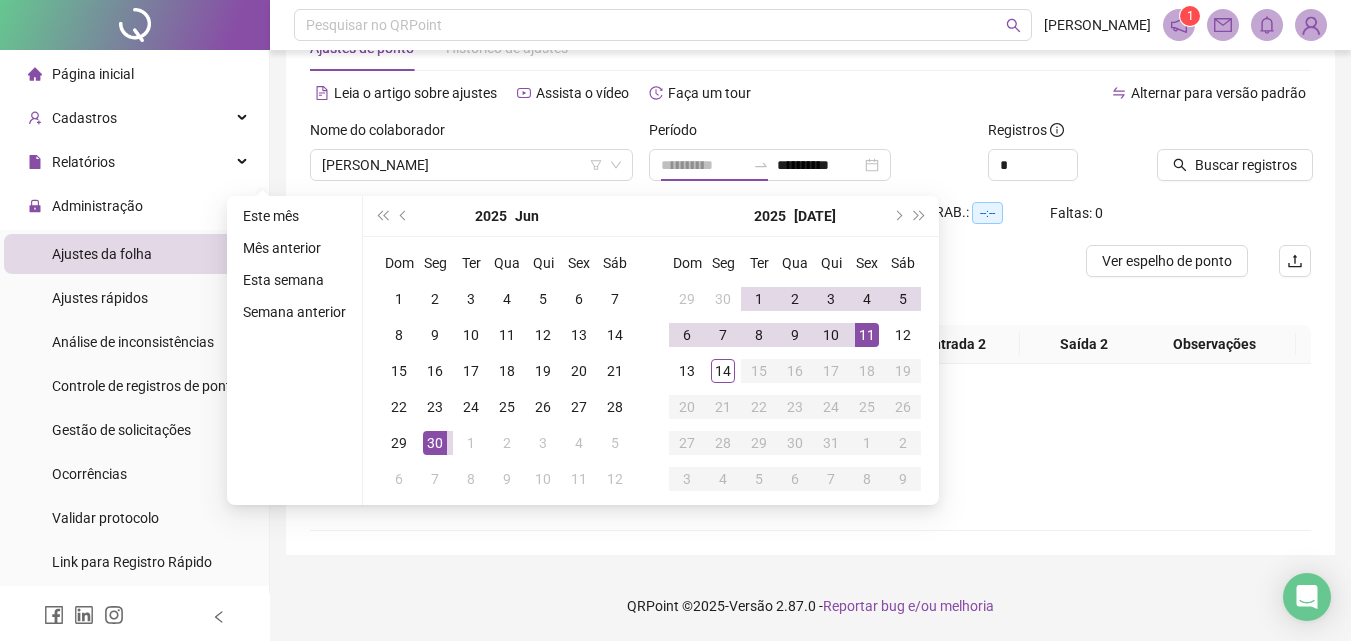 click on "11" at bounding box center [867, 335] 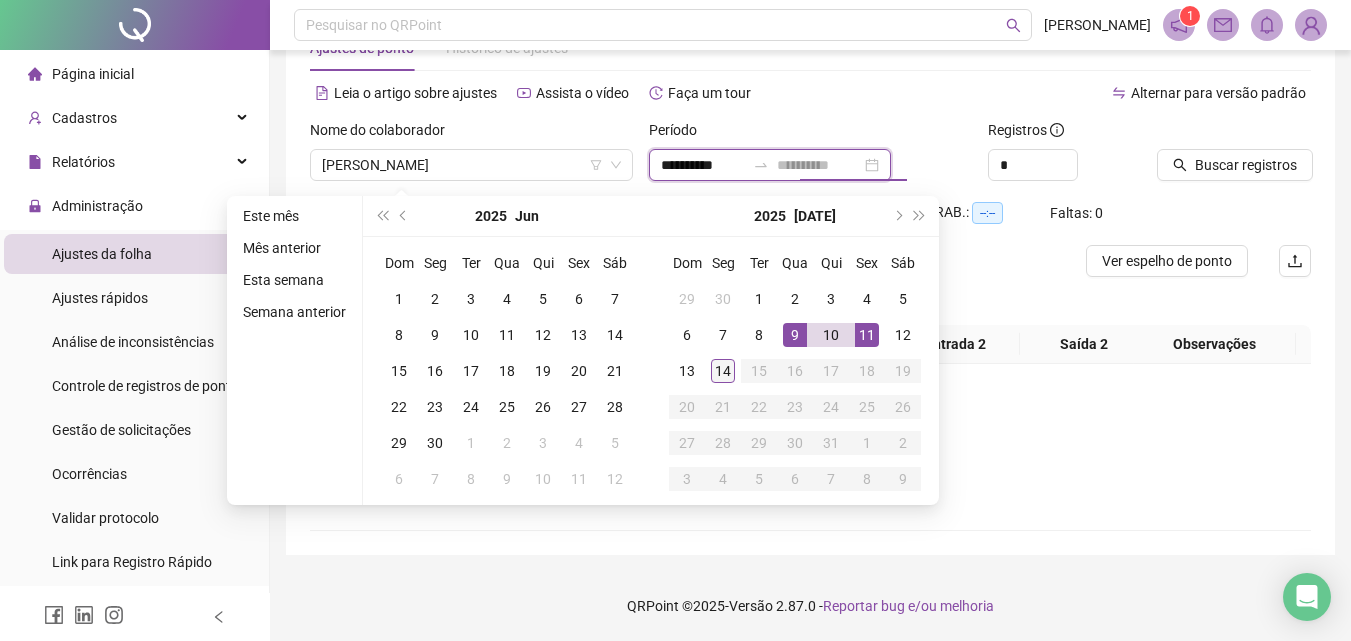 type on "**********" 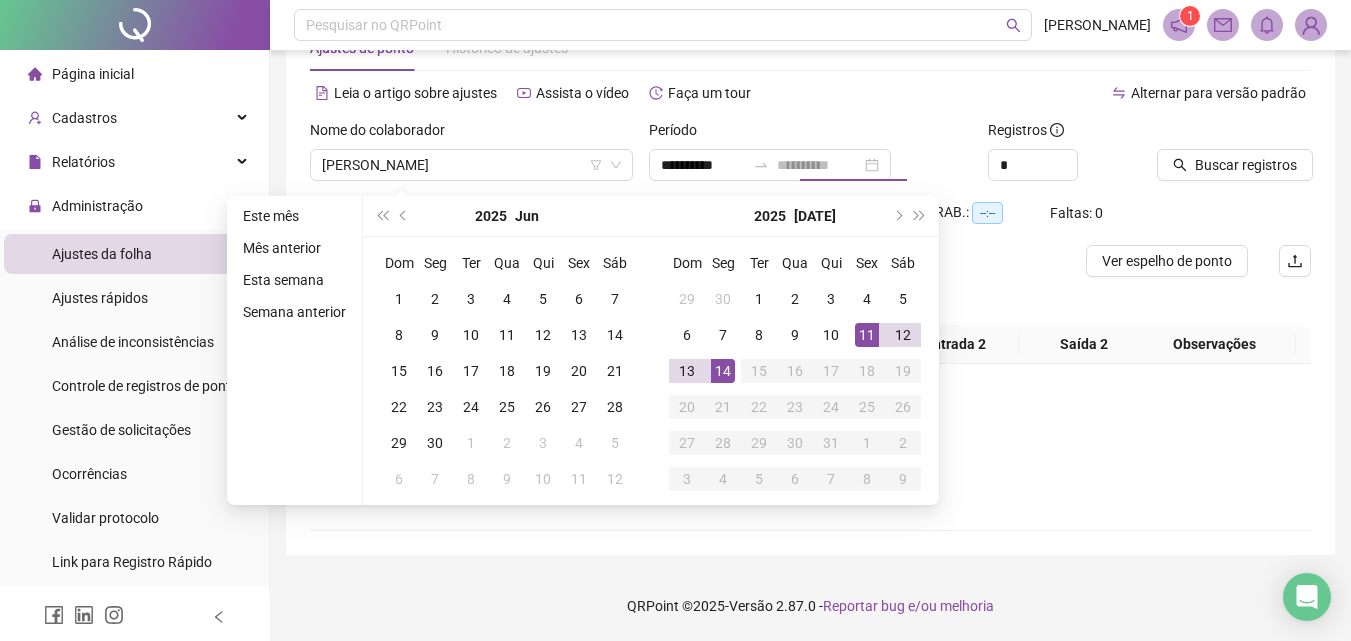 click on "14" at bounding box center [723, 371] 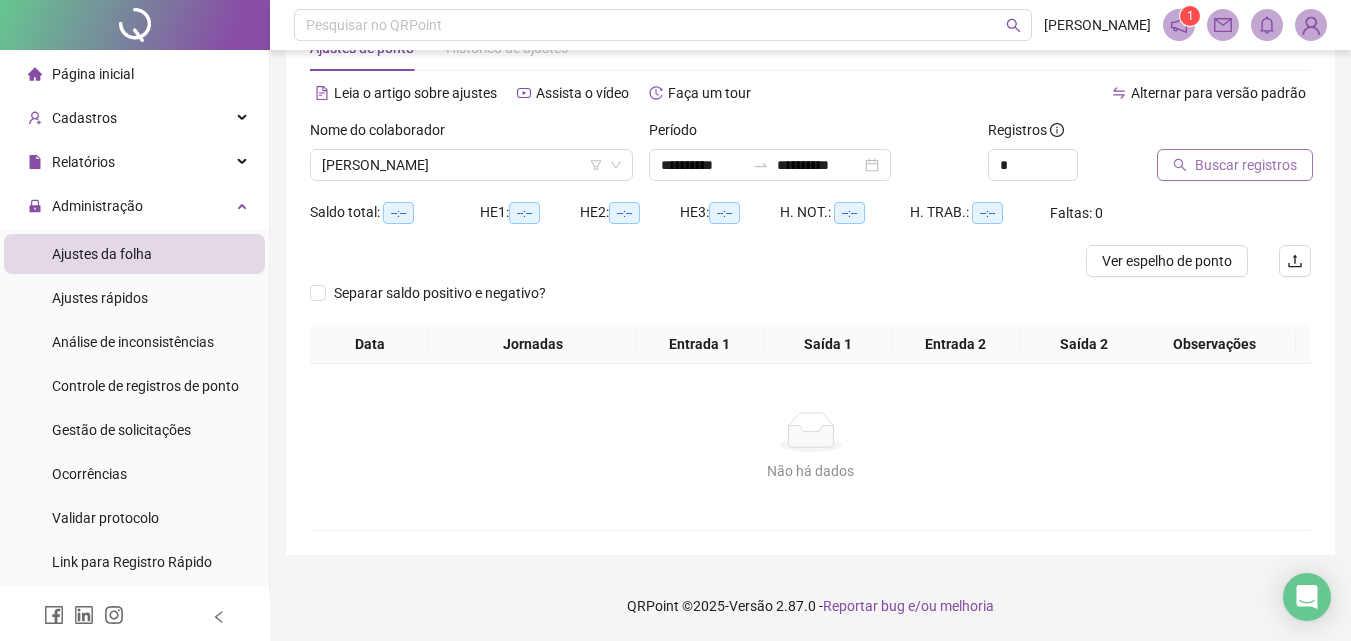click on "Buscar registros" at bounding box center (1246, 165) 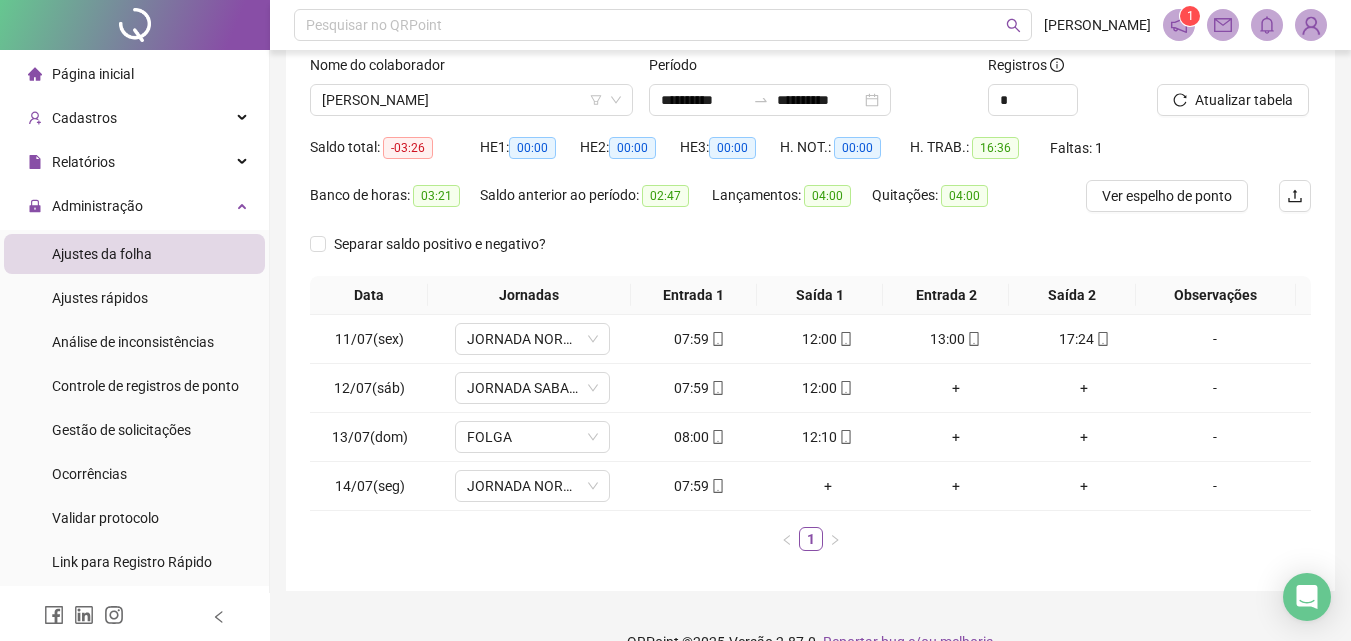 scroll, scrollTop: 166, scrollLeft: 0, axis: vertical 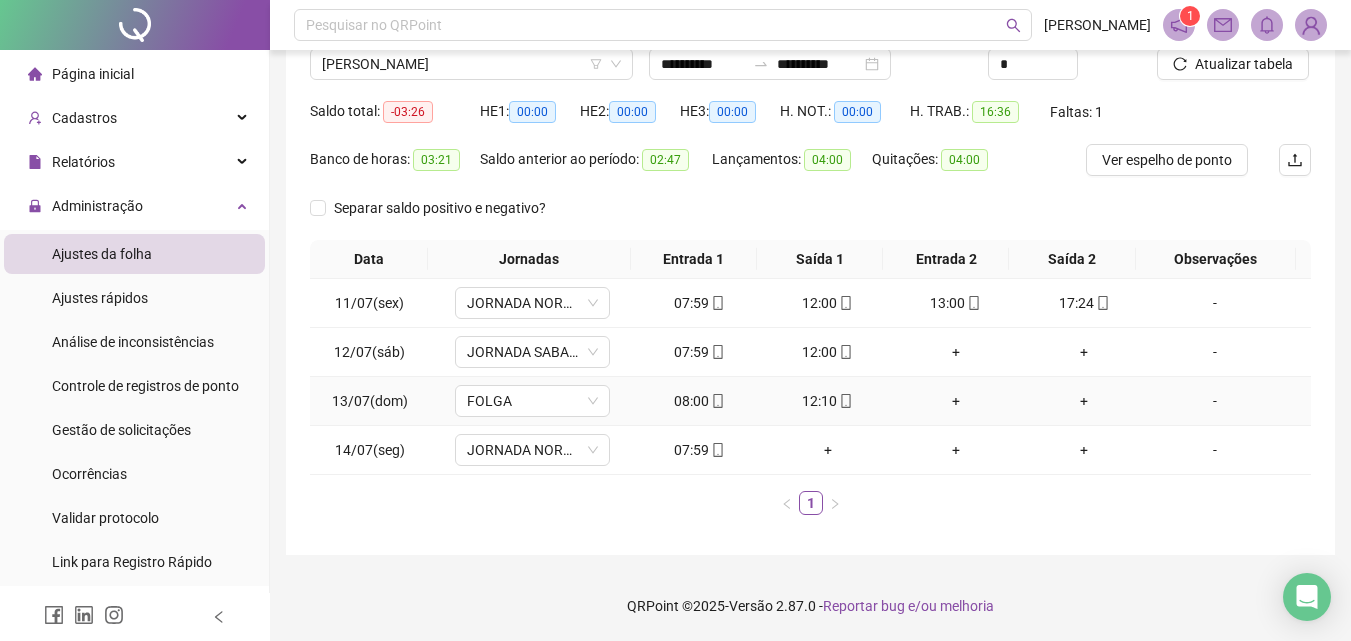 click on "-" at bounding box center (1215, 401) 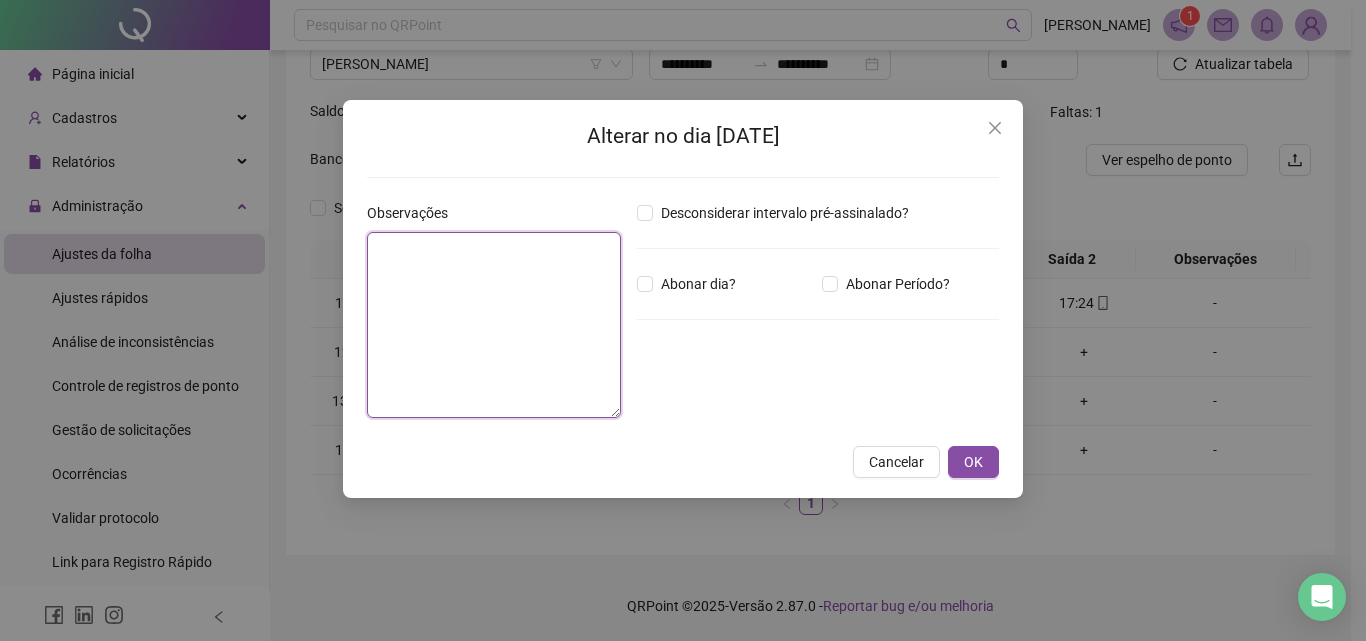 click at bounding box center (494, 325) 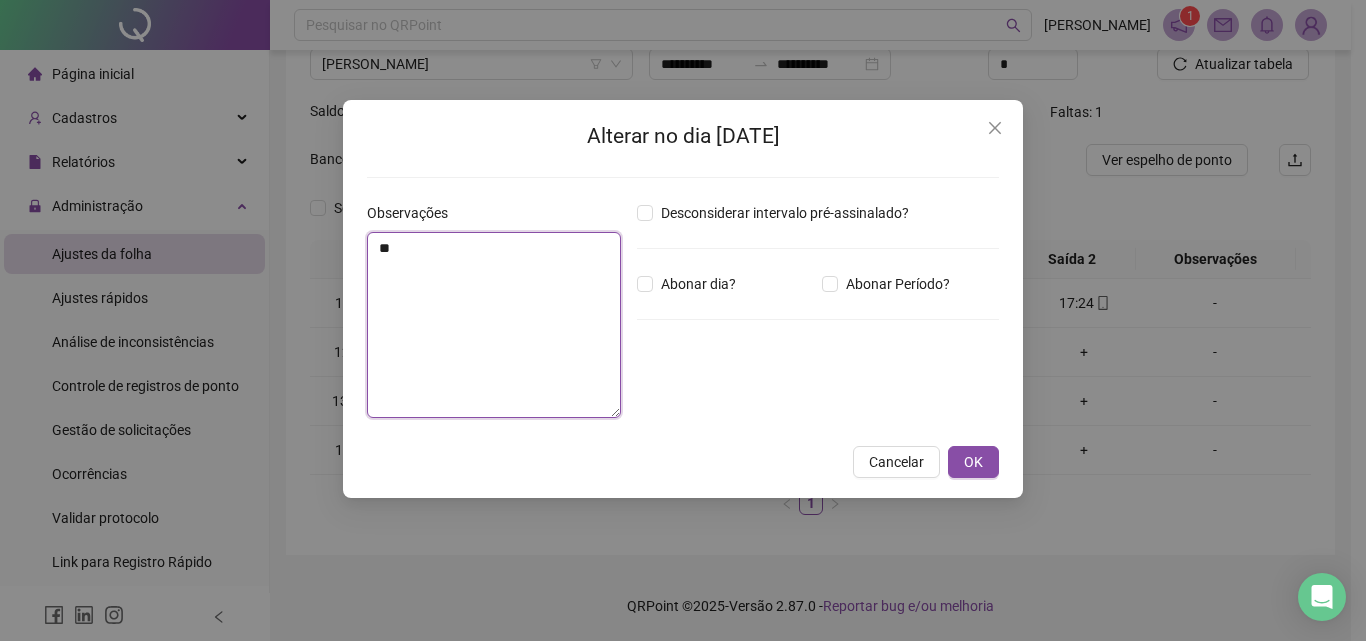 type on "*" 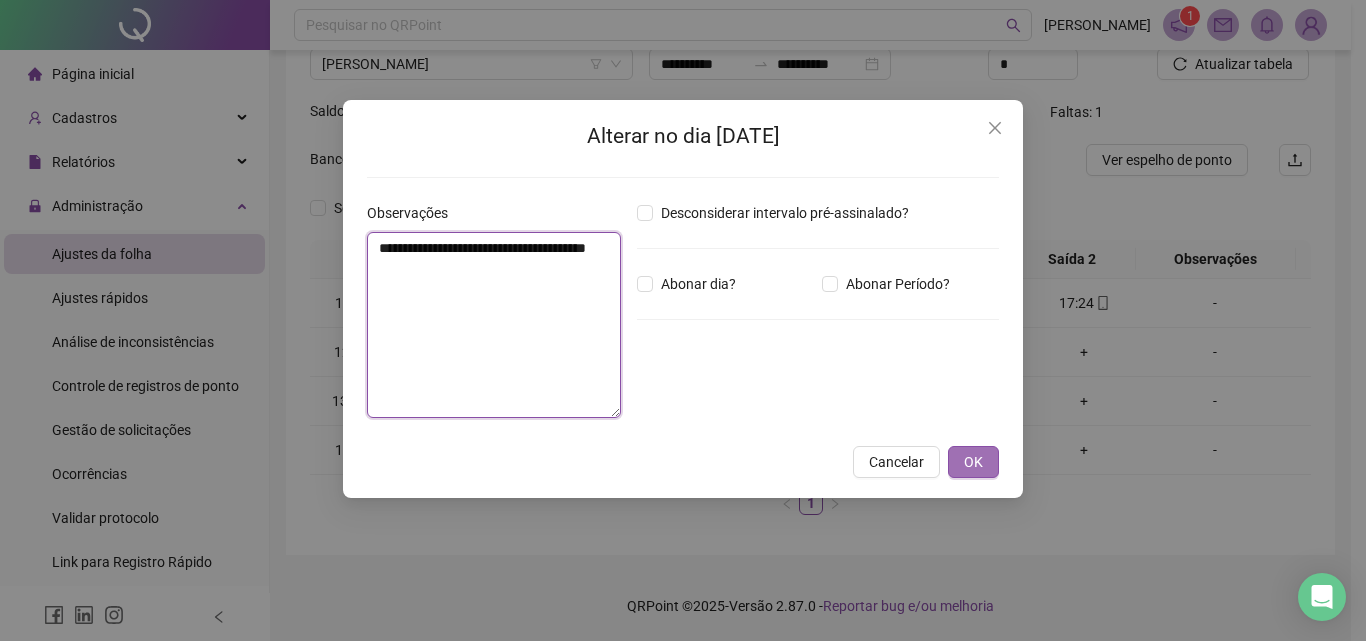 type on "**********" 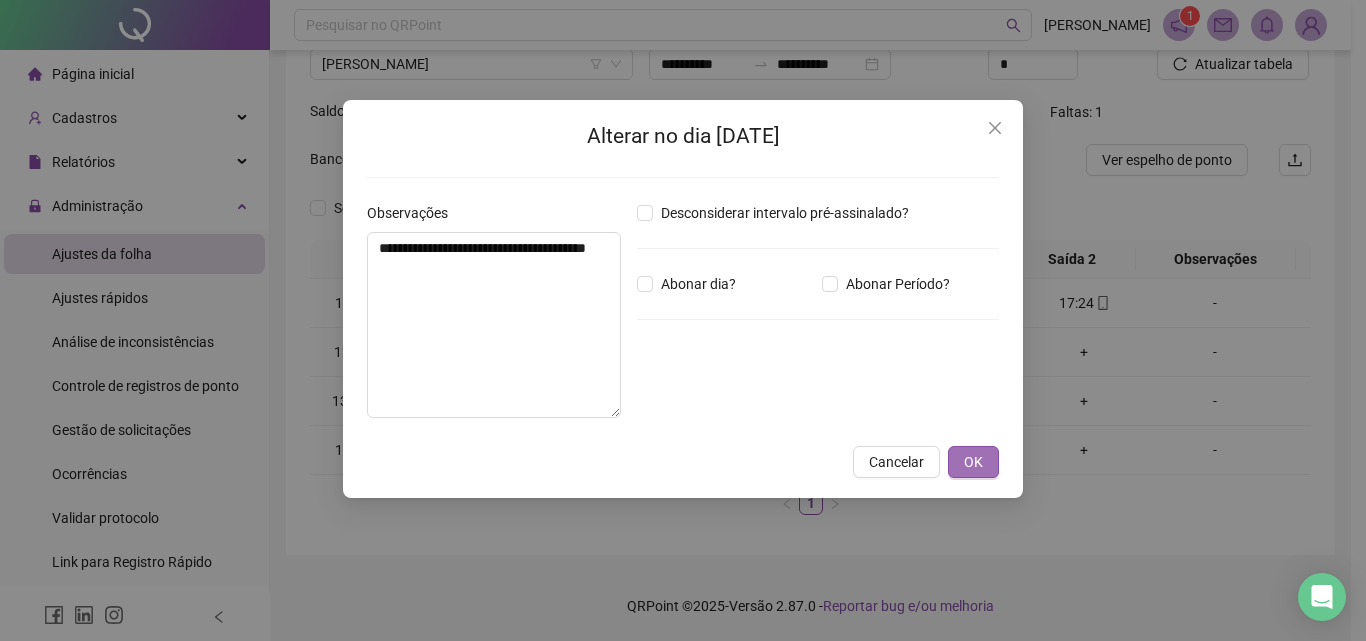 click on "OK" at bounding box center [973, 462] 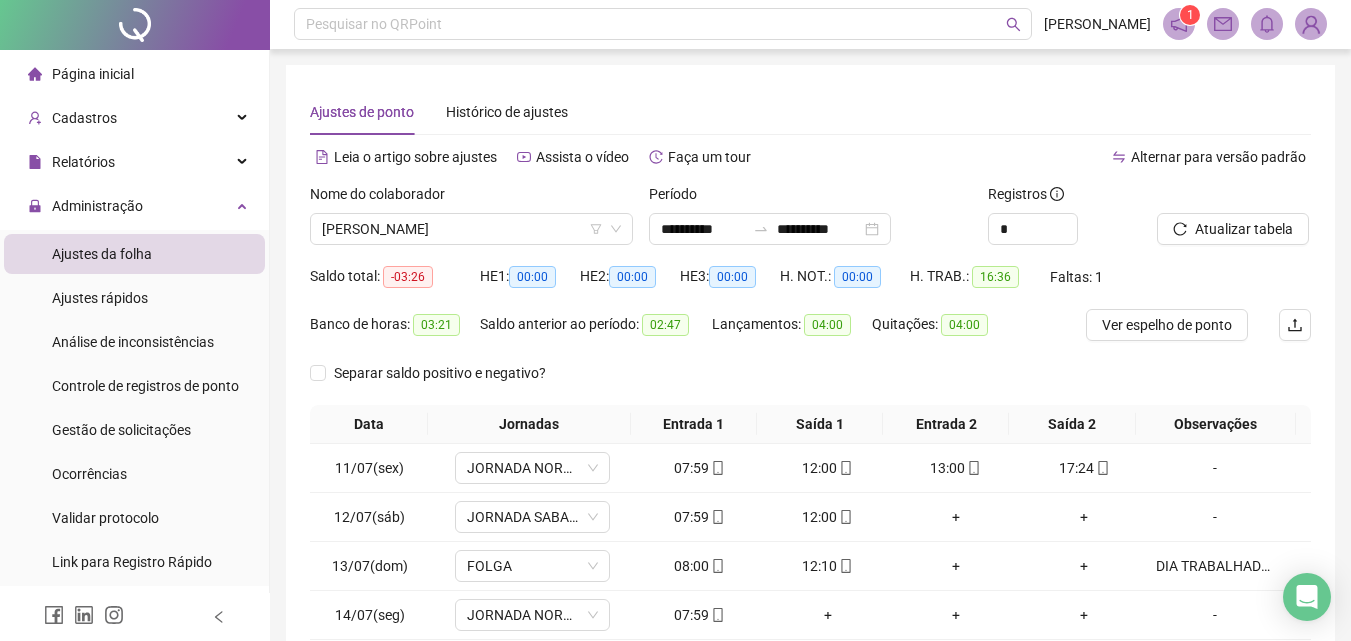 scroll, scrollTop: 0, scrollLeft: 0, axis: both 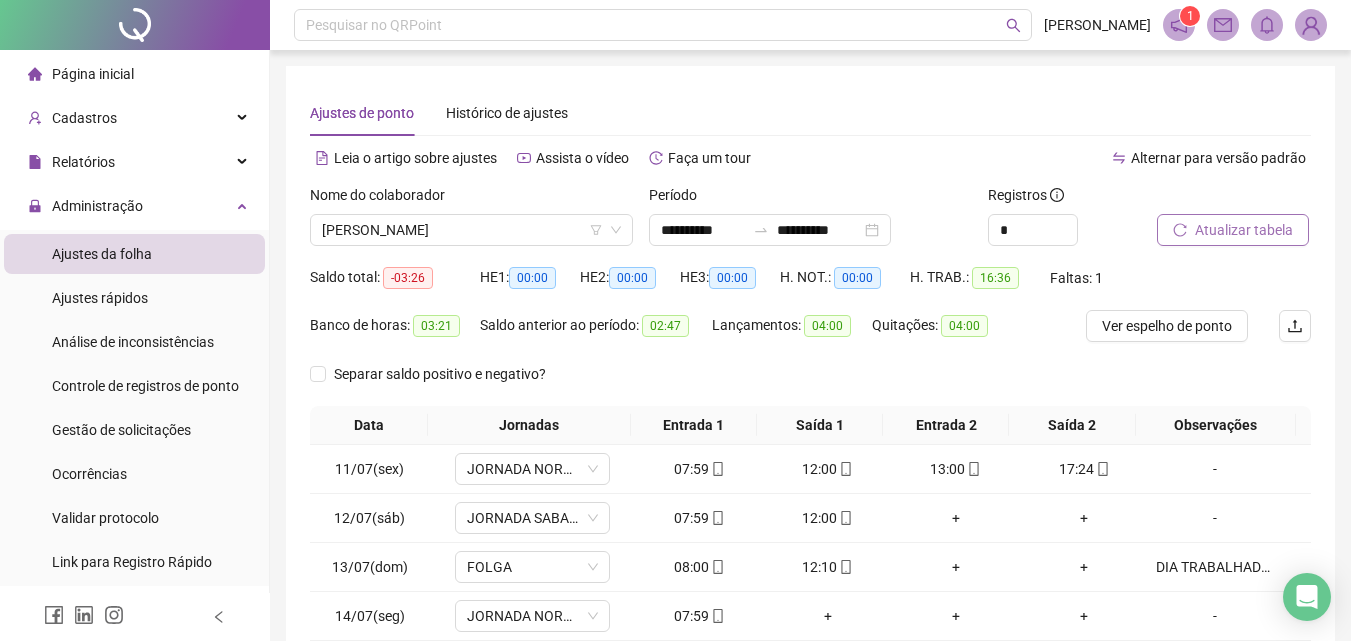 click on "Atualizar tabela" at bounding box center (1244, 230) 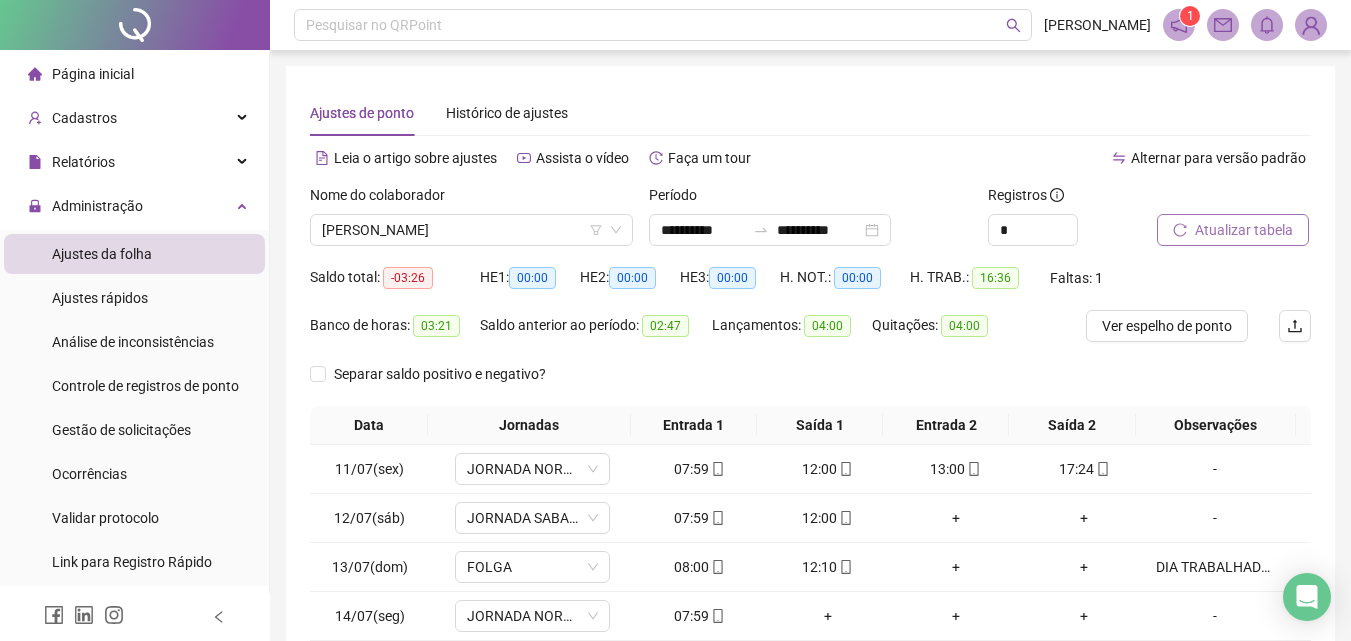 click on "Atualizar tabela" at bounding box center [1244, 230] 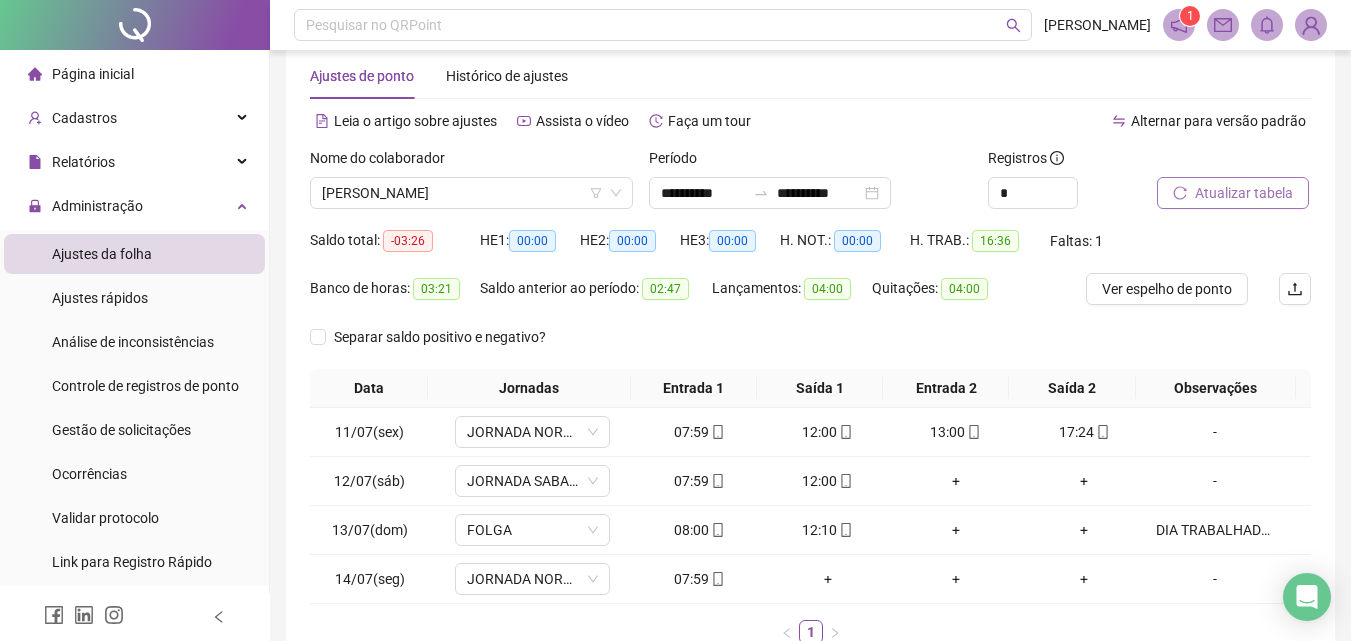 scroll, scrollTop: 0, scrollLeft: 0, axis: both 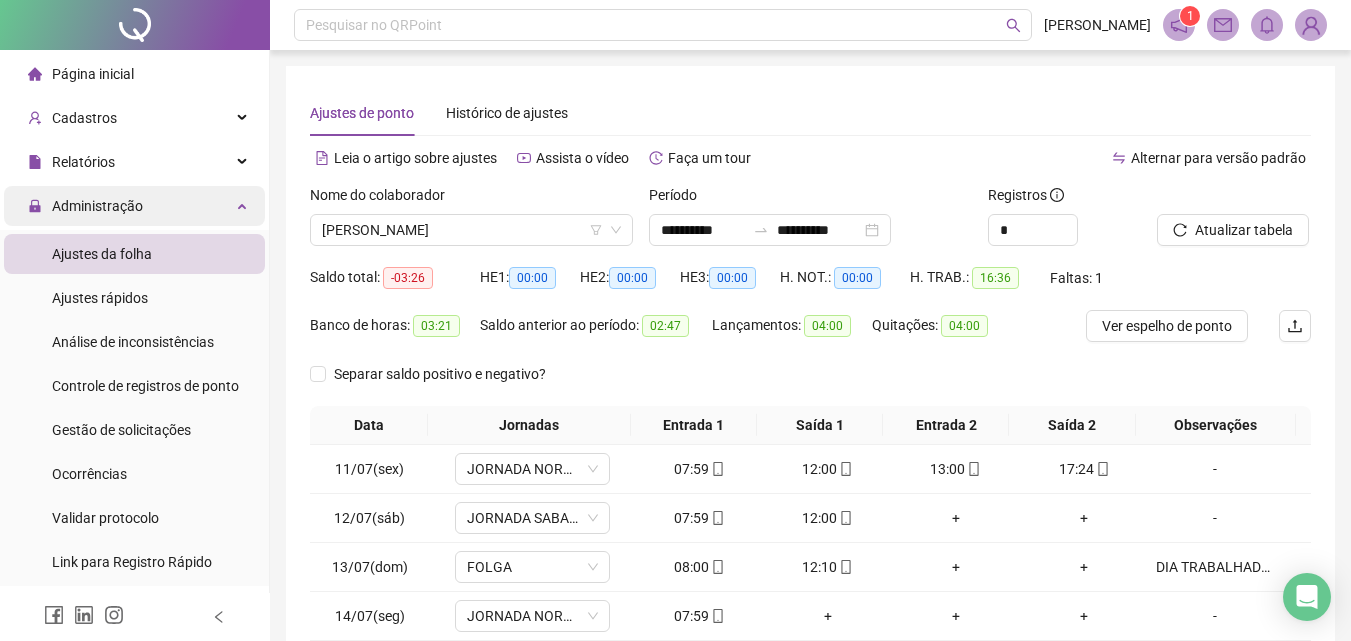 click on "Administração" at bounding box center [97, 206] 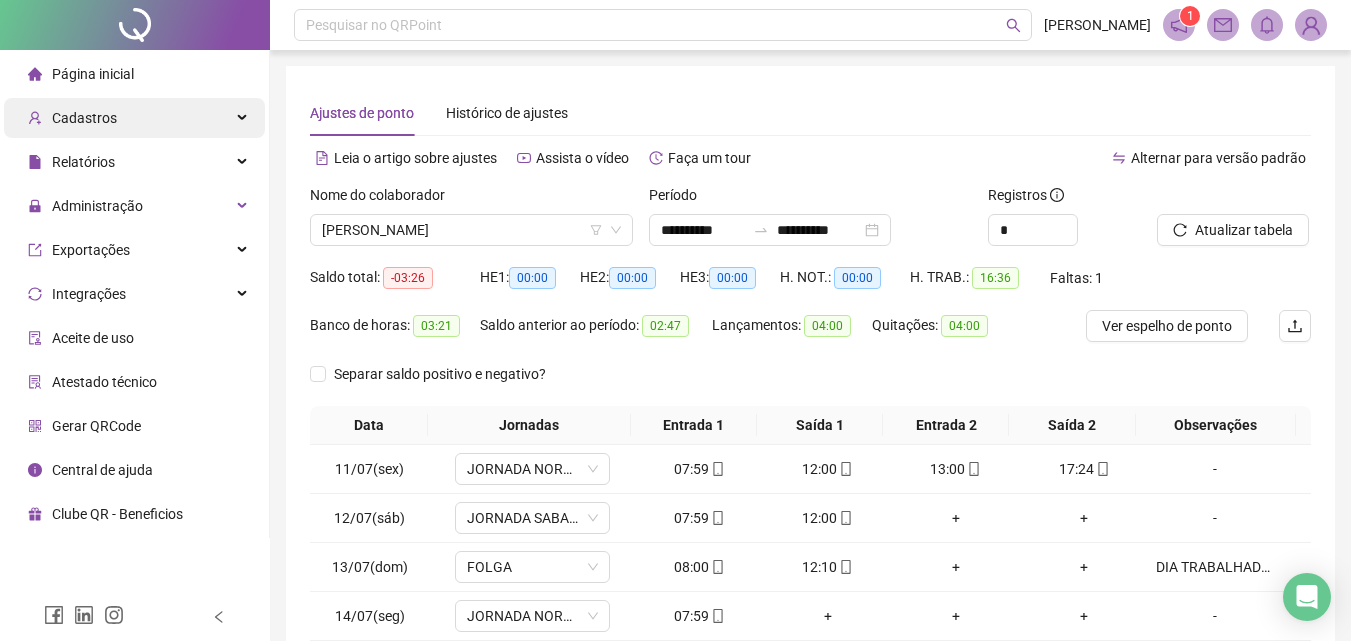 click on "Cadastros" at bounding box center (84, 118) 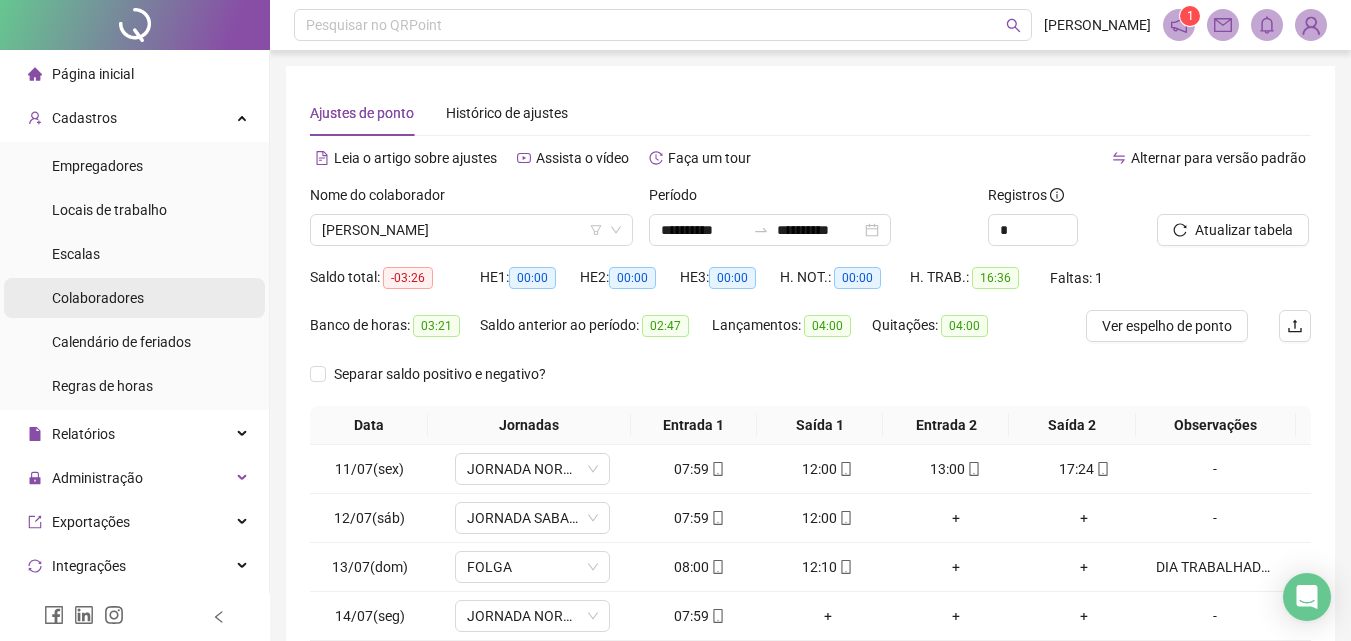 click on "Colaboradores" at bounding box center (98, 298) 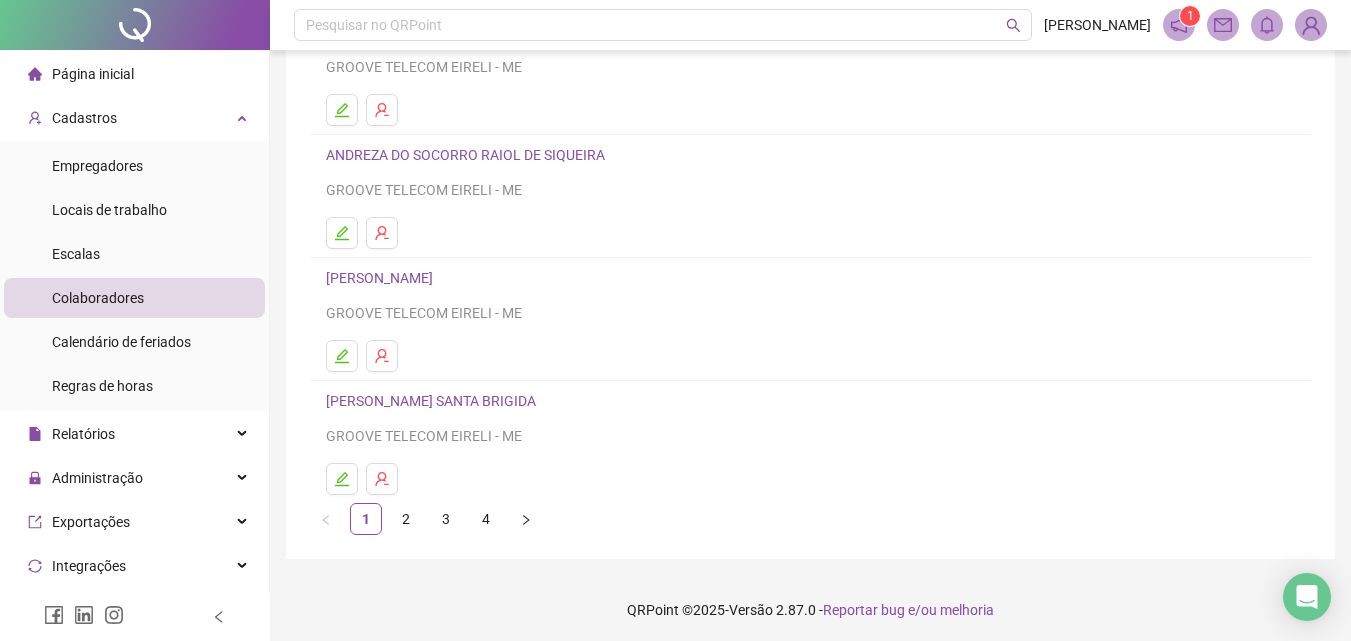 scroll, scrollTop: 326, scrollLeft: 0, axis: vertical 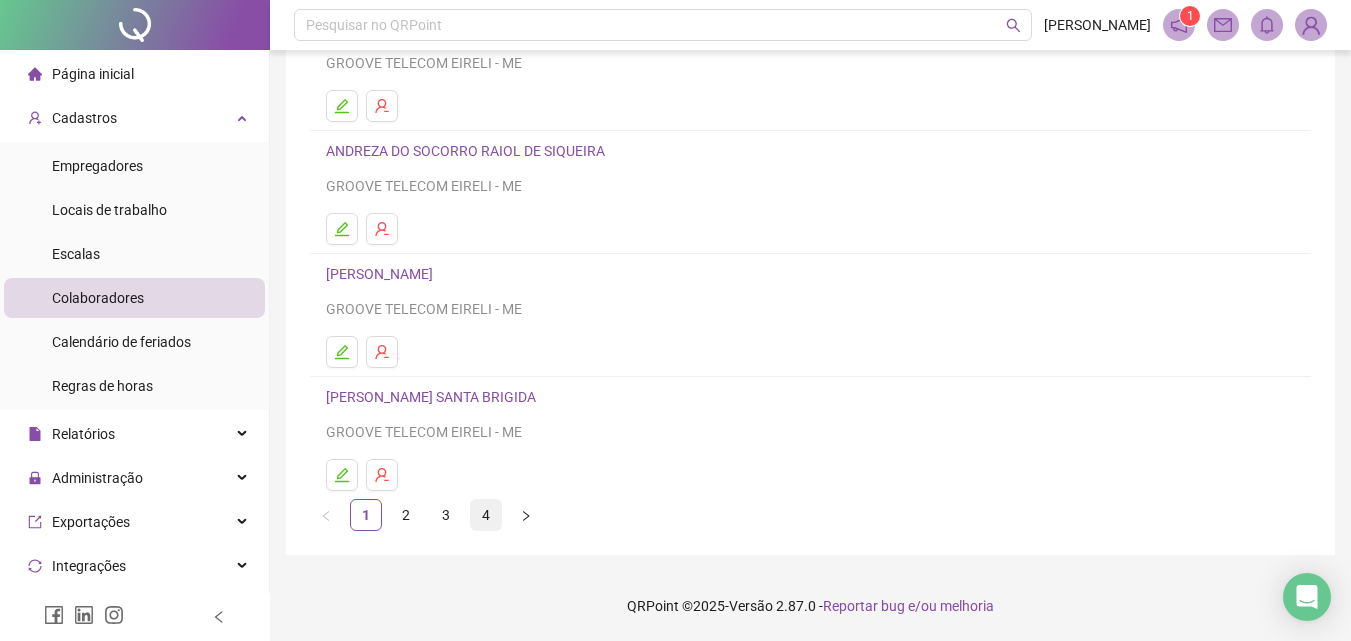click on "4" at bounding box center (486, 515) 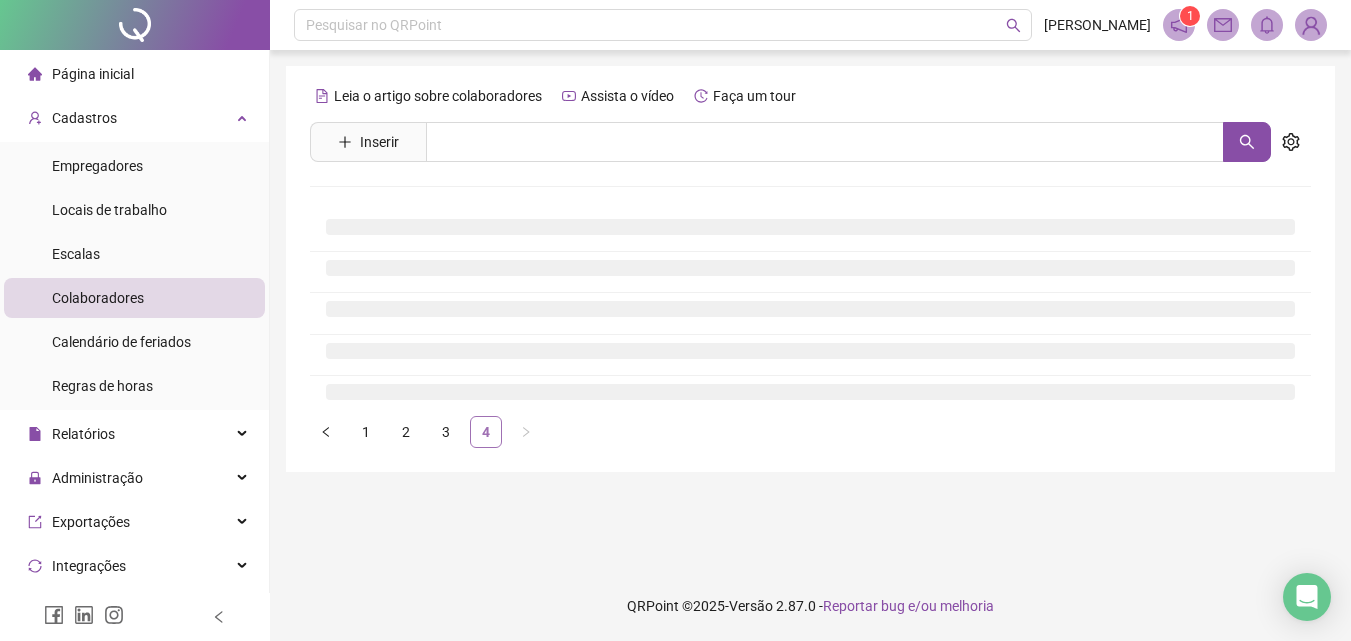 scroll, scrollTop: 0, scrollLeft: 0, axis: both 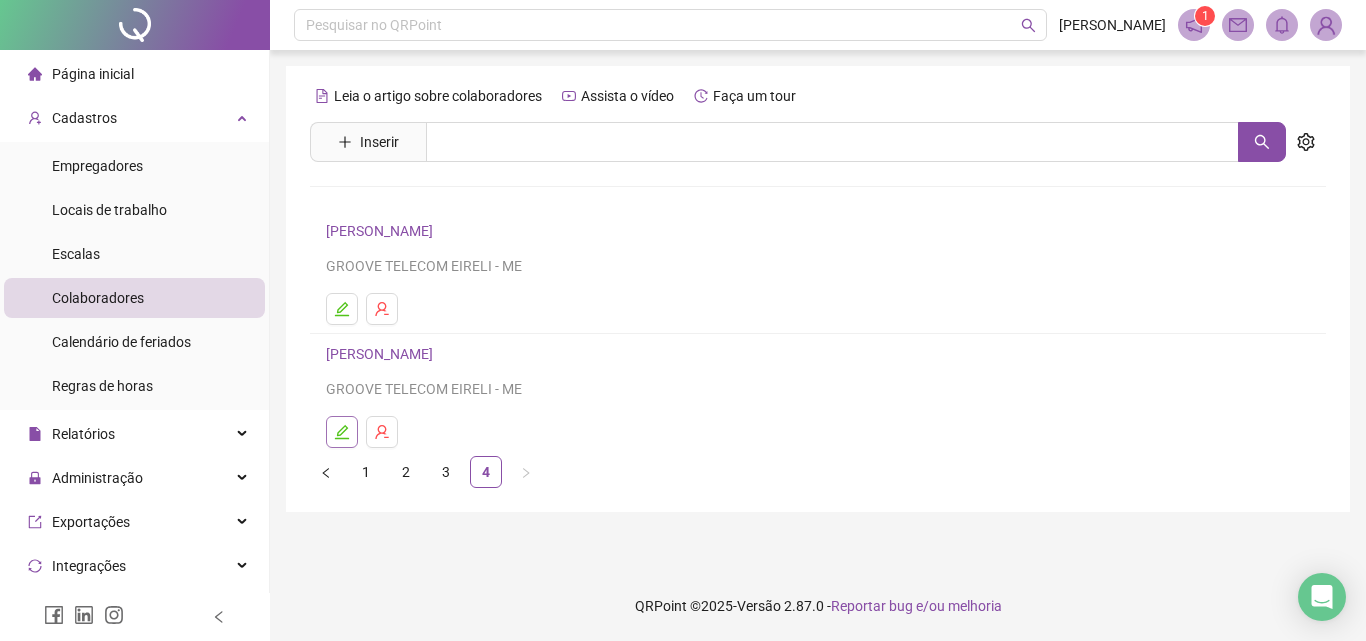 click at bounding box center [342, 432] 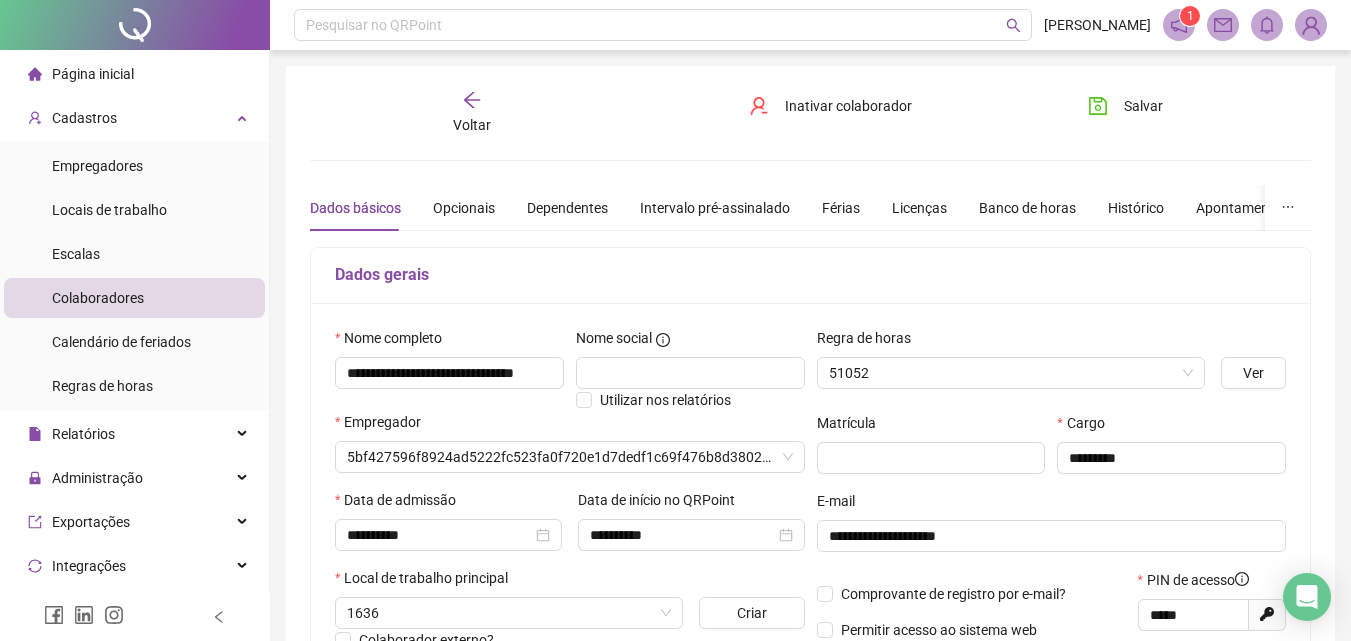 type on "**********" 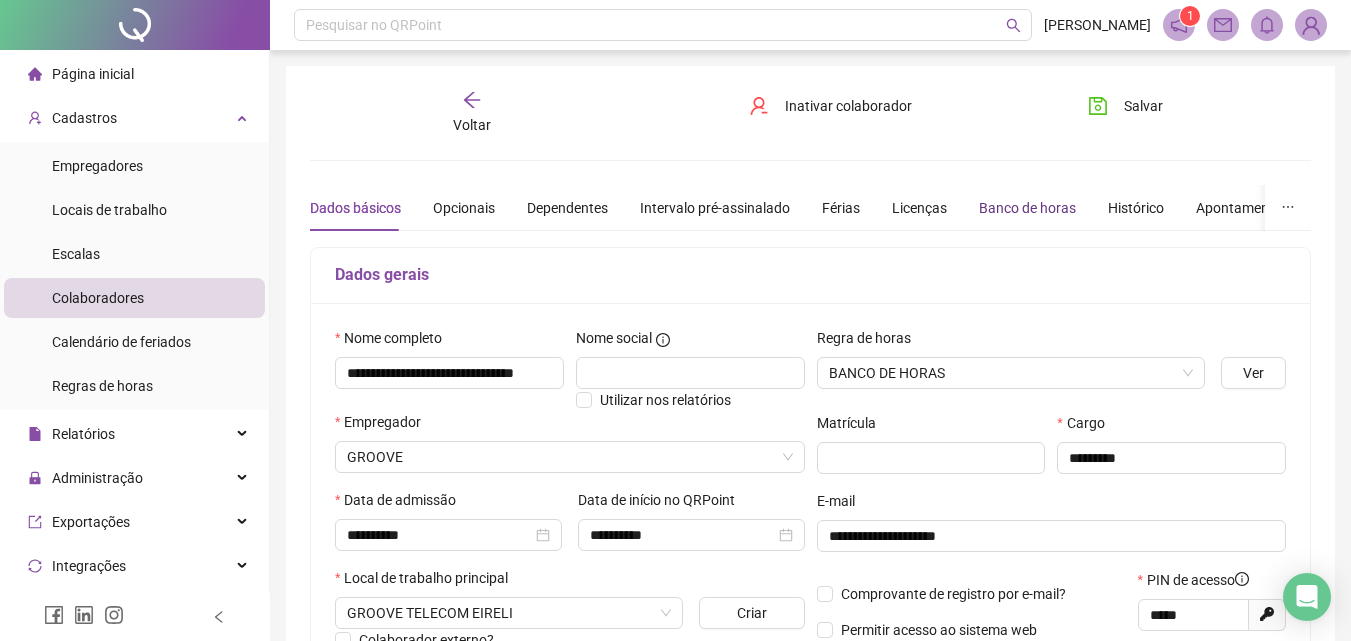 click on "Banco de horas" at bounding box center [1027, 208] 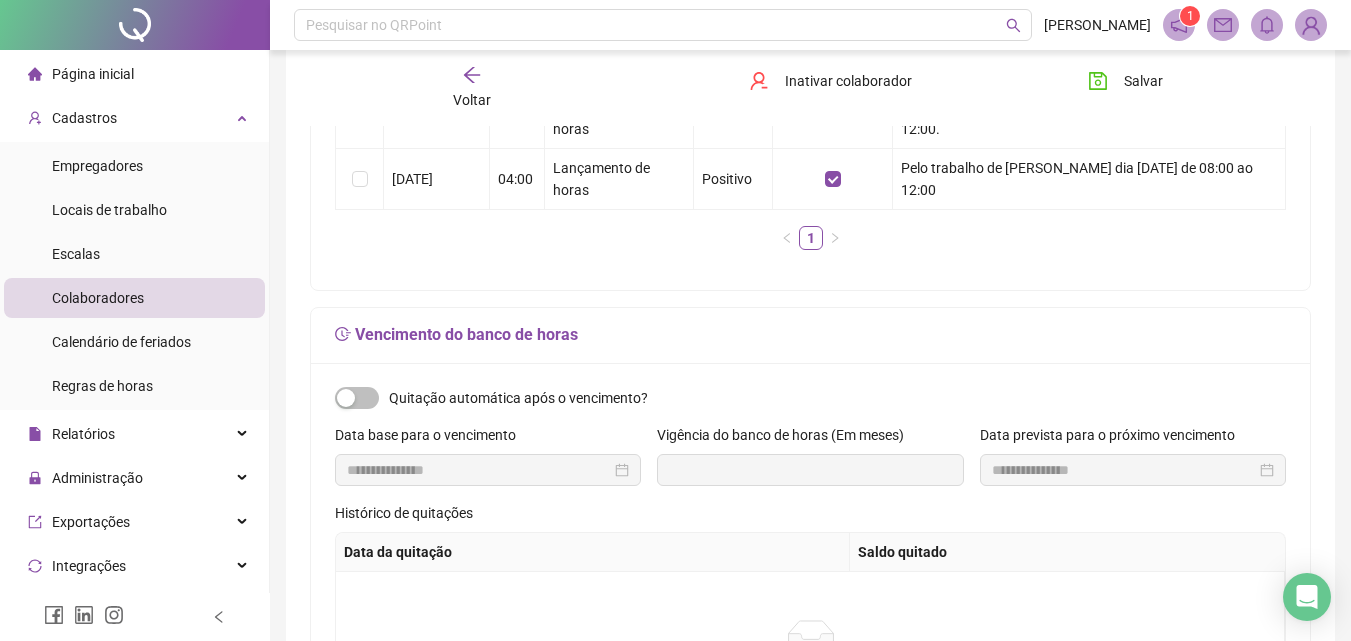 scroll, scrollTop: 500, scrollLeft: 0, axis: vertical 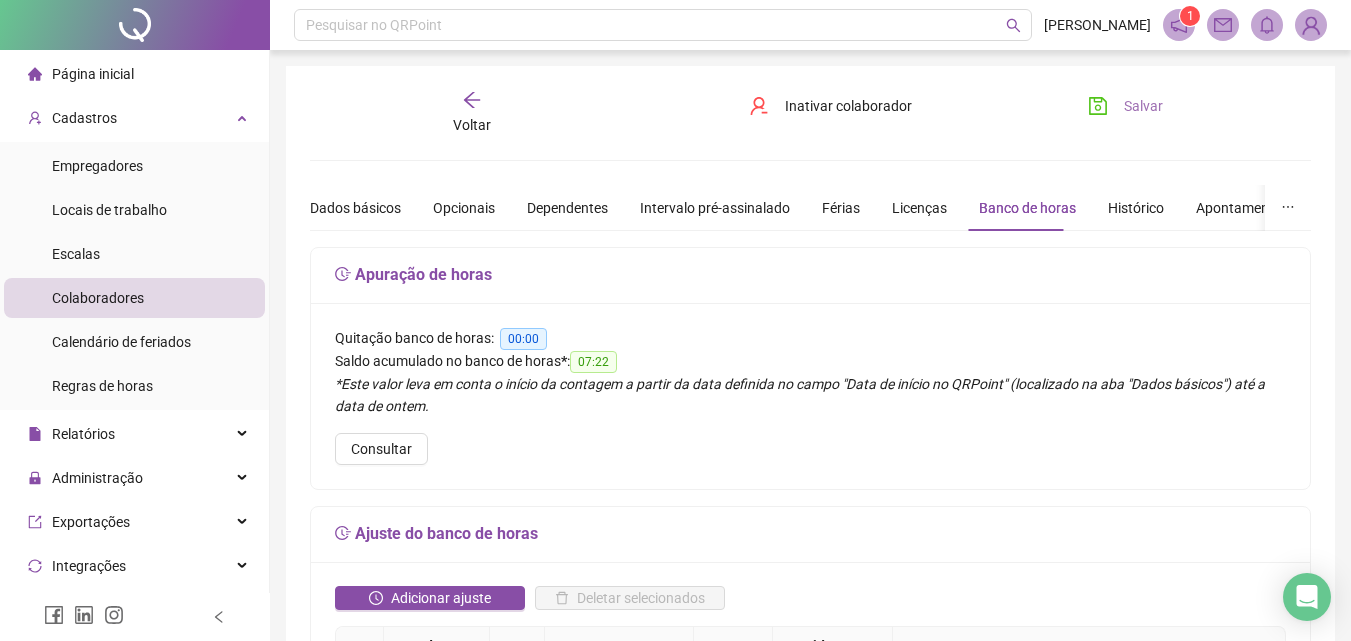 click on "Salvar" at bounding box center [1125, 106] 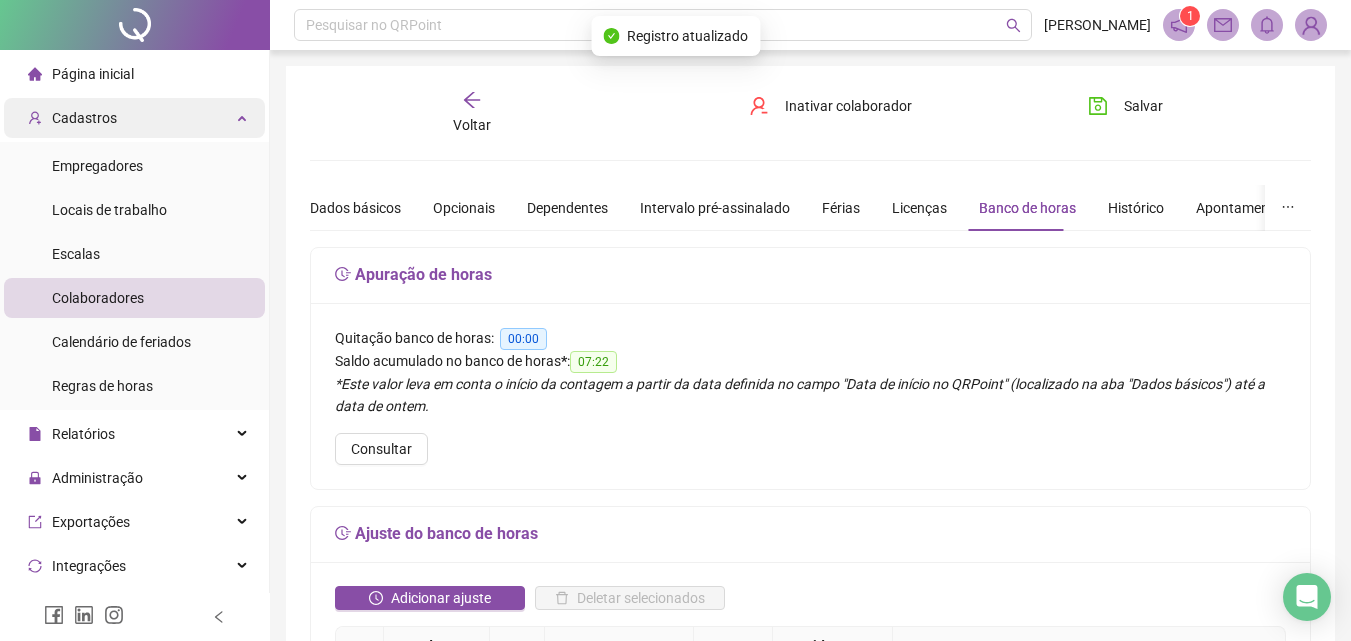 click on "Cadastros" at bounding box center [72, 118] 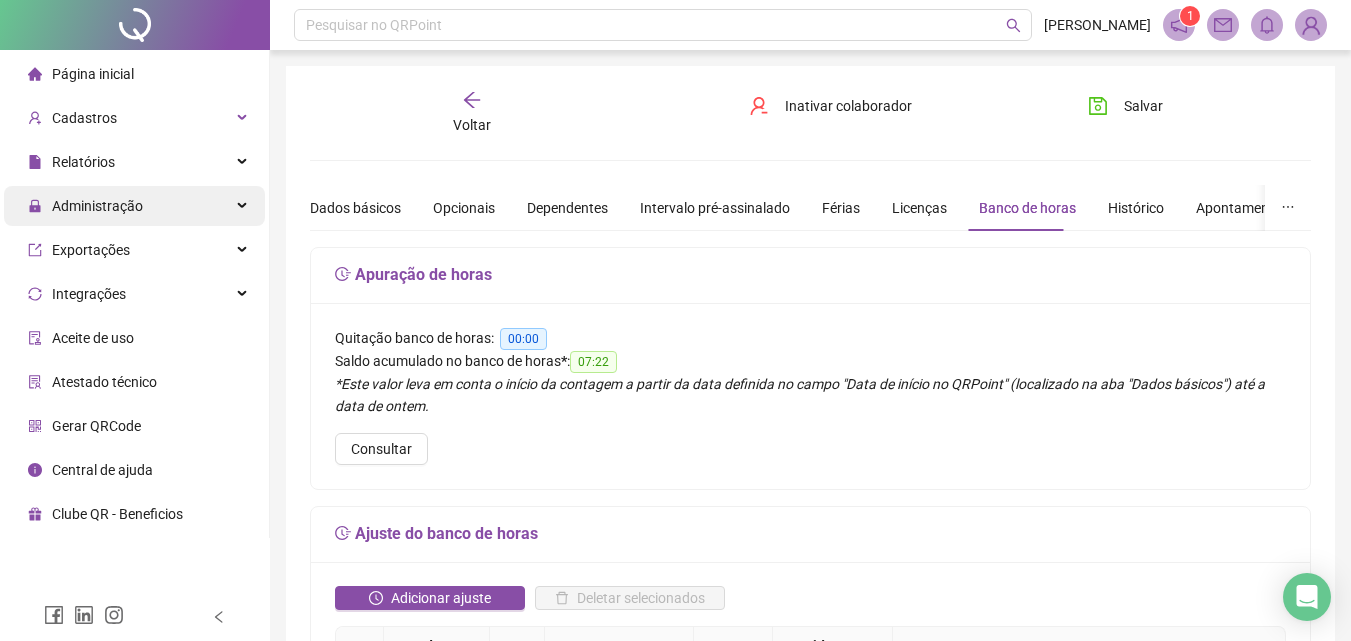 click on "Administração" at bounding box center (97, 206) 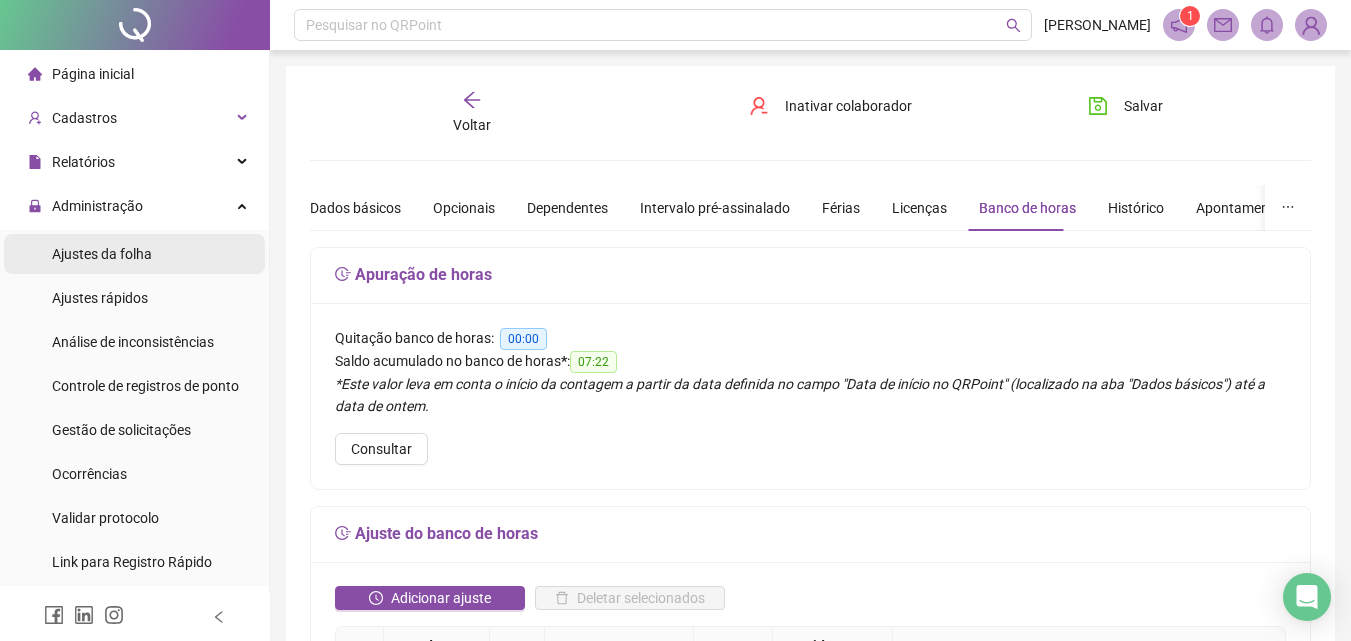 click on "Ajustes da folha" at bounding box center (102, 254) 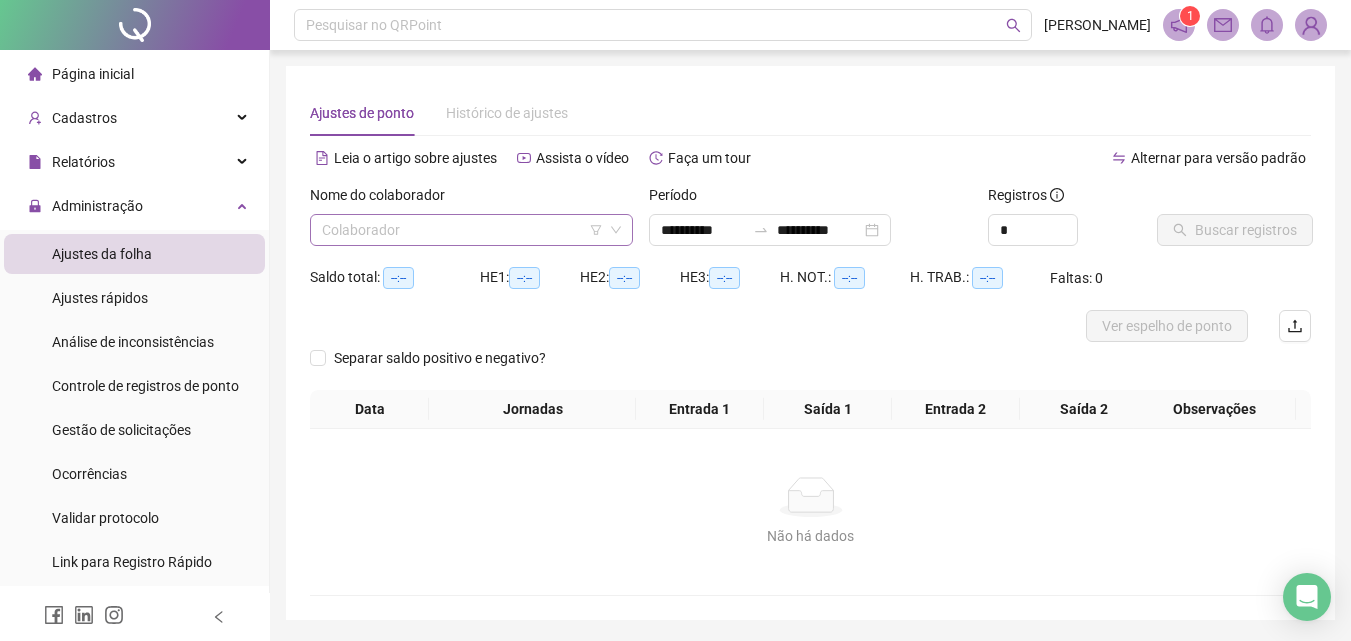 click at bounding box center [465, 230] 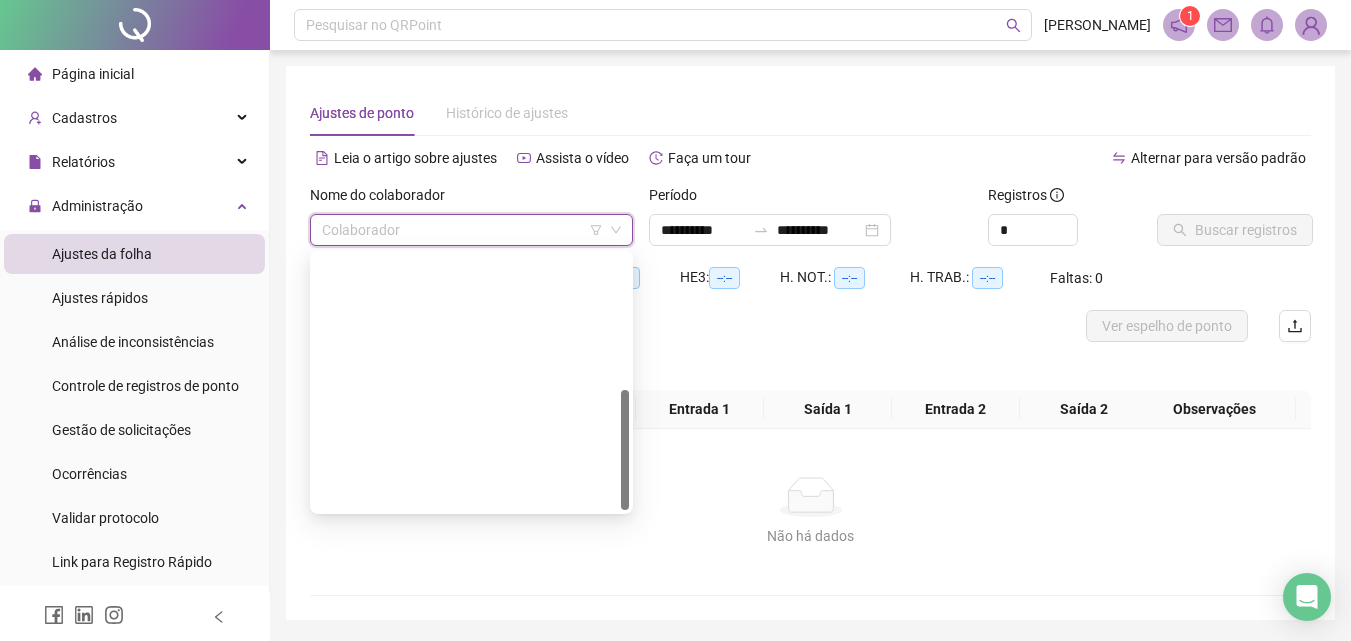 scroll, scrollTop: 288, scrollLeft: 0, axis: vertical 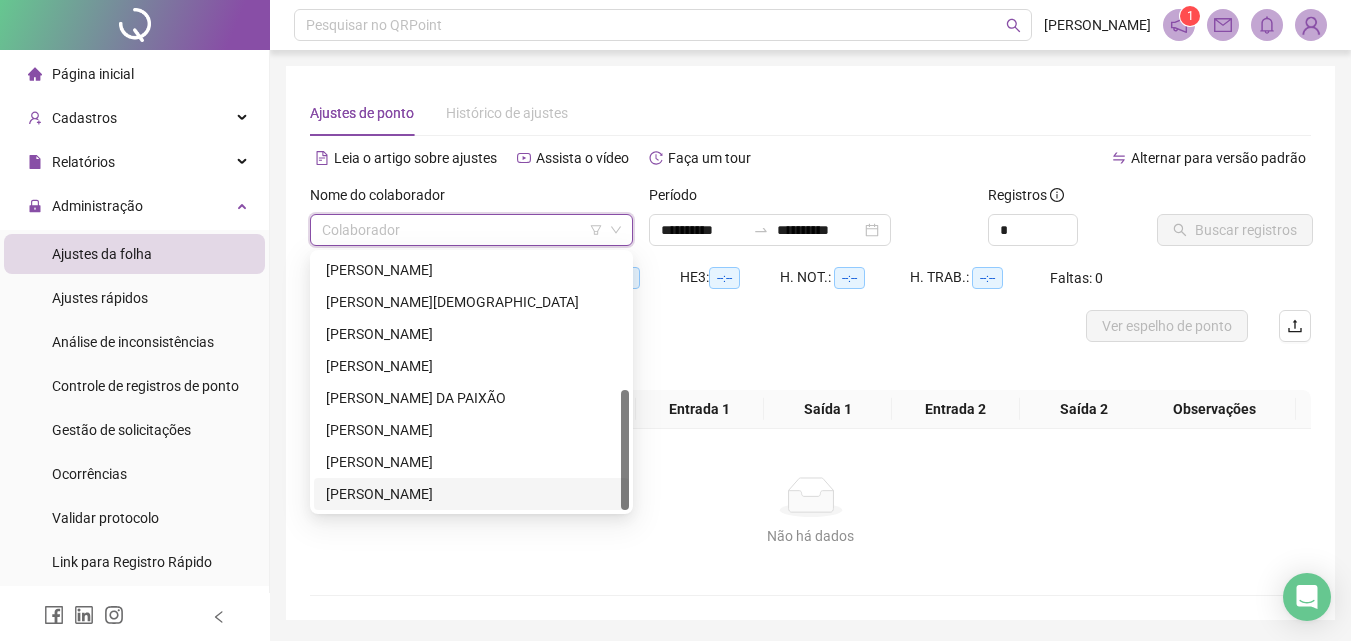 click on "[PERSON_NAME]" at bounding box center [471, 494] 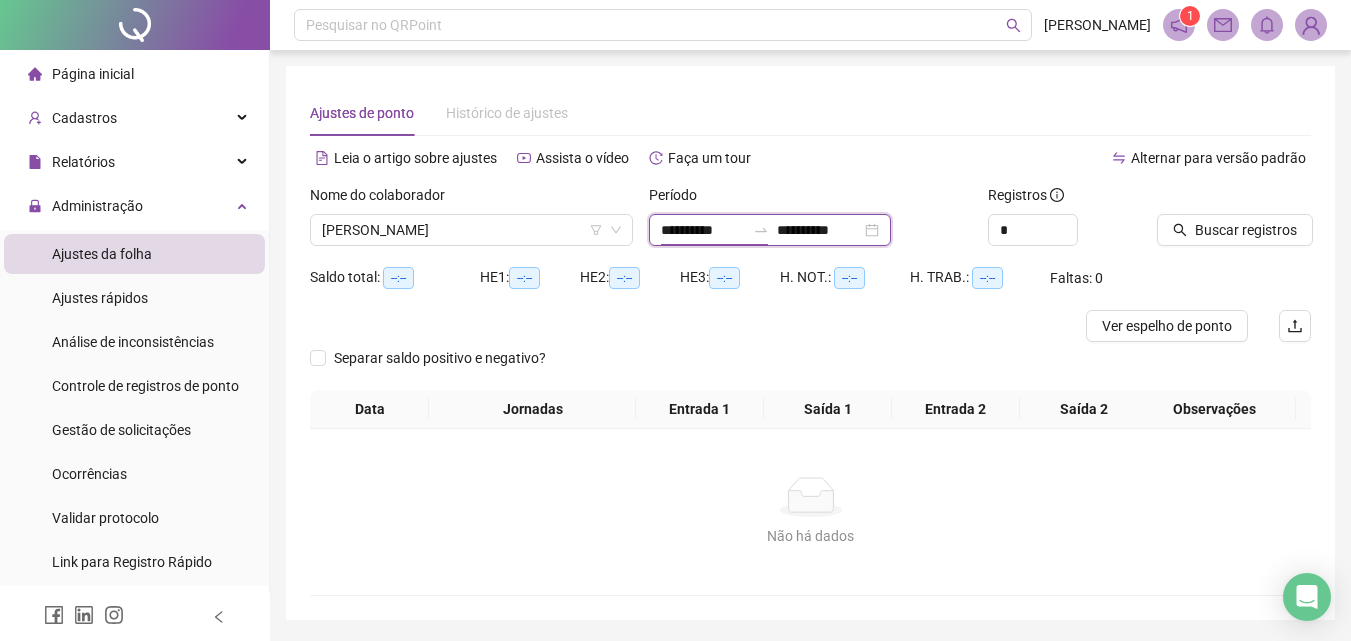 click on "**********" at bounding box center (703, 230) 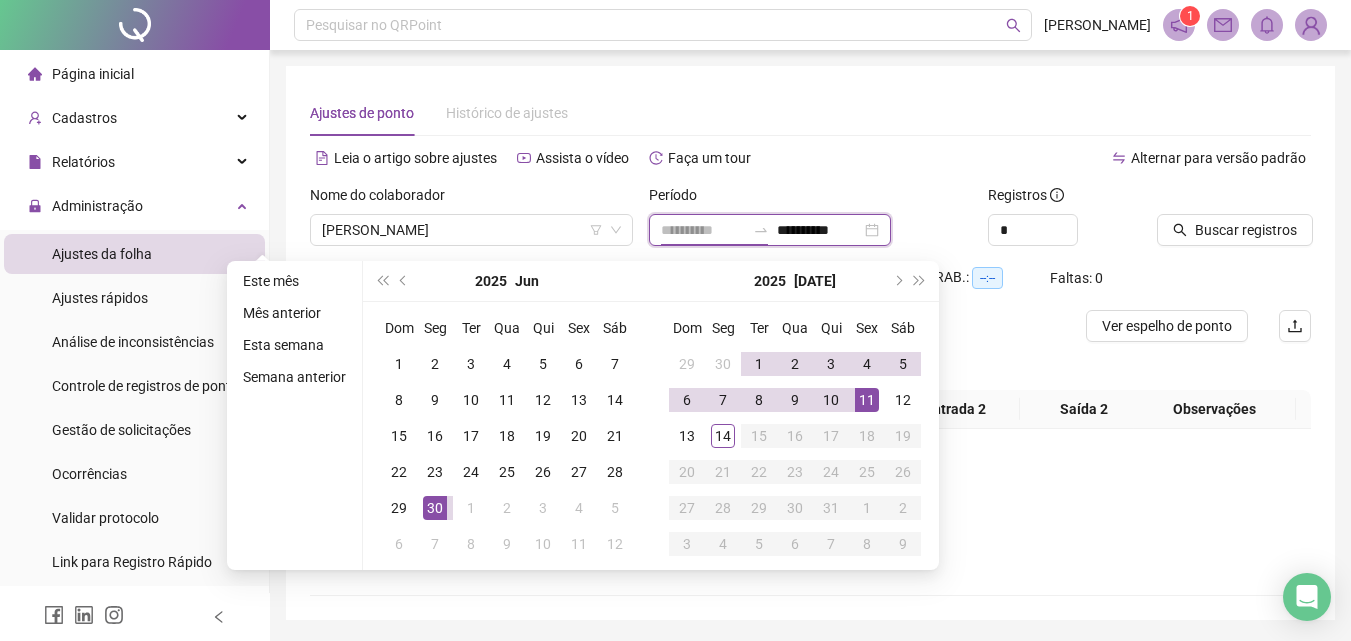 type on "**********" 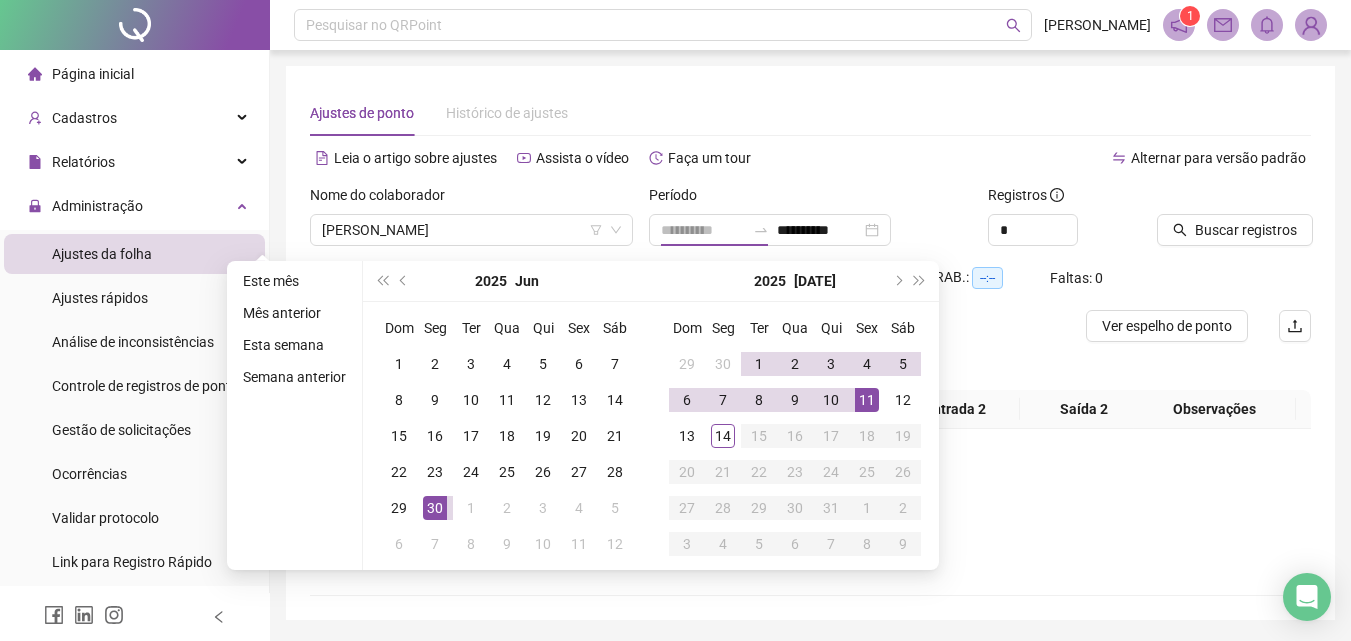 click on "11" at bounding box center (867, 400) 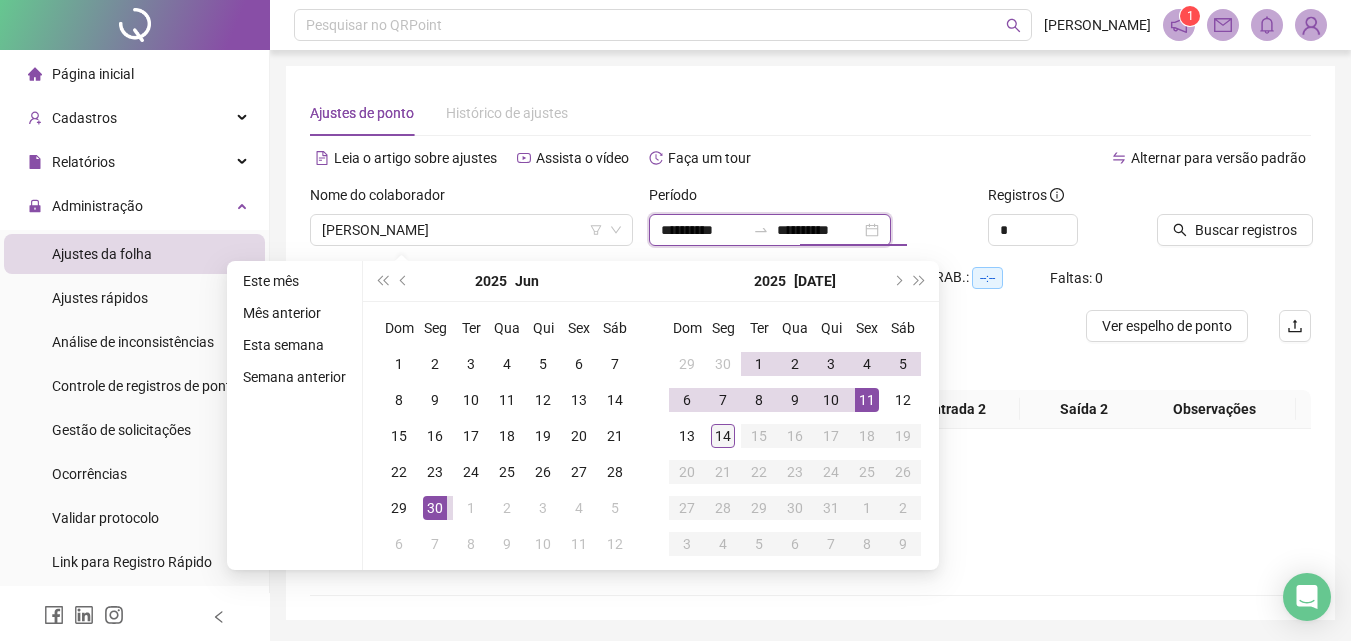 type on "**********" 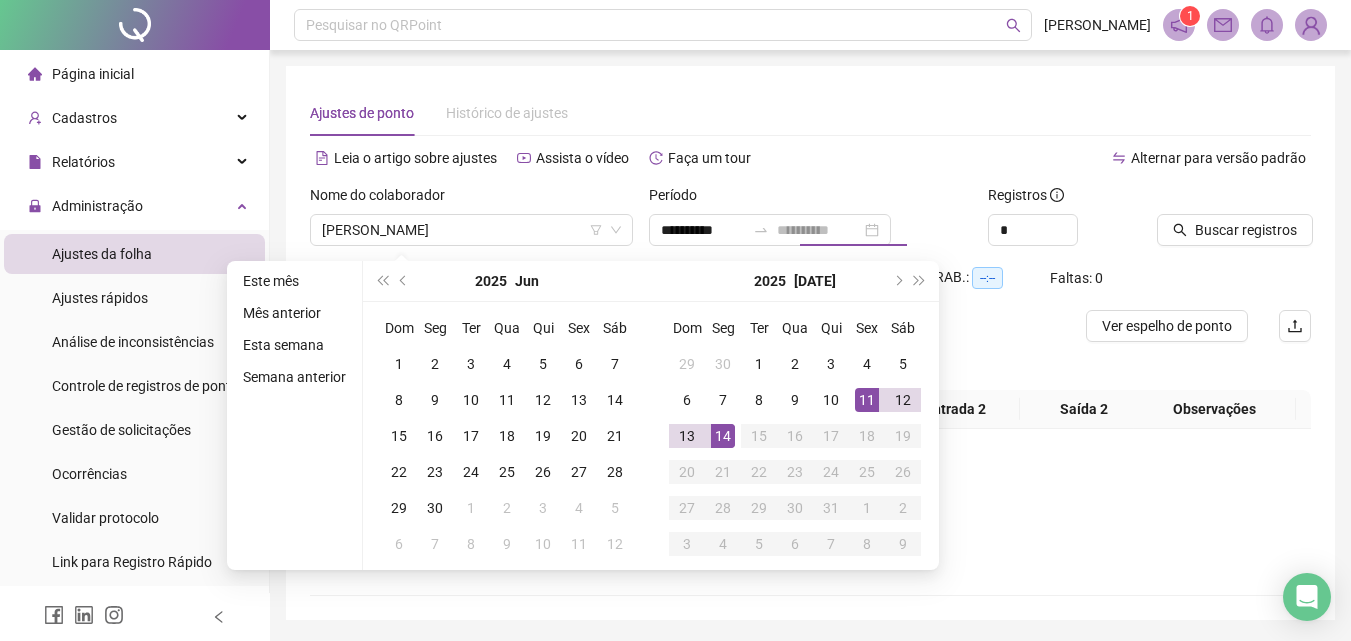 click on "14" at bounding box center [723, 436] 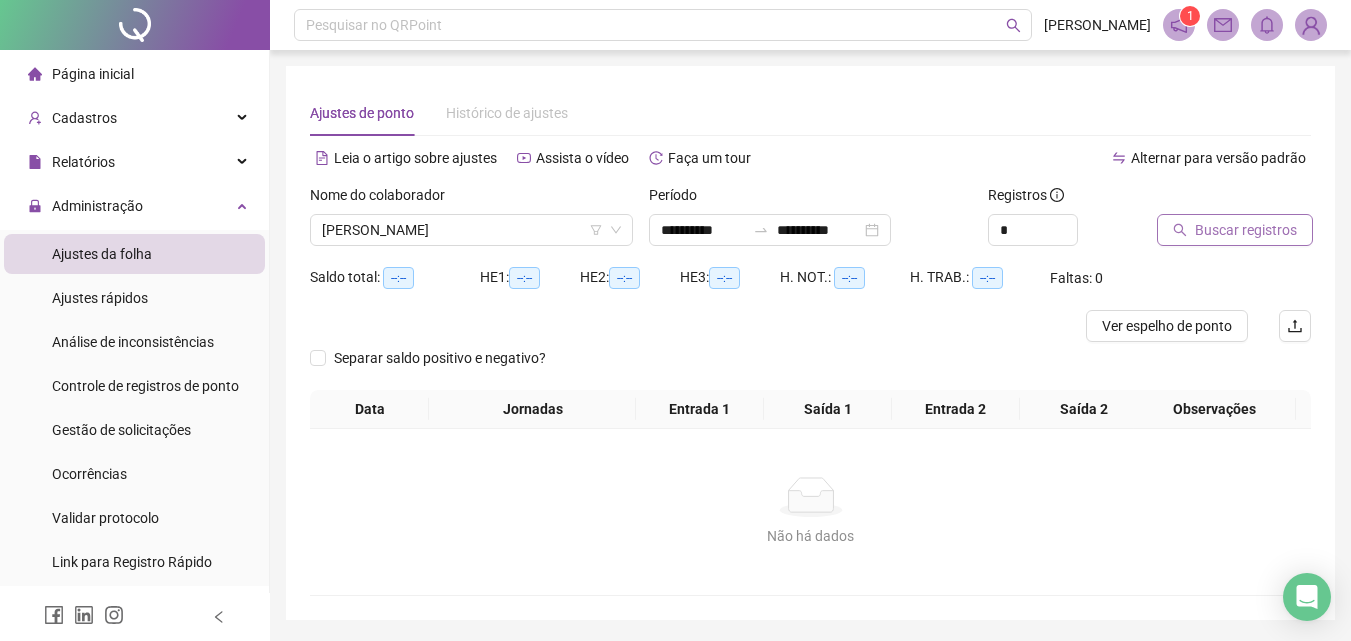 click on "Buscar registros" at bounding box center [1246, 230] 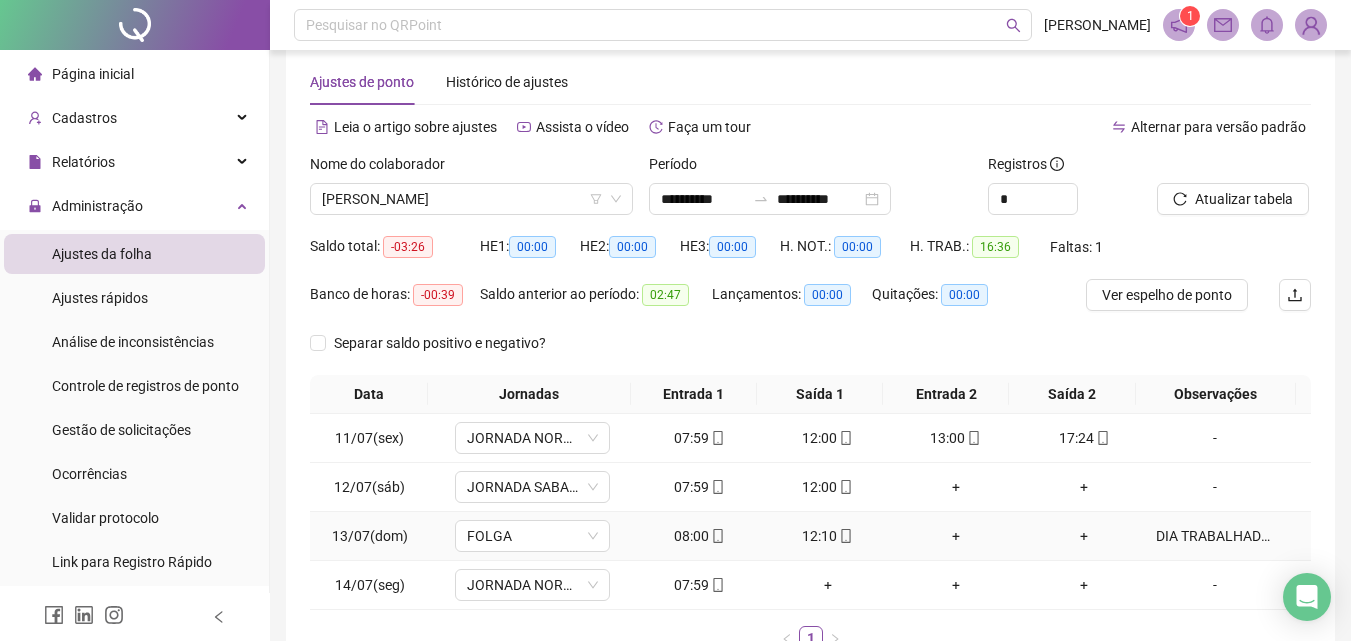 scroll, scrollTop: 0, scrollLeft: 0, axis: both 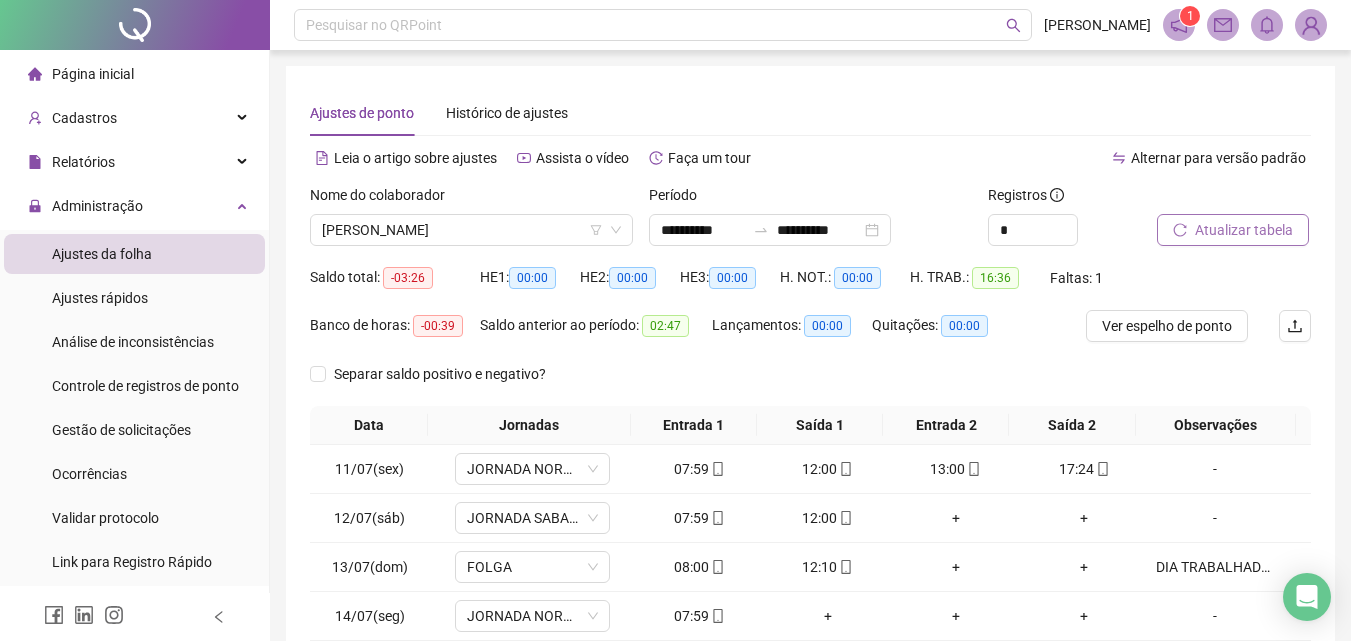 click on "Atualizar tabela" at bounding box center (1244, 230) 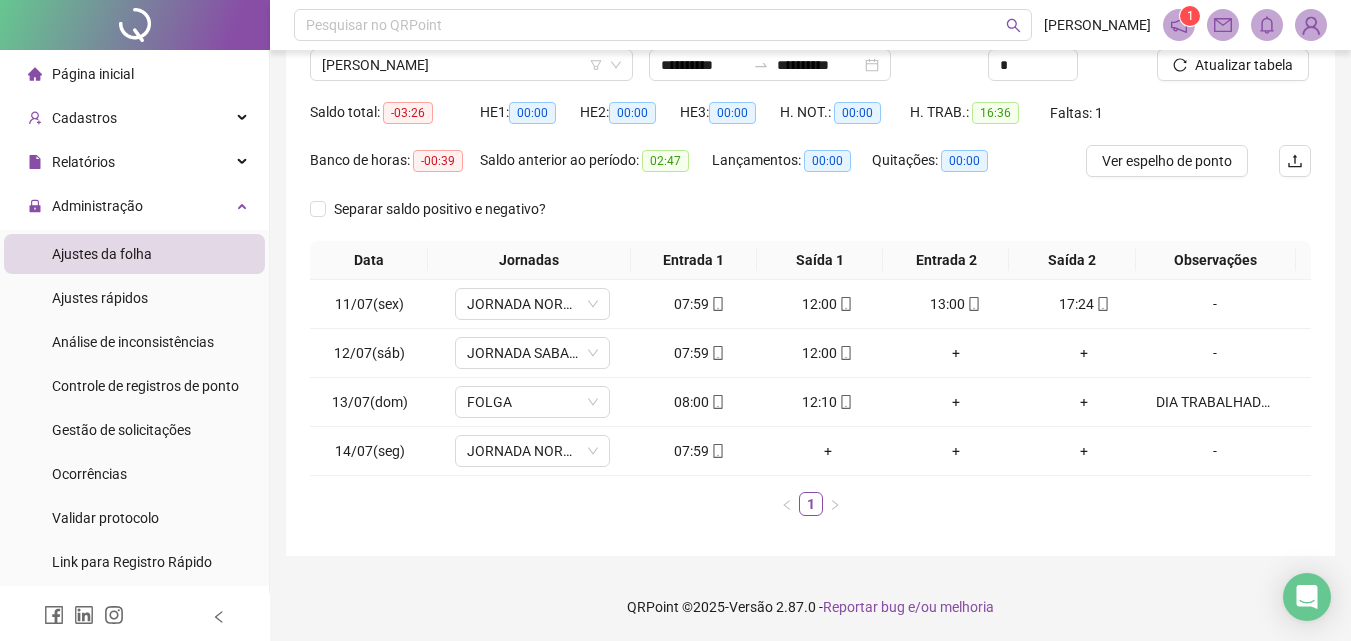 scroll, scrollTop: 166, scrollLeft: 0, axis: vertical 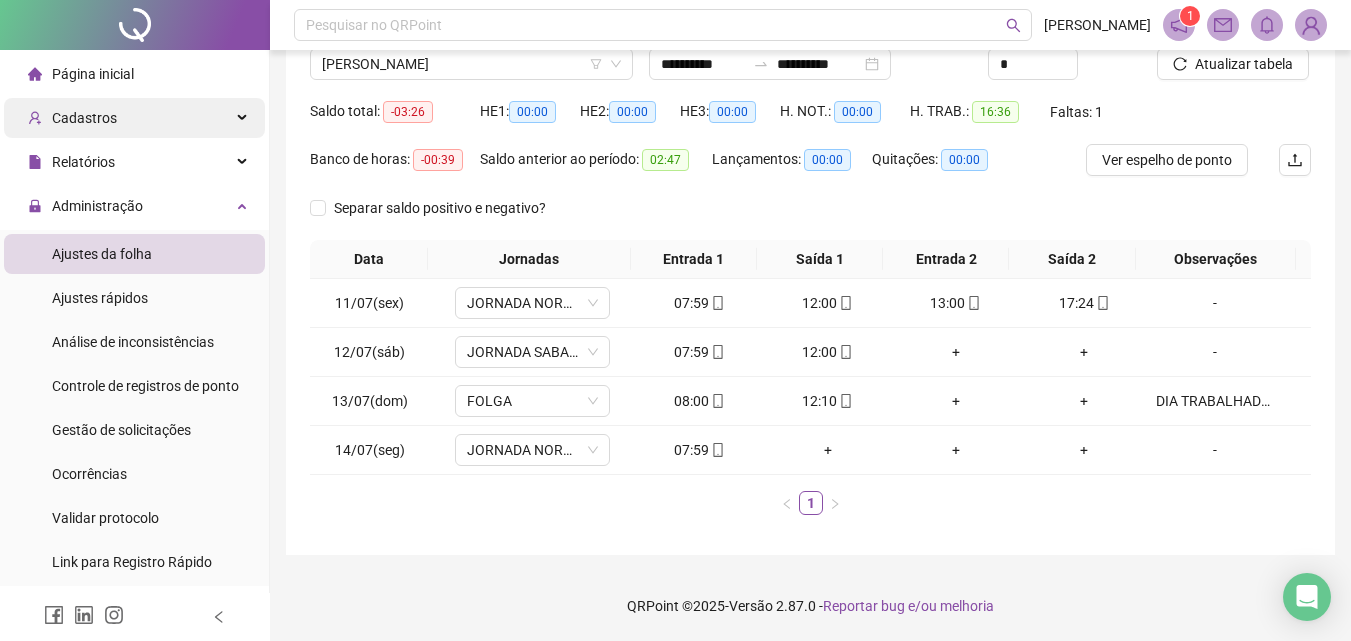 click on "Cadastros" at bounding box center [134, 118] 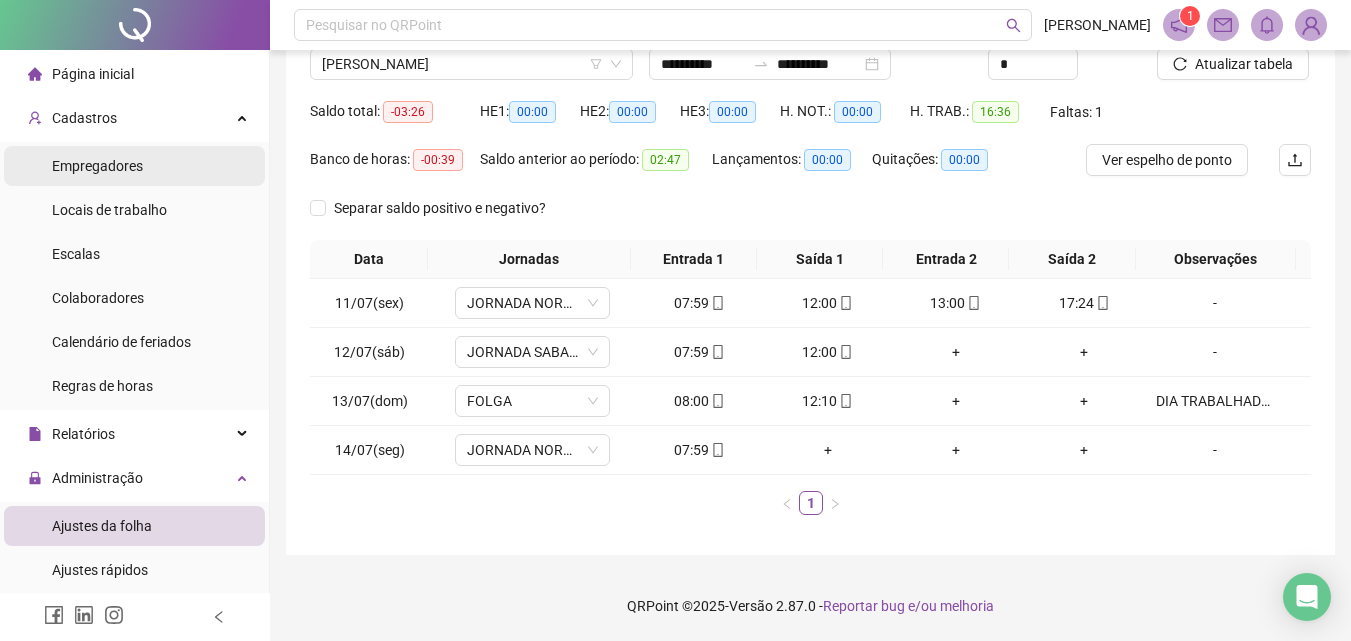 click on "Empregadores" at bounding box center [97, 166] 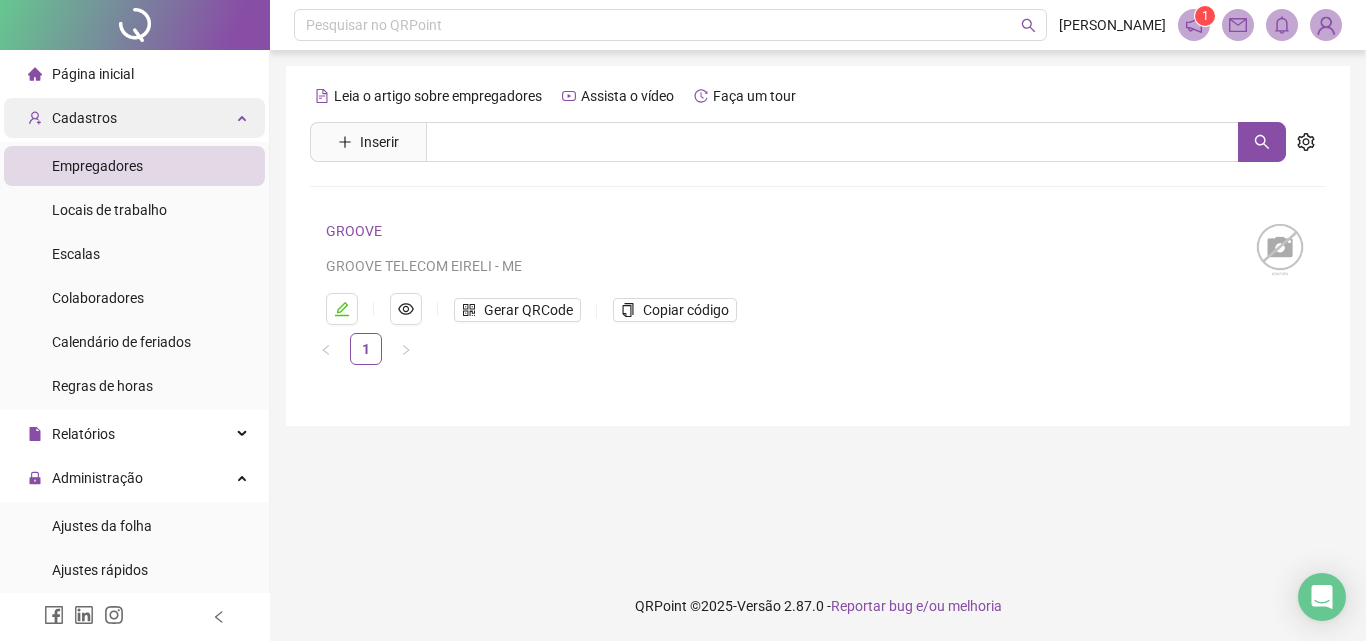 click on "Cadastros" at bounding box center (84, 118) 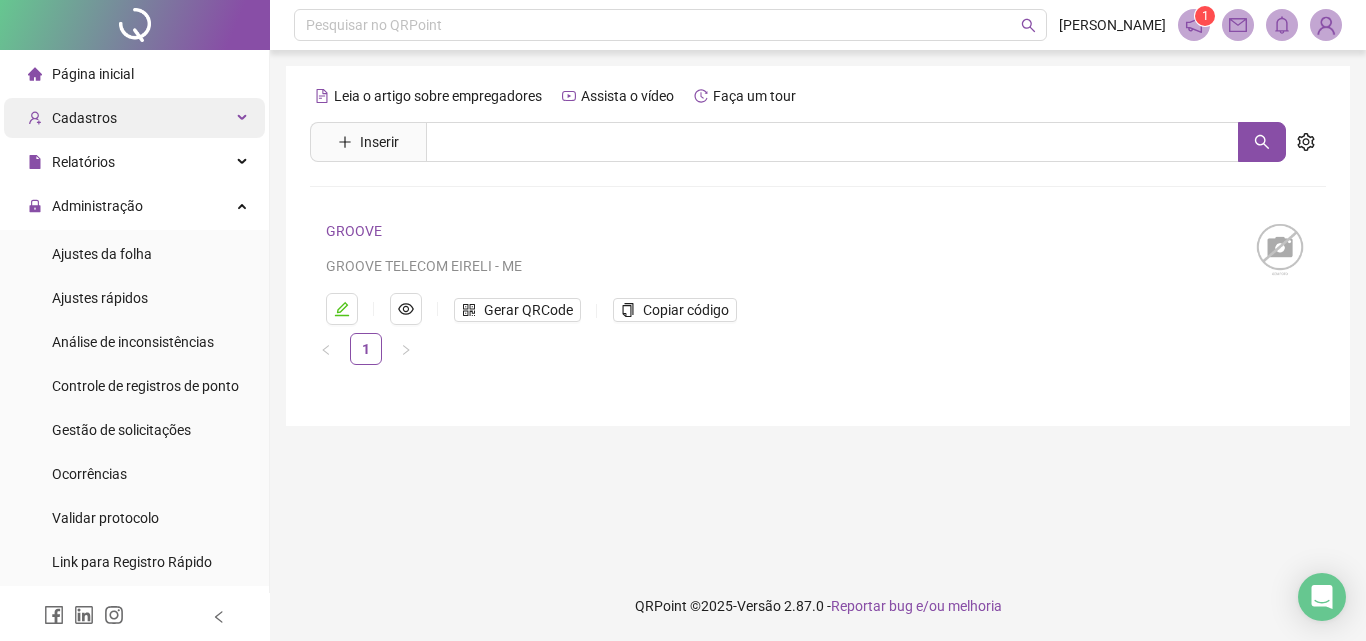 click on "Cadastros" at bounding box center [84, 118] 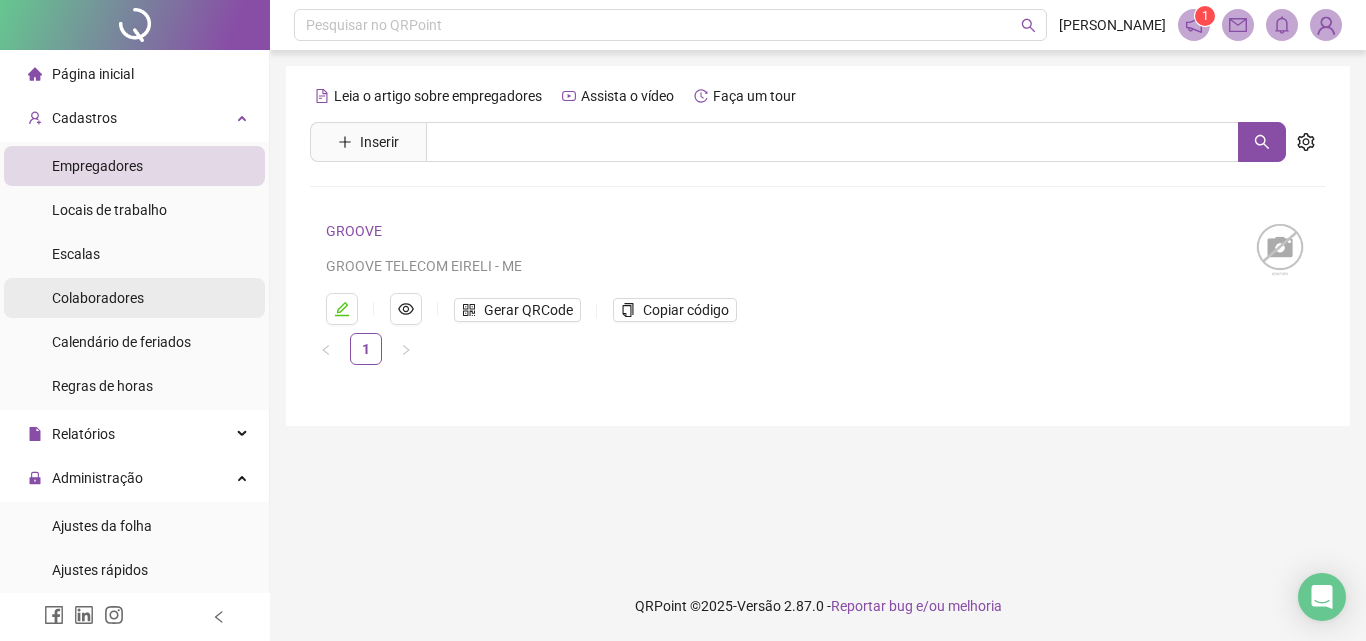 click on "Colaboradores" at bounding box center [98, 298] 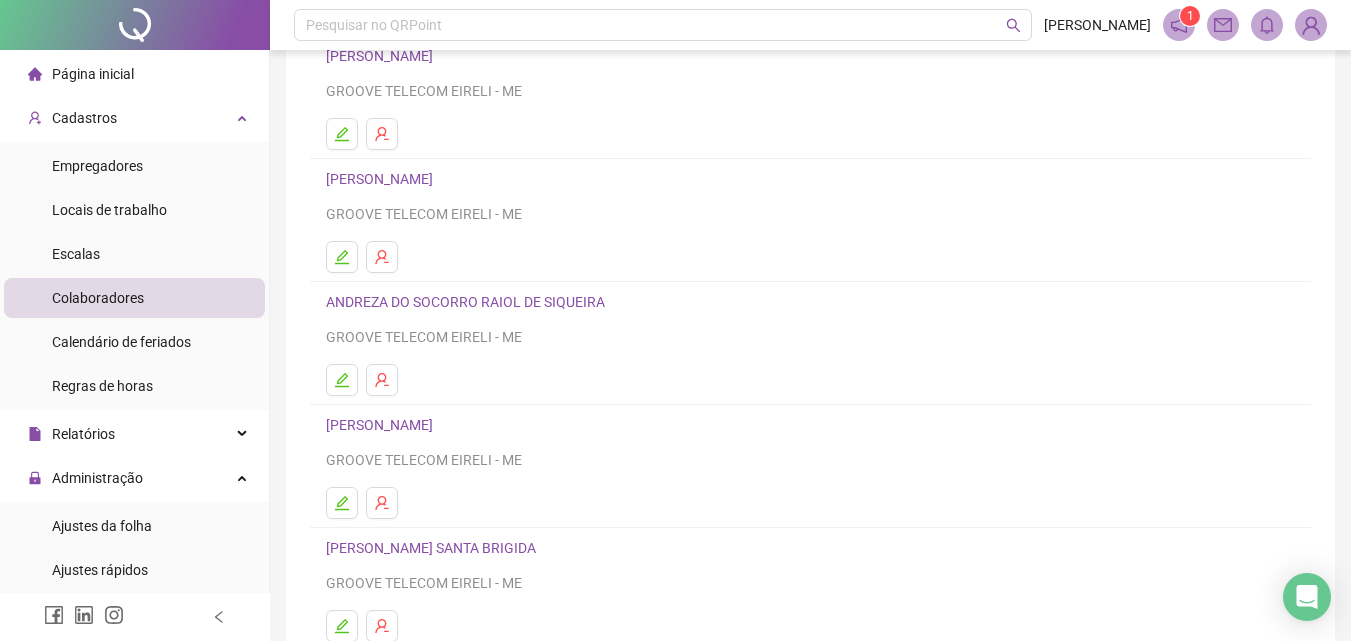 scroll, scrollTop: 326, scrollLeft: 0, axis: vertical 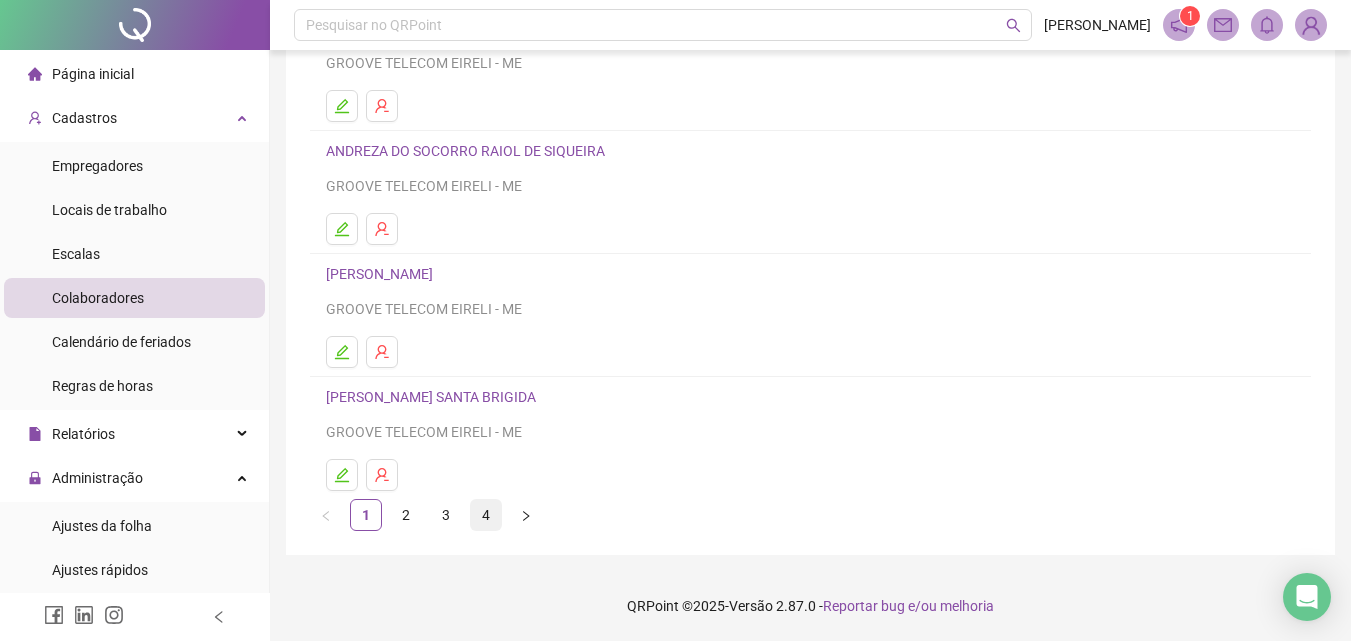 click on "4" at bounding box center [486, 515] 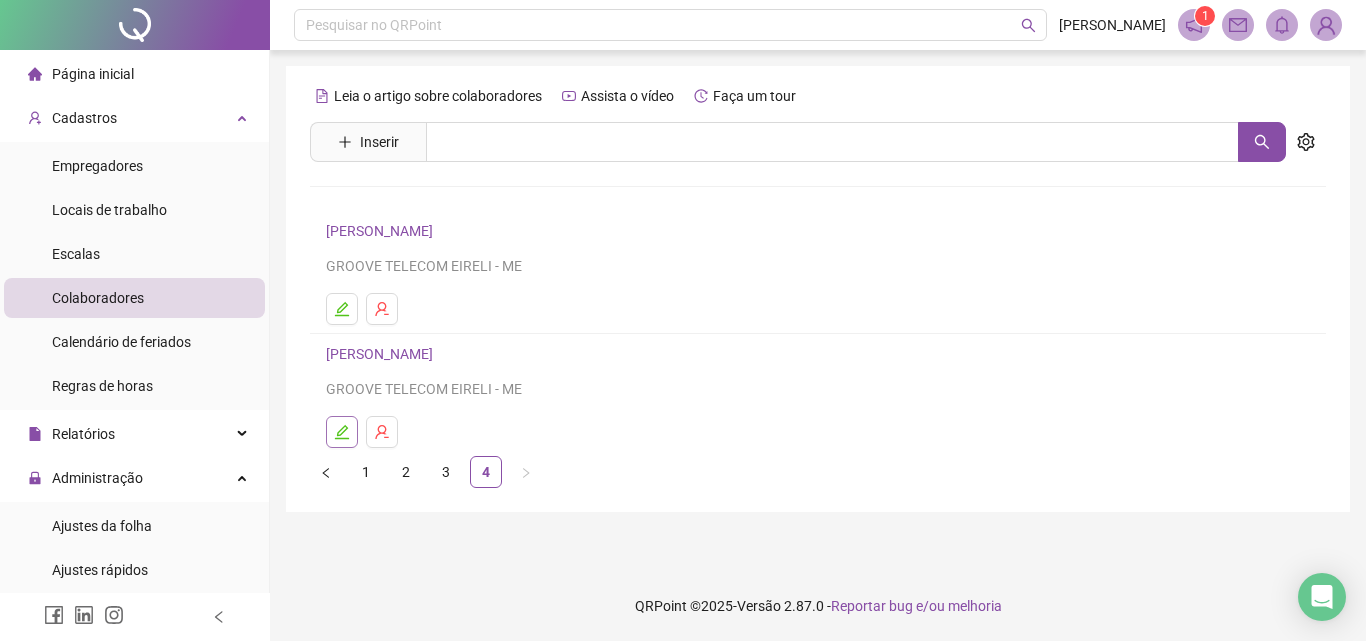 click at bounding box center [342, 432] 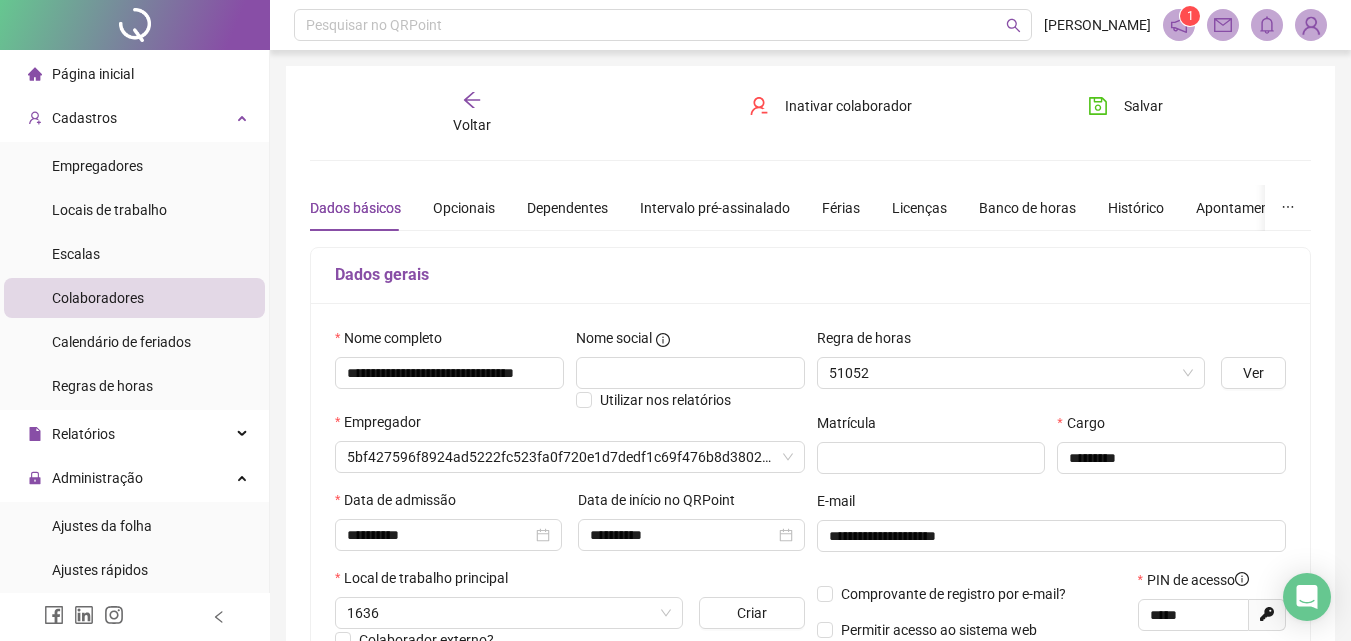type on "**********" 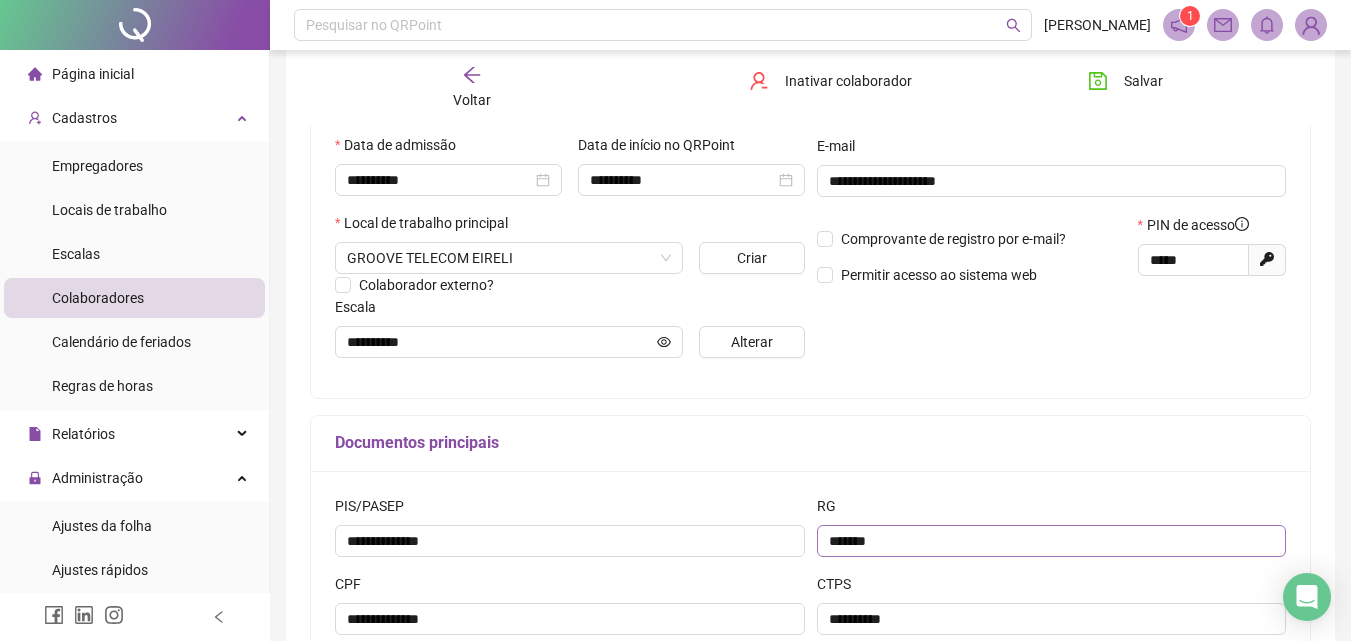 scroll, scrollTop: 0, scrollLeft: 0, axis: both 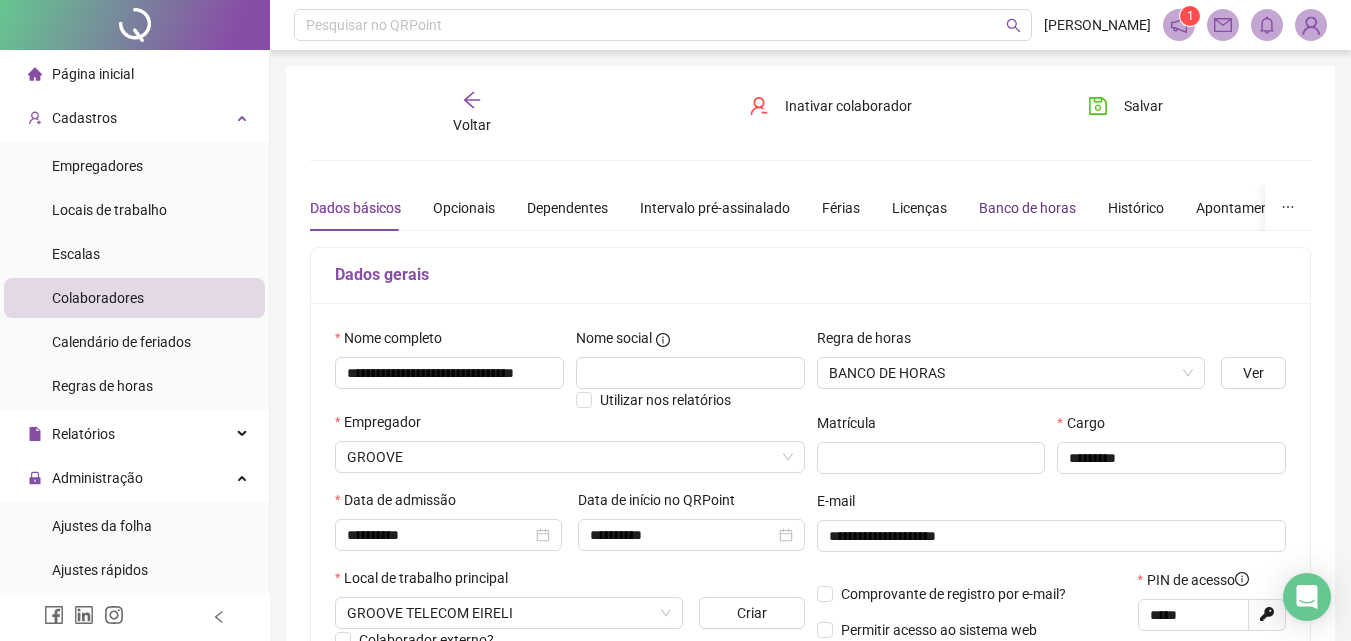 click on "Banco de horas" at bounding box center (1027, 208) 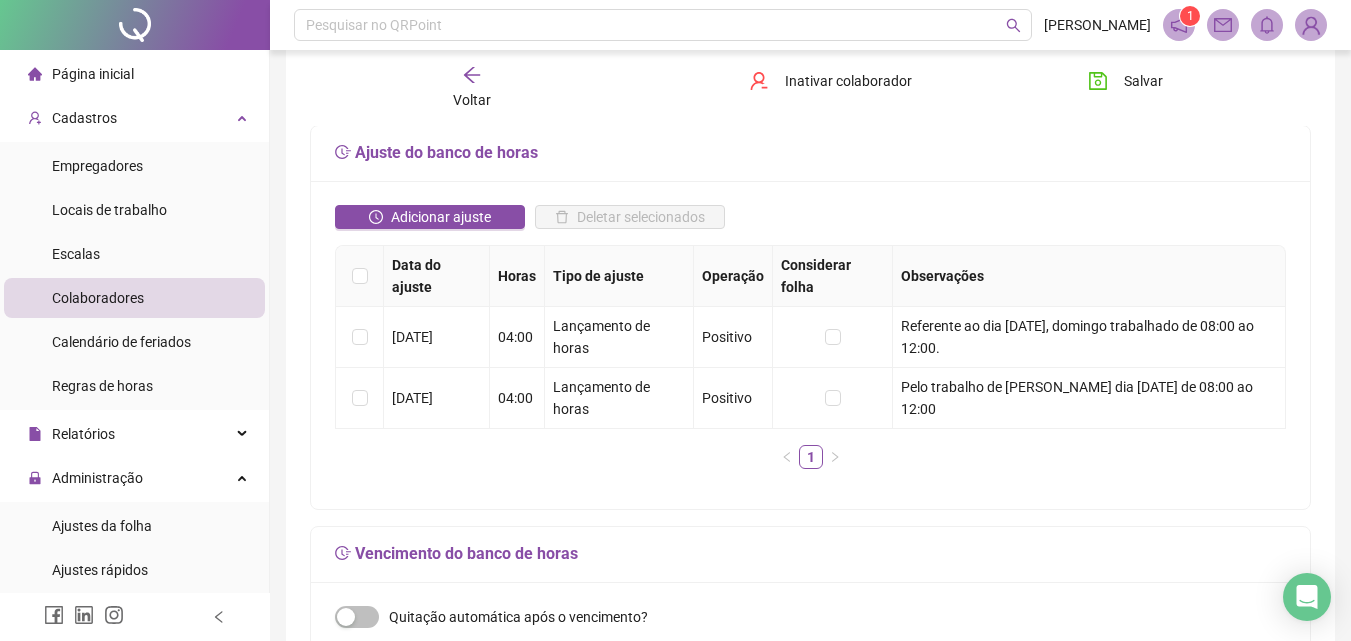 scroll, scrollTop: 400, scrollLeft: 0, axis: vertical 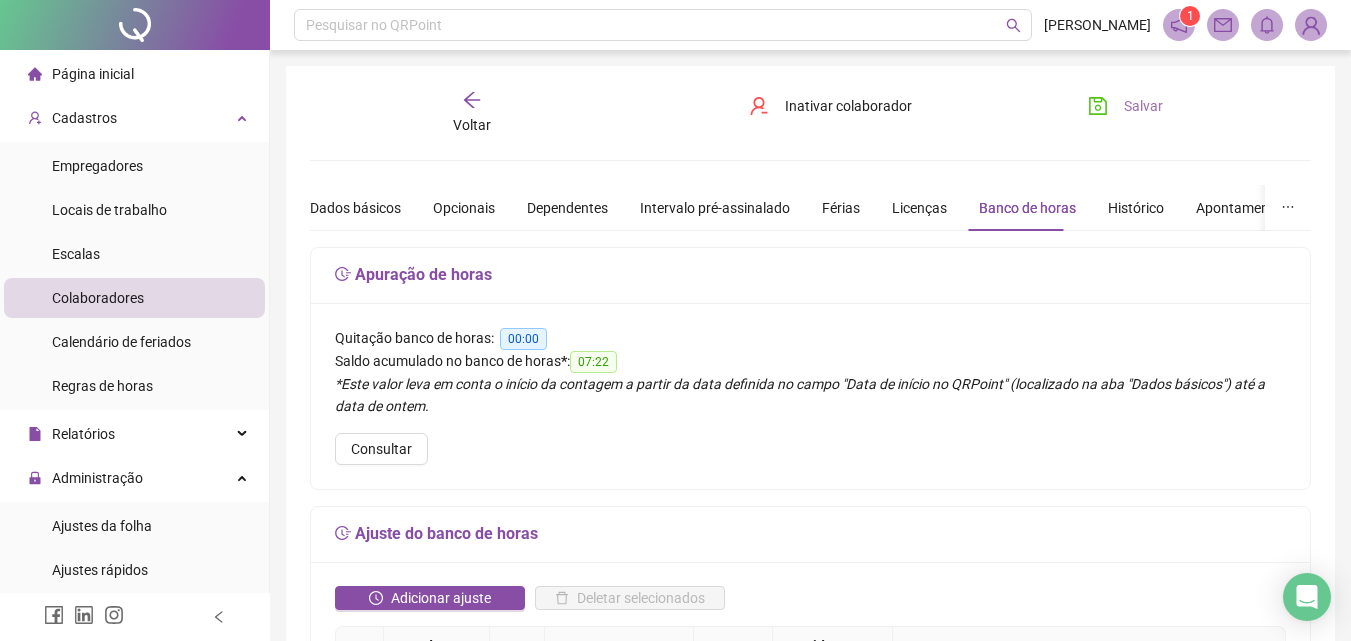 click on "Salvar" at bounding box center [1143, 106] 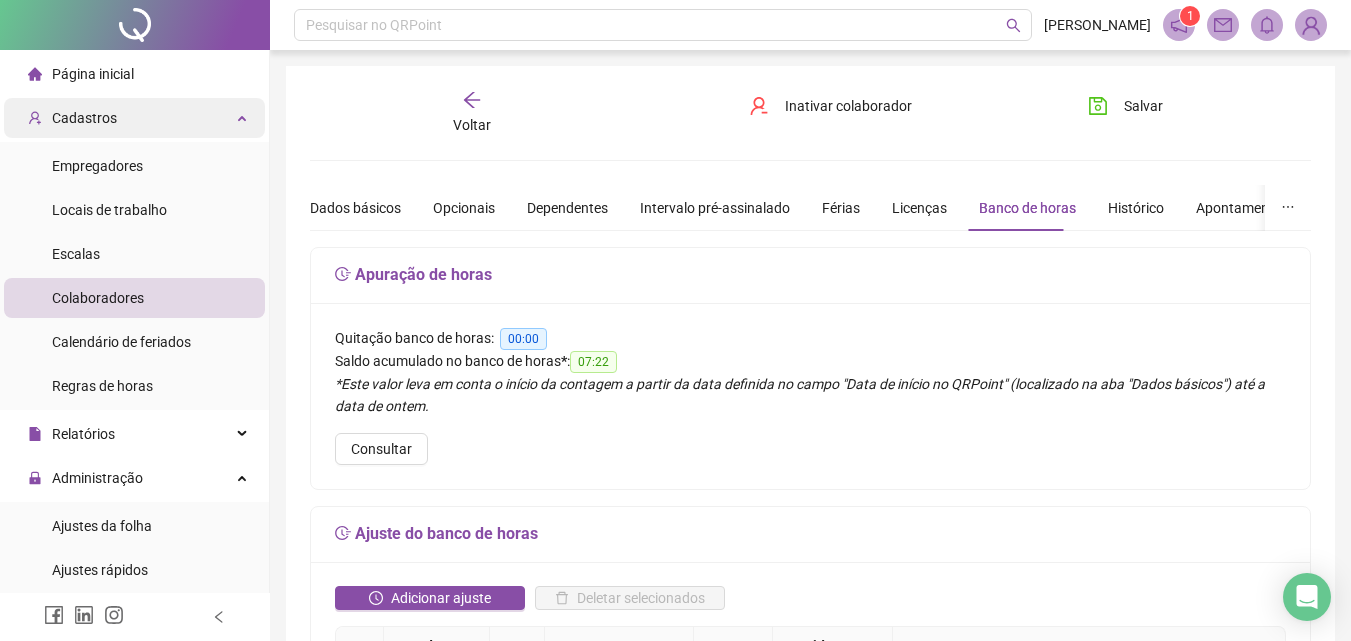 click on "Cadastros" at bounding box center [84, 118] 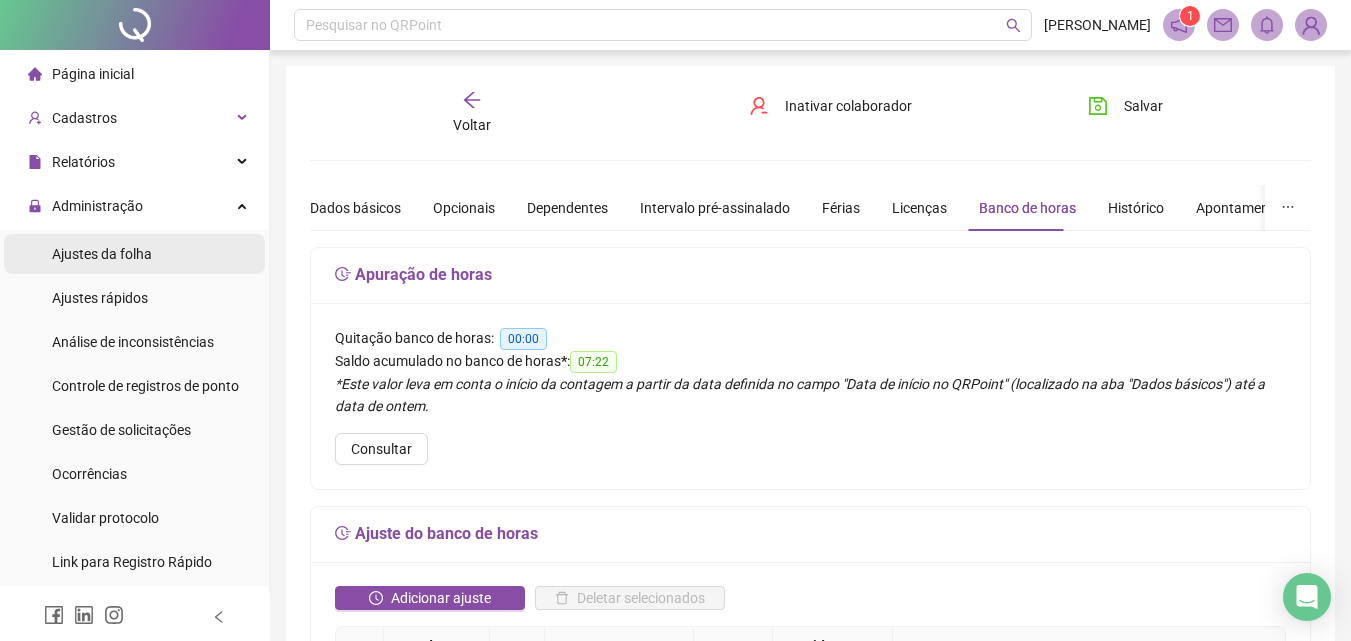 click on "Ajustes da folha" at bounding box center [102, 254] 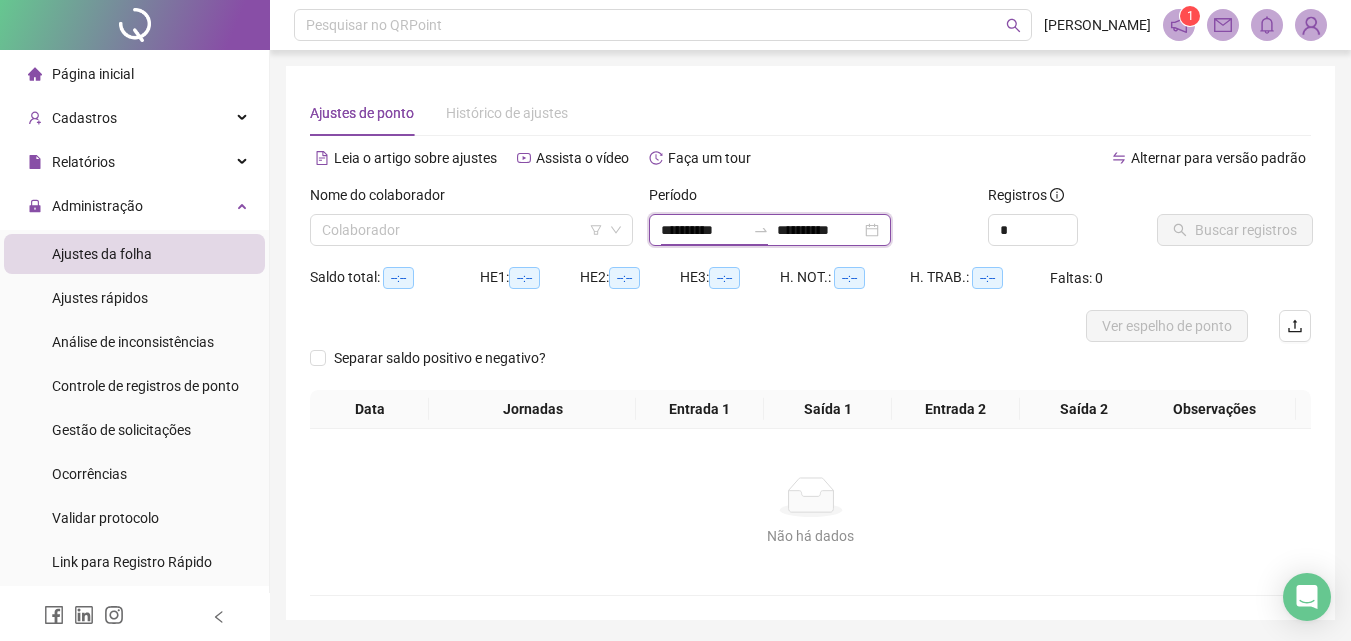 click on "**********" at bounding box center (703, 230) 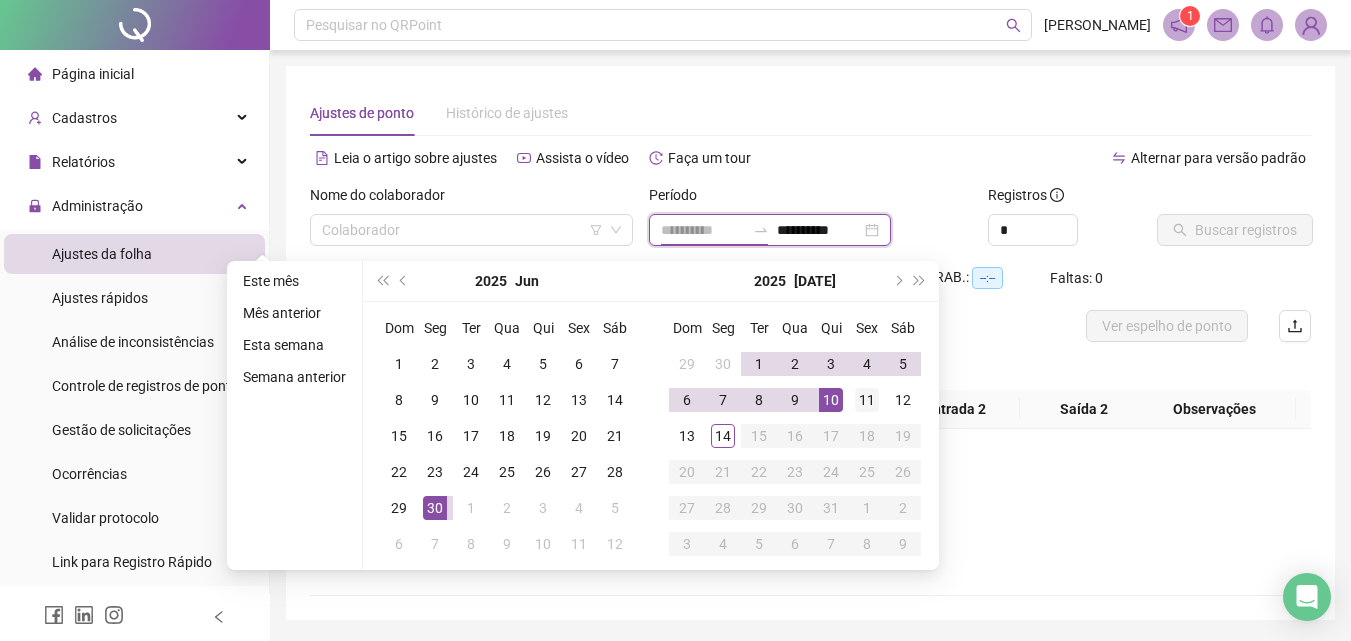 type on "**********" 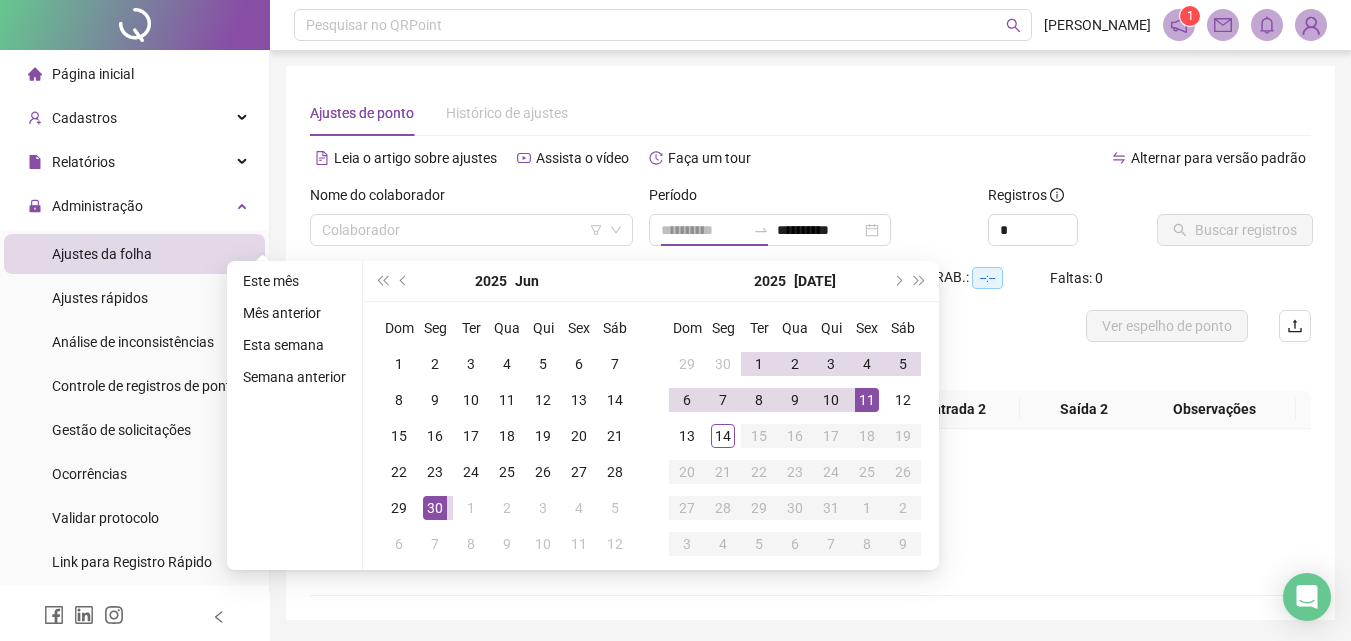 click on "11" at bounding box center (867, 400) 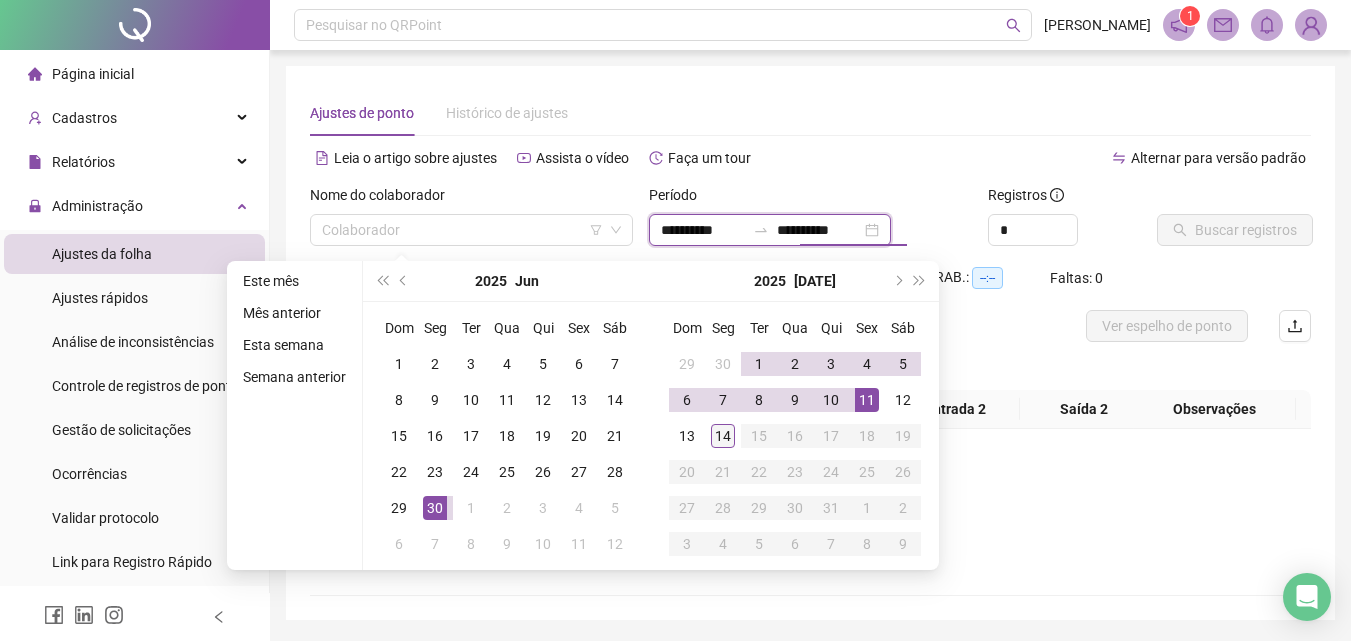 type on "**********" 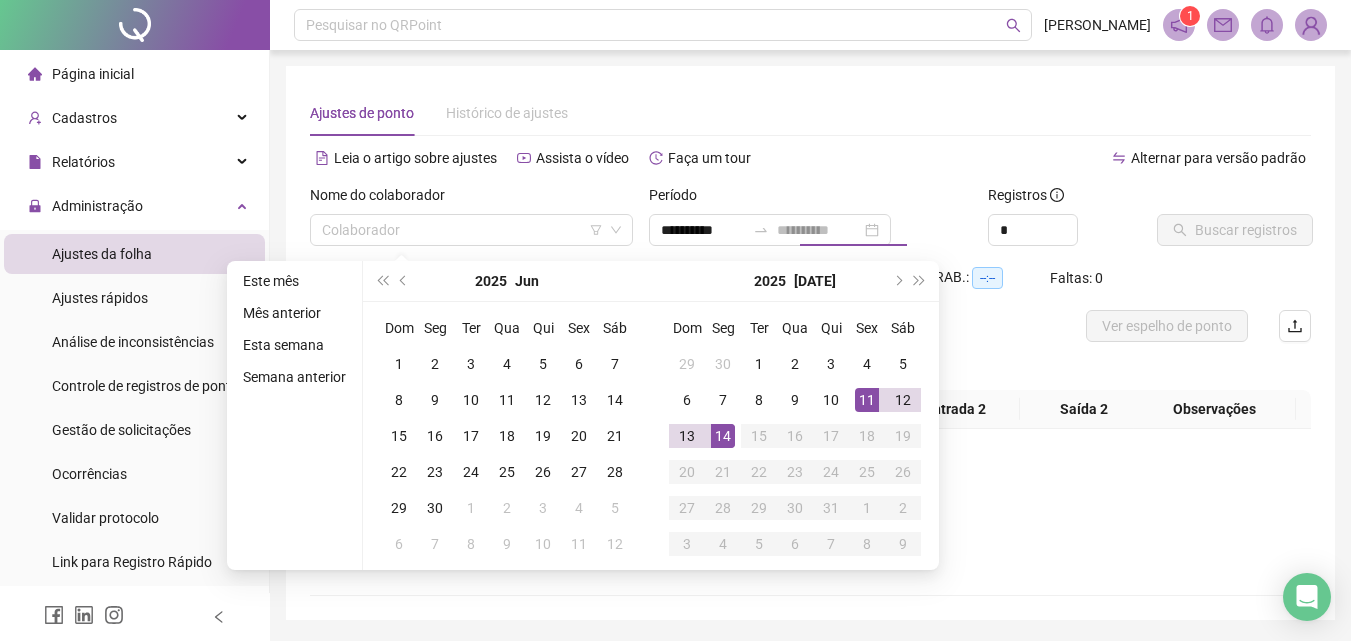 click on "14" at bounding box center [723, 436] 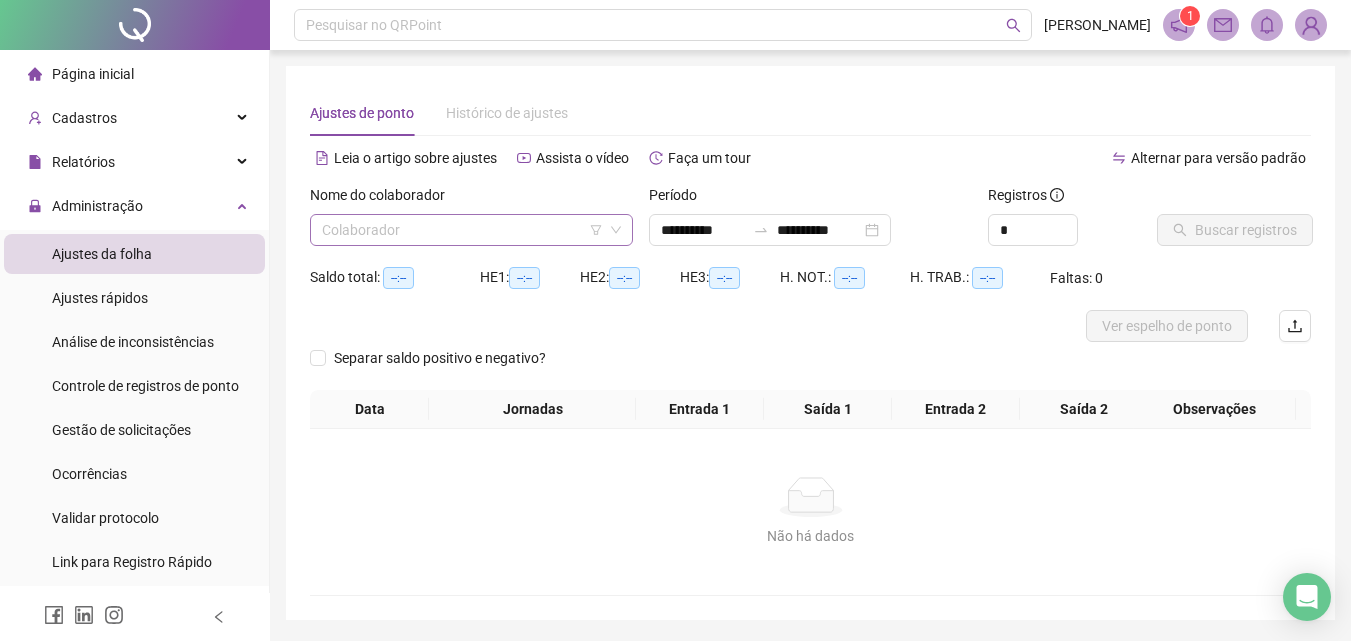 click at bounding box center (465, 230) 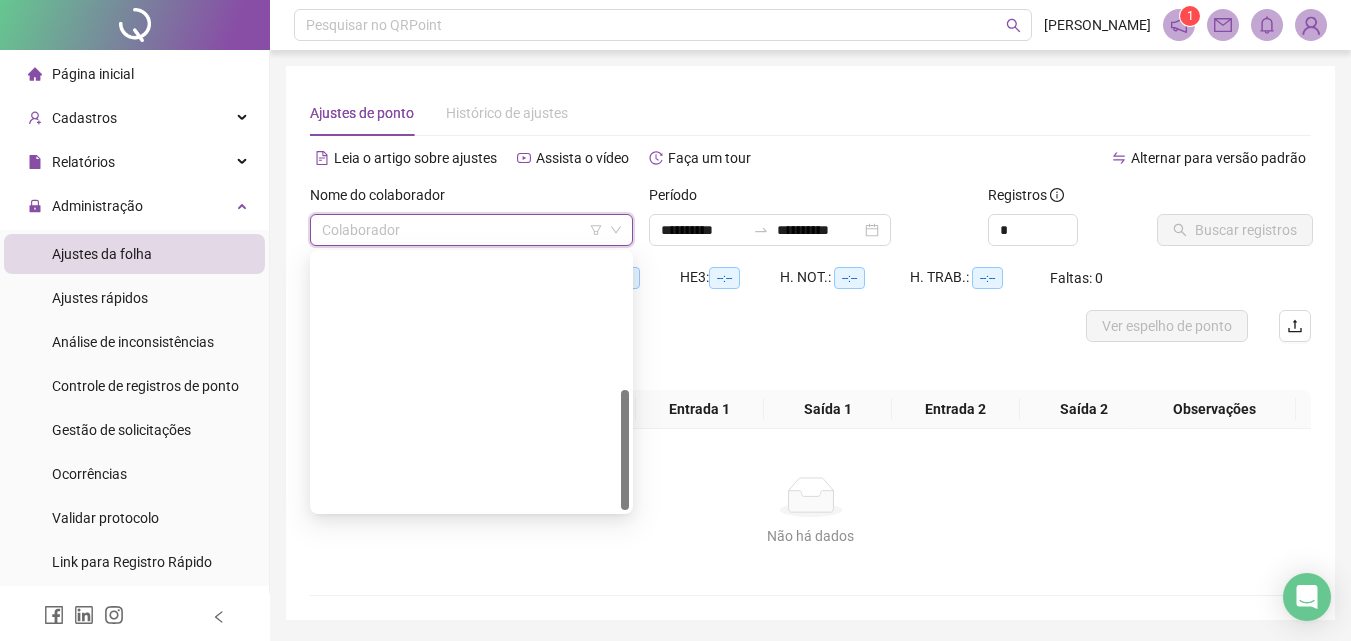 scroll, scrollTop: 288, scrollLeft: 0, axis: vertical 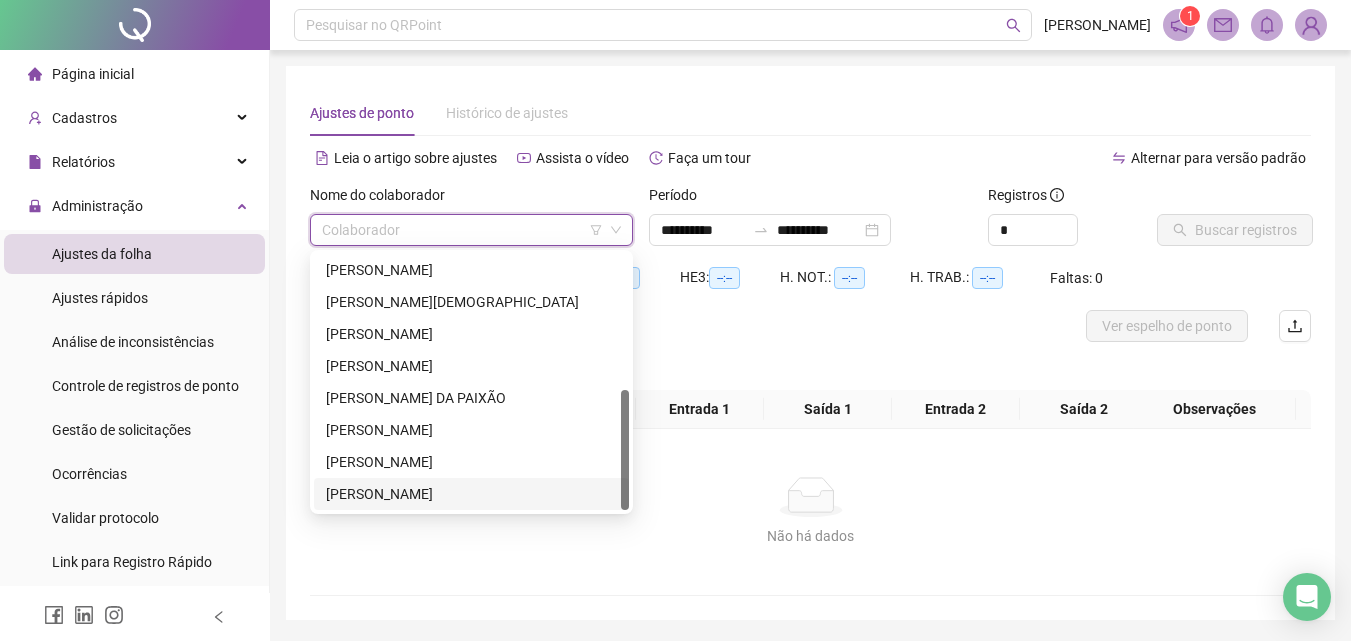 click on "[PERSON_NAME]" at bounding box center [471, 494] 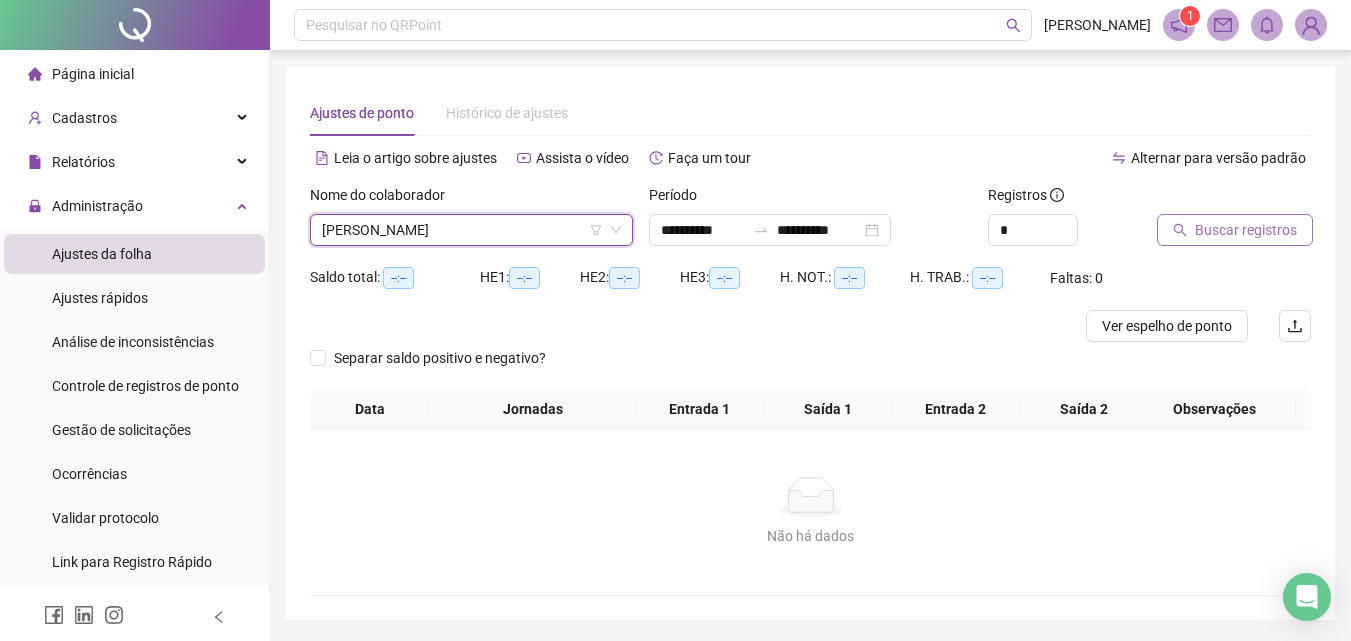 click on "Buscar registros" at bounding box center (1246, 230) 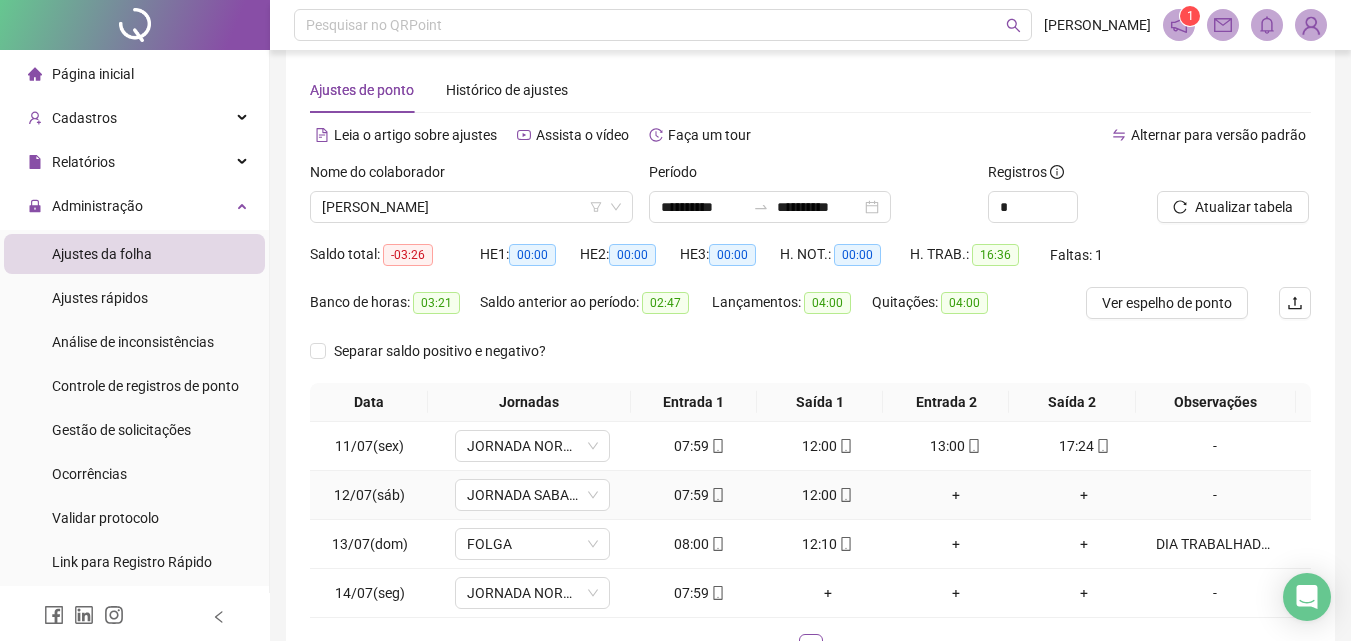 scroll, scrollTop: 0, scrollLeft: 0, axis: both 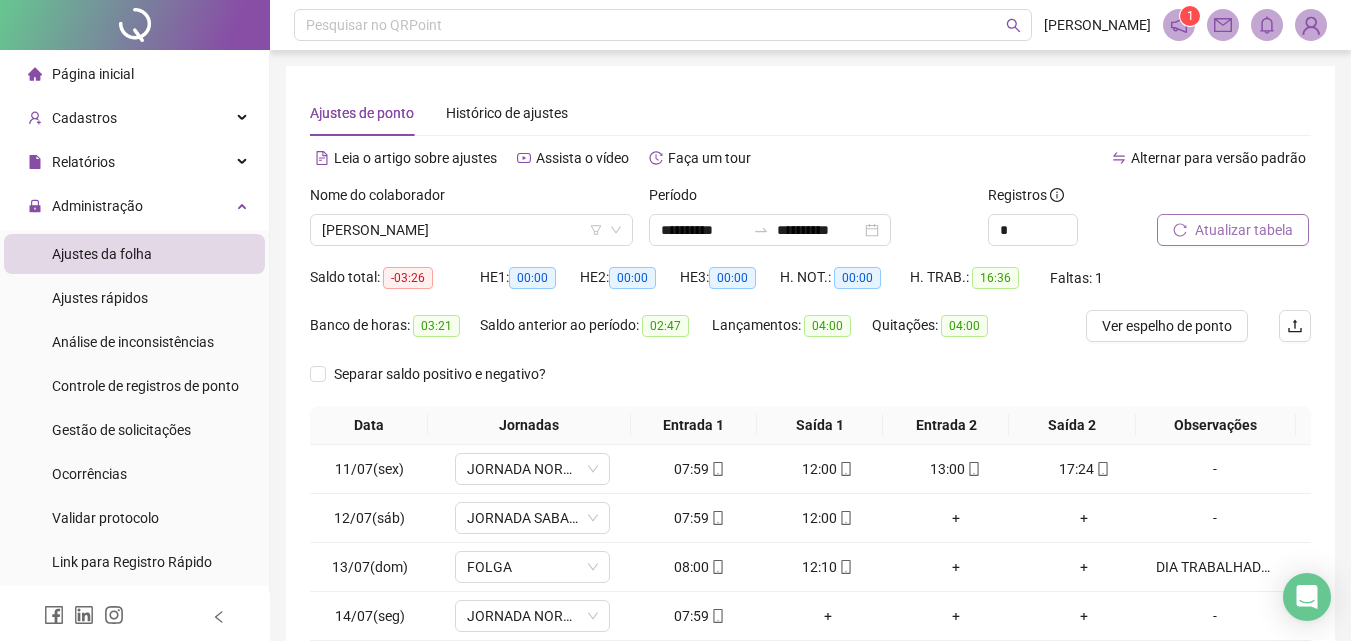click on "Atualizar tabela" at bounding box center (1233, 230) 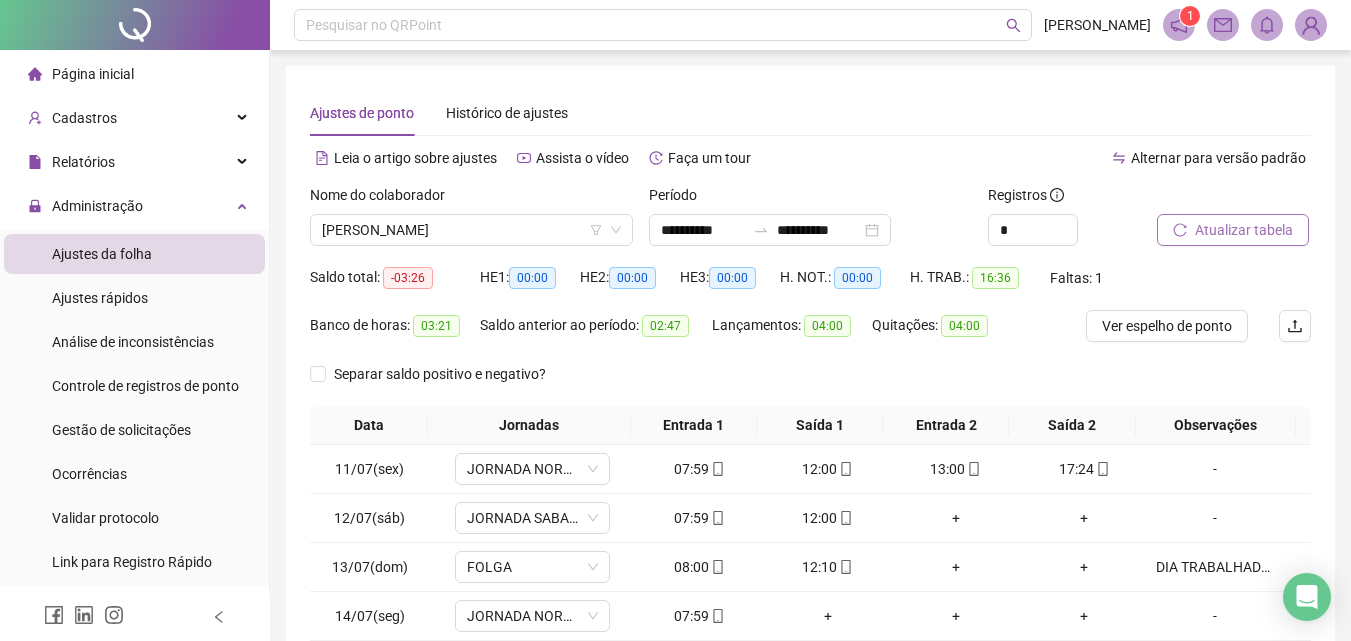 click on "Atualizar tabela" at bounding box center (1233, 230) 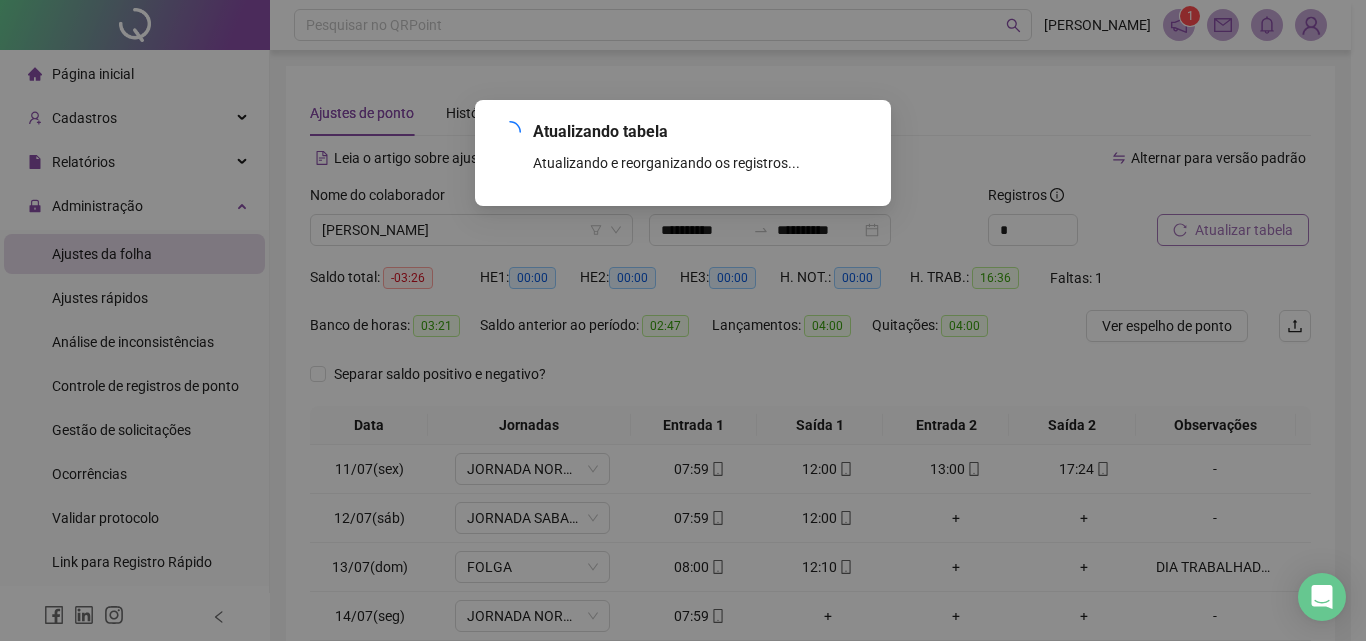 click on "Atualizando tabela Atualizando e reorganizando os registros... OK" at bounding box center (683, 320) 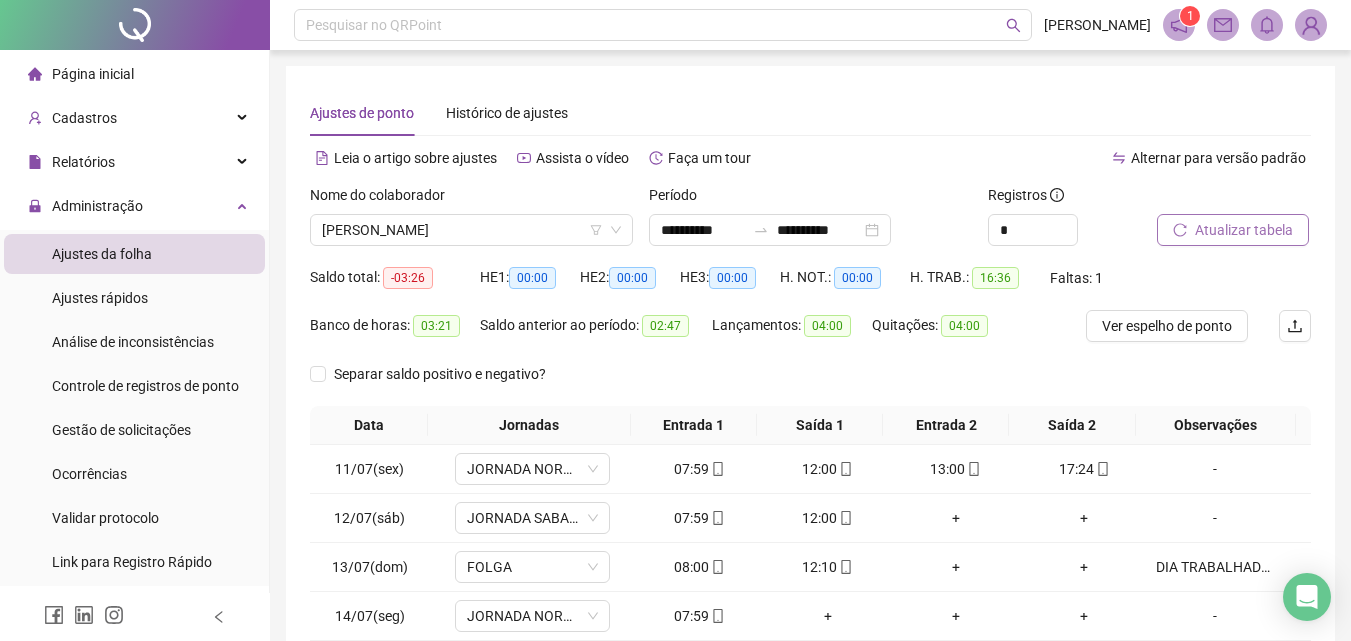 click on "Atualizar tabela" at bounding box center [1233, 230] 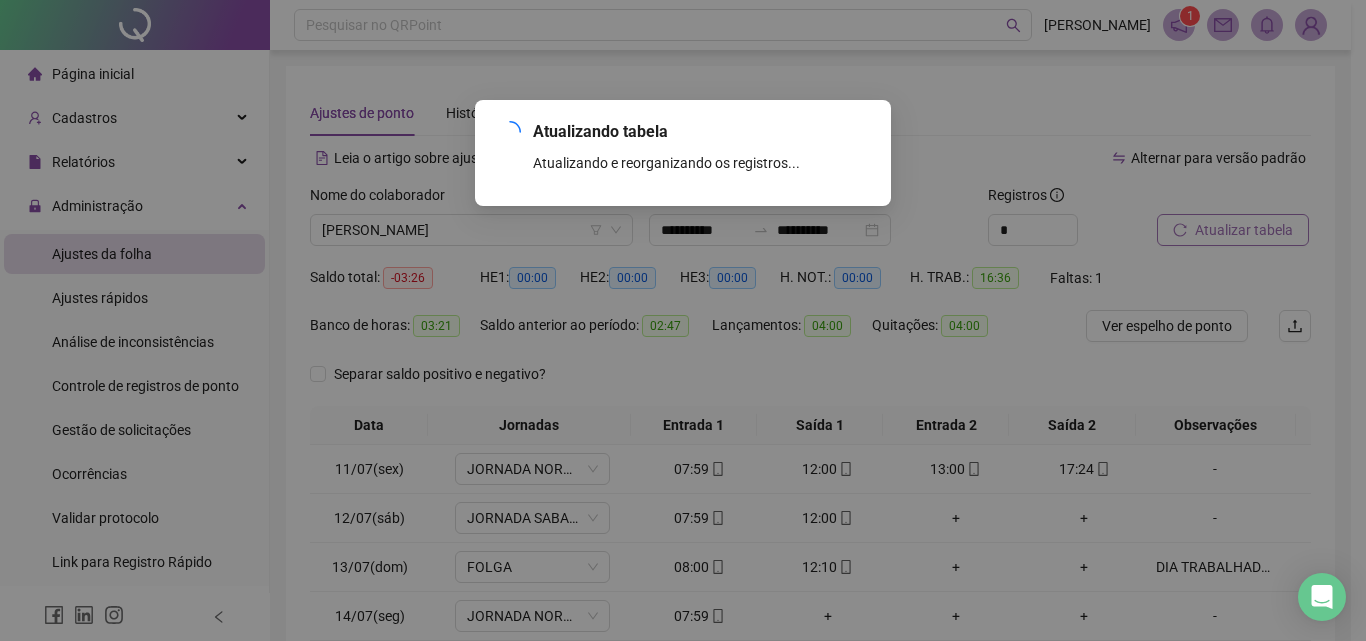 click on "Atualizando tabela Atualizando e reorganizando os registros... OK" at bounding box center [683, 320] 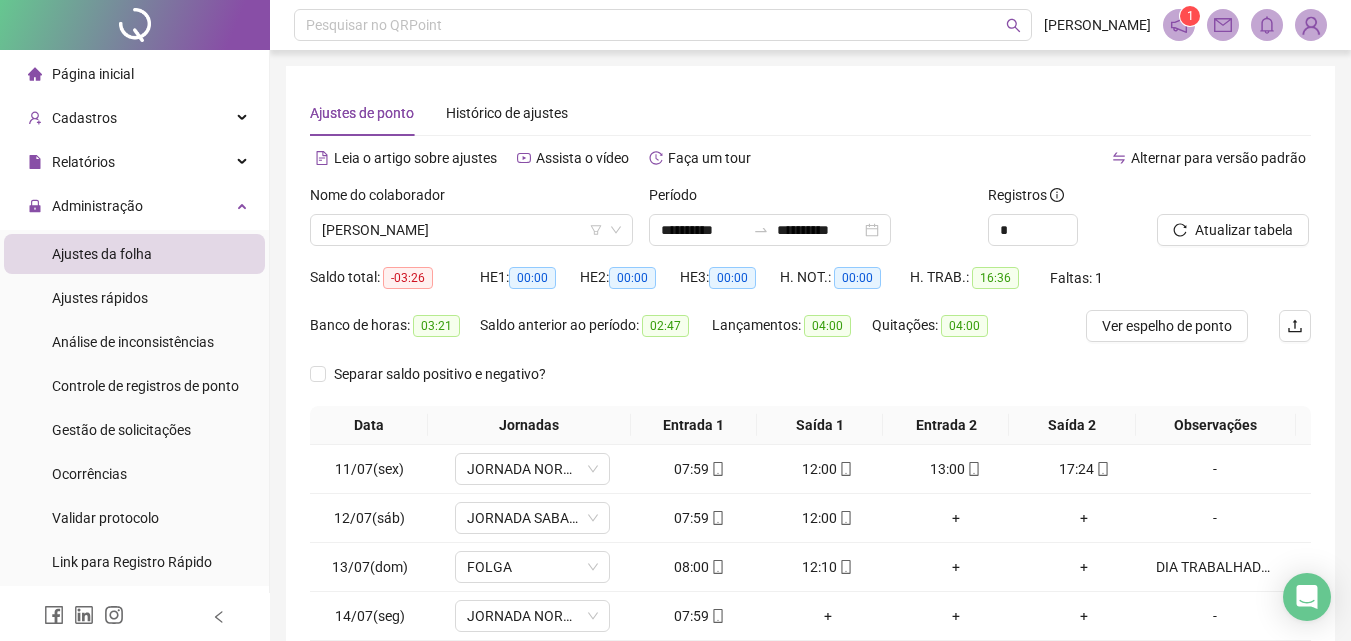 click on "Atualizar tabela" at bounding box center [1244, 230] 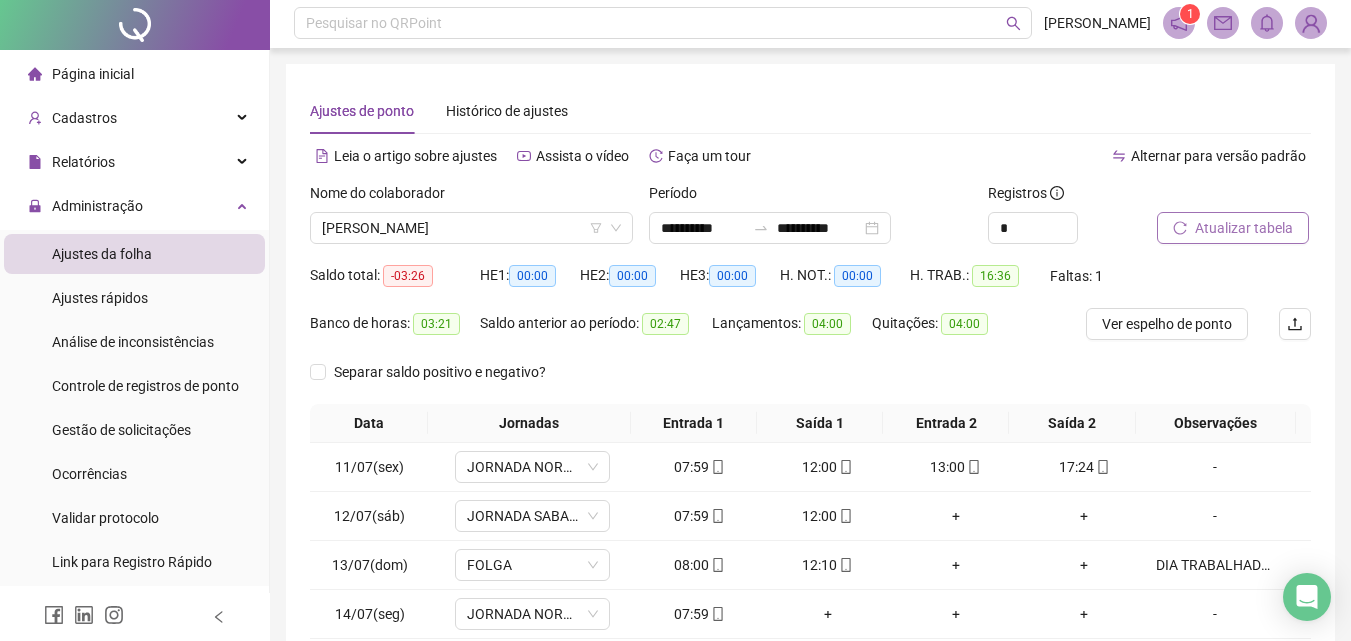 scroll, scrollTop: 0, scrollLeft: 0, axis: both 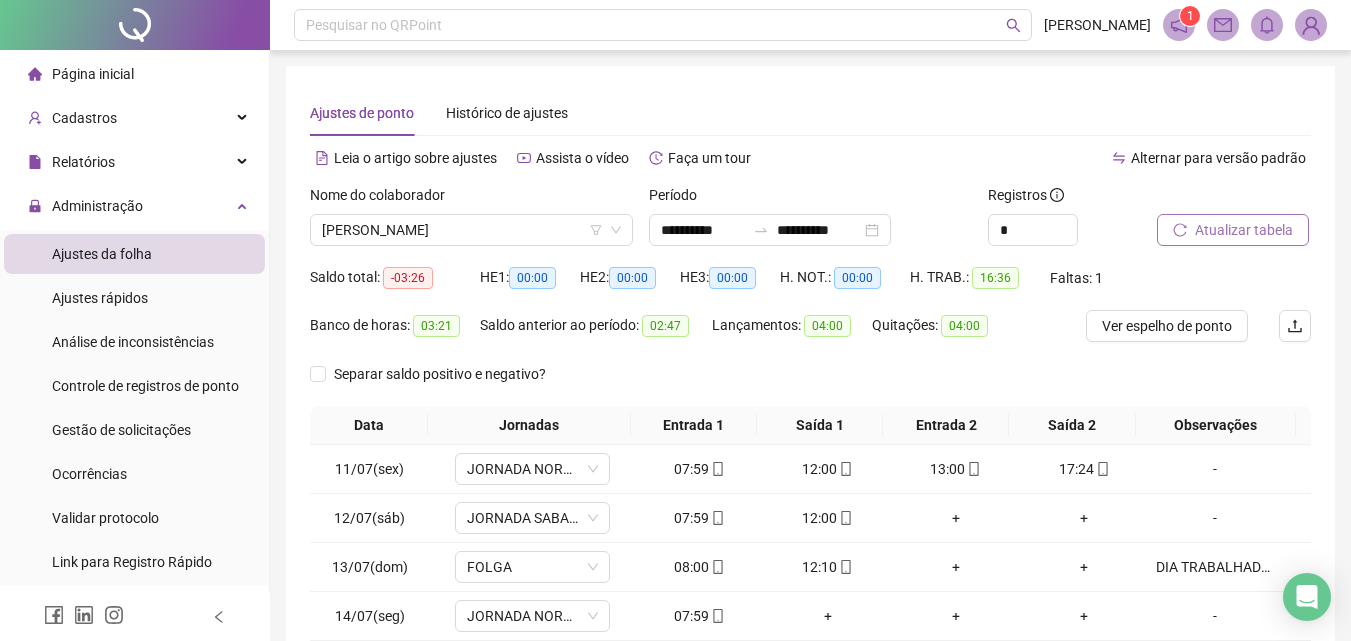 click on "Atualizar tabela" at bounding box center [1233, 230] 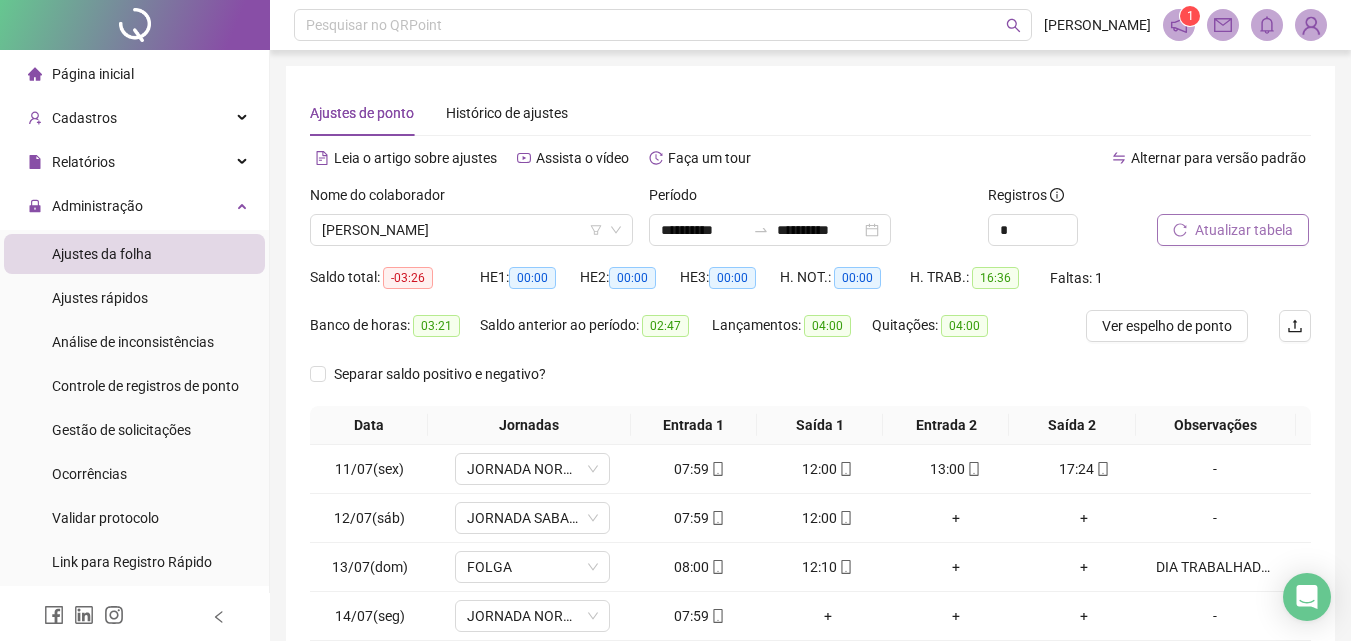 click on "Atualizar tabela" at bounding box center (1244, 230) 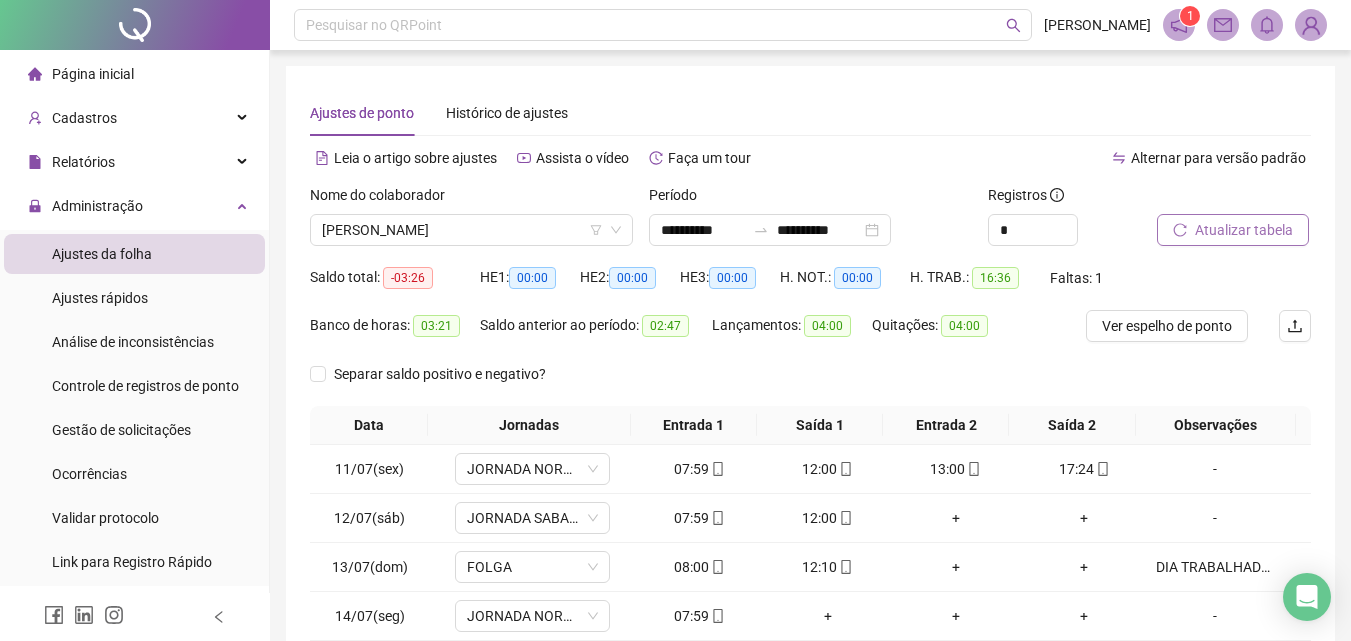 click on "Atualizar tabela" at bounding box center [1244, 230] 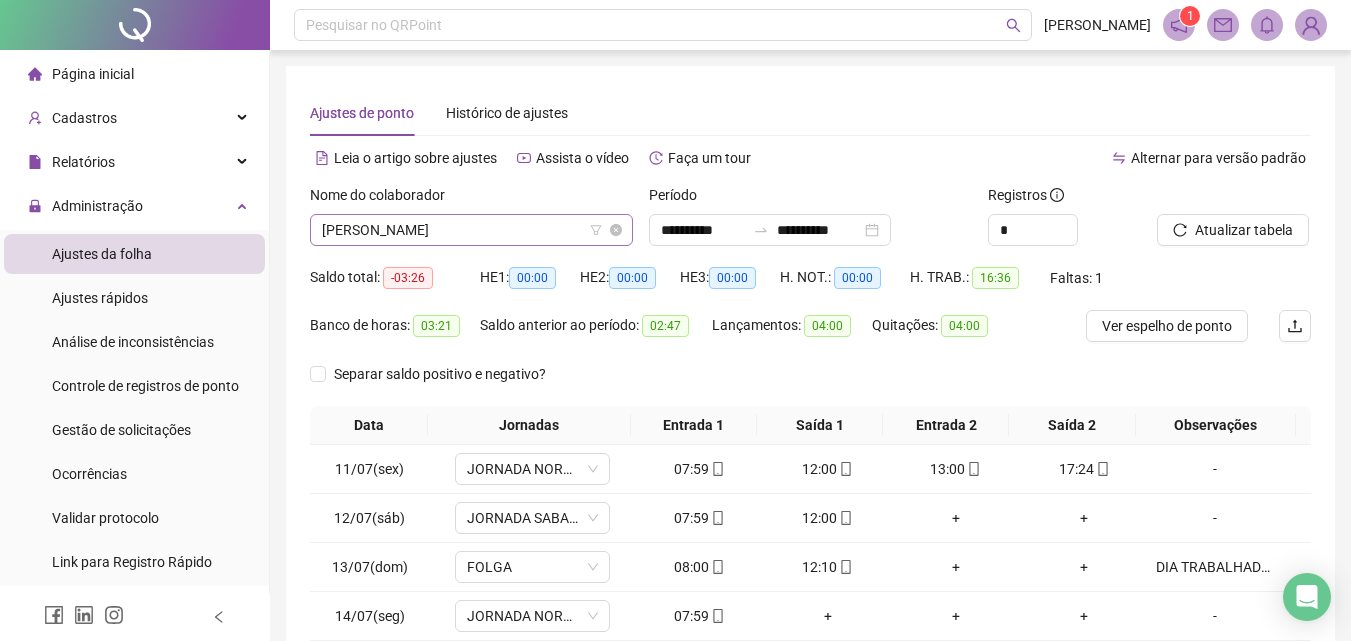 click on "[PERSON_NAME]" at bounding box center [471, 230] 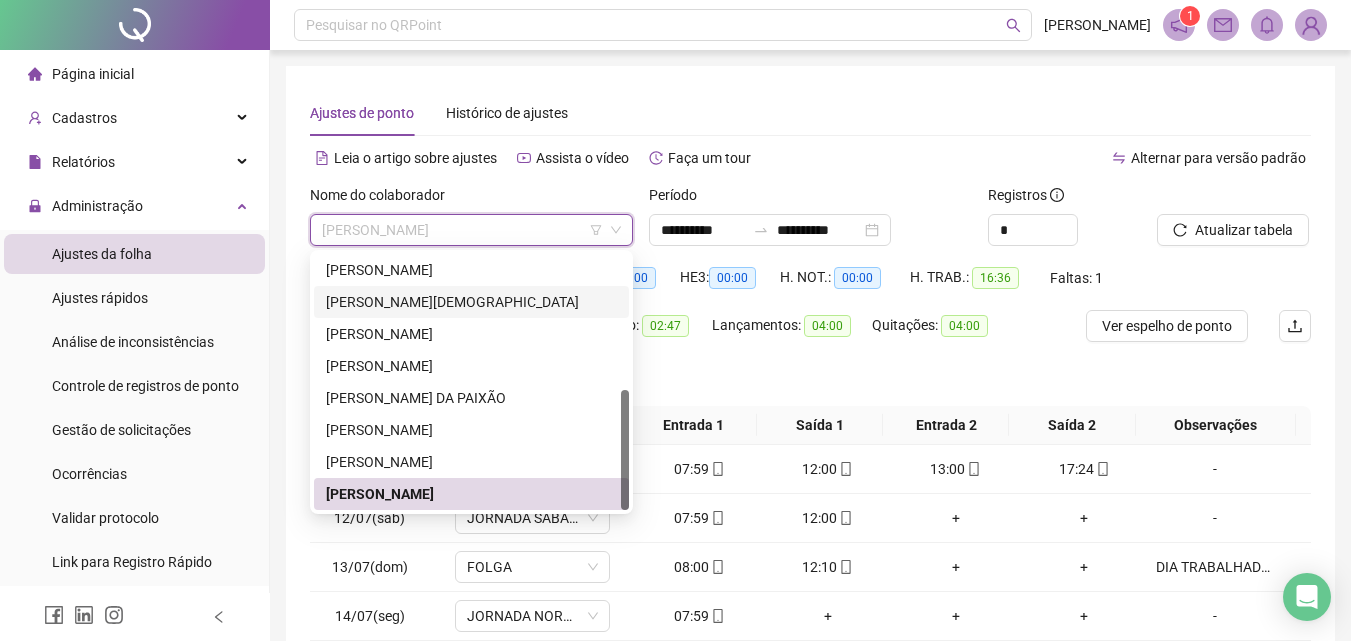 scroll, scrollTop: 0, scrollLeft: 0, axis: both 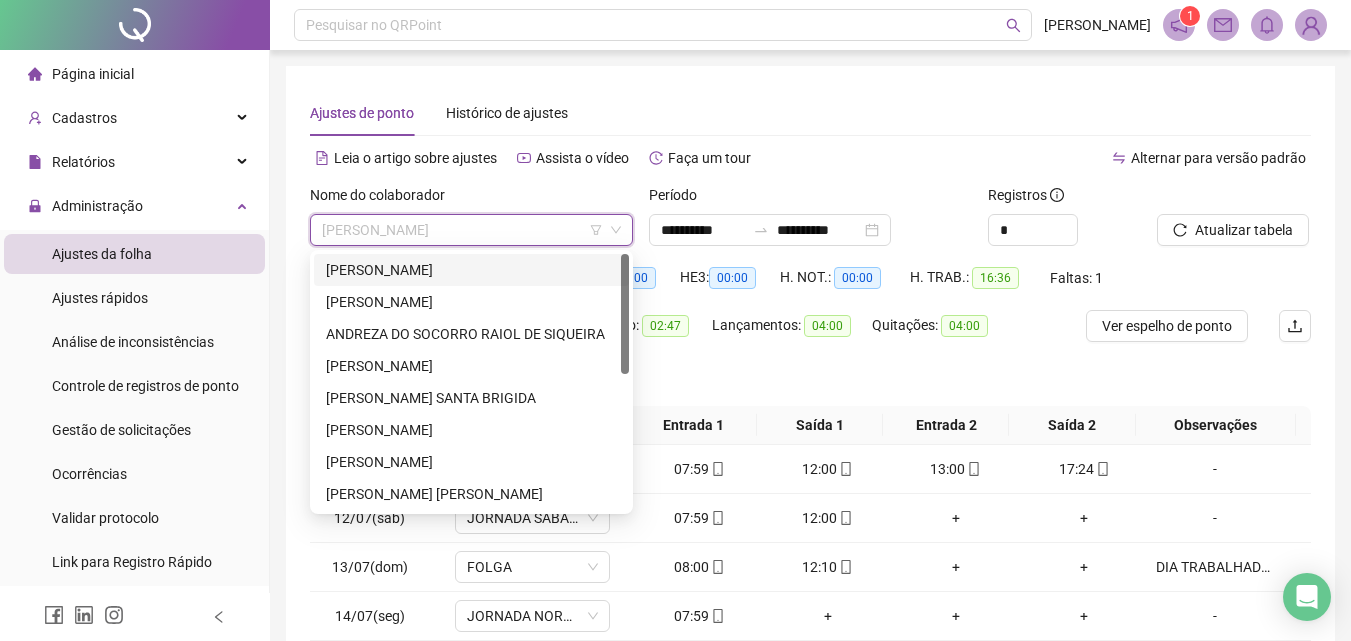 click on "[PERSON_NAME]" at bounding box center (471, 270) 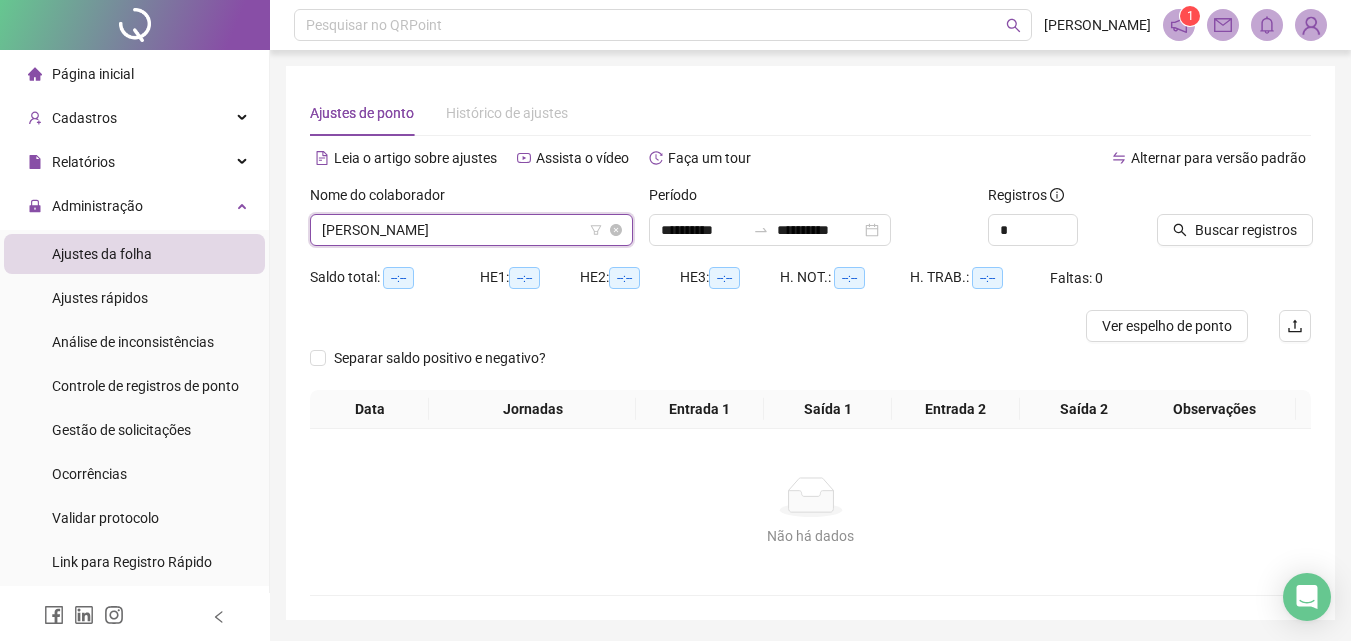 click on "[PERSON_NAME]" at bounding box center (471, 230) 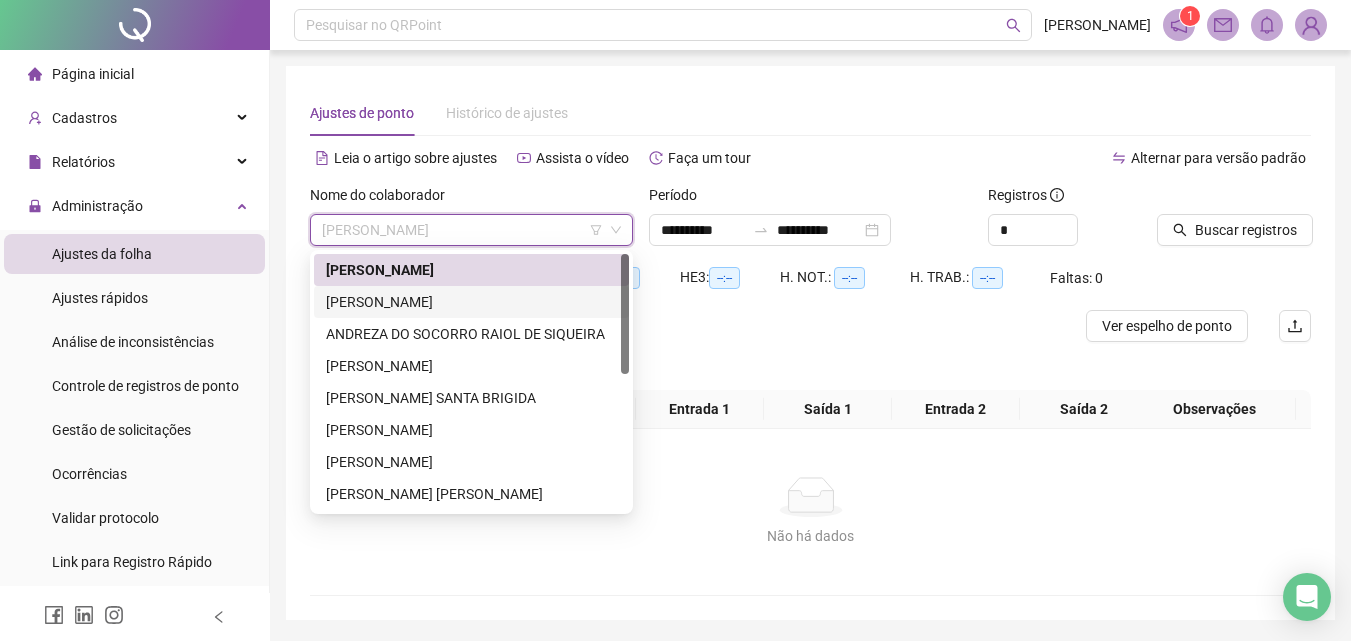click on "[PERSON_NAME]" at bounding box center [471, 302] 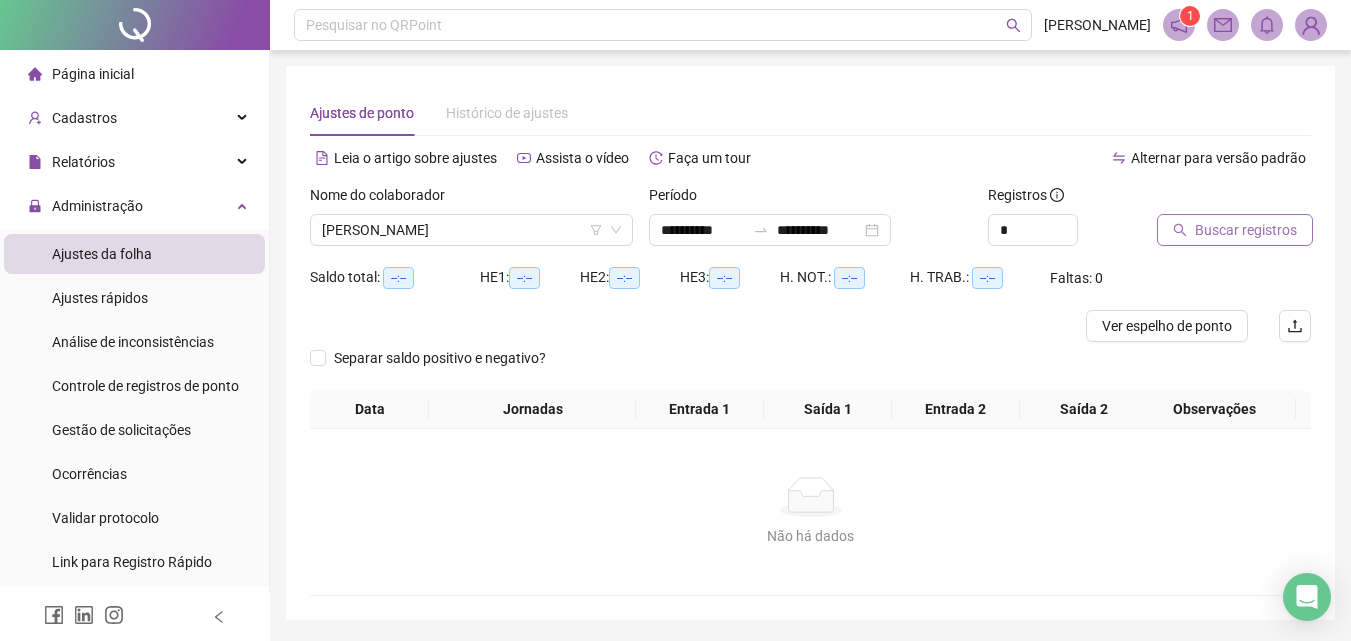 click on "Buscar registros" at bounding box center (1246, 230) 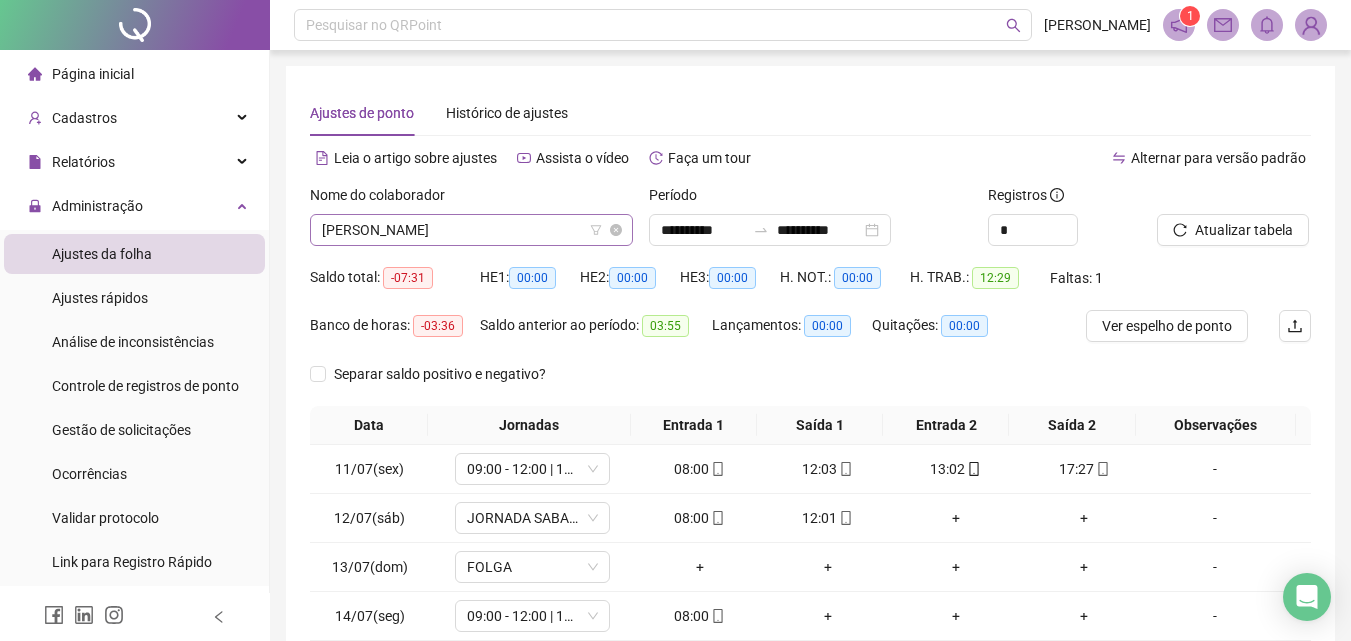 click on "[PERSON_NAME]" at bounding box center [471, 230] 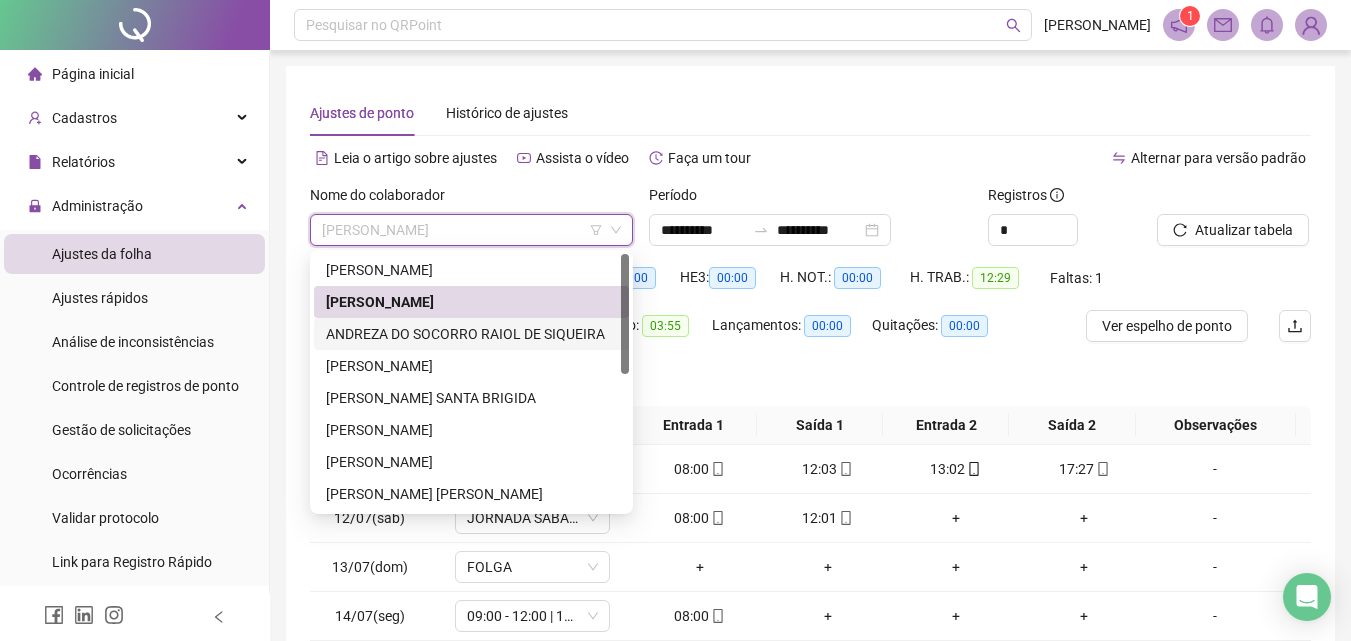 click on "ANDREZA DO SOCORRO RAIOL DE SIQUEIRA" at bounding box center (471, 334) 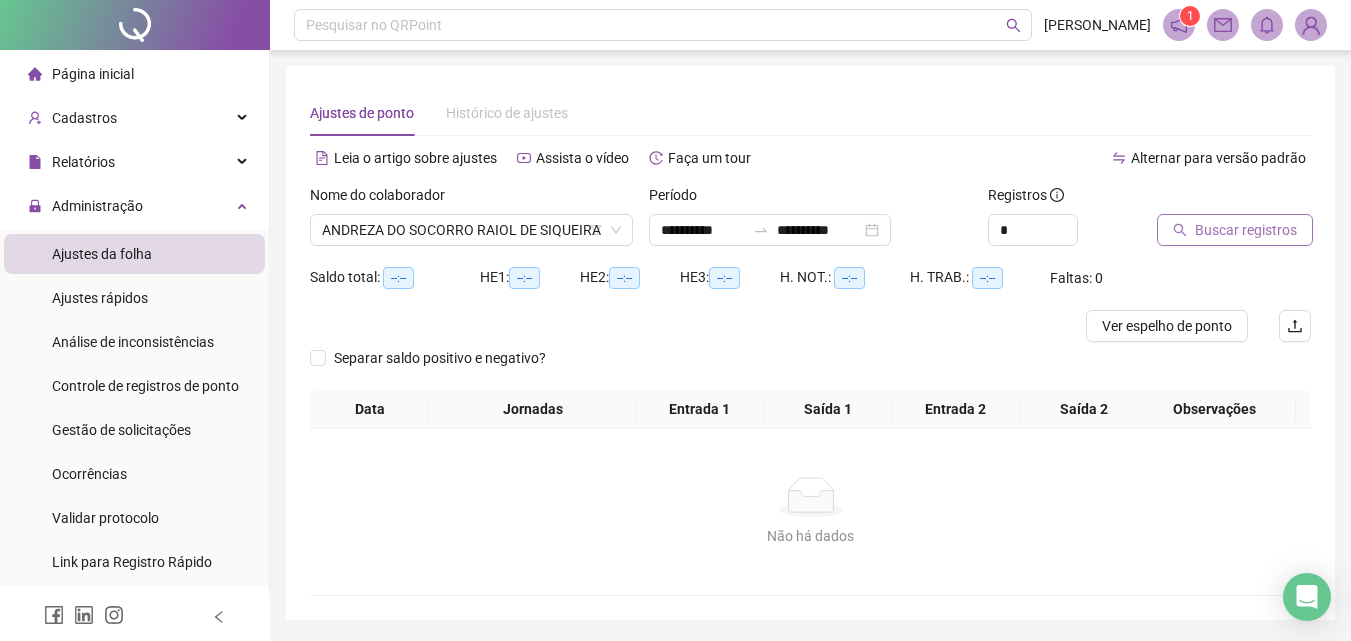 click on "Buscar registros" at bounding box center (1246, 230) 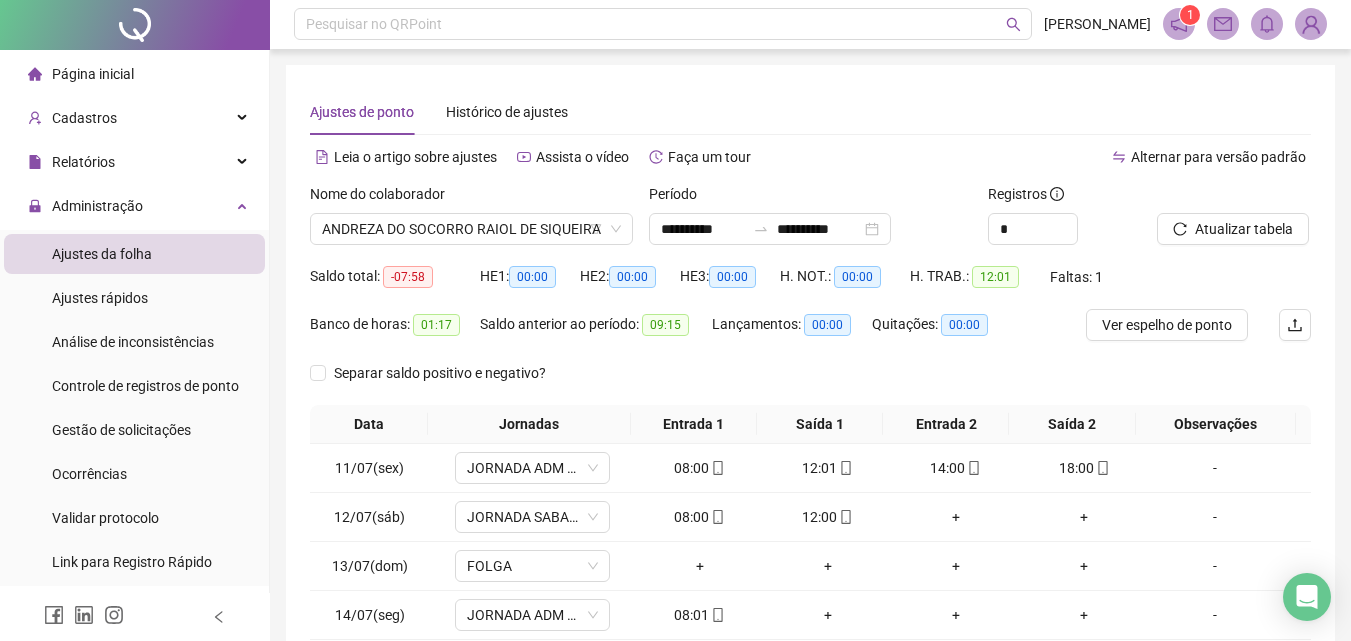 scroll, scrollTop: 0, scrollLeft: 0, axis: both 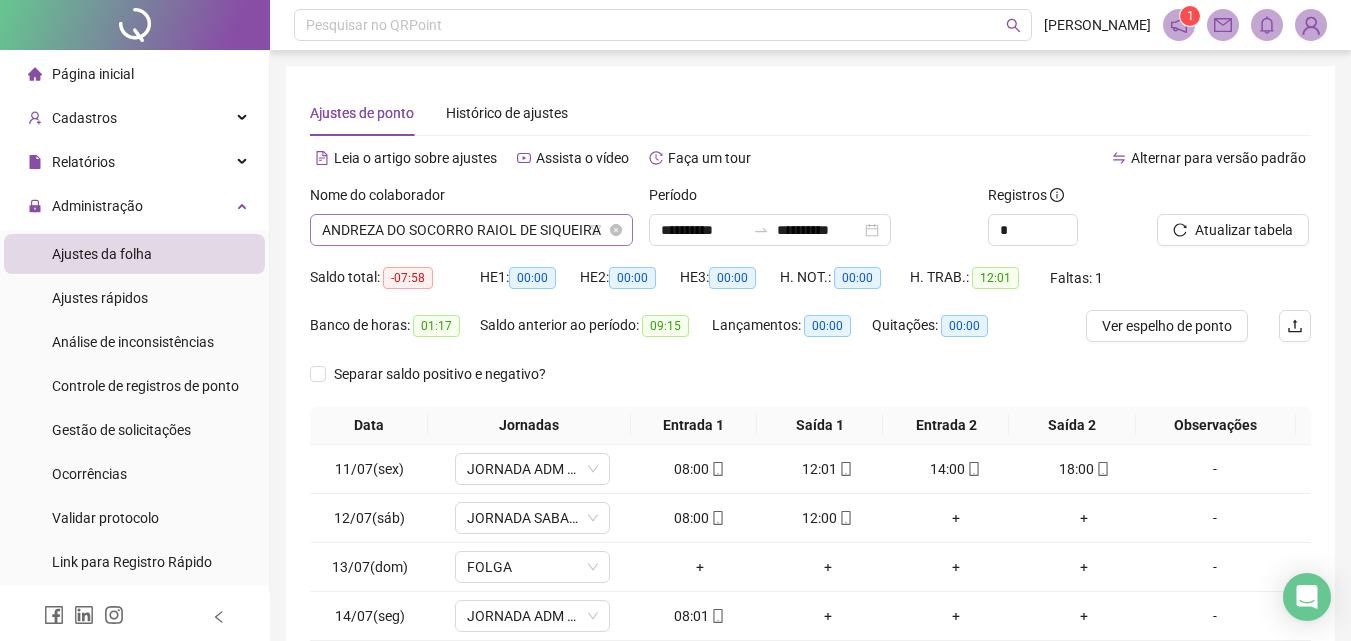 click on "ANDREZA DO SOCORRO RAIOL DE SIQUEIRA" at bounding box center (471, 230) 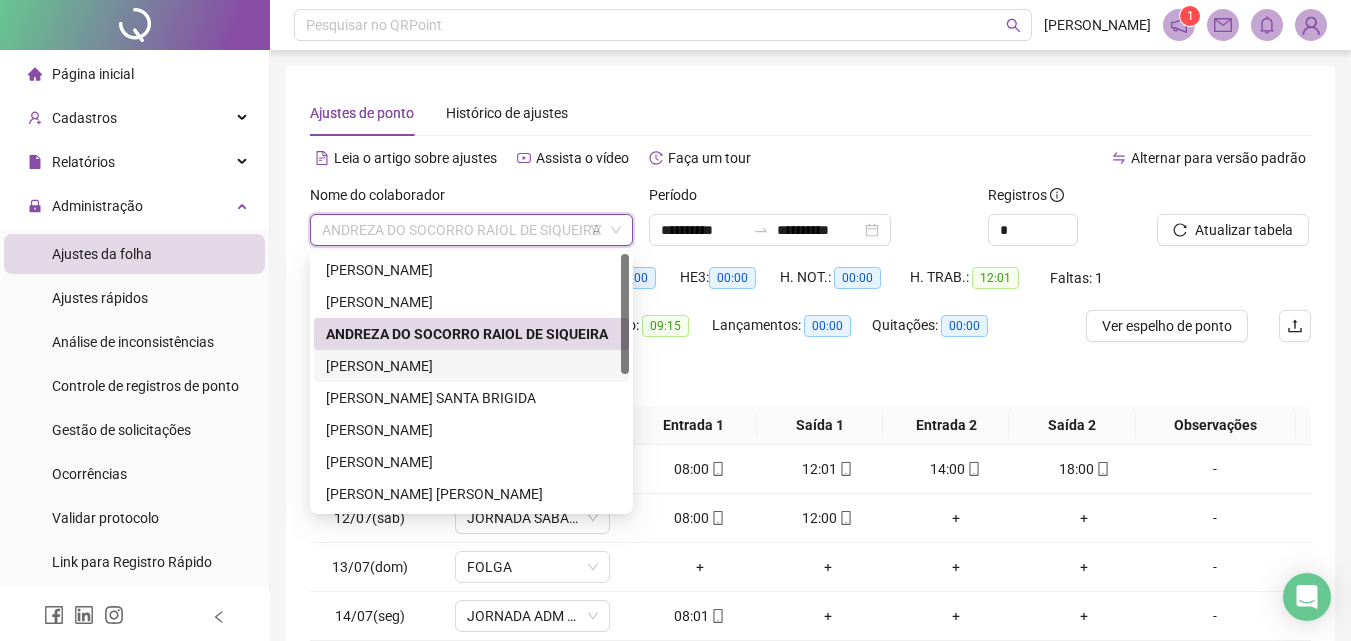 click on "[PERSON_NAME]" at bounding box center [471, 366] 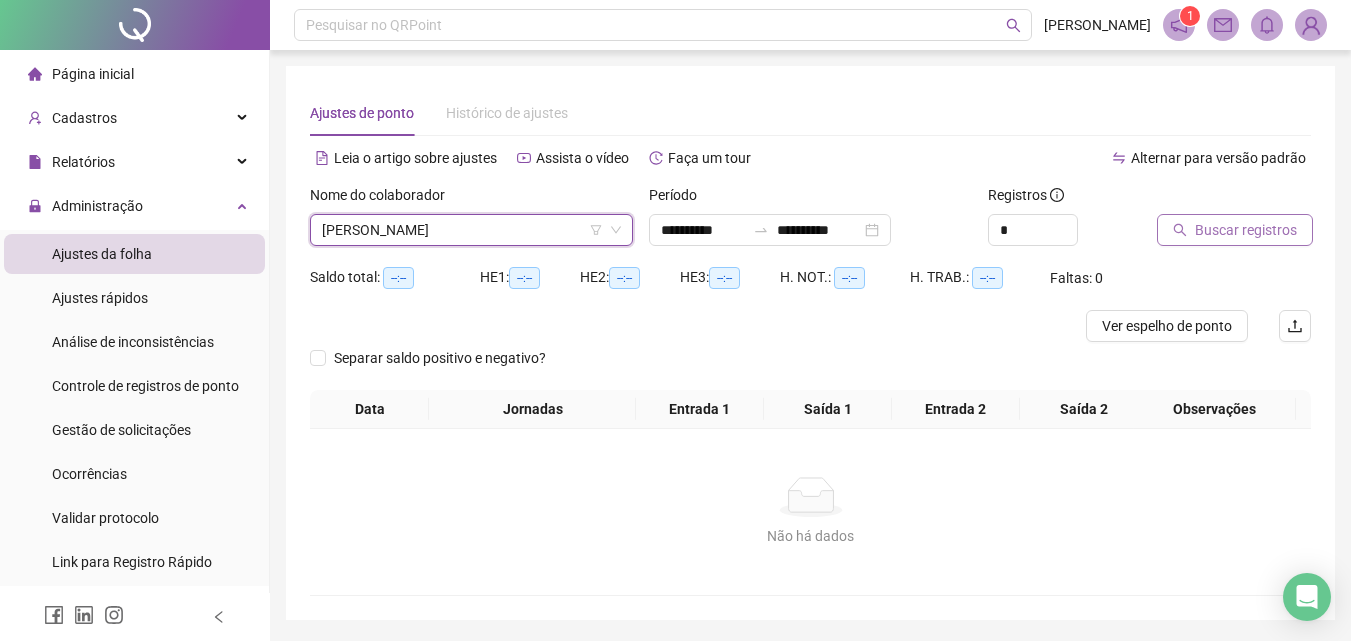 click on "Buscar registros" at bounding box center [1235, 230] 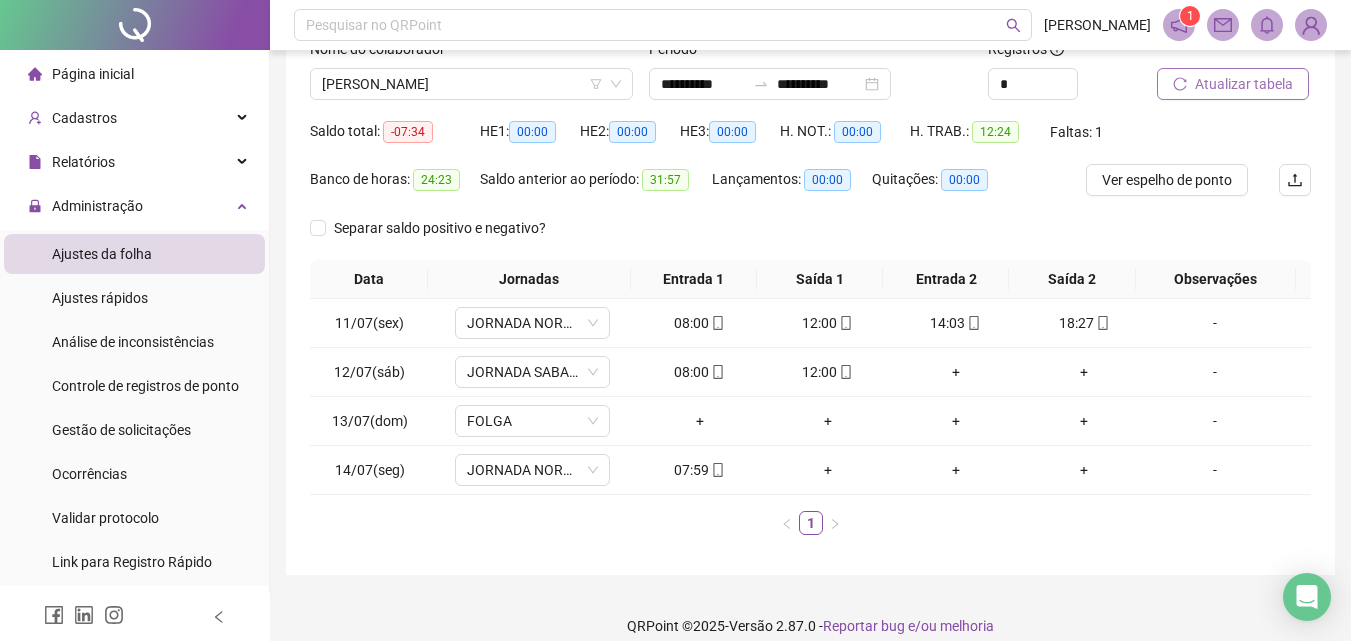 scroll, scrollTop: 166, scrollLeft: 0, axis: vertical 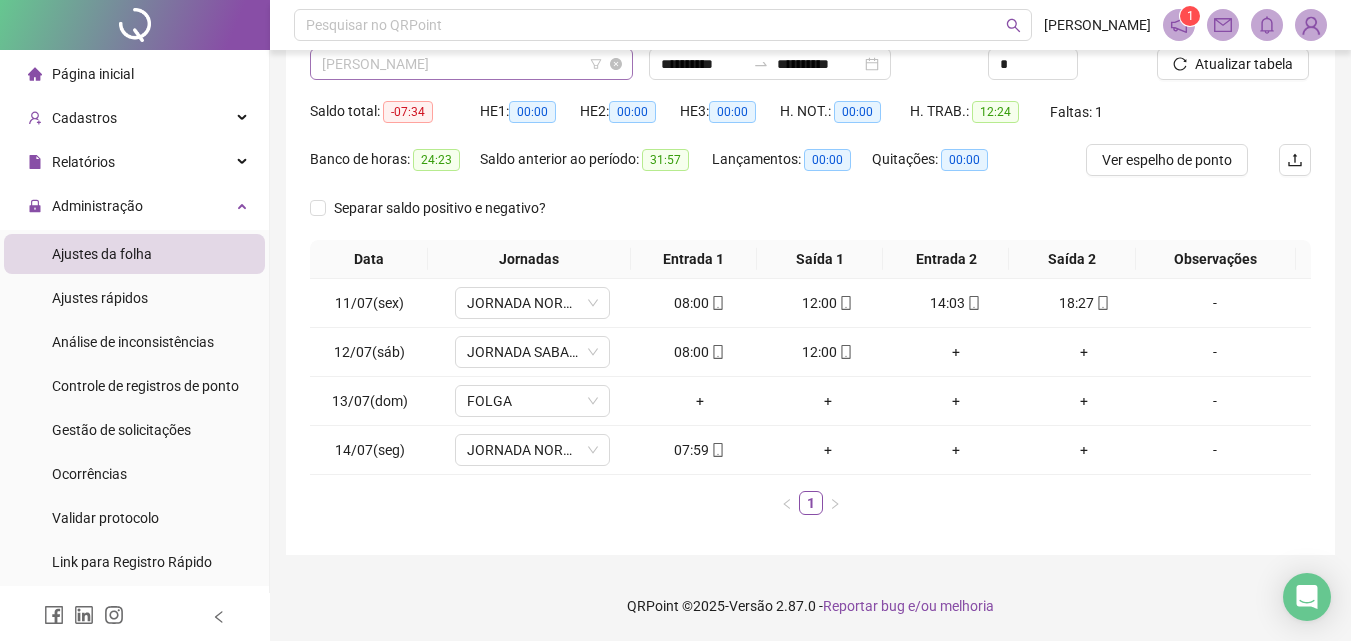 click on "[PERSON_NAME]" at bounding box center [471, 64] 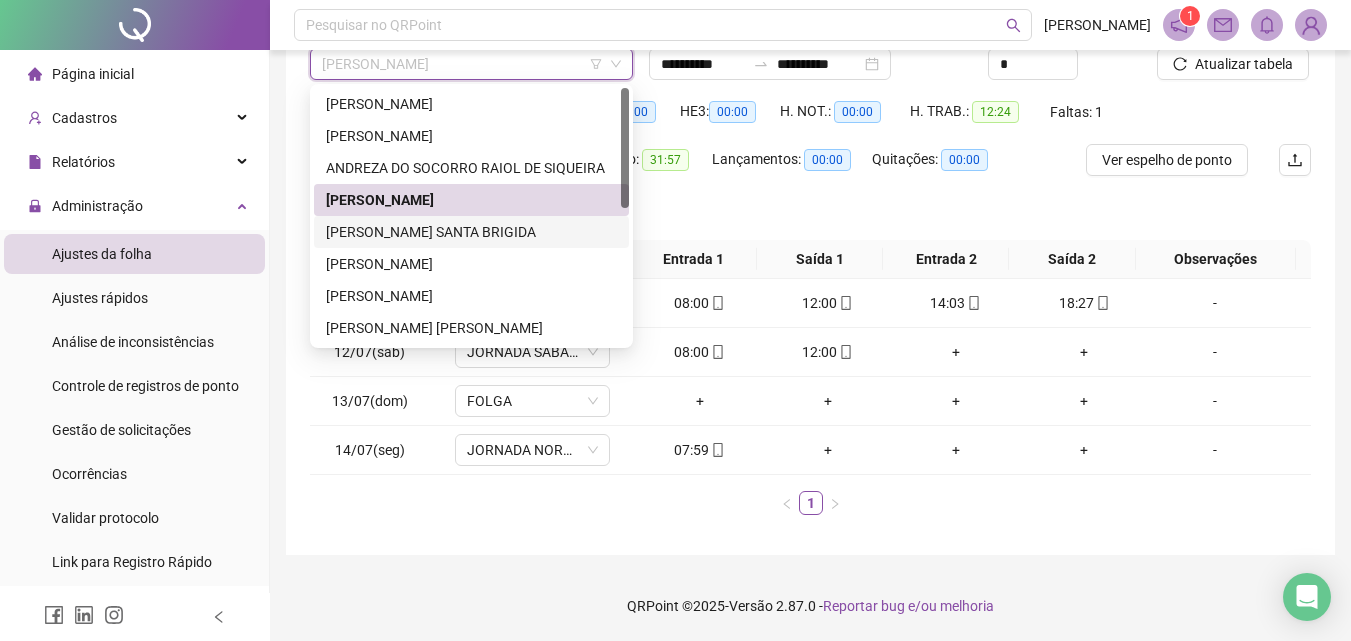 click on "[PERSON_NAME] SANTA BRIGIDA" at bounding box center (471, 232) 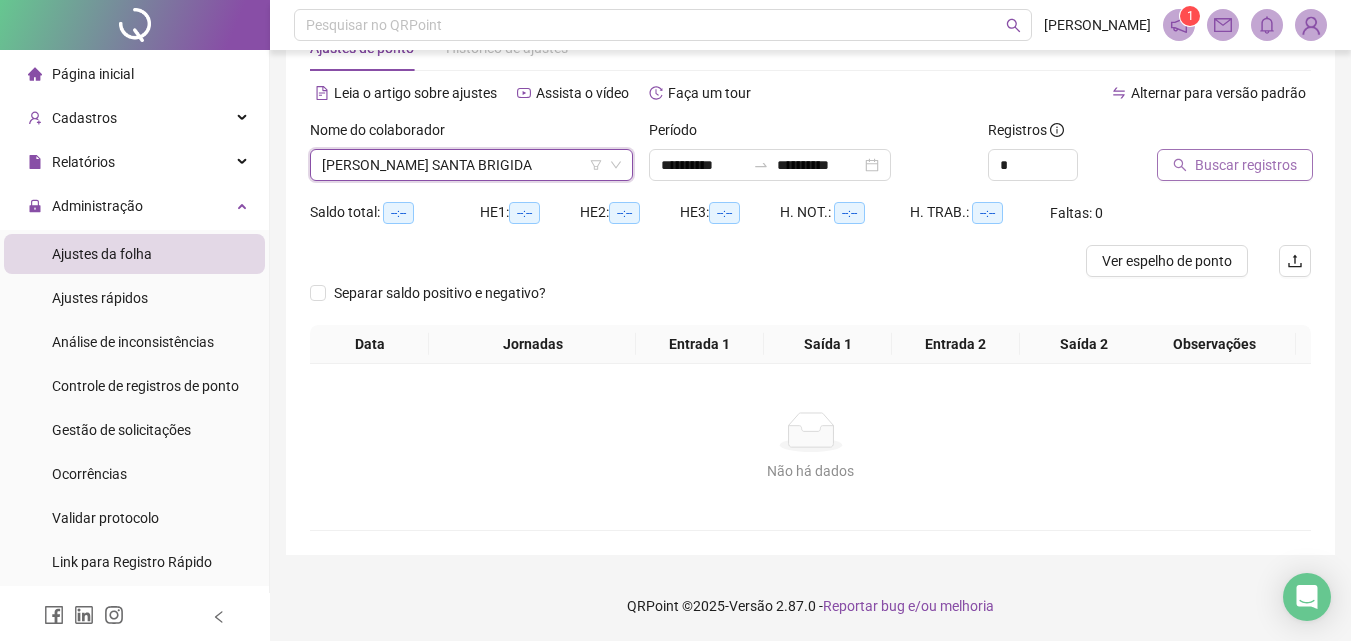 click on "Buscar registros" at bounding box center (1246, 165) 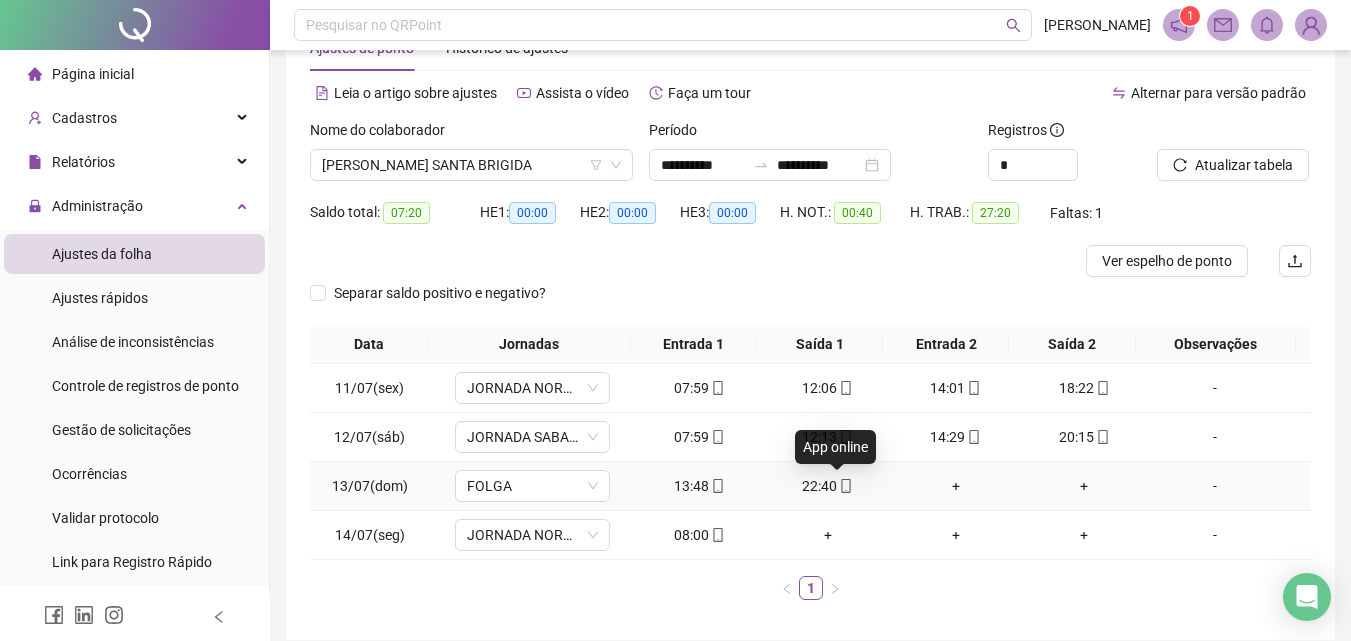 click at bounding box center [845, 486] 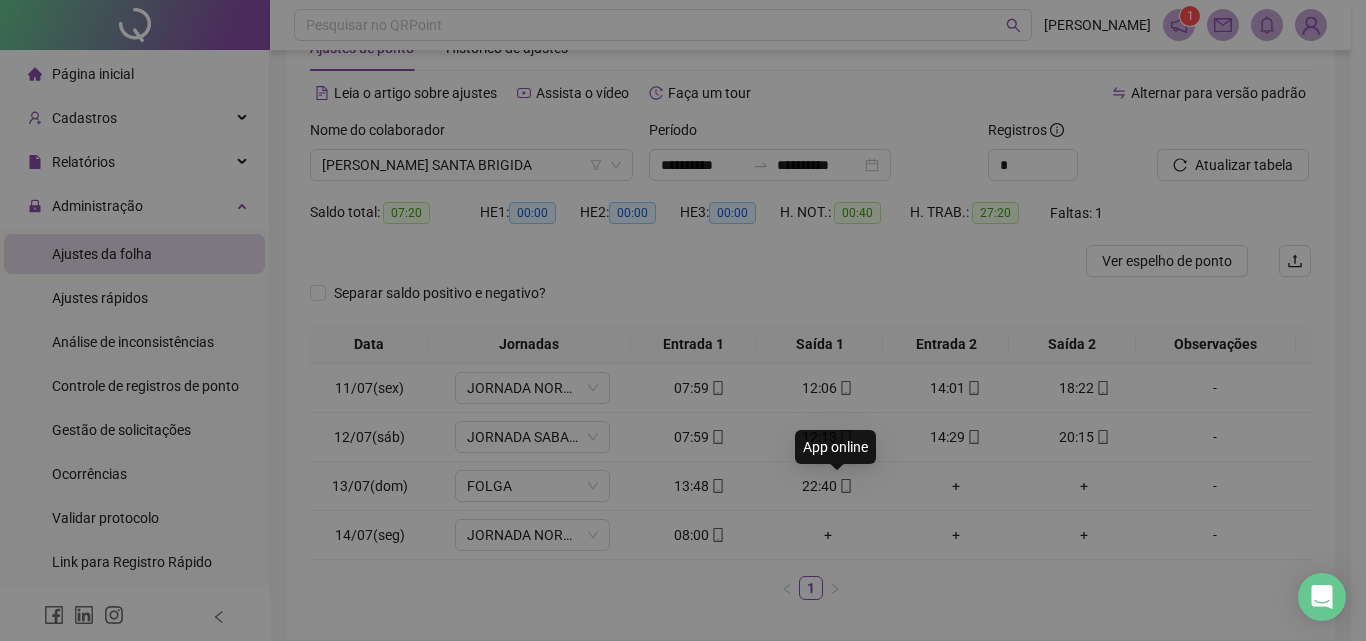 type on "**********" 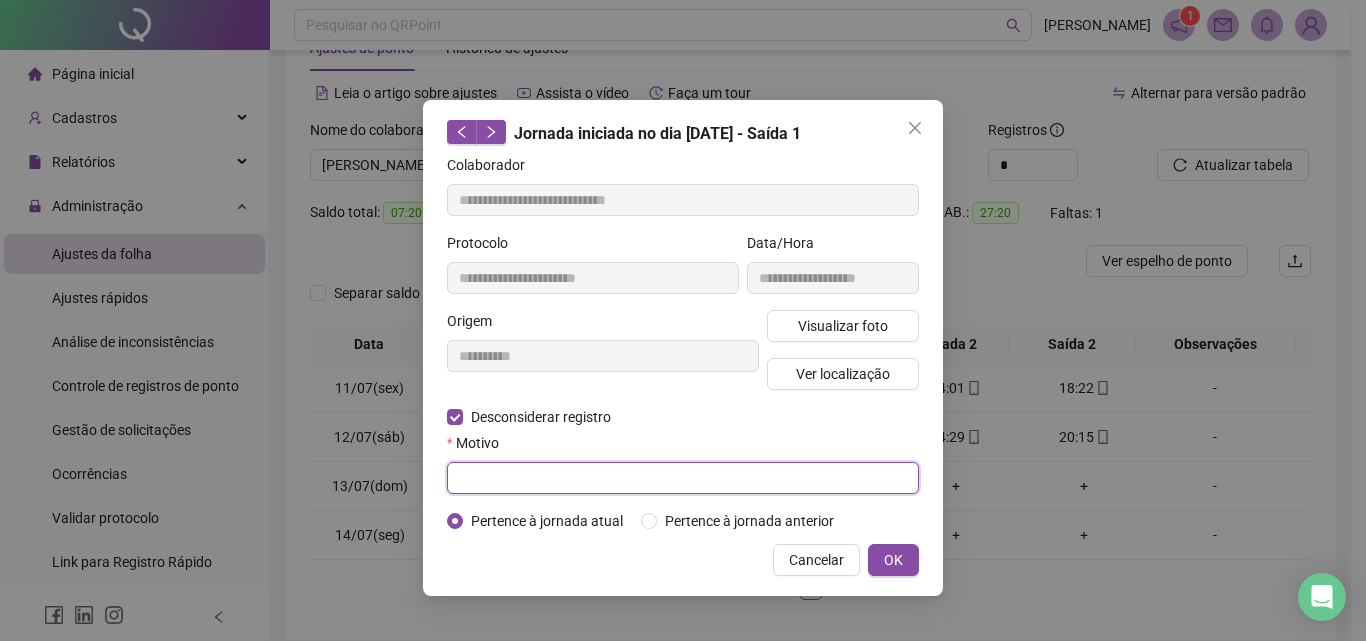 click at bounding box center [683, 478] 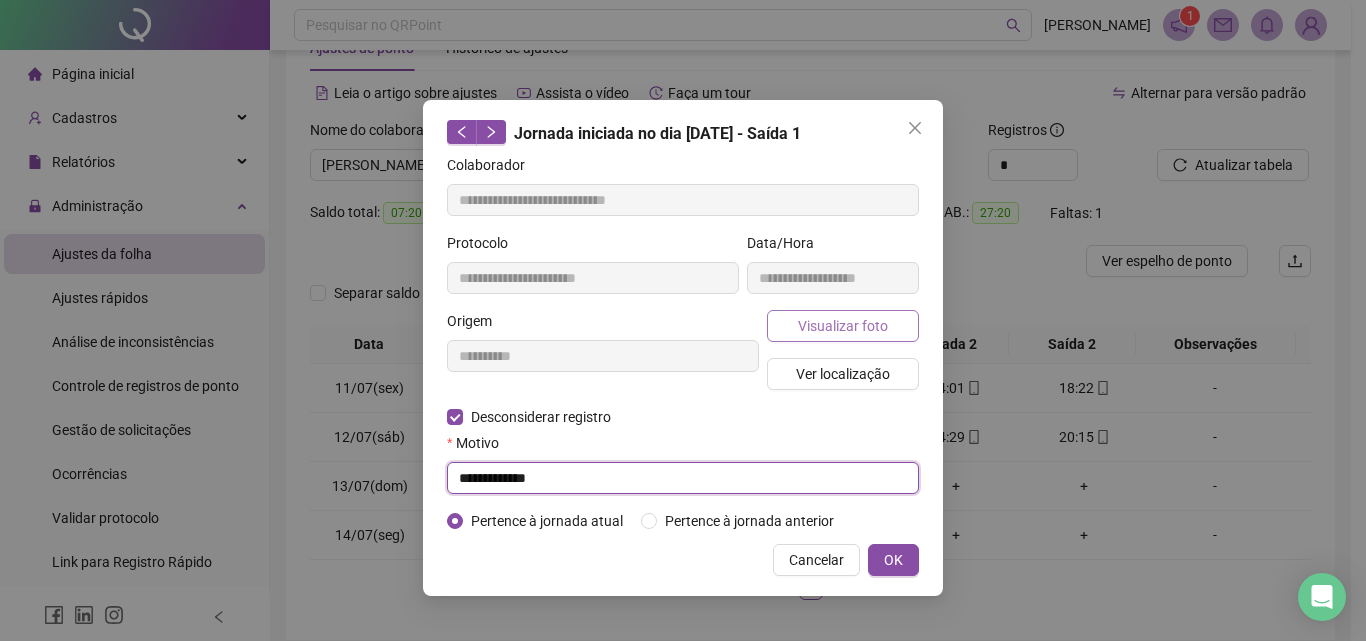 type on "**********" 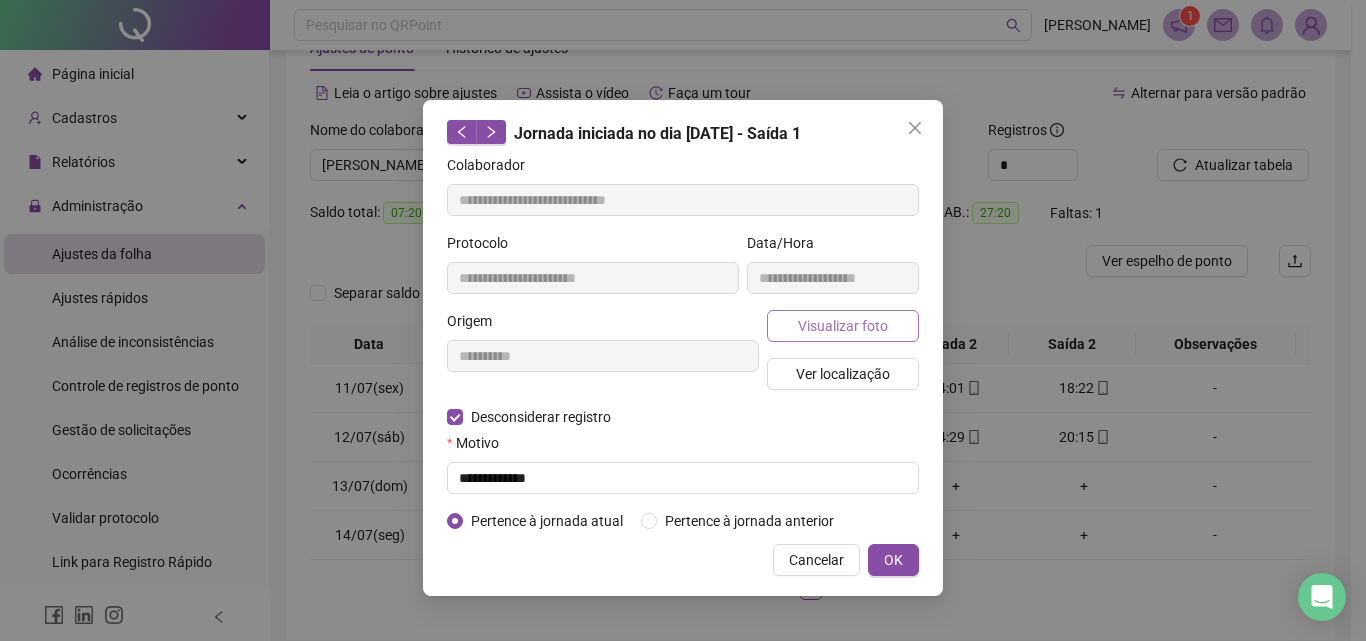 click on "Visualizar foto" at bounding box center (843, 326) 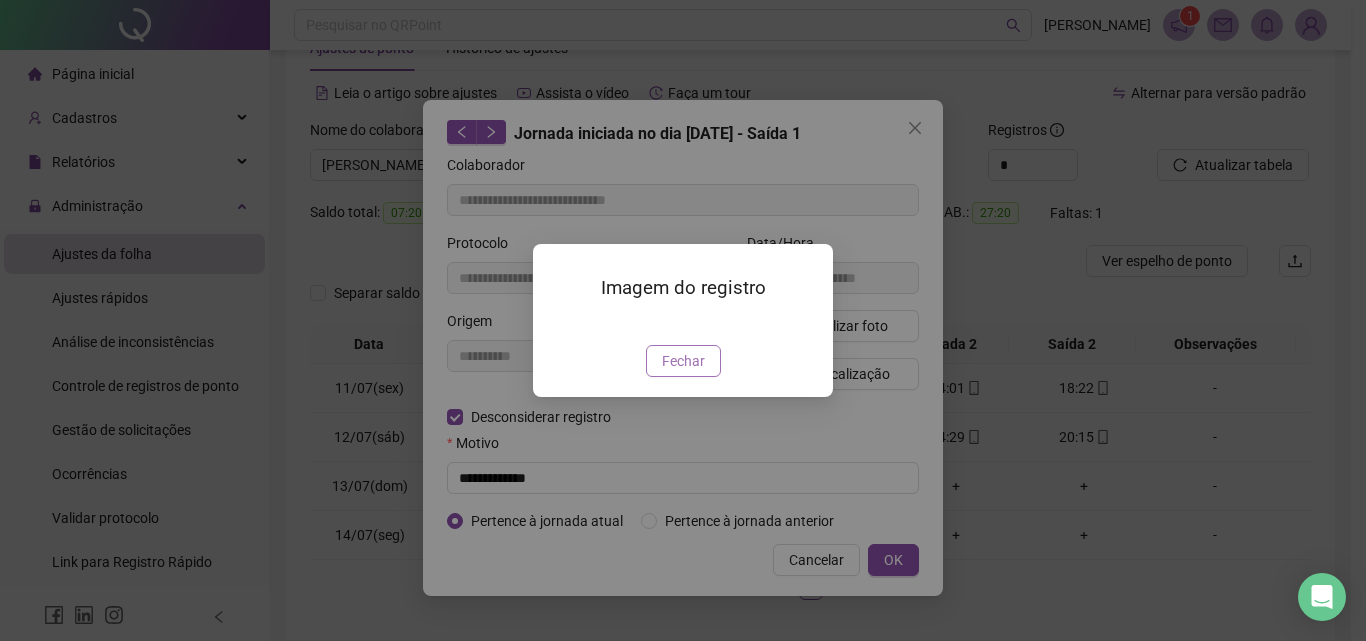 click on "Fechar" at bounding box center [683, 361] 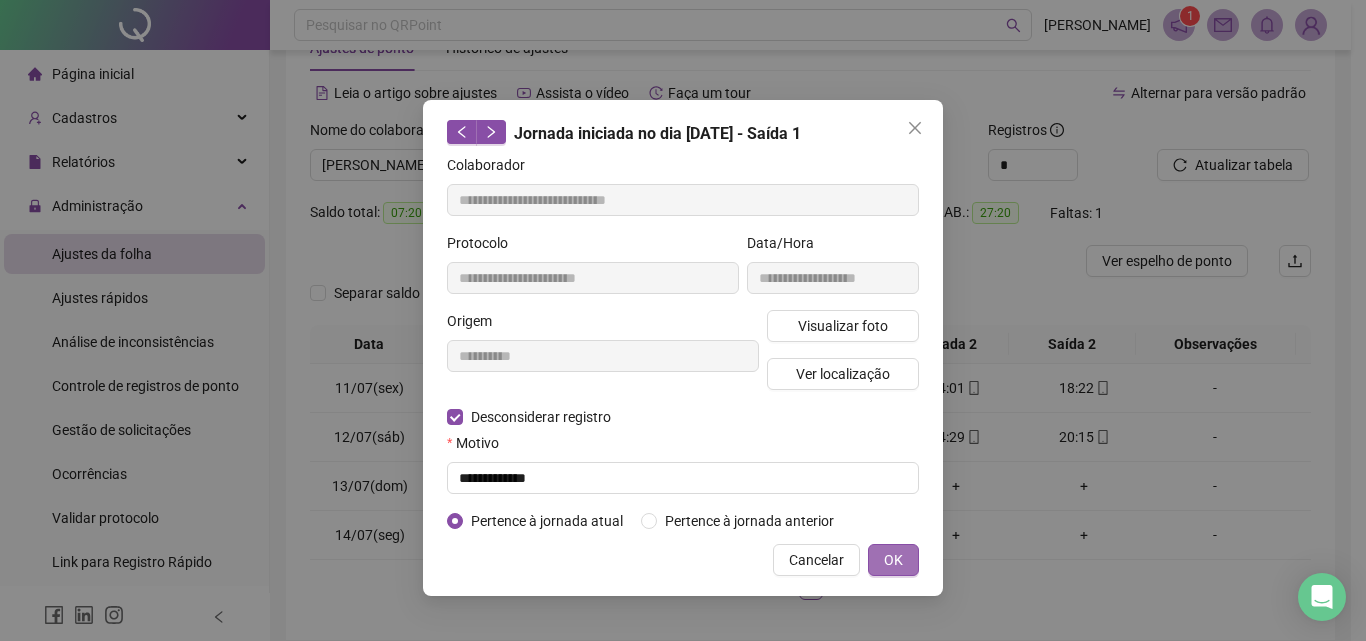 click on "OK" at bounding box center [893, 560] 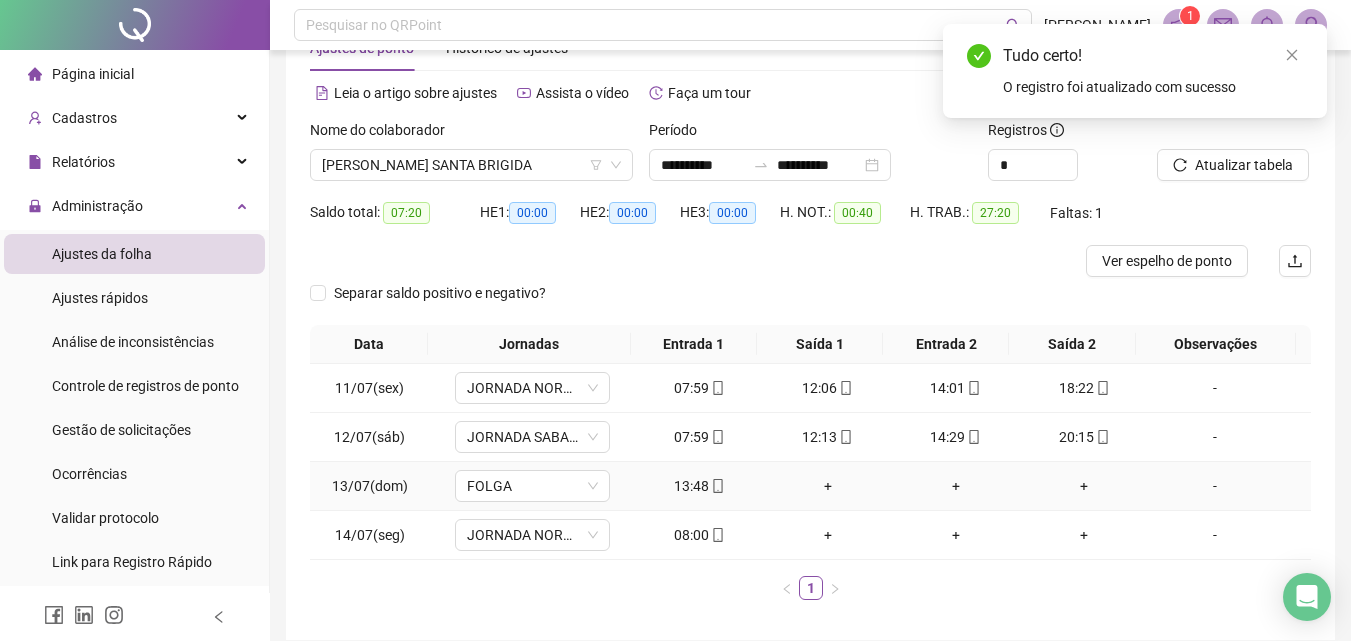 click on "+" at bounding box center [828, 486] 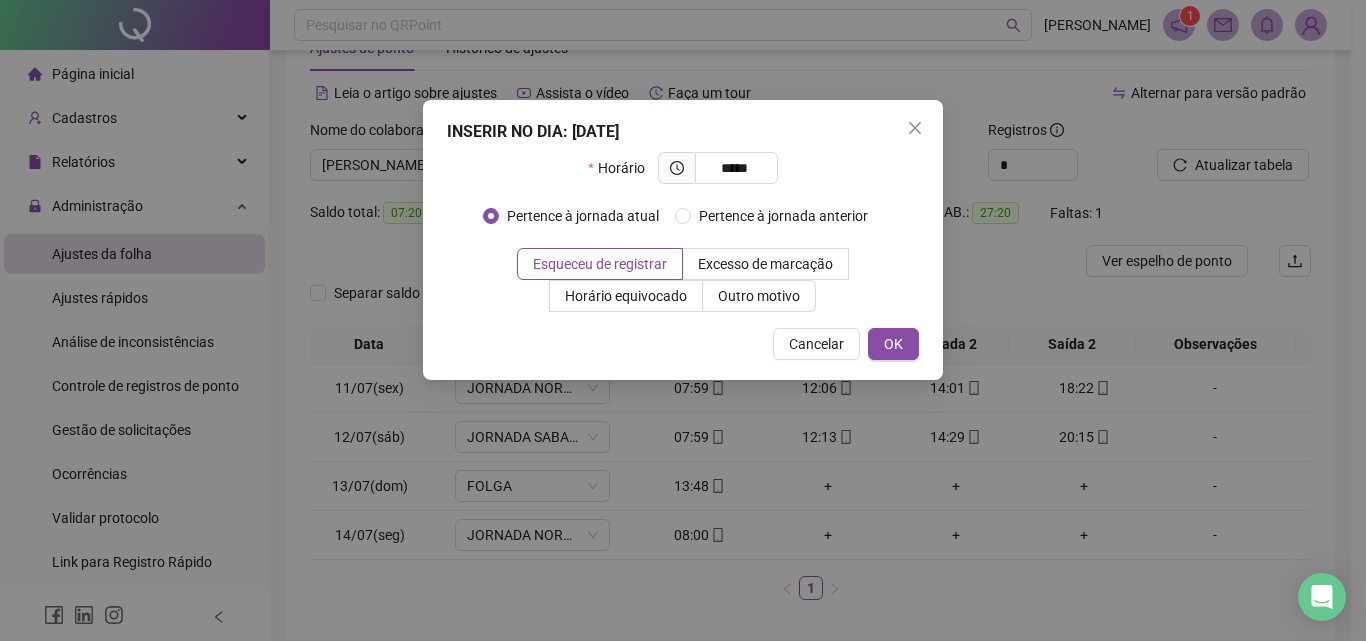 type on "*****" 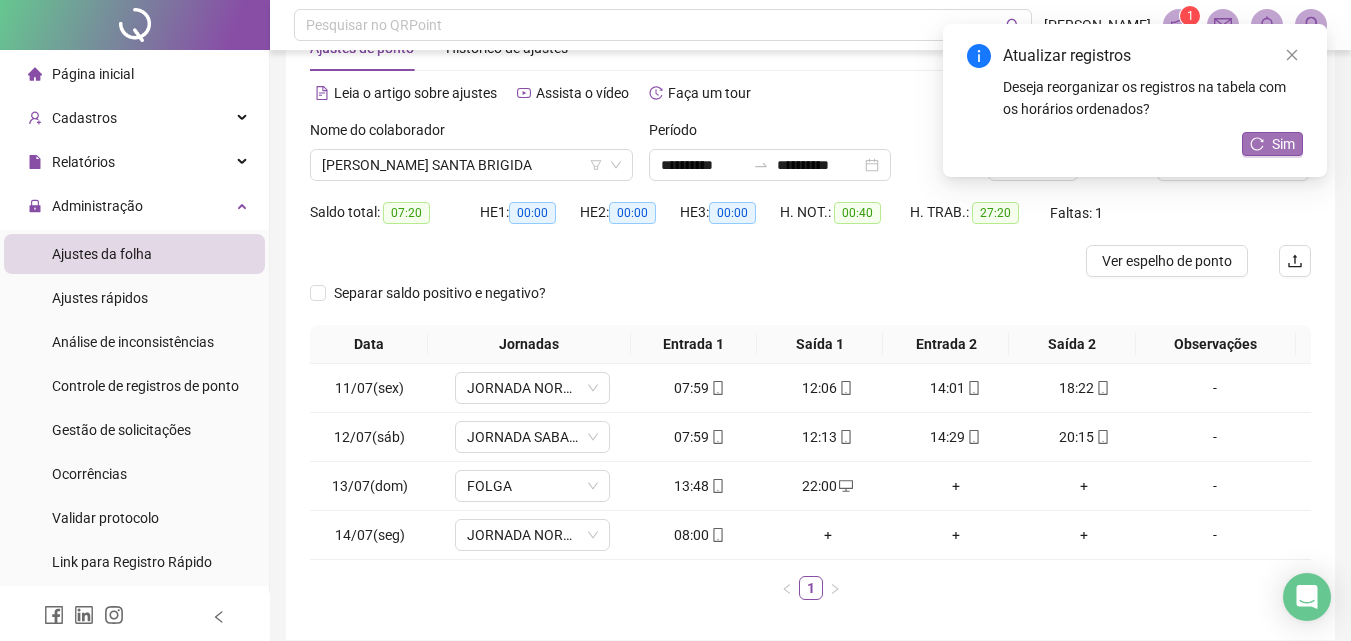 click on "Sim" at bounding box center [1283, 144] 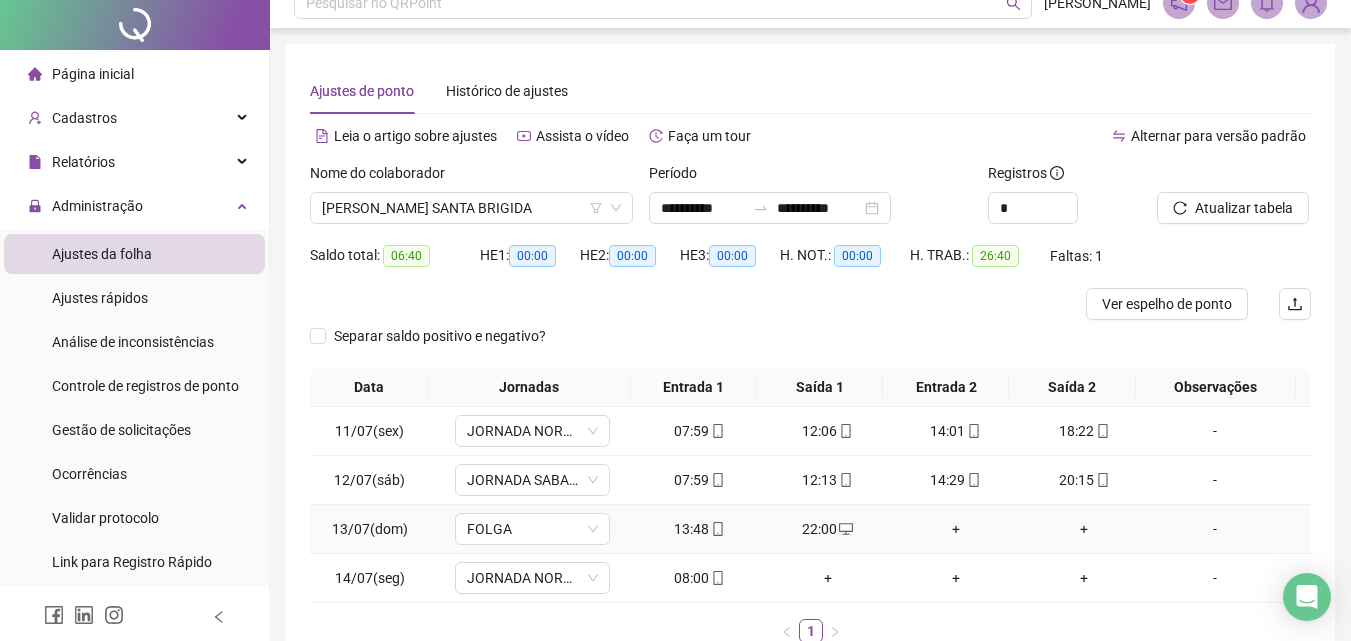 scroll, scrollTop: 0, scrollLeft: 0, axis: both 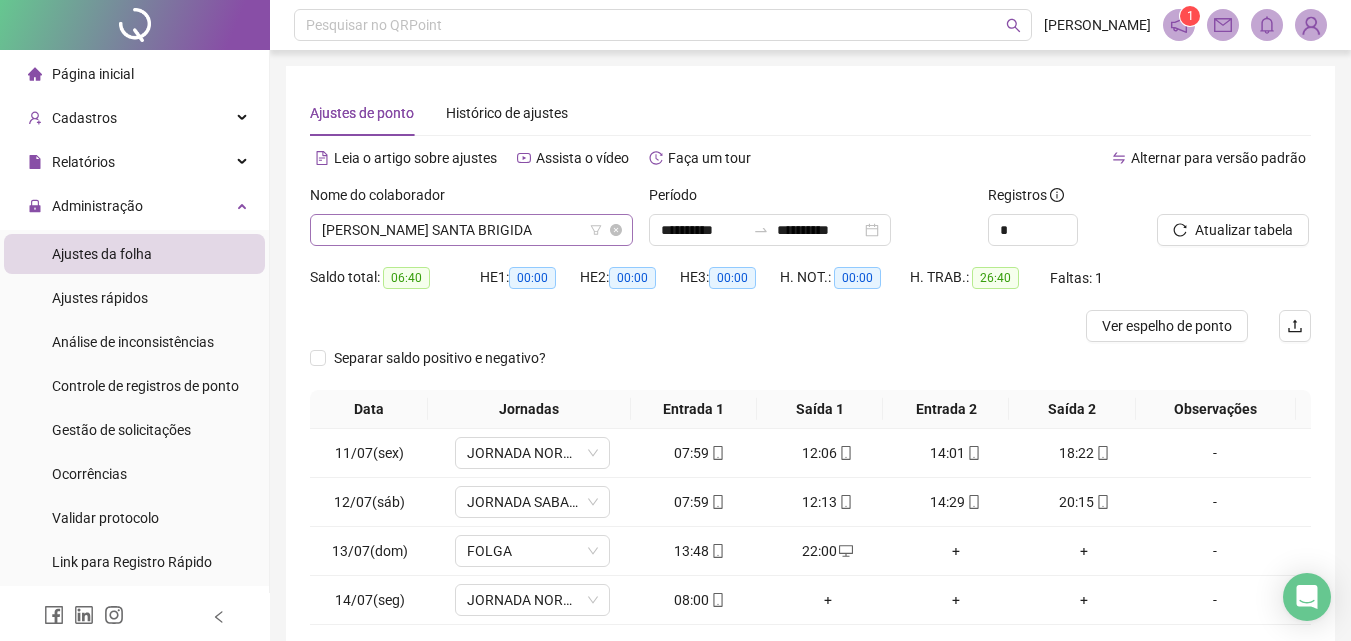 click on "[PERSON_NAME] SANTA BRIGIDA" at bounding box center (471, 230) 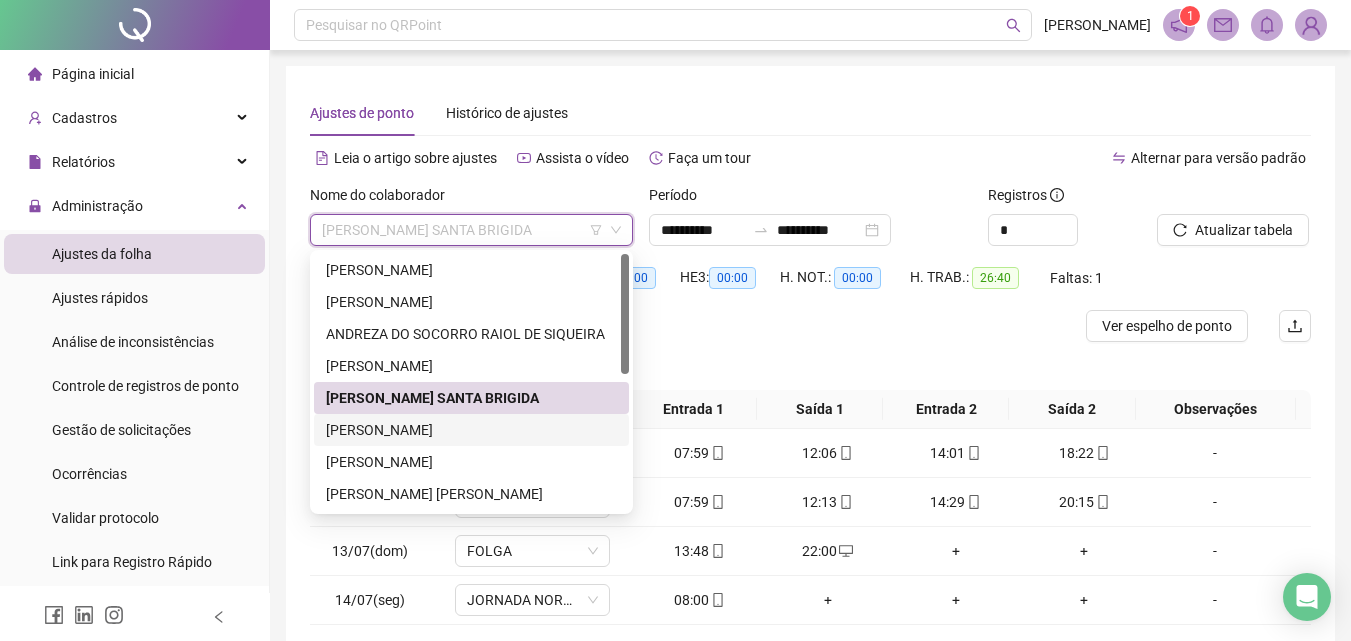 click on "[PERSON_NAME]" at bounding box center (471, 430) 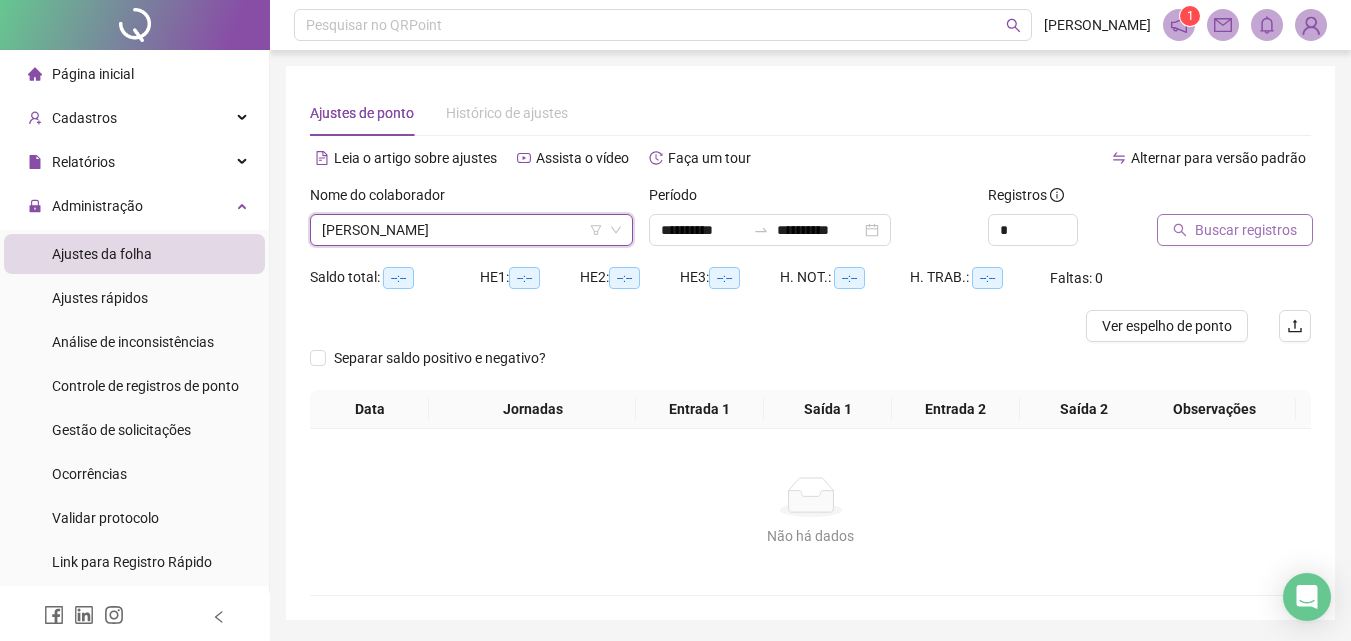 click on "Buscar registros" at bounding box center [1246, 230] 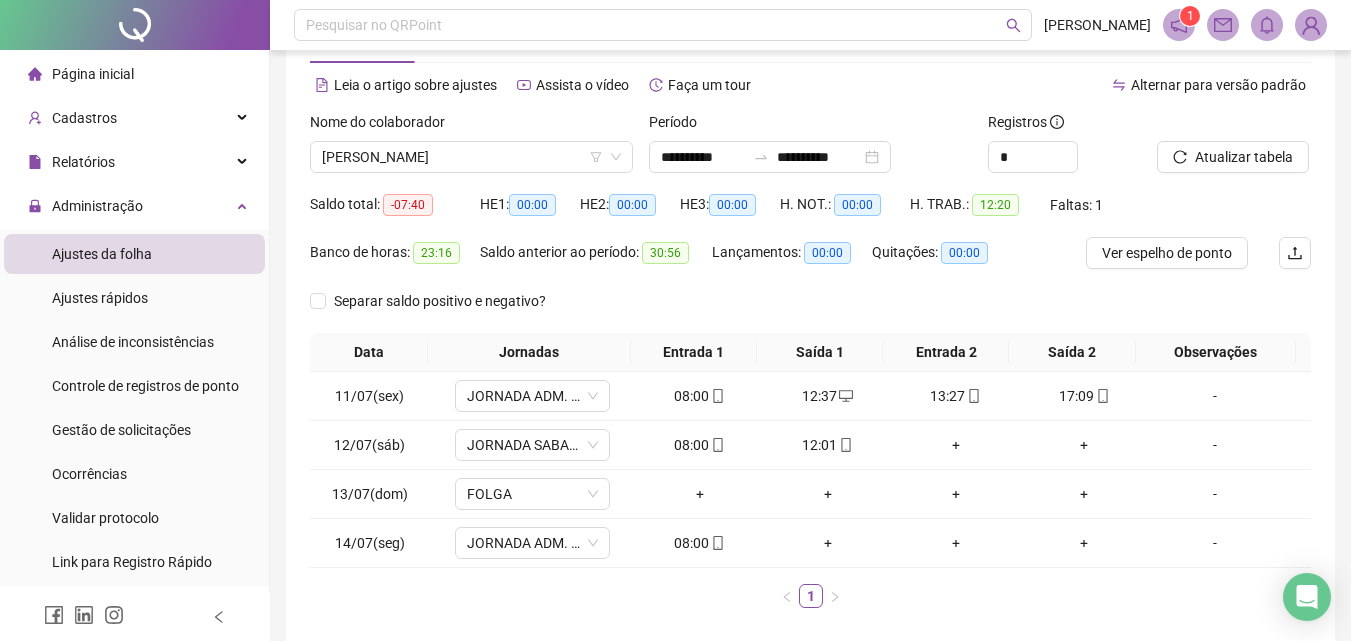 scroll, scrollTop: 166, scrollLeft: 0, axis: vertical 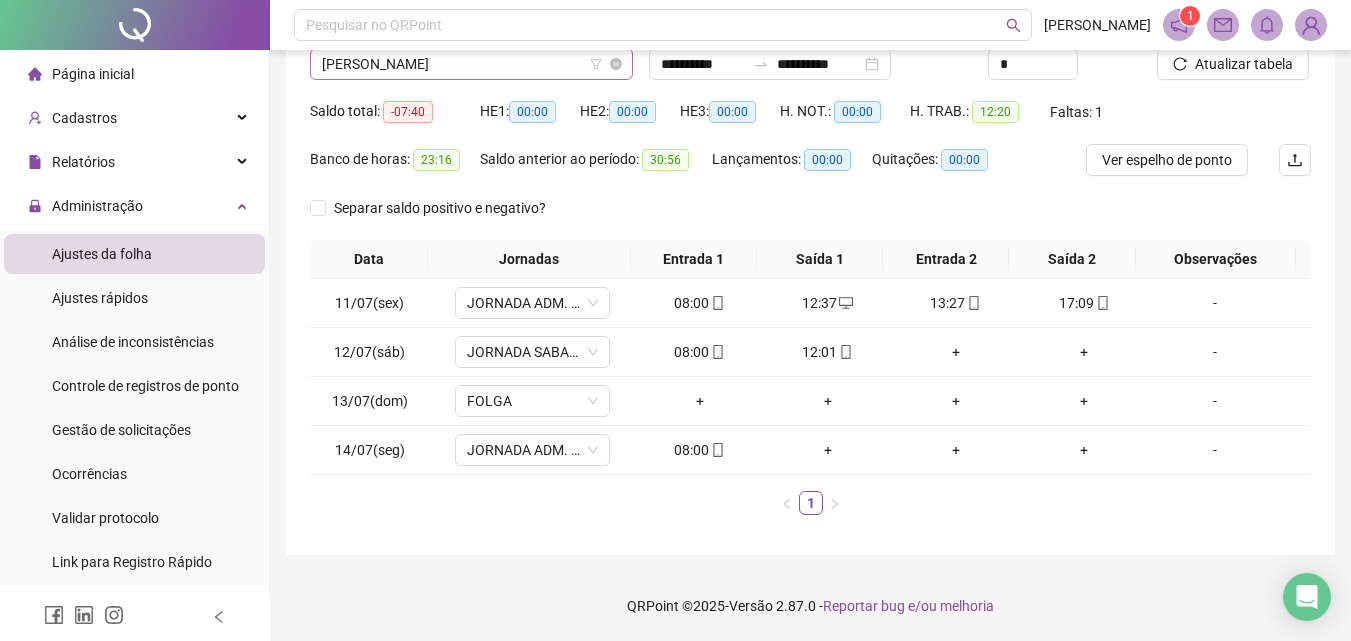 click on "[PERSON_NAME]" at bounding box center (471, 64) 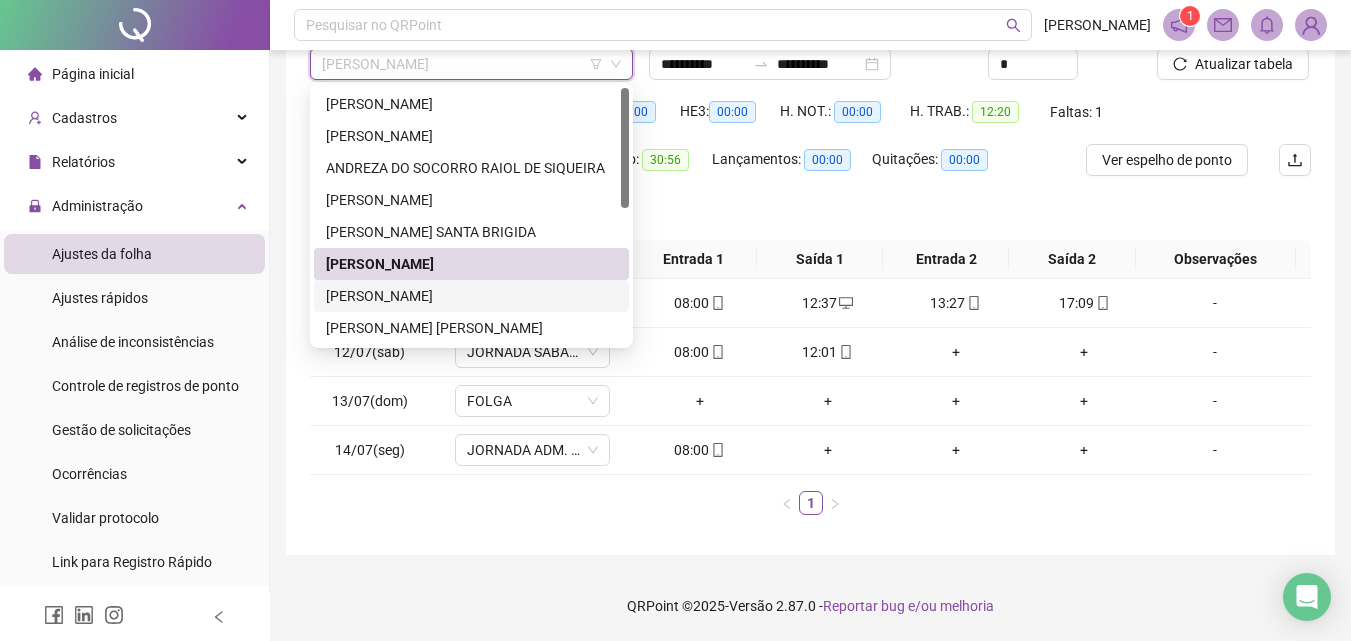 click on "[PERSON_NAME]" at bounding box center [471, 296] 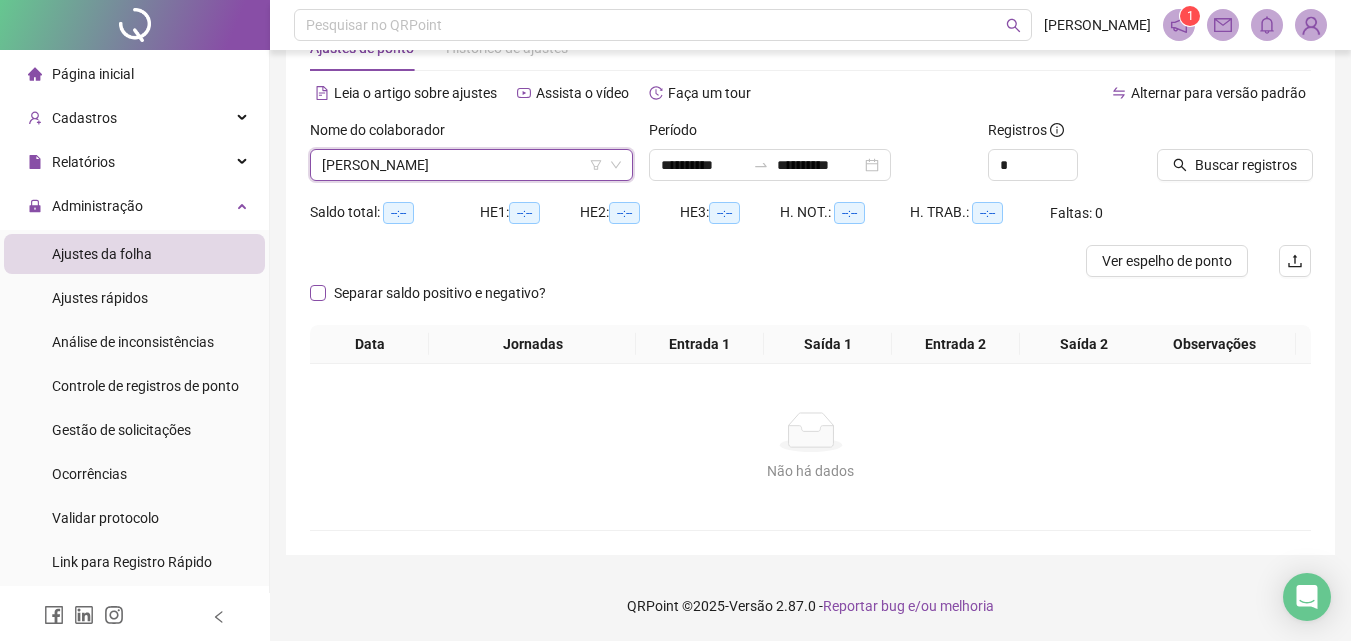 scroll, scrollTop: 65, scrollLeft: 0, axis: vertical 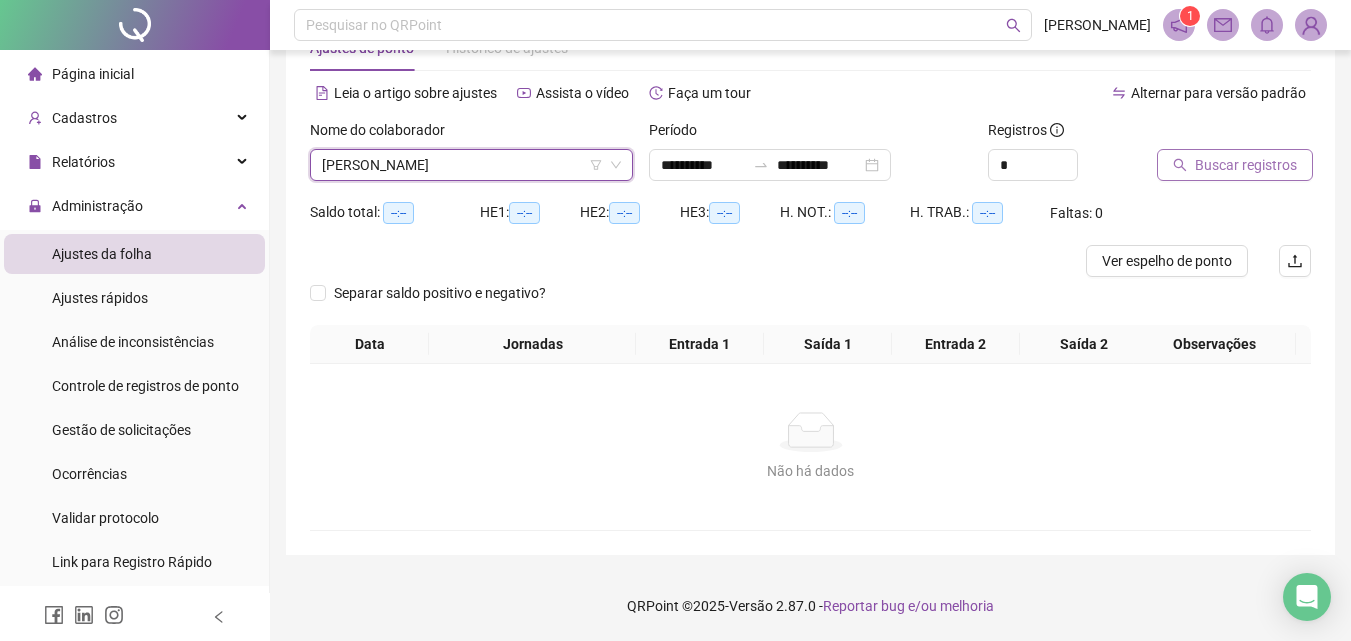 click on "Buscar registros" at bounding box center (1235, 165) 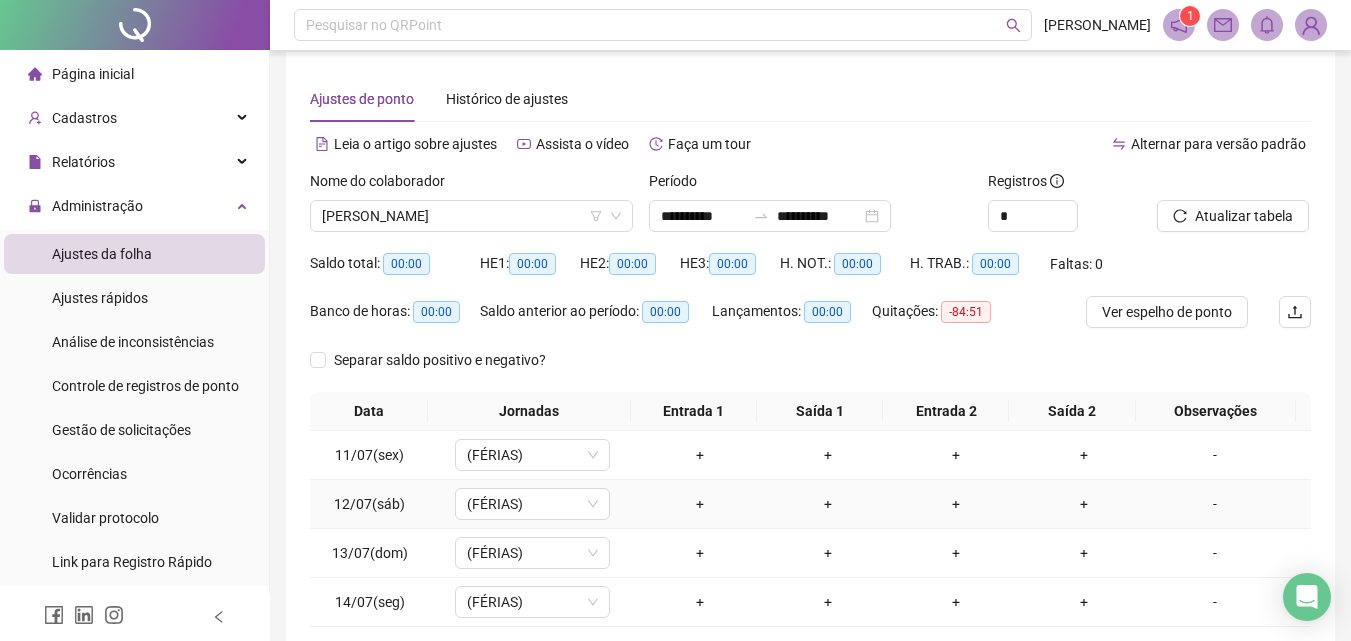 scroll, scrollTop: 0, scrollLeft: 0, axis: both 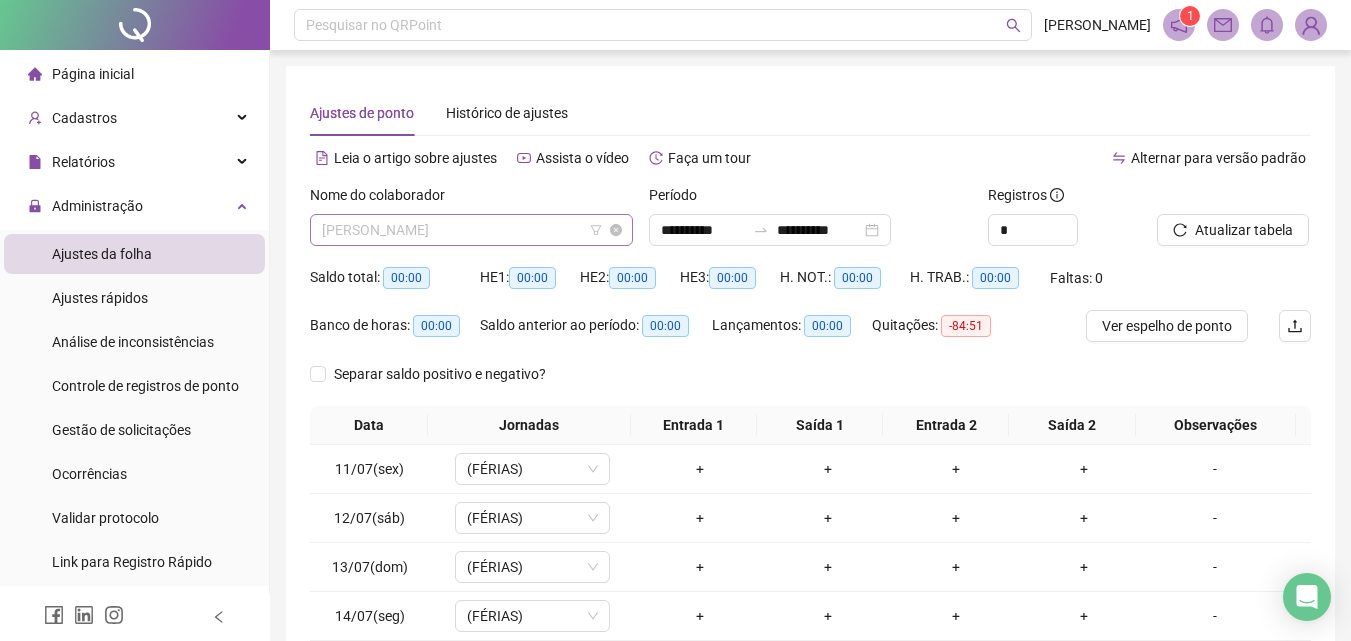 click on "[PERSON_NAME]" at bounding box center (471, 230) 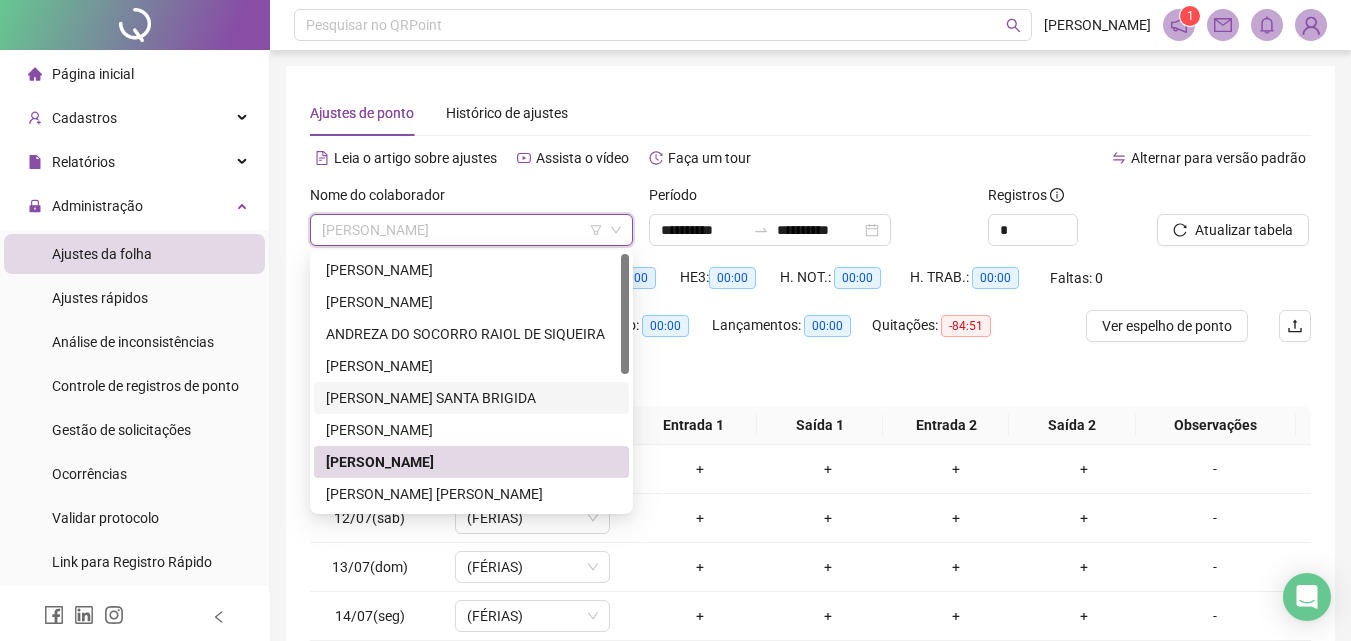 scroll, scrollTop: 200, scrollLeft: 0, axis: vertical 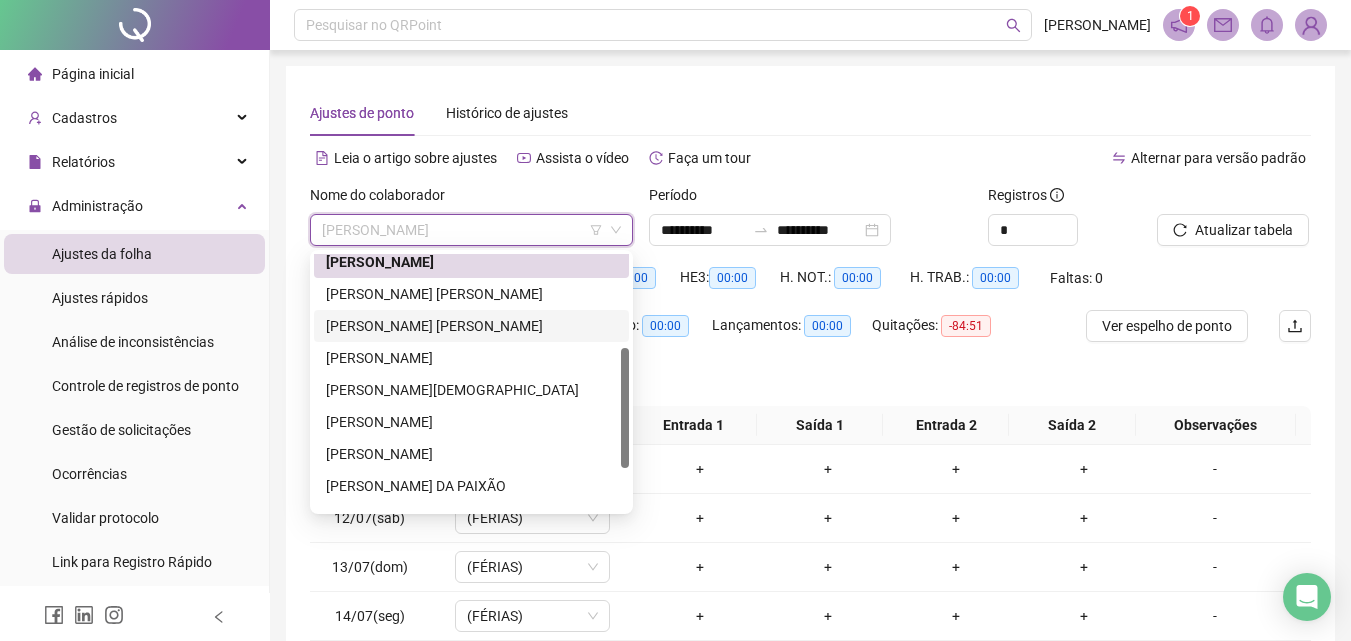click on "[PERSON_NAME] [PERSON_NAME]" at bounding box center (471, 326) 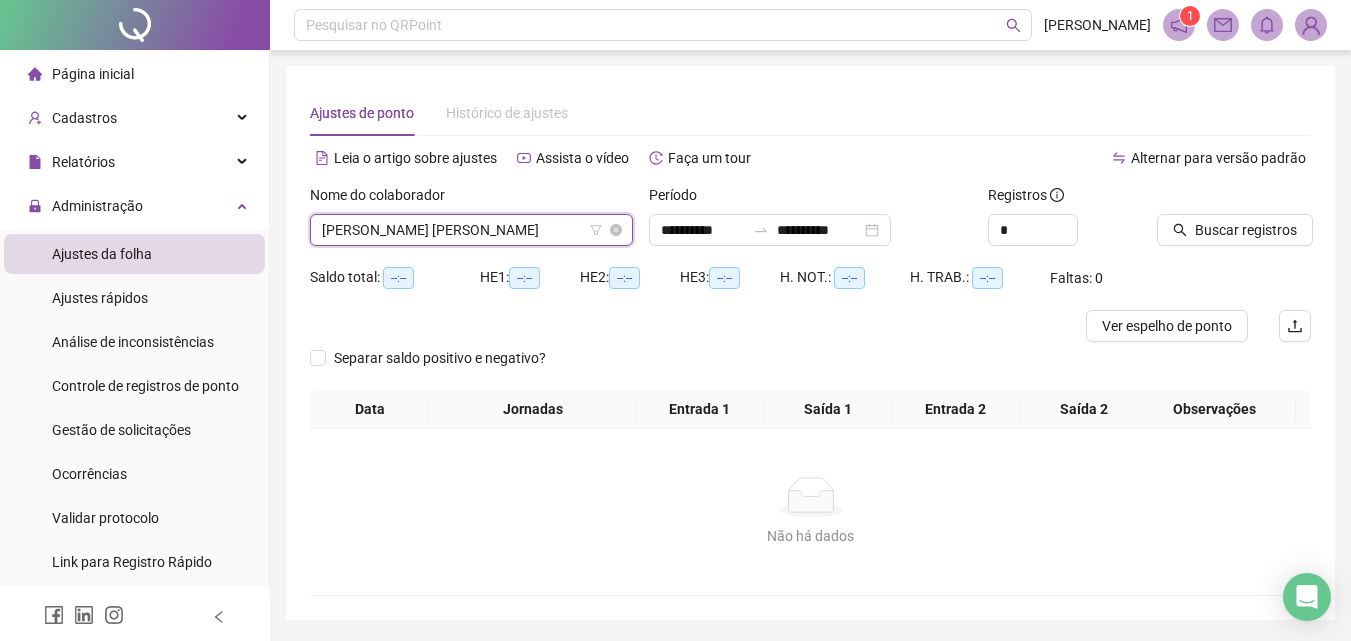 click on "[PERSON_NAME] [PERSON_NAME]" at bounding box center [471, 230] 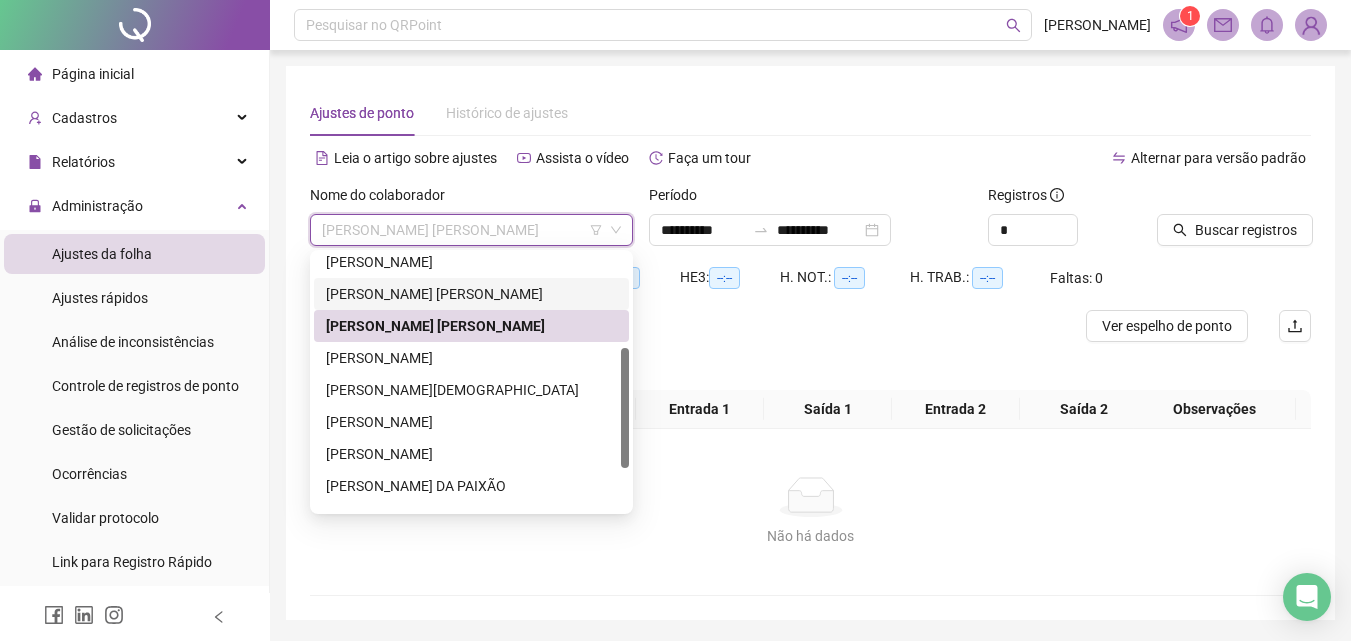 click on "[PERSON_NAME] [PERSON_NAME]" at bounding box center (471, 294) 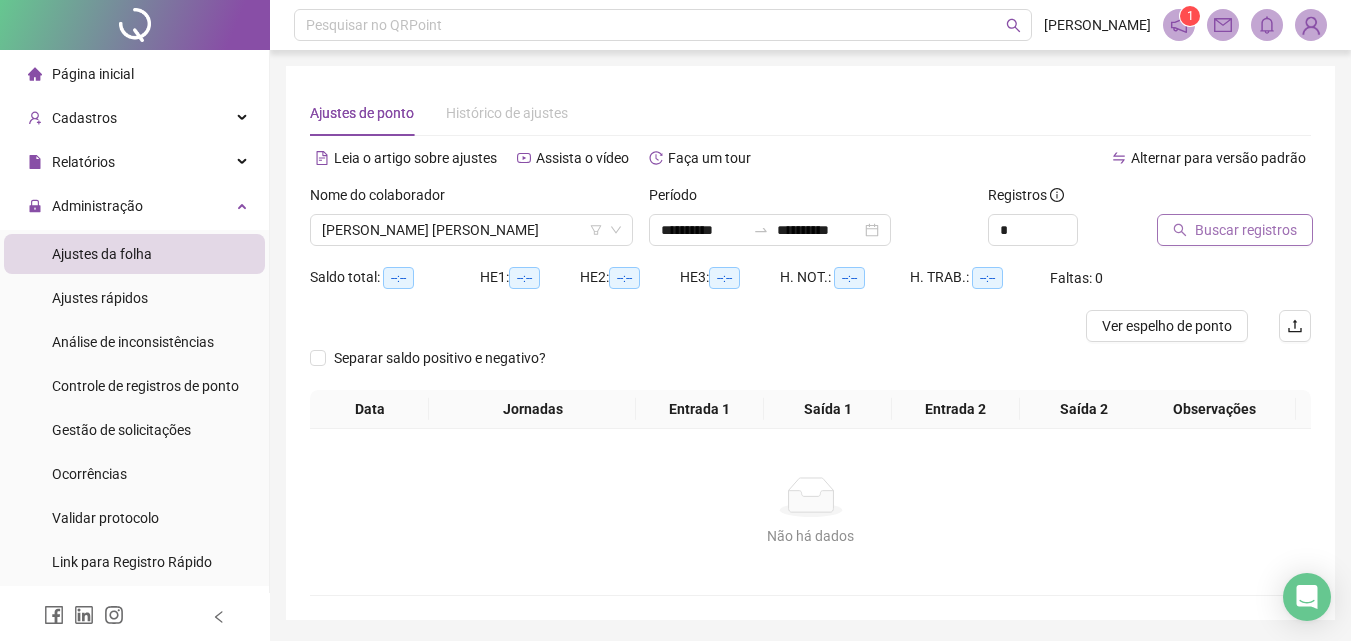click on "Buscar registros" at bounding box center (1235, 230) 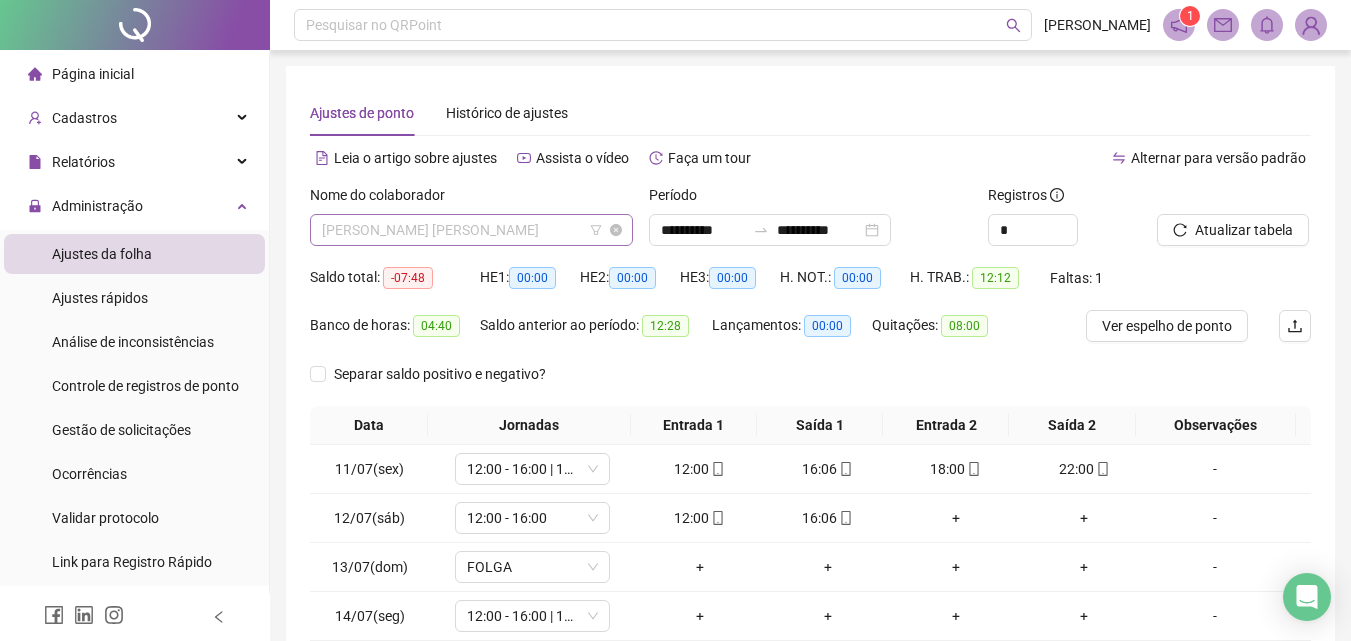 click on "[PERSON_NAME] [PERSON_NAME]" at bounding box center [471, 230] 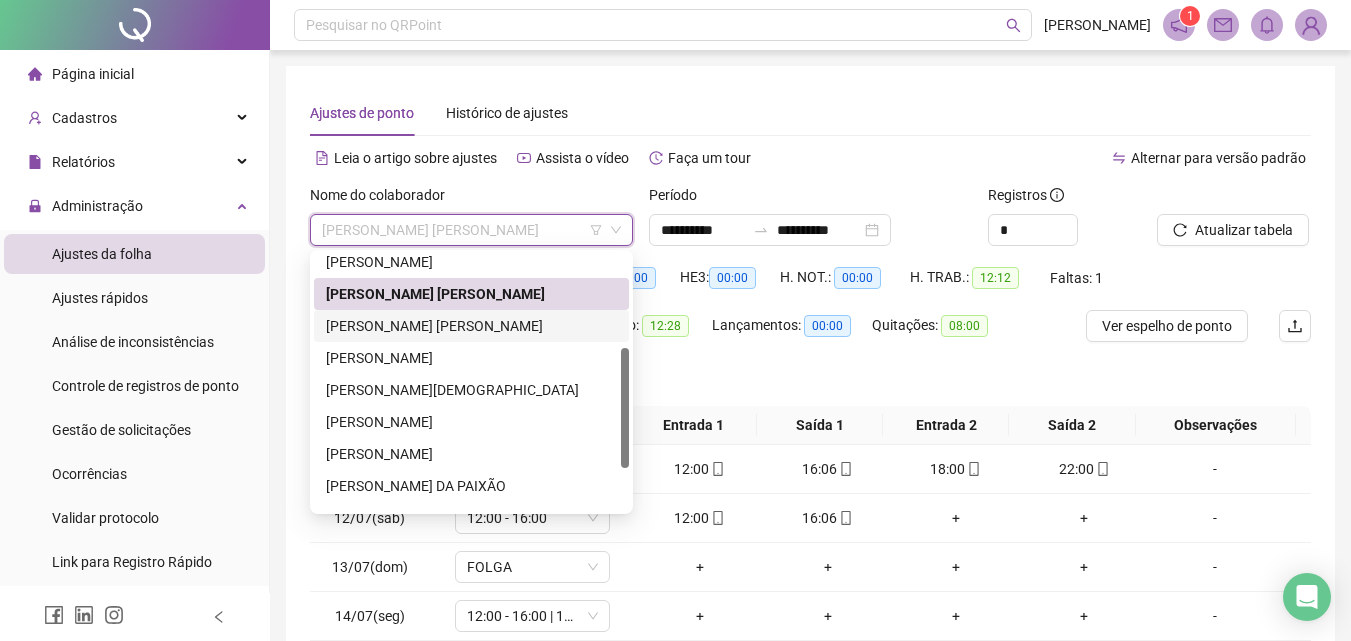 click on "[PERSON_NAME] [PERSON_NAME]" at bounding box center (471, 326) 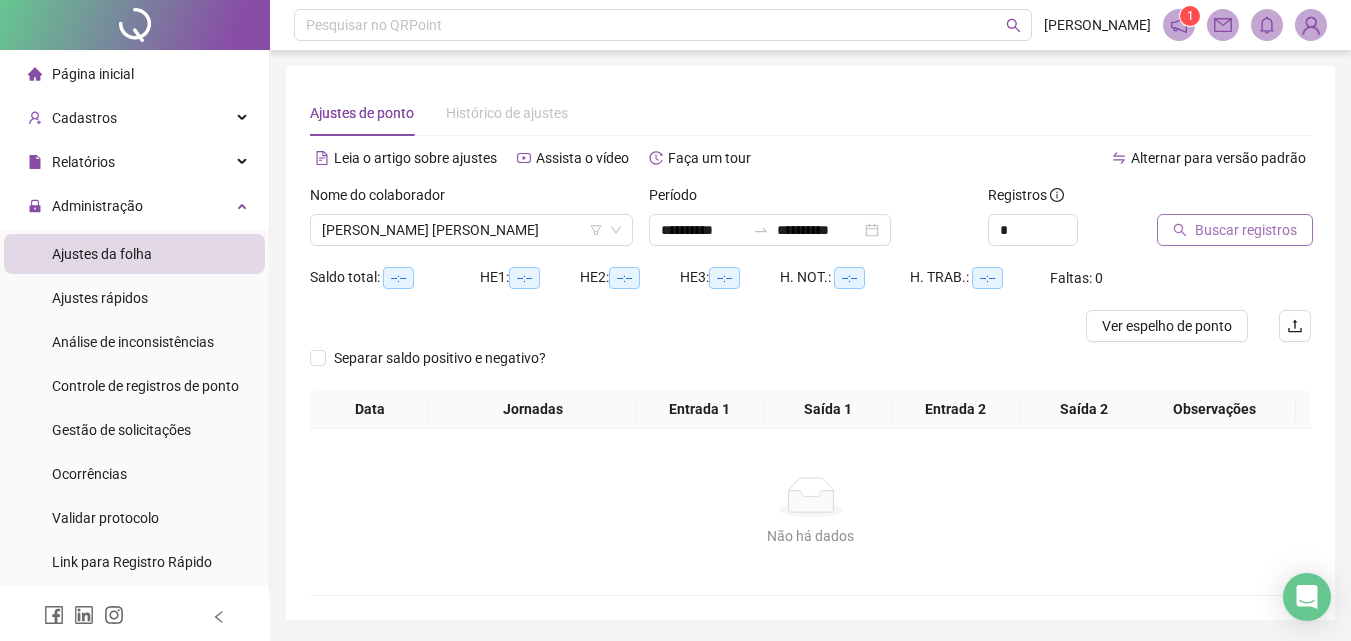 click on "Buscar registros" at bounding box center (1246, 230) 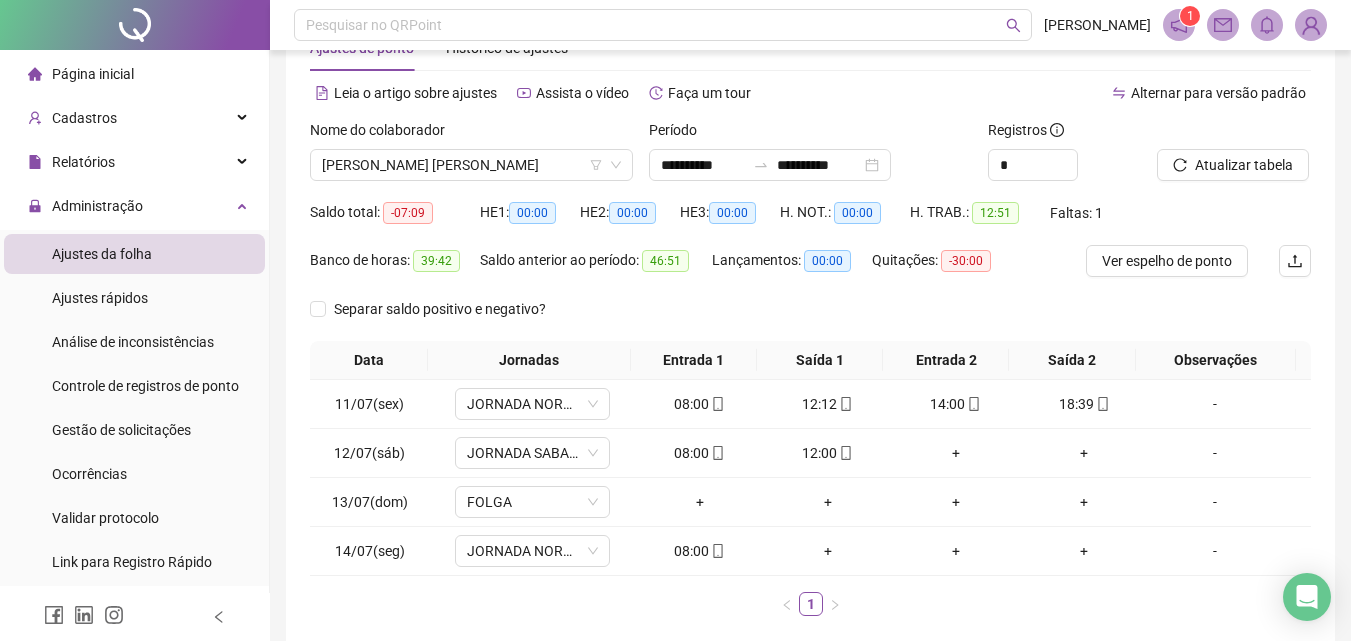 scroll, scrollTop: 100, scrollLeft: 0, axis: vertical 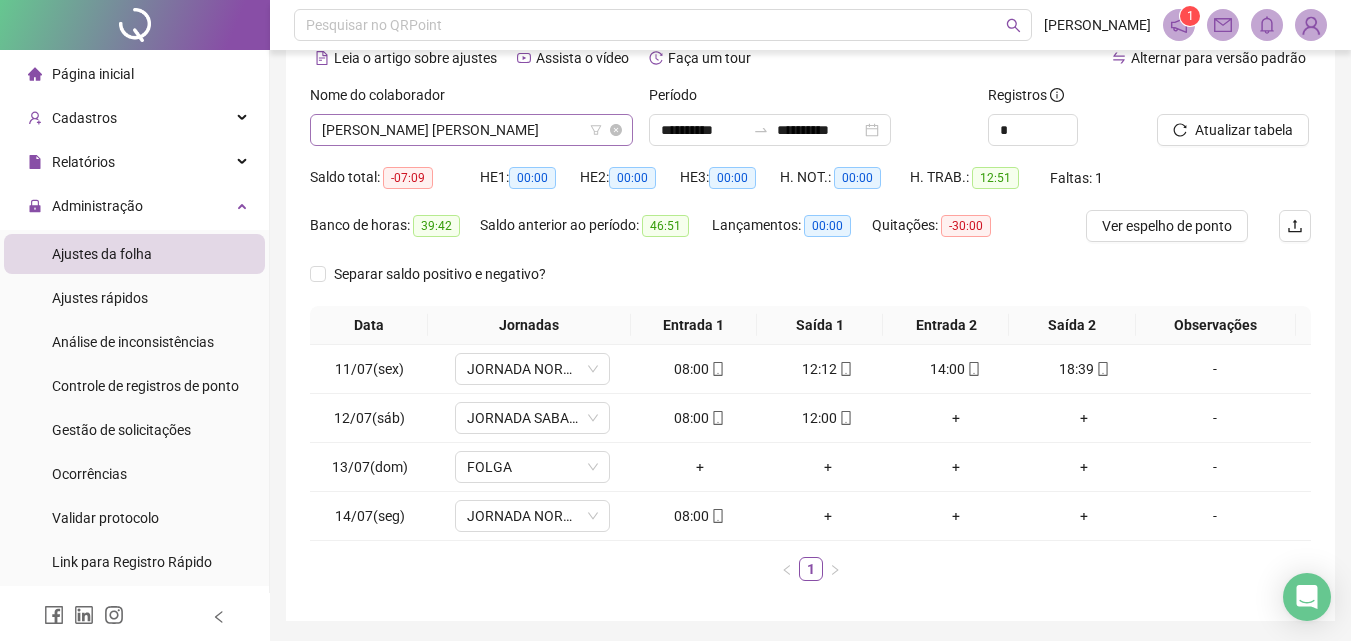 click on "[PERSON_NAME] [PERSON_NAME]" at bounding box center (471, 130) 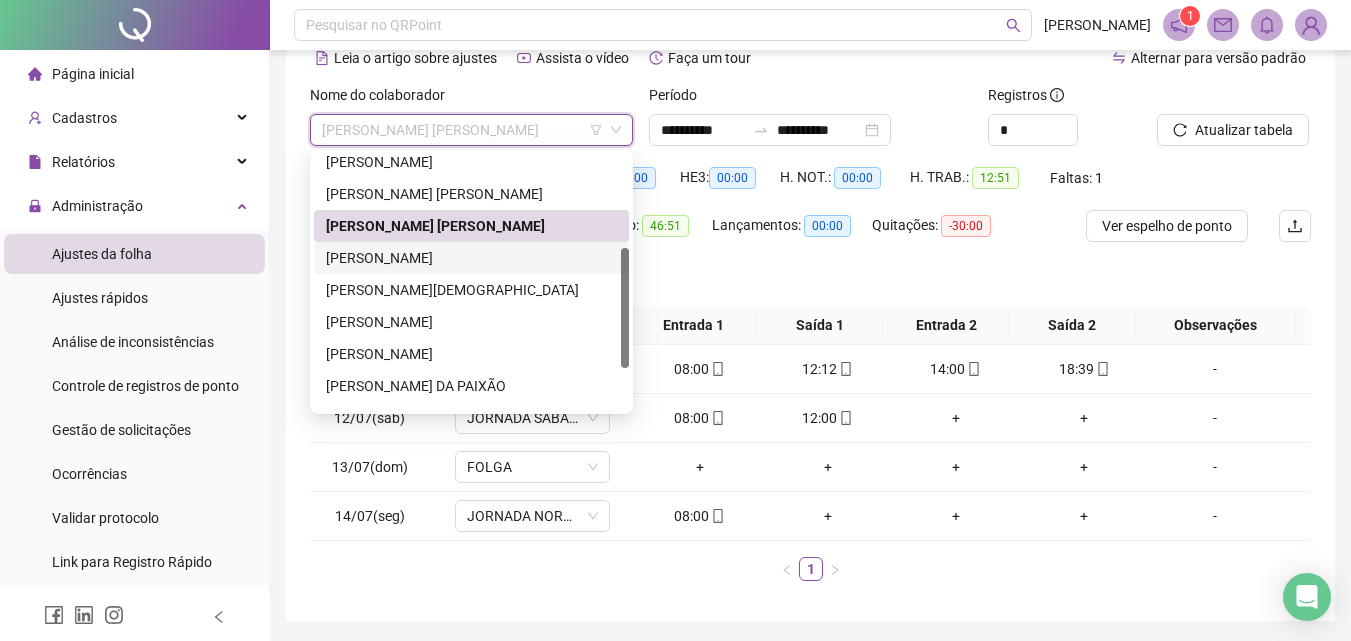 click on "[PERSON_NAME]" at bounding box center [471, 258] 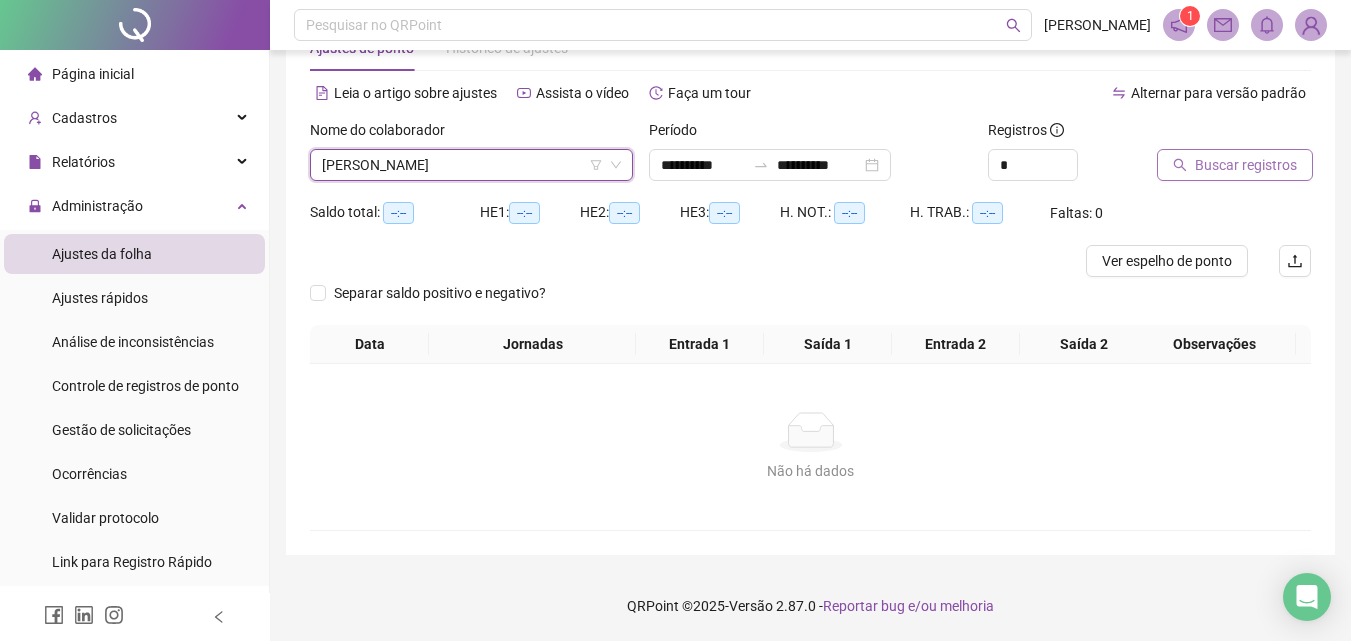 click on "Buscar registros" at bounding box center [1246, 165] 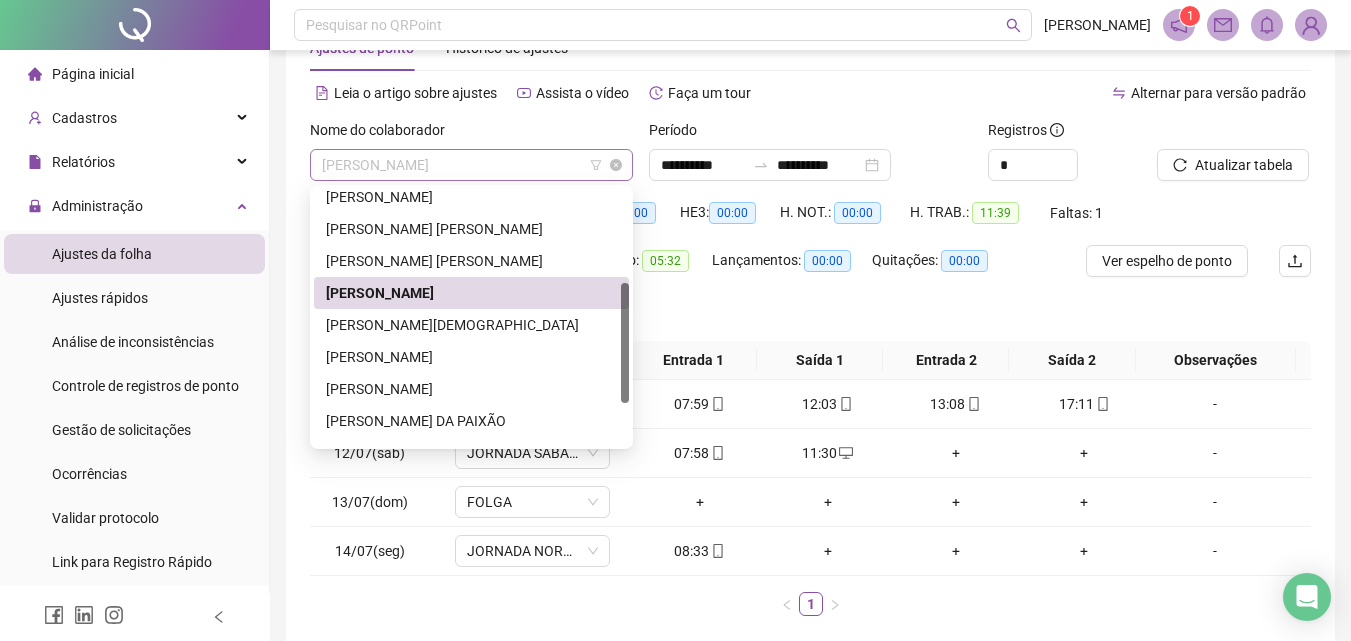 drag, startPoint x: 489, startPoint y: 166, endPoint x: 468, endPoint y: 167, distance: 21.023796 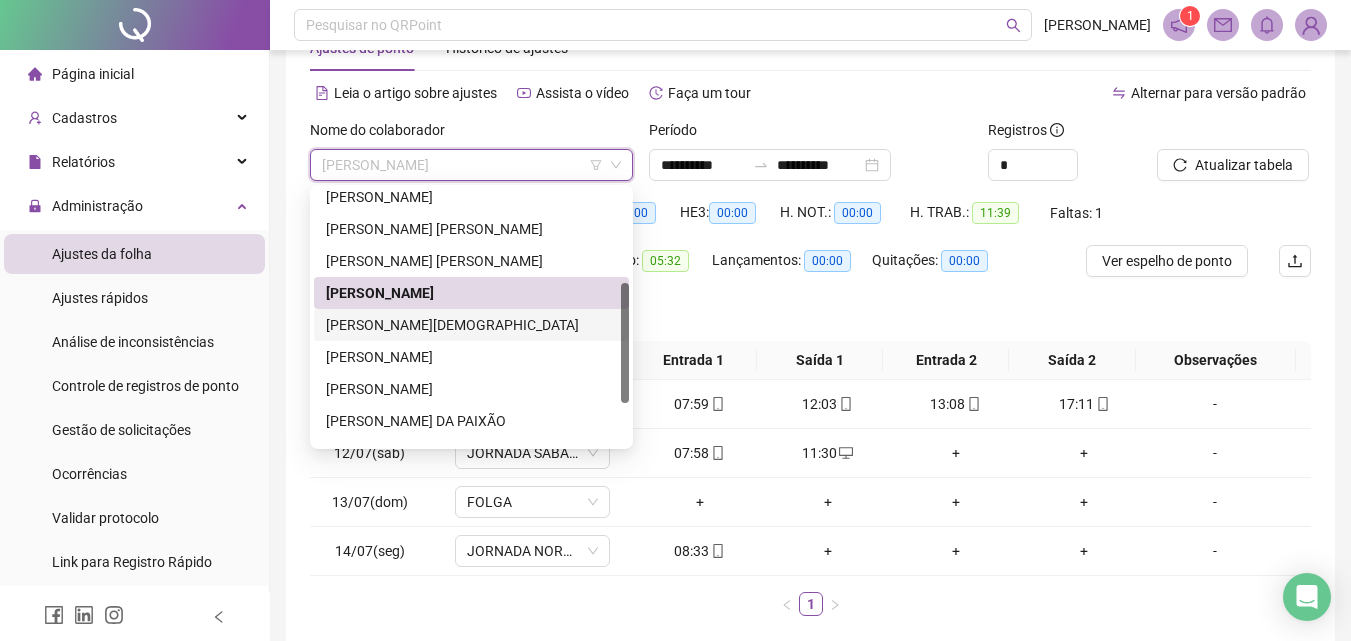 click on "[PERSON_NAME][DEMOGRAPHIC_DATA]" at bounding box center [471, 325] 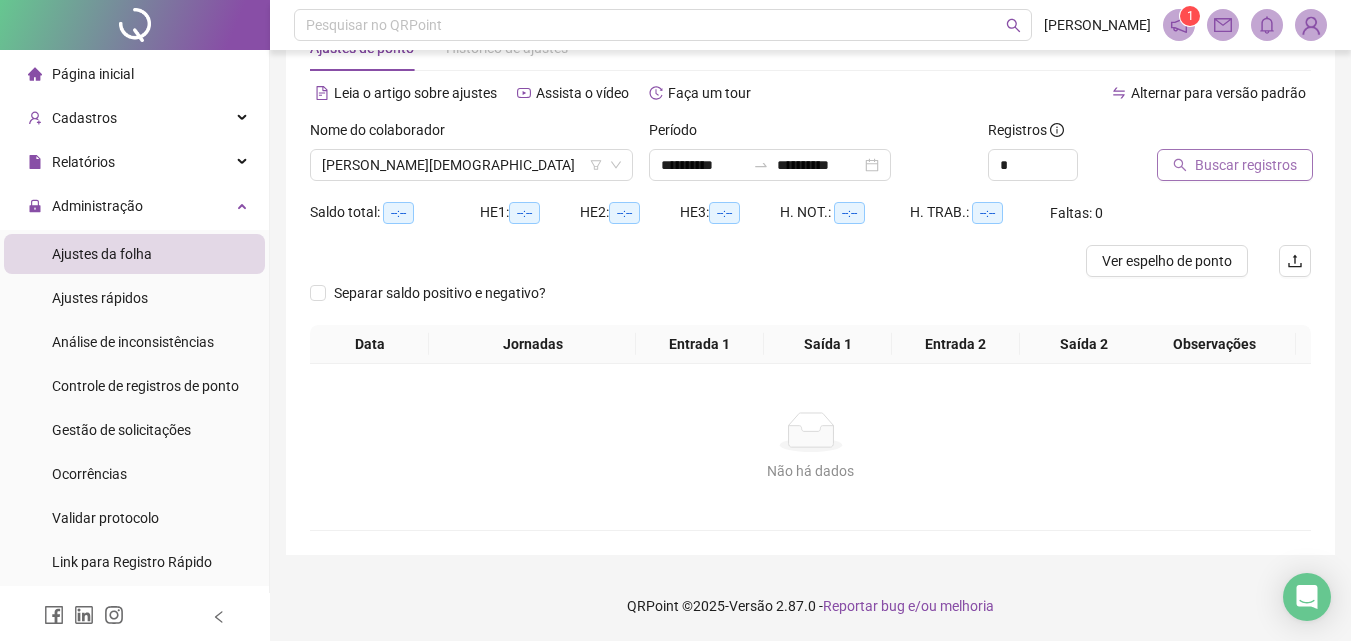click on "Buscar registros" at bounding box center [1246, 165] 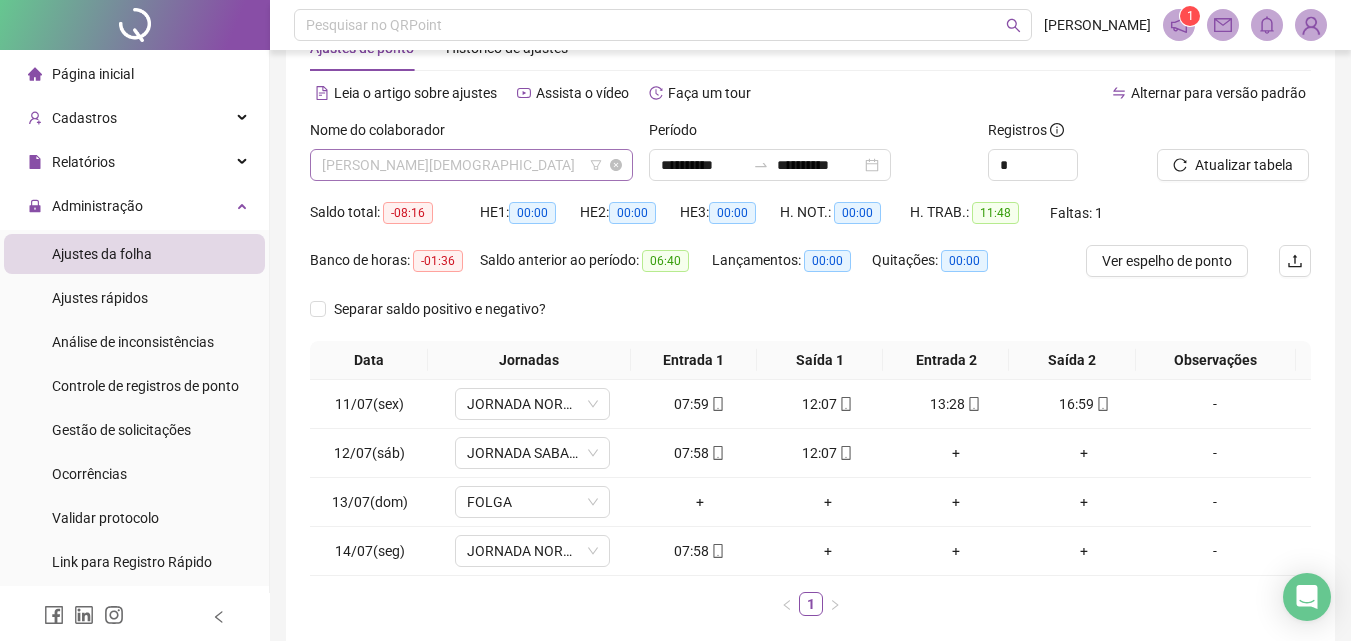 click on "[PERSON_NAME][DEMOGRAPHIC_DATA]" at bounding box center (471, 165) 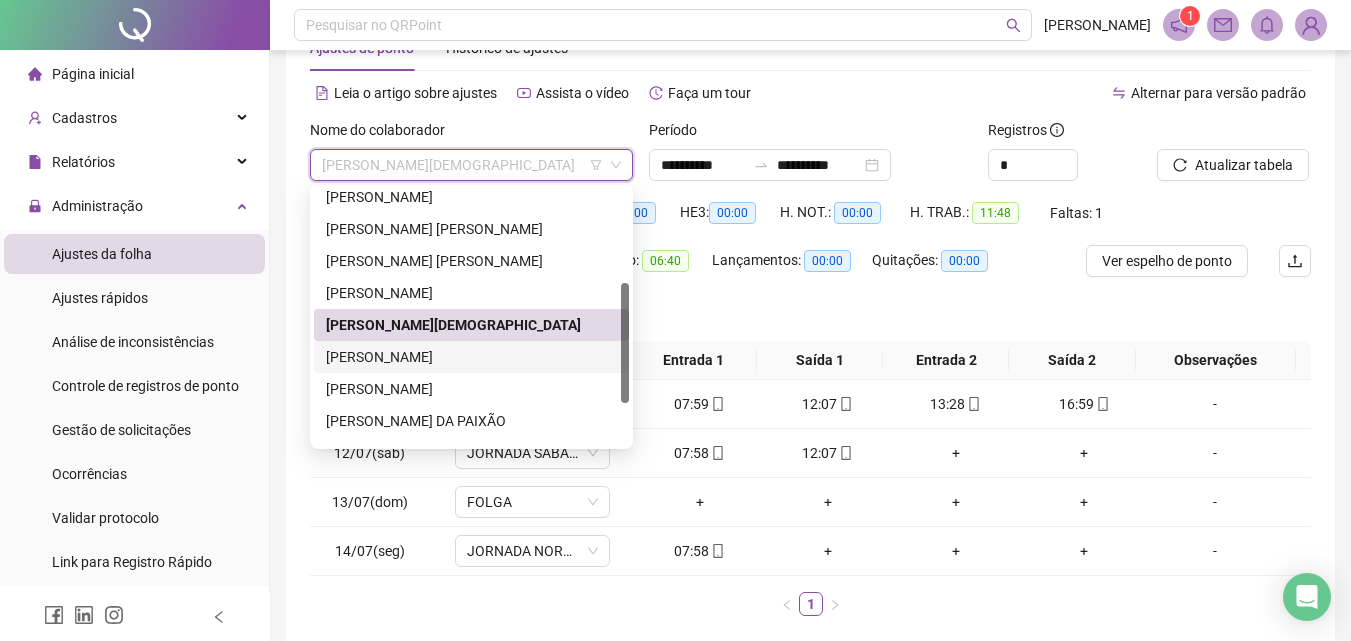 click on "[PERSON_NAME]" at bounding box center (471, 357) 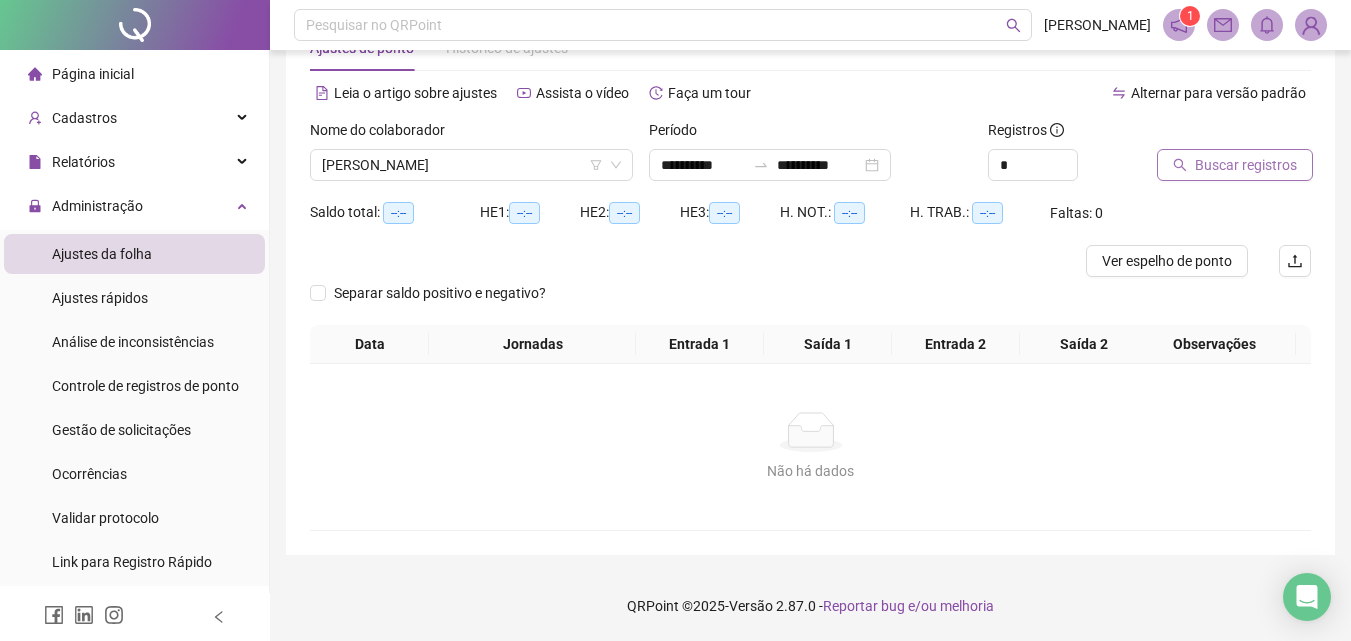 click on "Buscar registros" at bounding box center (1246, 165) 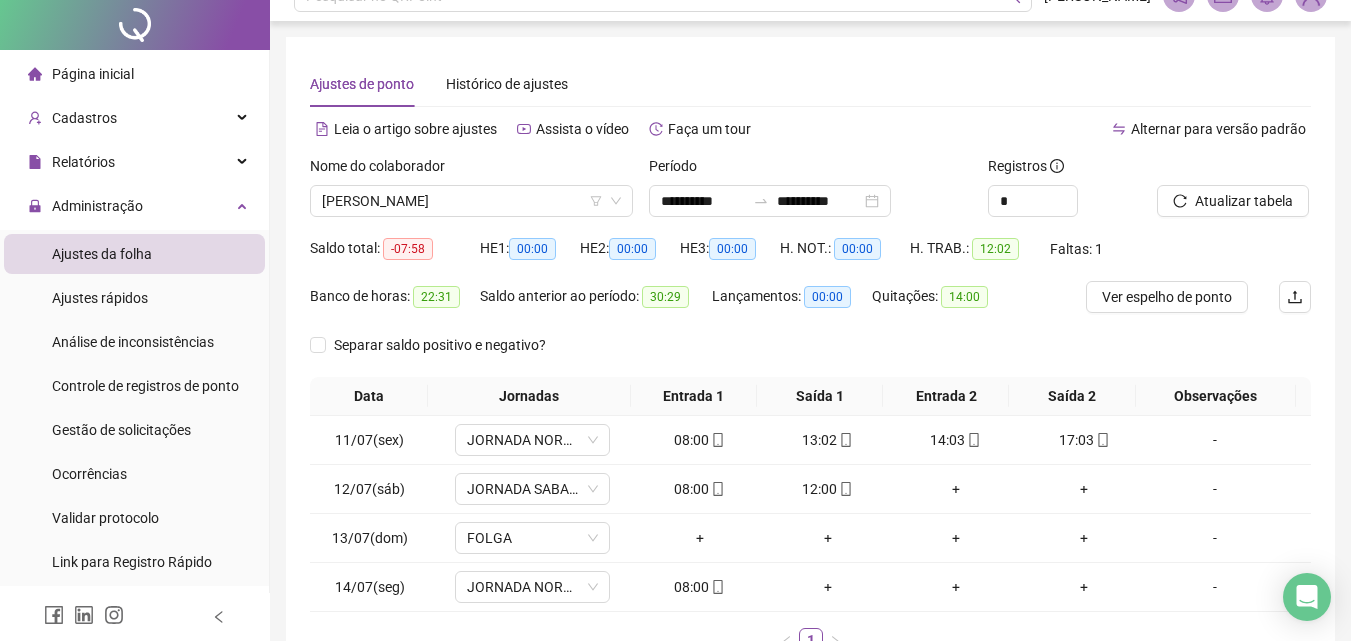 scroll, scrollTop: 0, scrollLeft: 0, axis: both 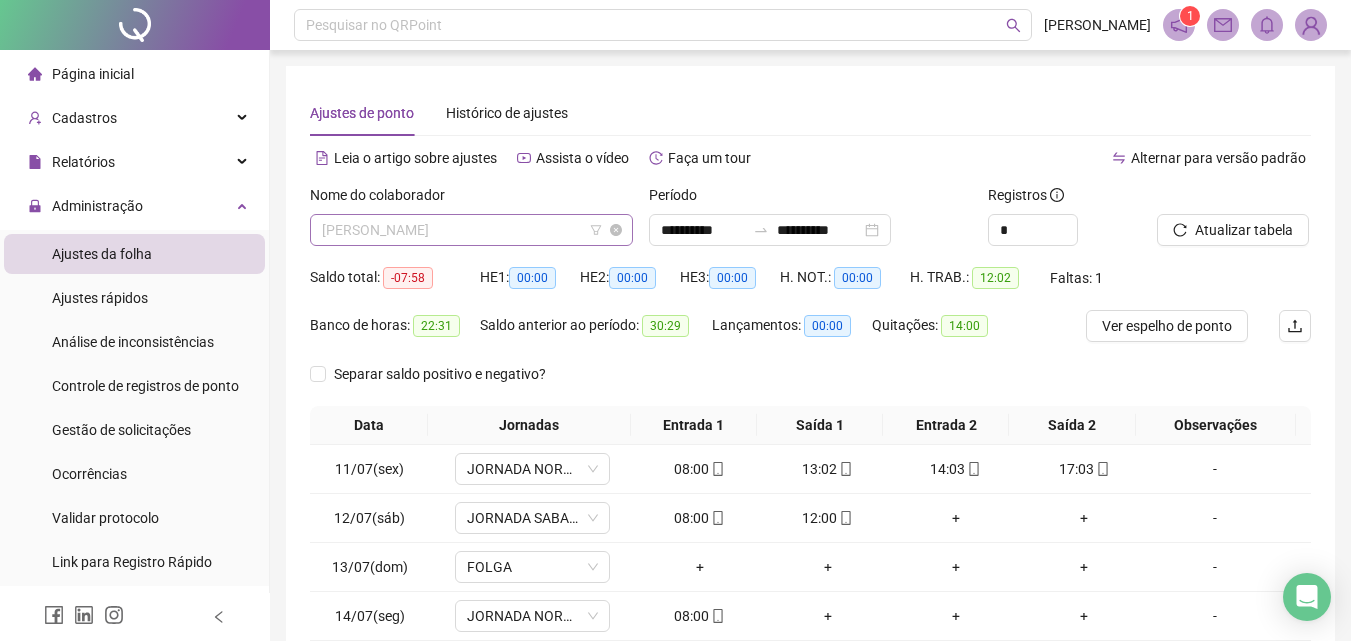 click on "[PERSON_NAME]" at bounding box center [471, 230] 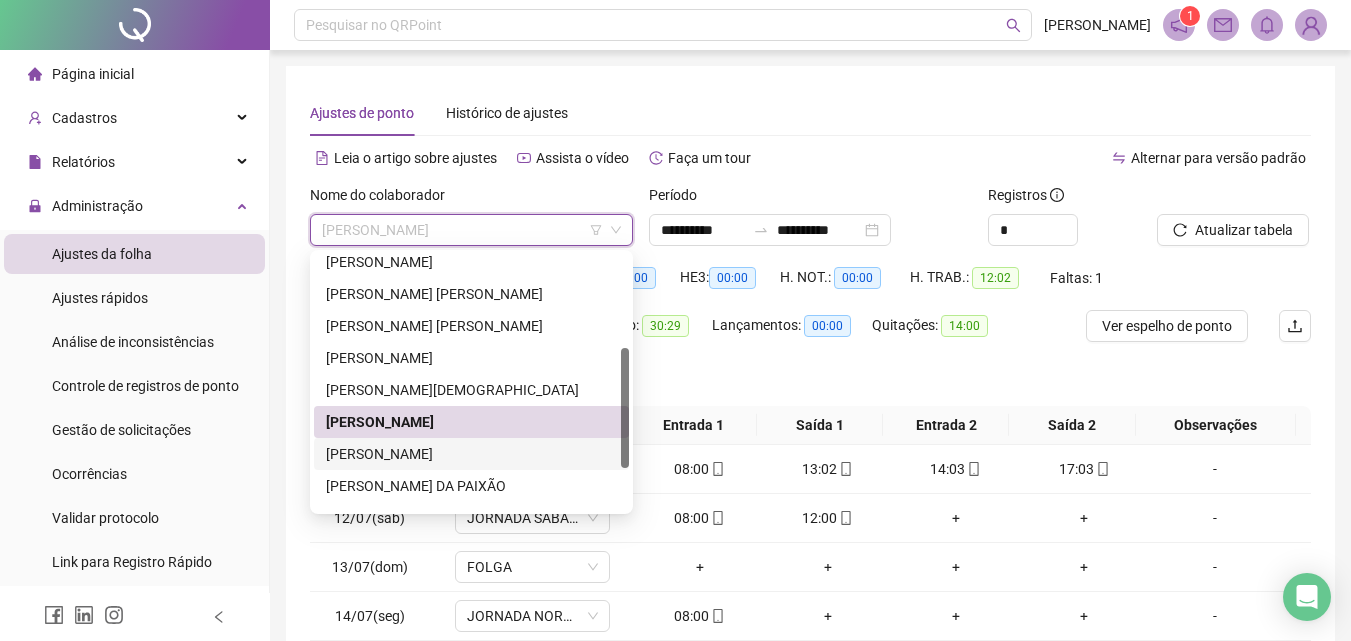 click on "[PERSON_NAME]" at bounding box center (471, 454) 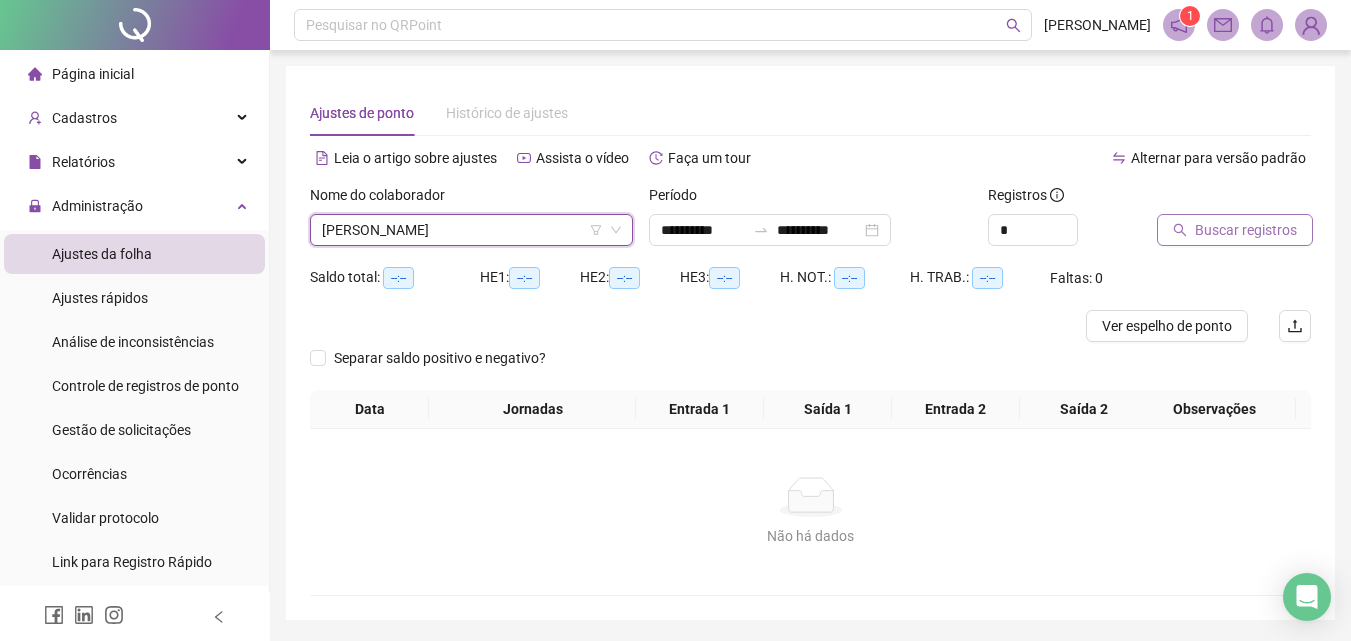 click on "Buscar registros" at bounding box center (1246, 230) 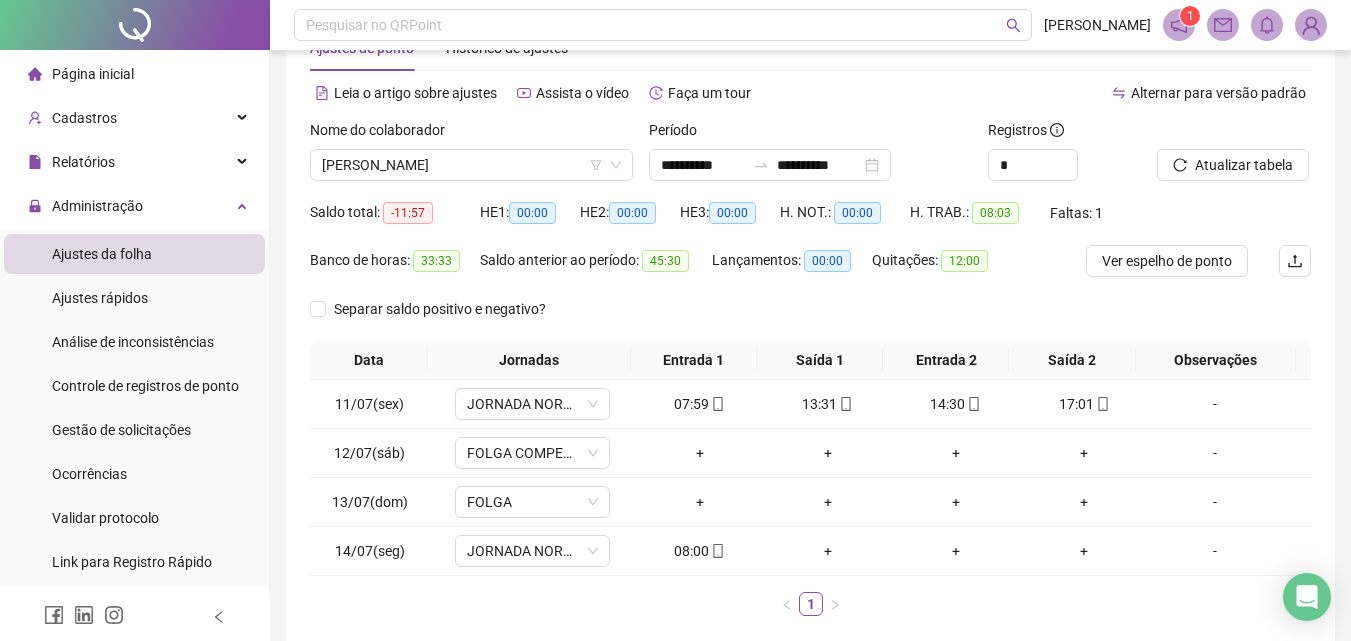 scroll, scrollTop: 100, scrollLeft: 0, axis: vertical 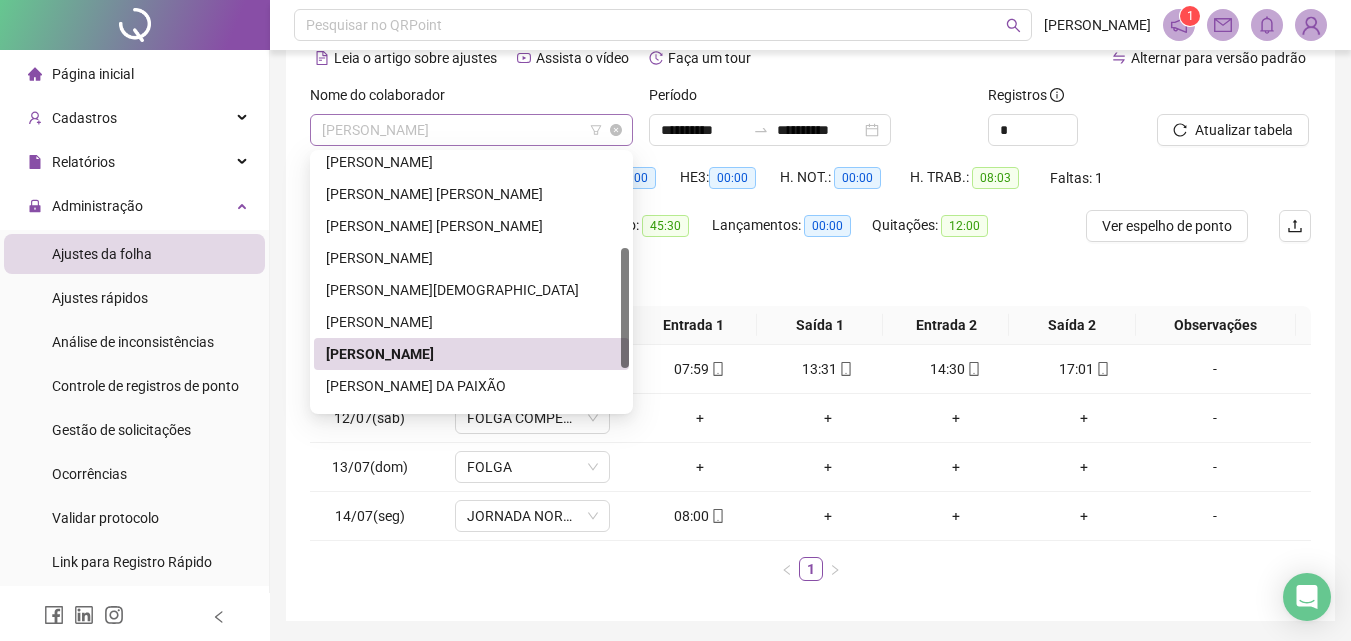click on "[PERSON_NAME]" at bounding box center [471, 130] 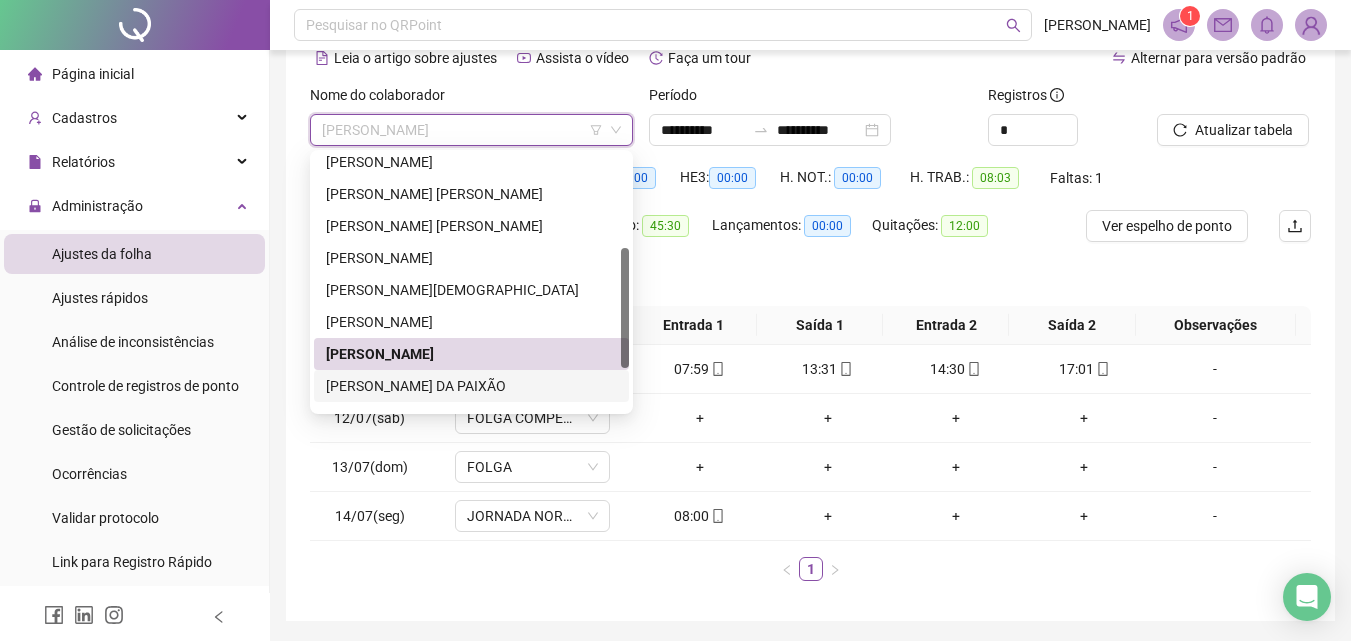 click on "[PERSON_NAME] DA PAIXÃO" at bounding box center (471, 386) 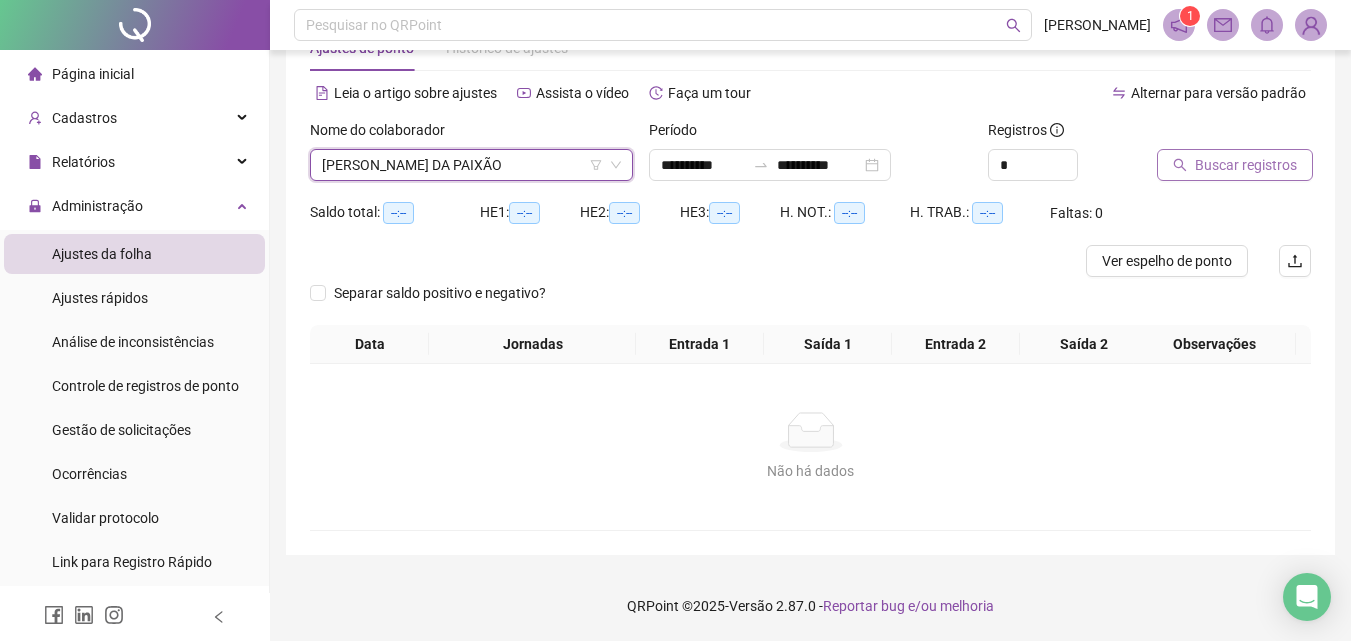 click on "Buscar registros" at bounding box center (1246, 165) 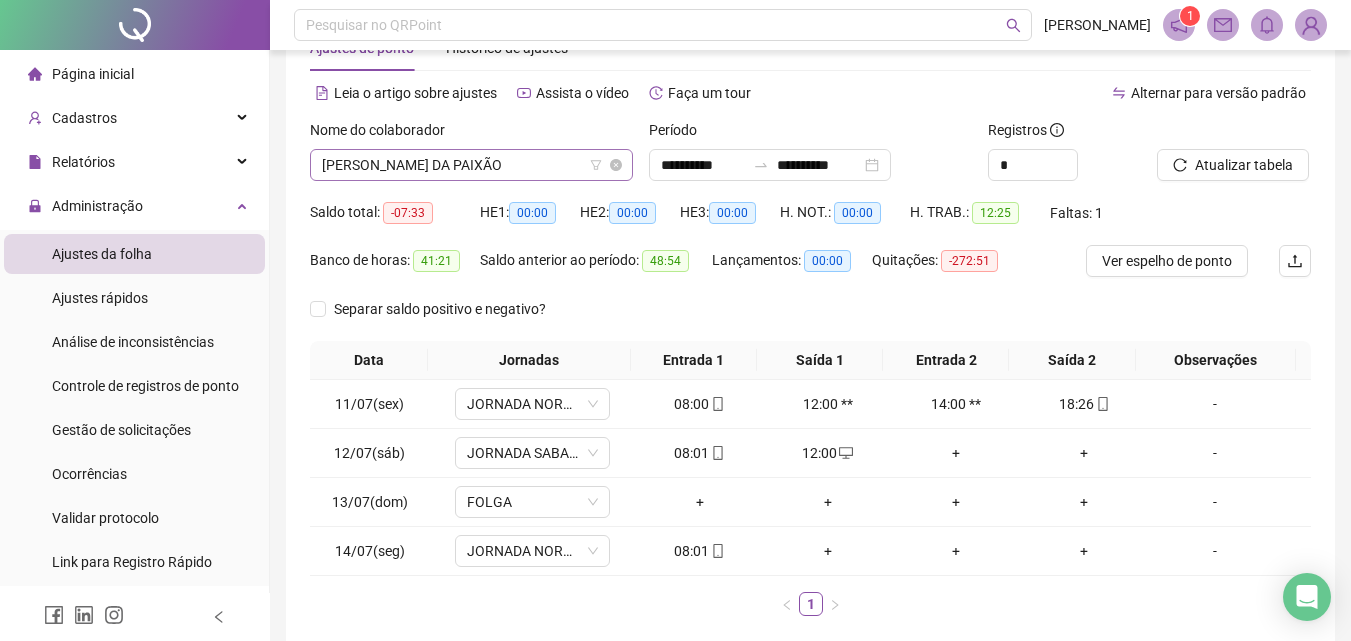 click on "[PERSON_NAME] DA PAIXÃO" at bounding box center (471, 165) 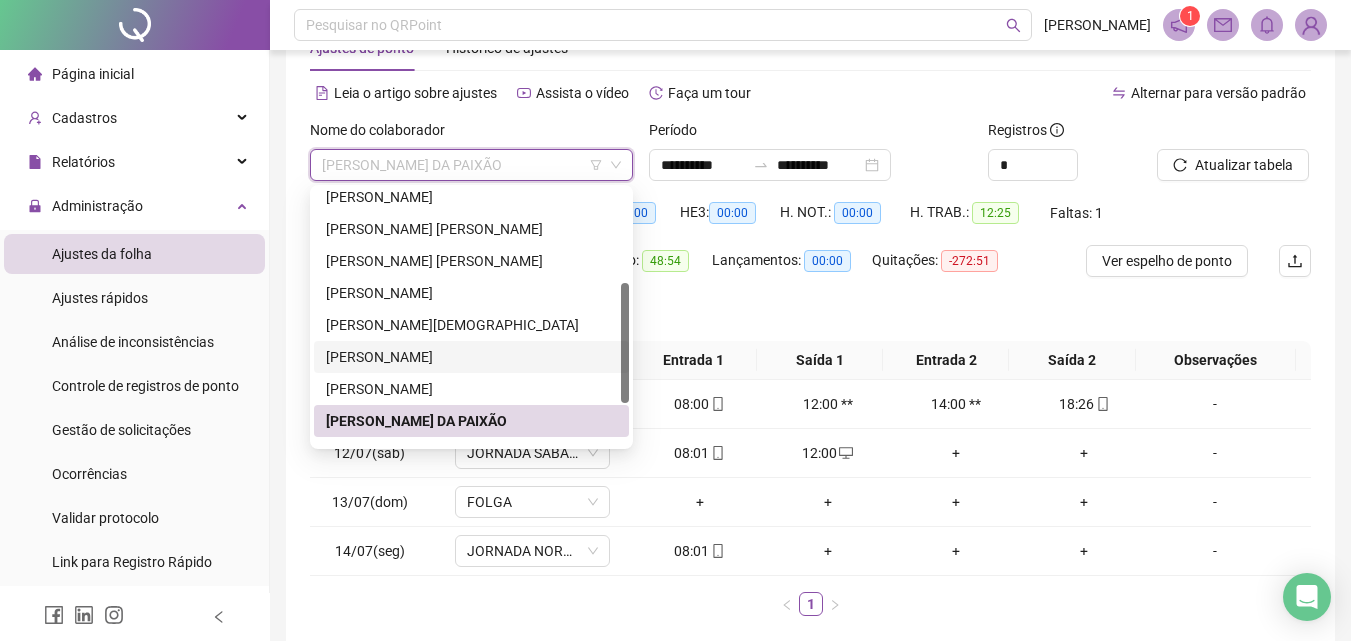 scroll, scrollTop: 288, scrollLeft: 0, axis: vertical 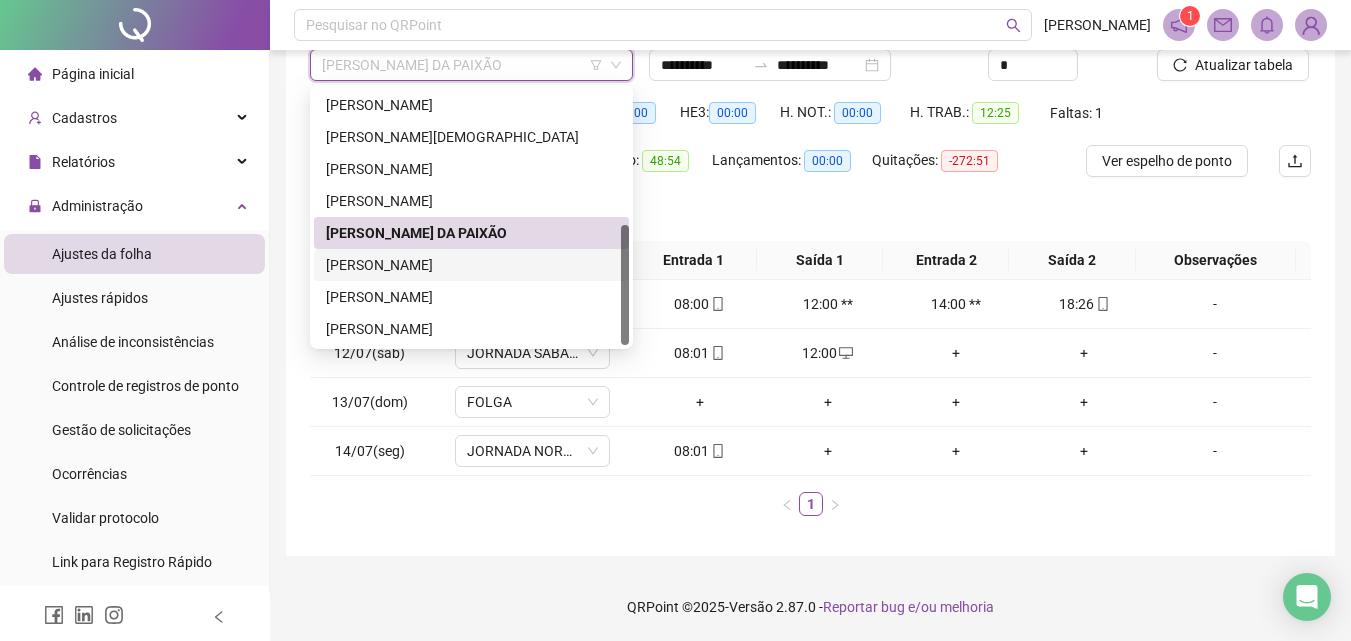 click on "[PERSON_NAME]" at bounding box center [471, 265] 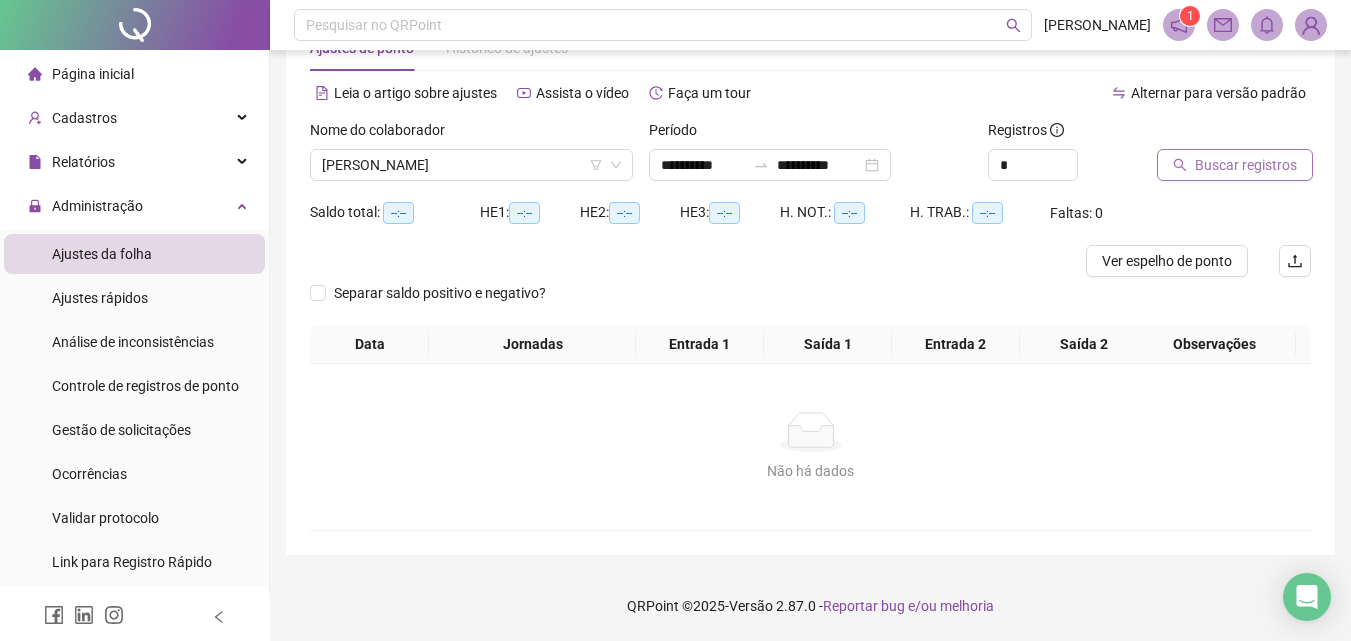 click on "Buscar registros" at bounding box center (1246, 165) 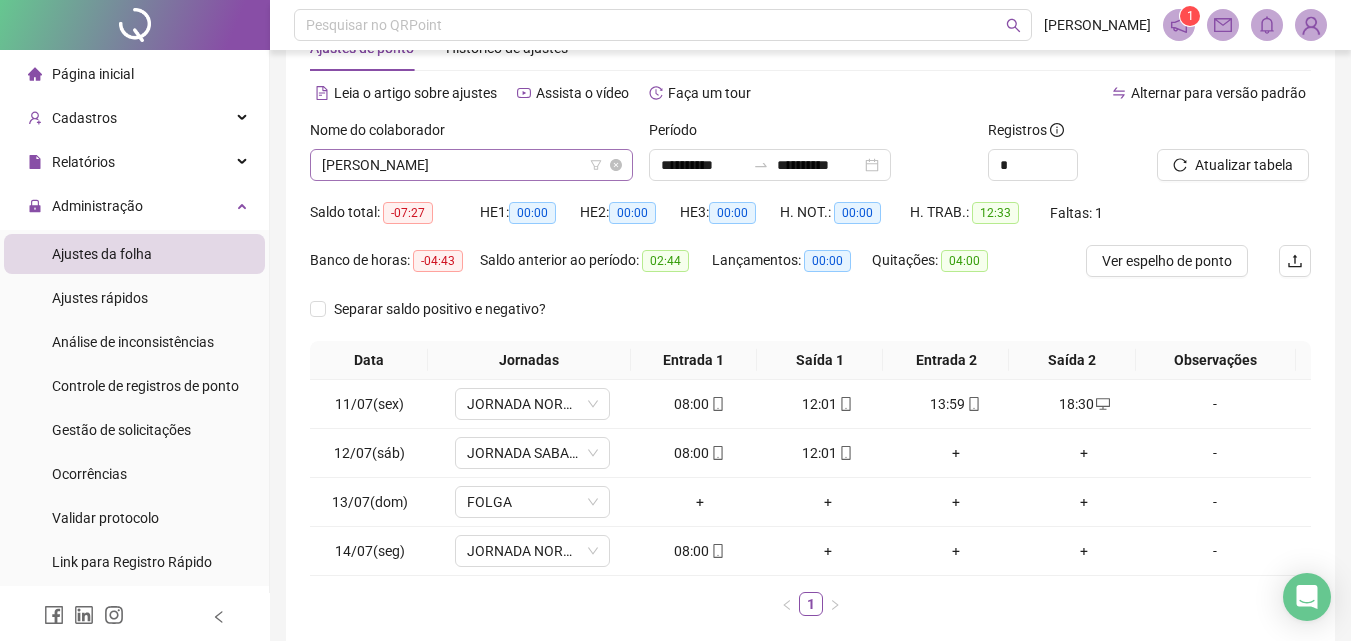 click on "[PERSON_NAME]" at bounding box center [471, 165] 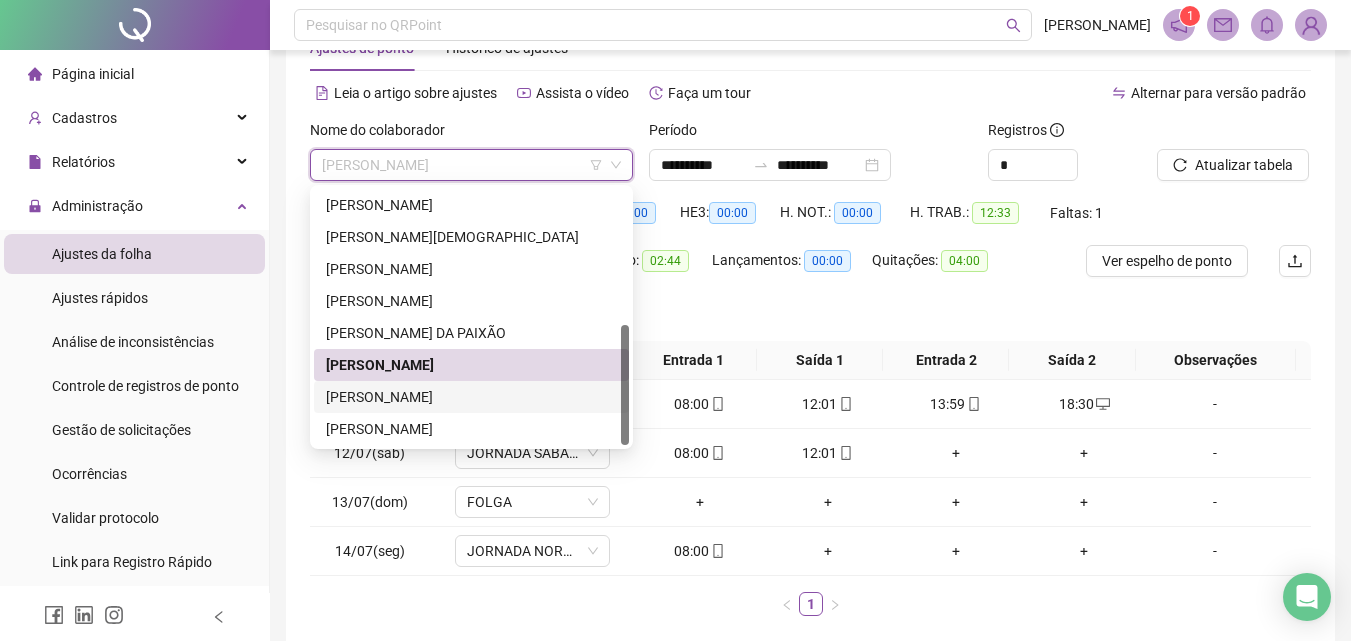 click on "[PERSON_NAME]" at bounding box center [471, 397] 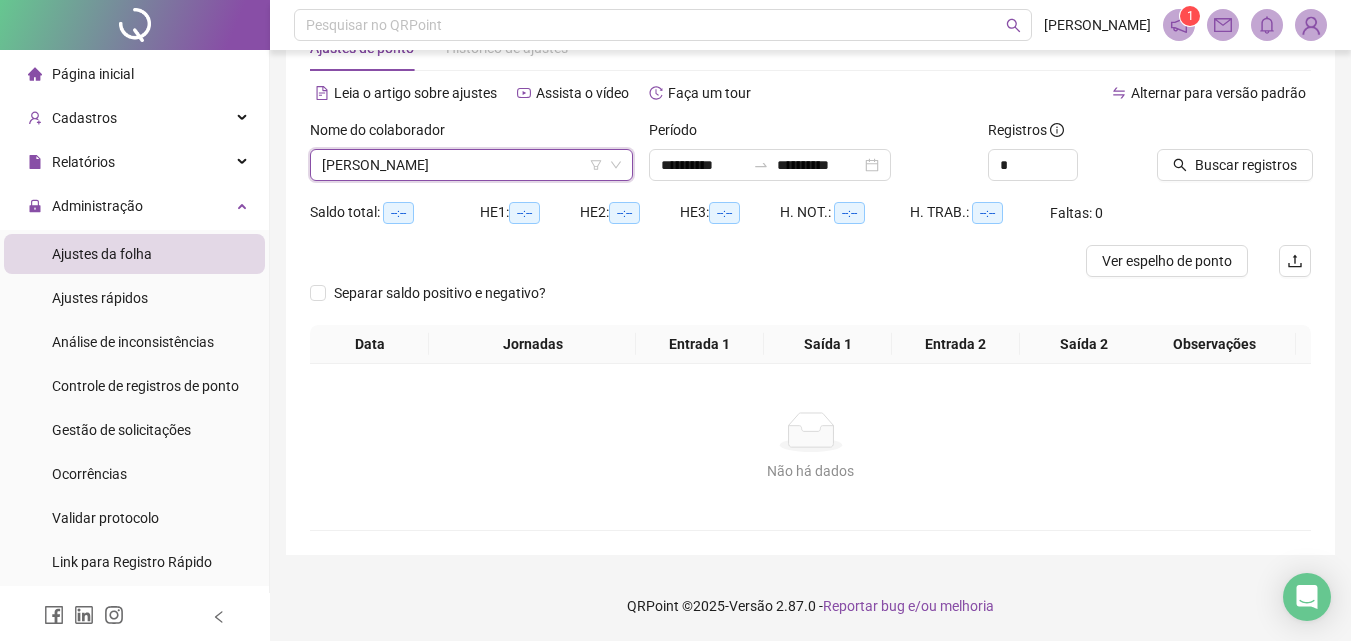 click on "Buscar registros" at bounding box center (1234, 158) 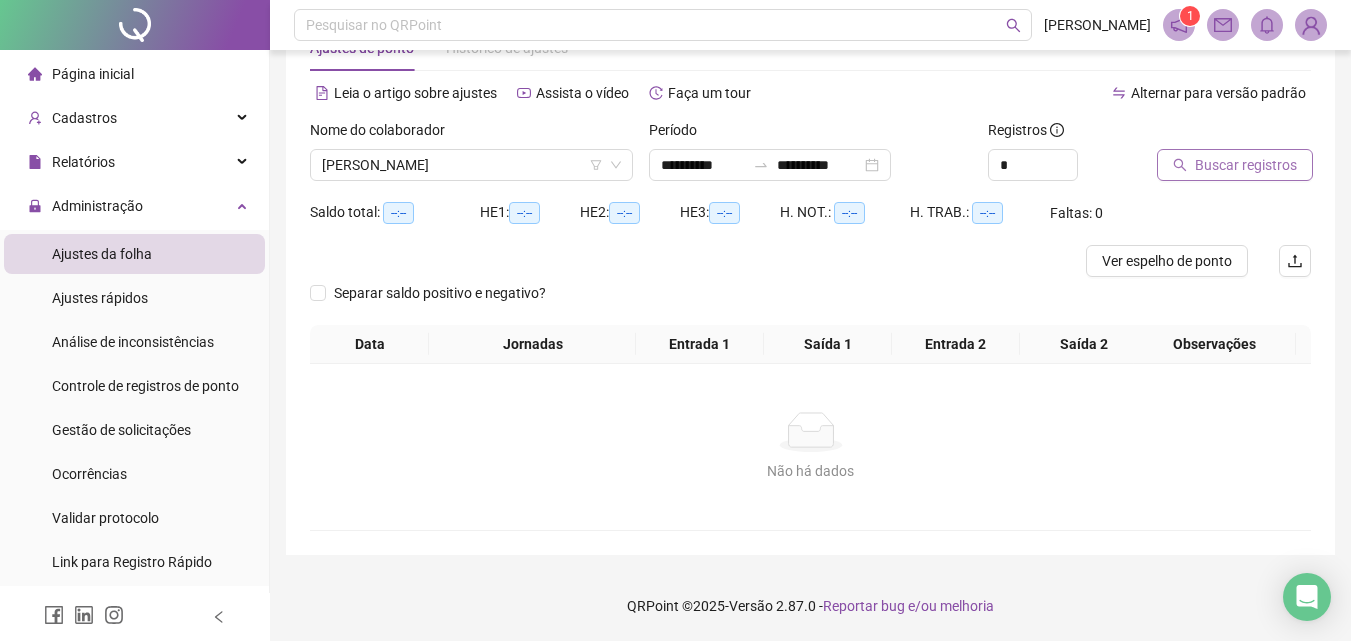 click on "Buscar registros" at bounding box center (1246, 165) 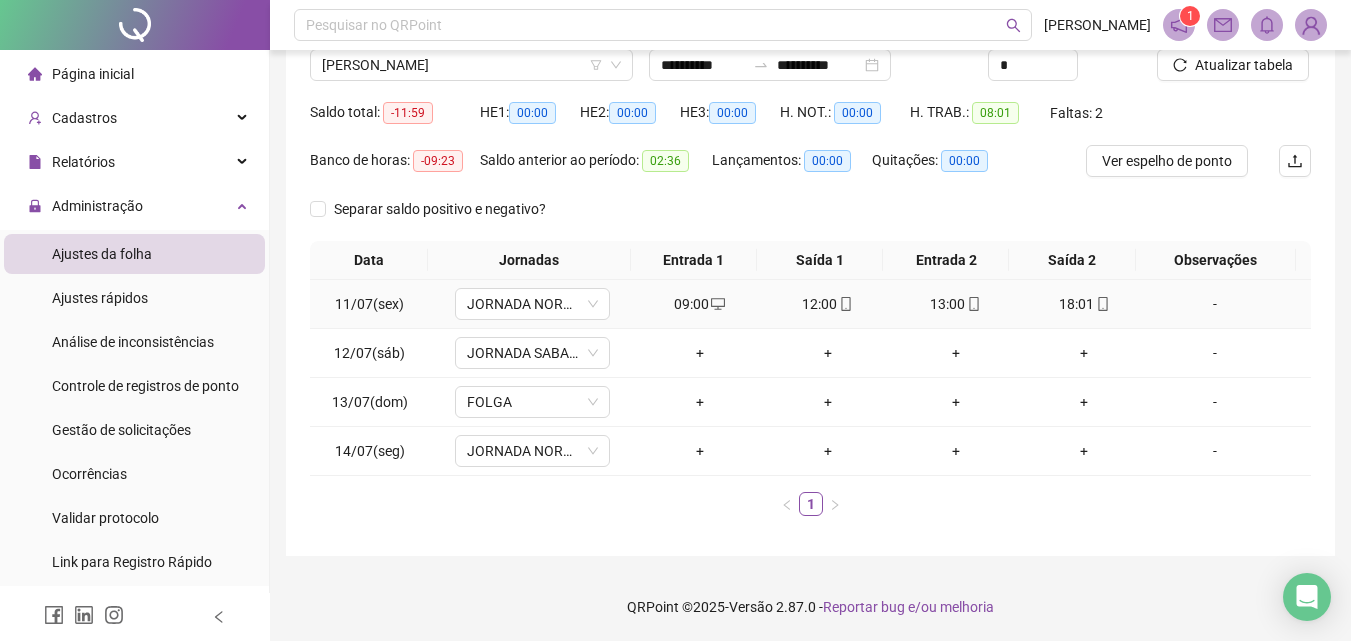 scroll, scrollTop: 0, scrollLeft: 0, axis: both 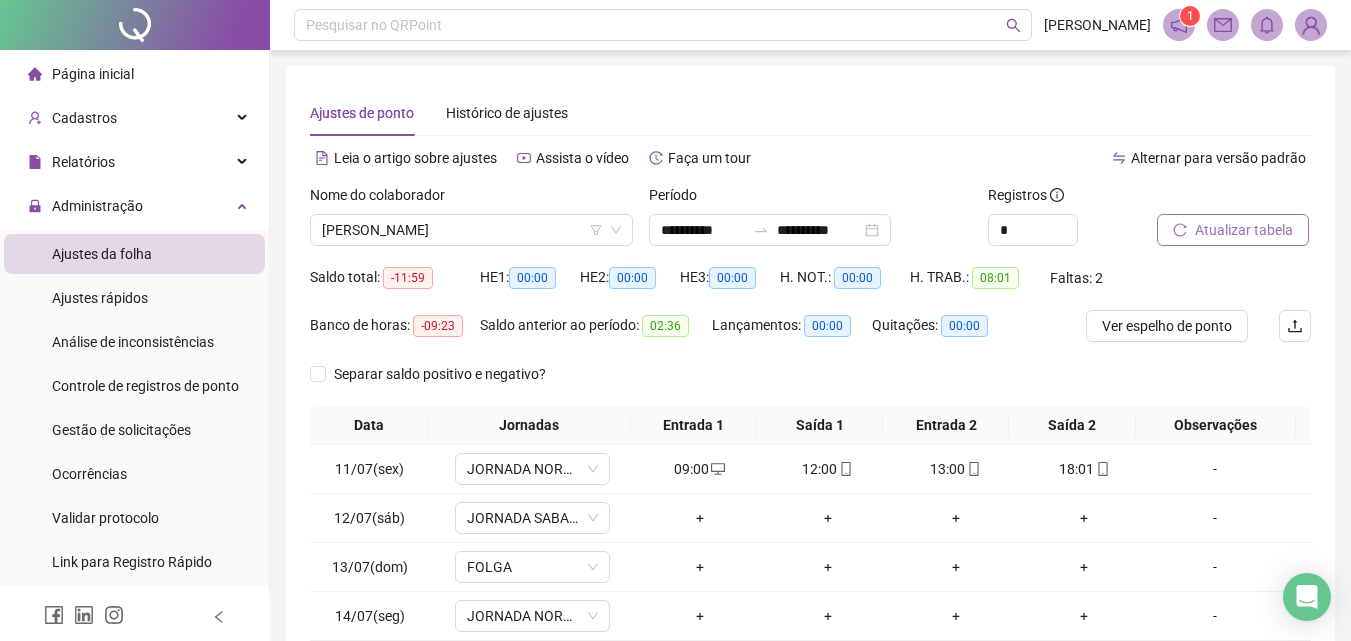 click on "Atualizar tabela" at bounding box center [1244, 230] 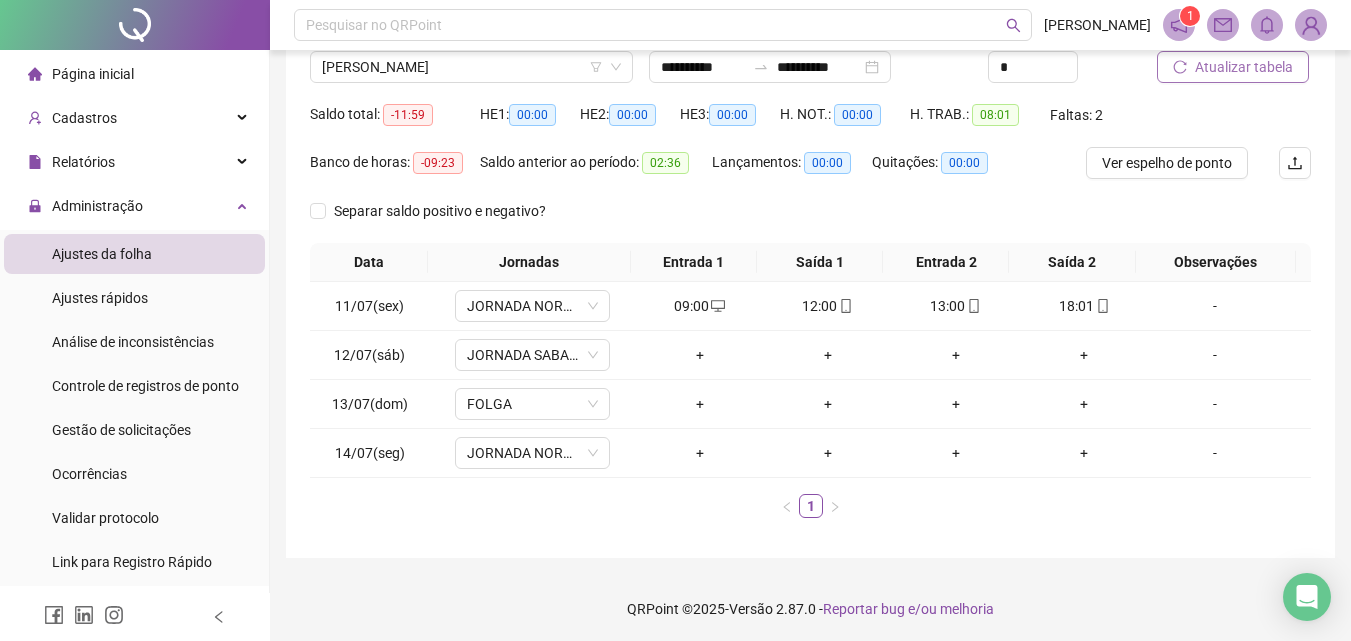 scroll, scrollTop: 166, scrollLeft: 0, axis: vertical 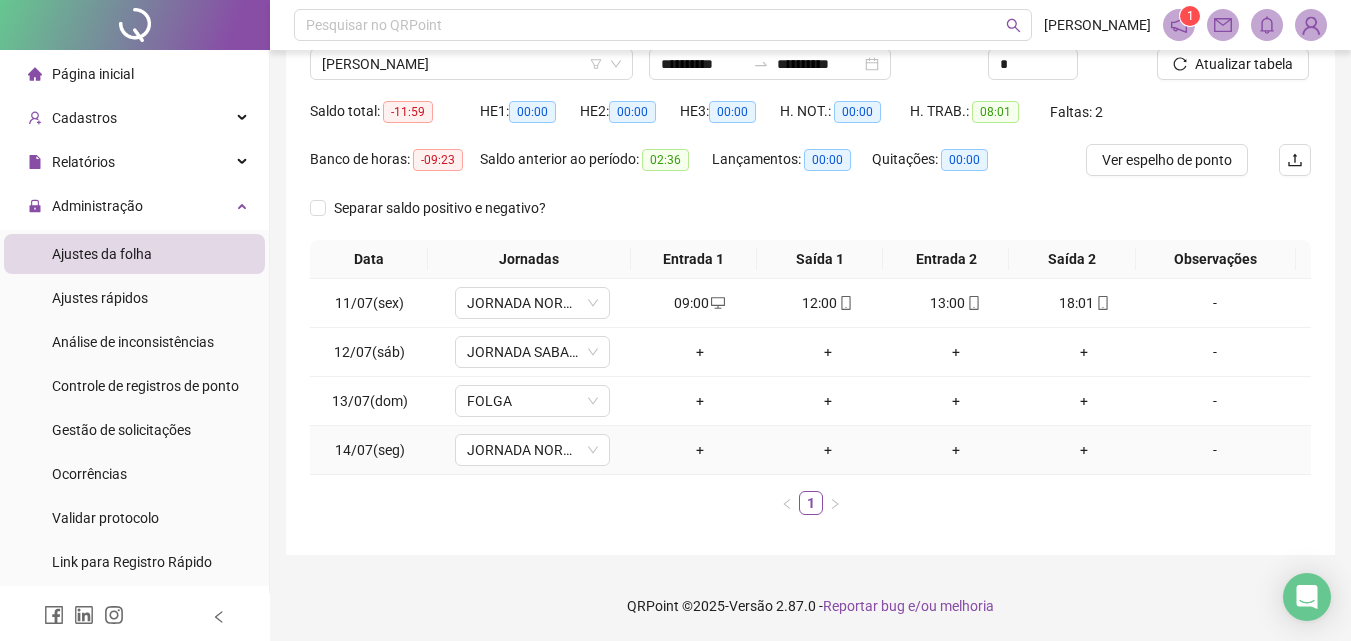 click on "+" at bounding box center [700, 450] 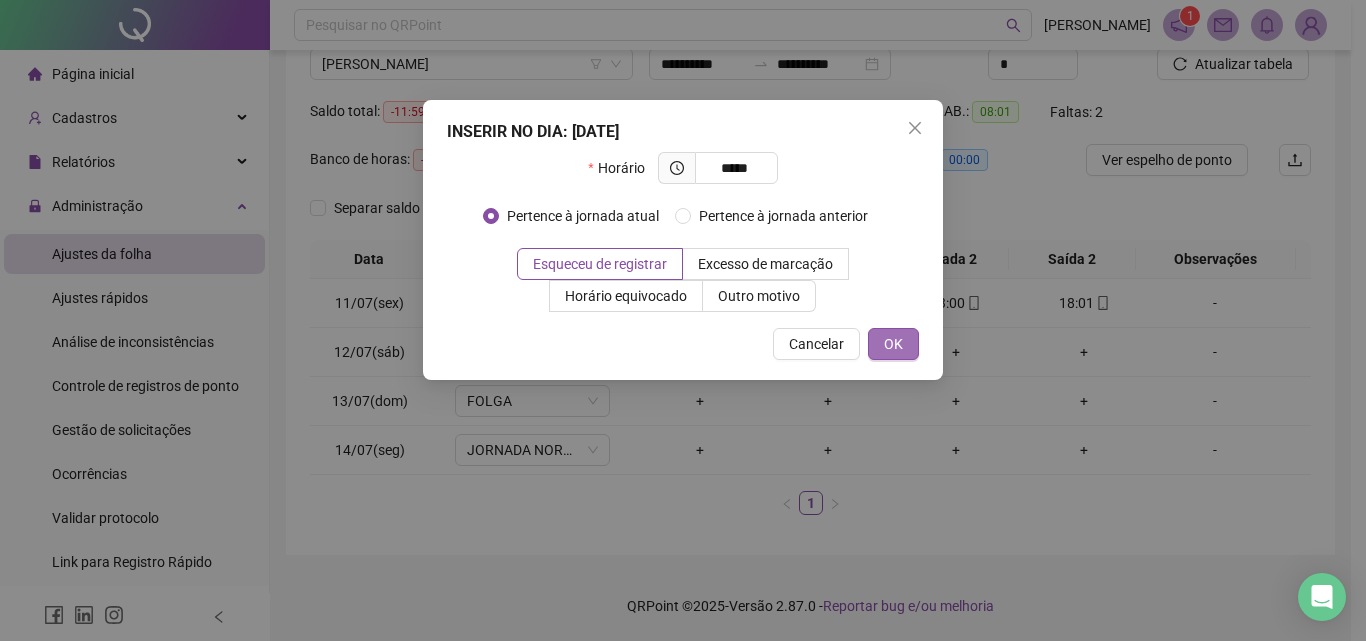type on "*****" 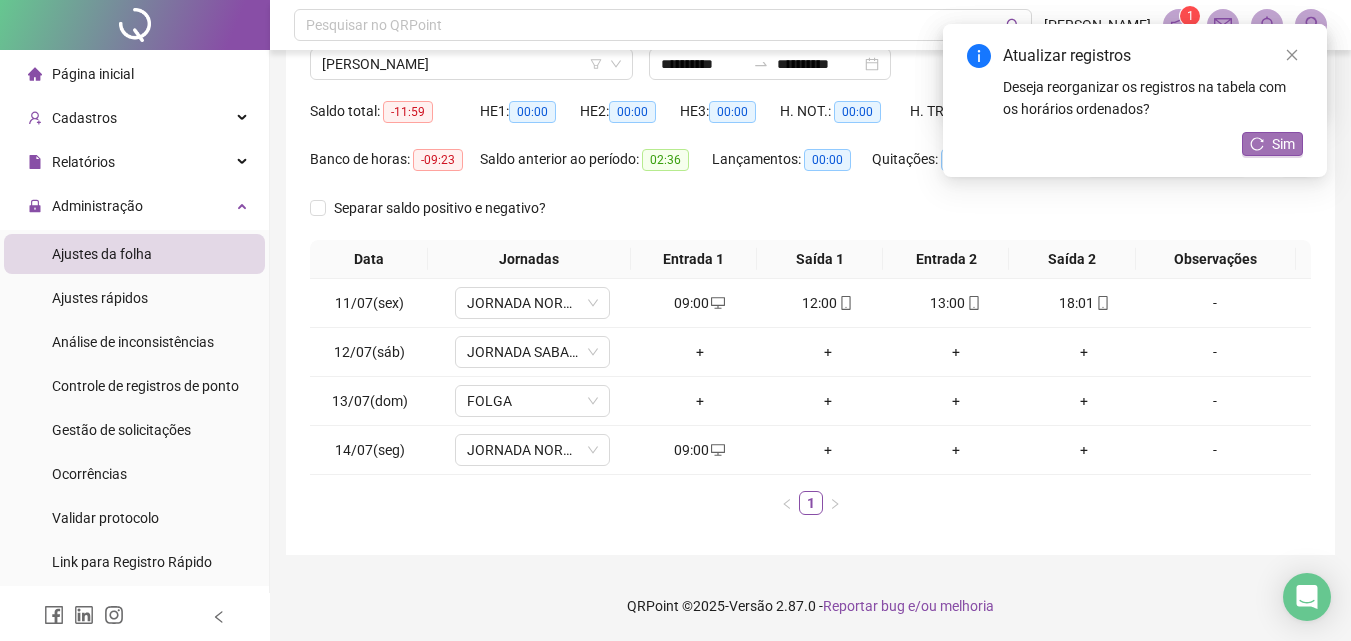 click on "Sim" at bounding box center [1283, 144] 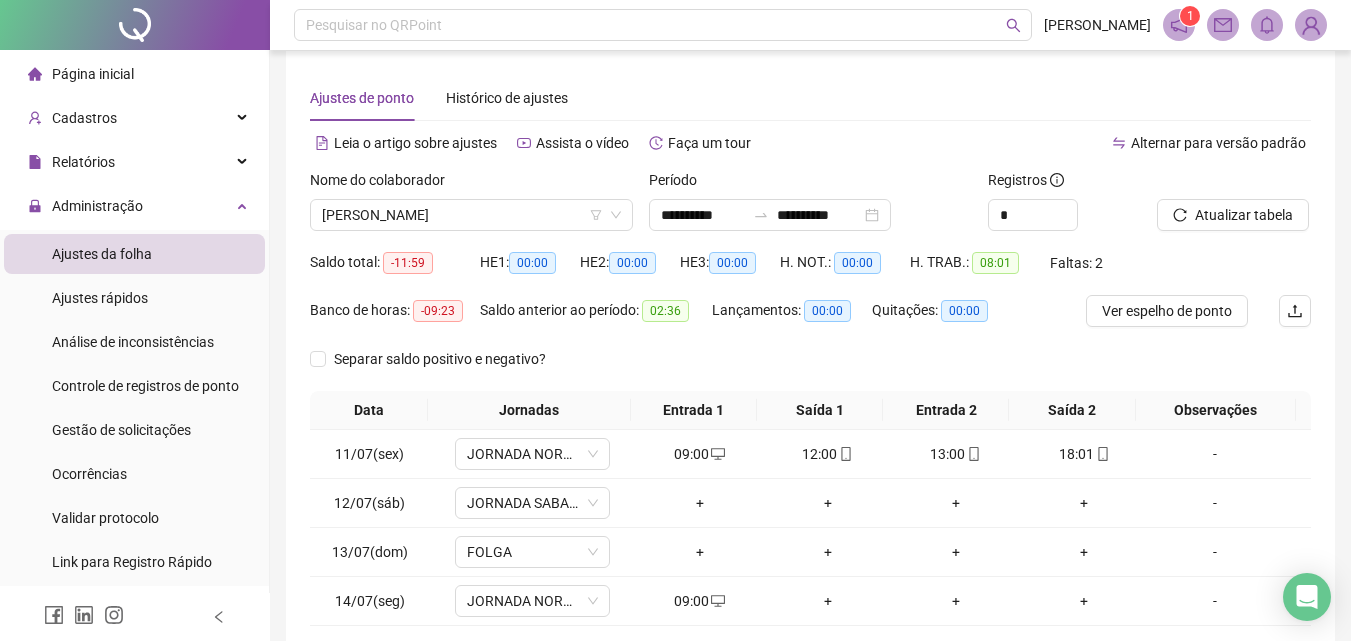 scroll, scrollTop: 0, scrollLeft: 0, axis: both 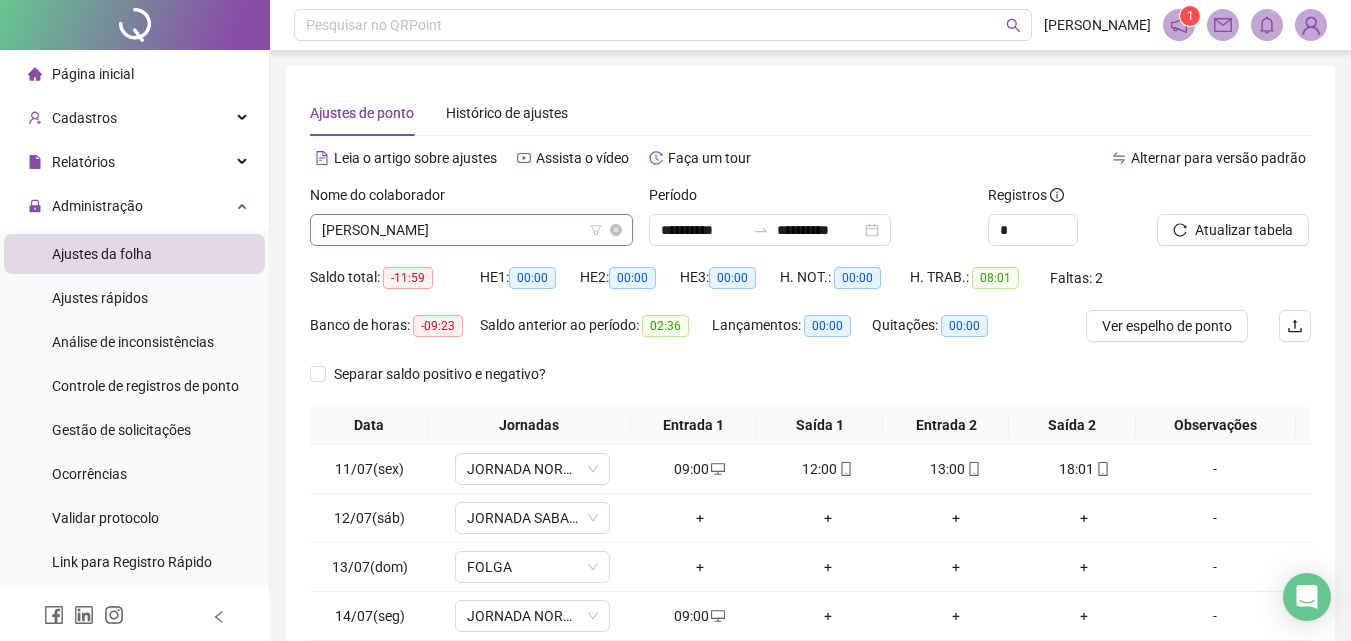 click on "[PERSON_NAME]" at bounding box center [471, 230] 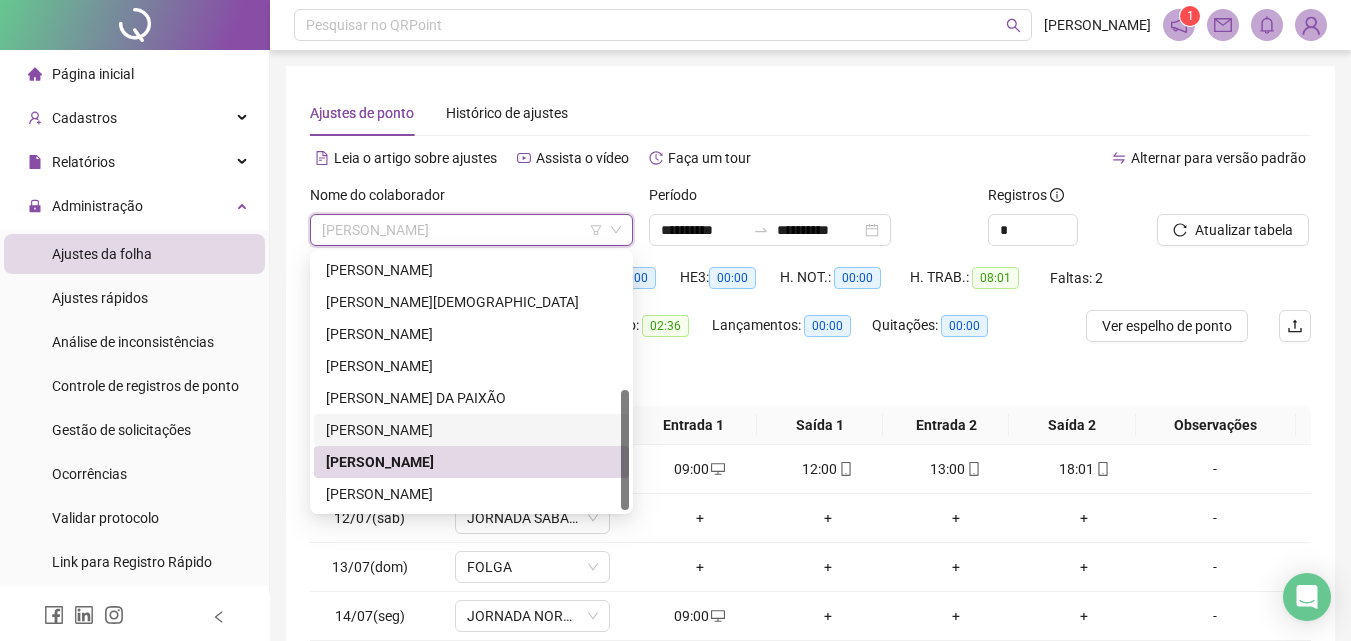 scroll, scrollTop: 100, scrollLeft: 0, axis: vertical 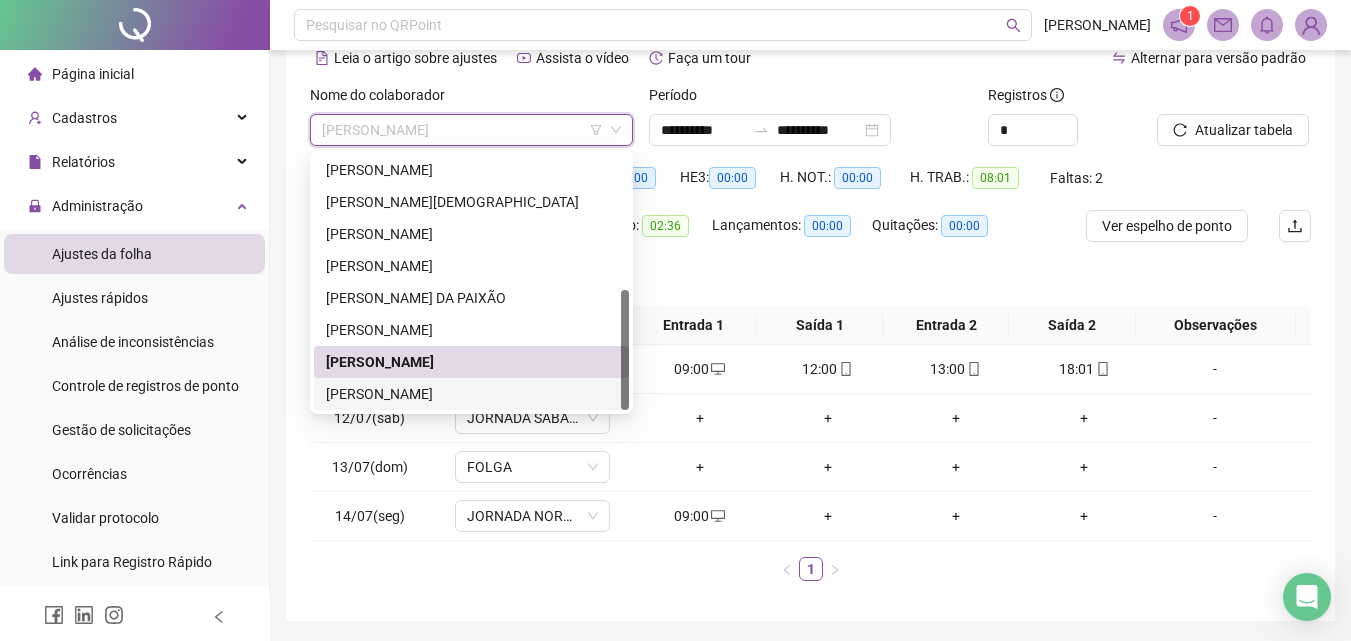 click on "[PERSON_NAME]" at bounding box center (471, 394) 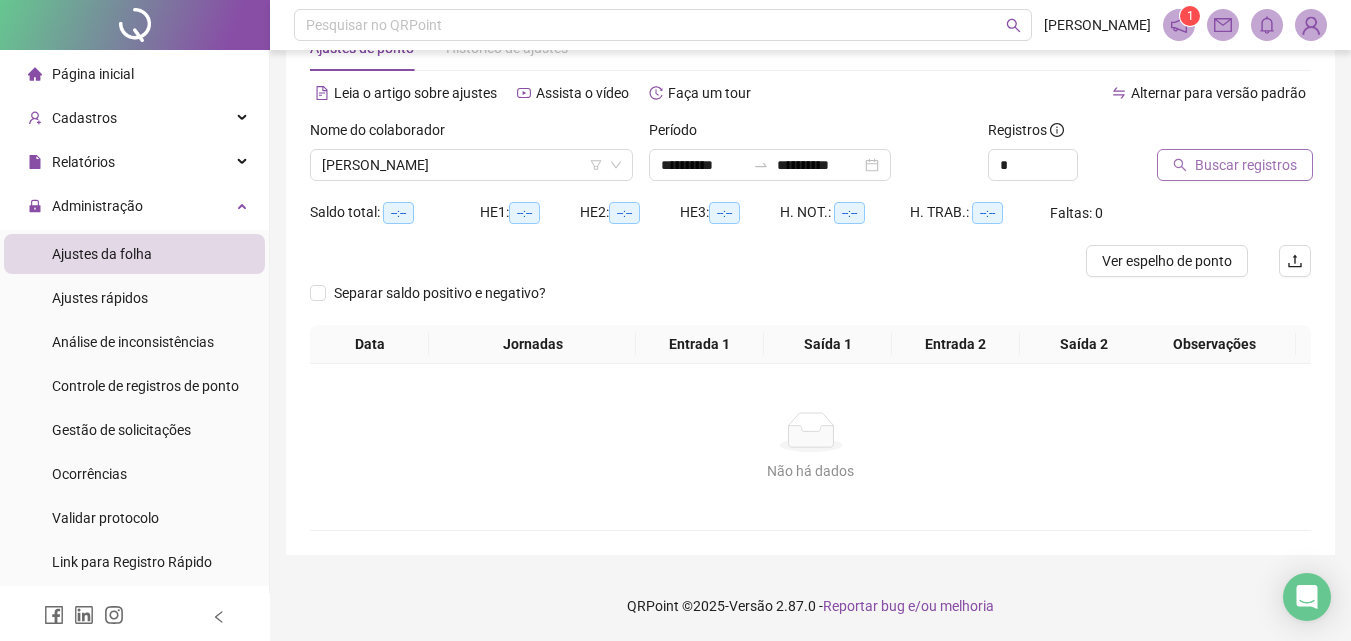 click on "Buscar registros" at bounding box center (1246, 165) 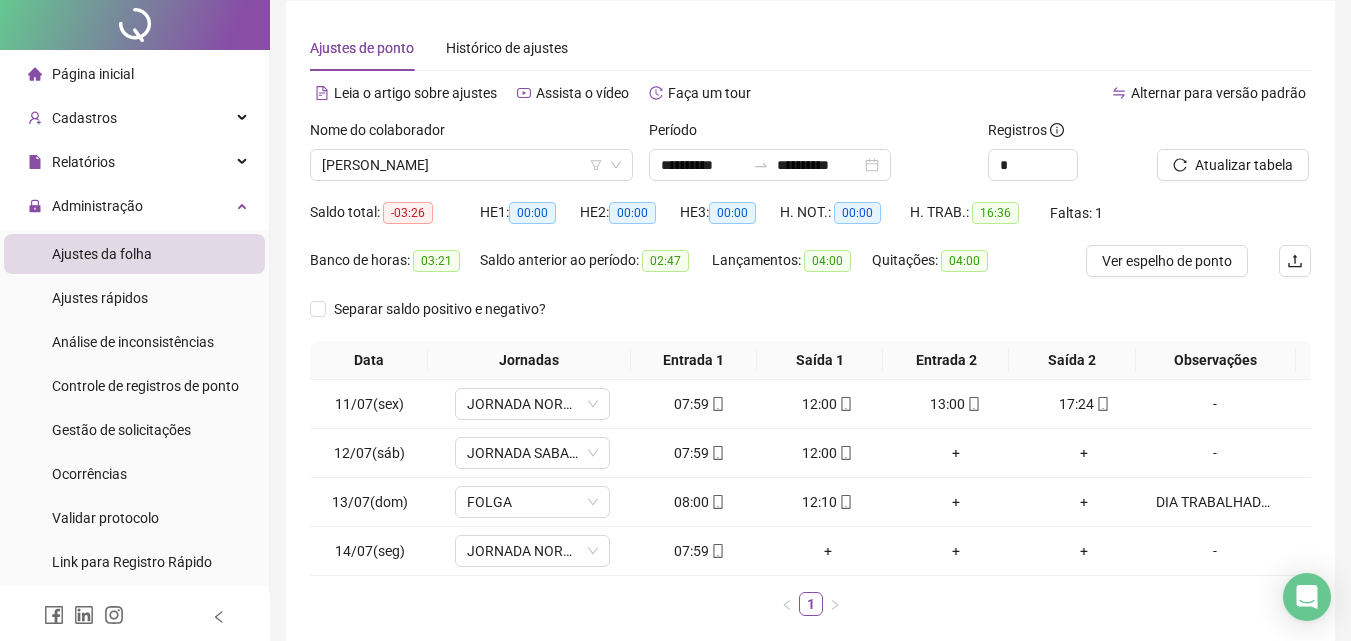 scroll, scrollTop: 100, scrollLeft: 0, axis: vertical 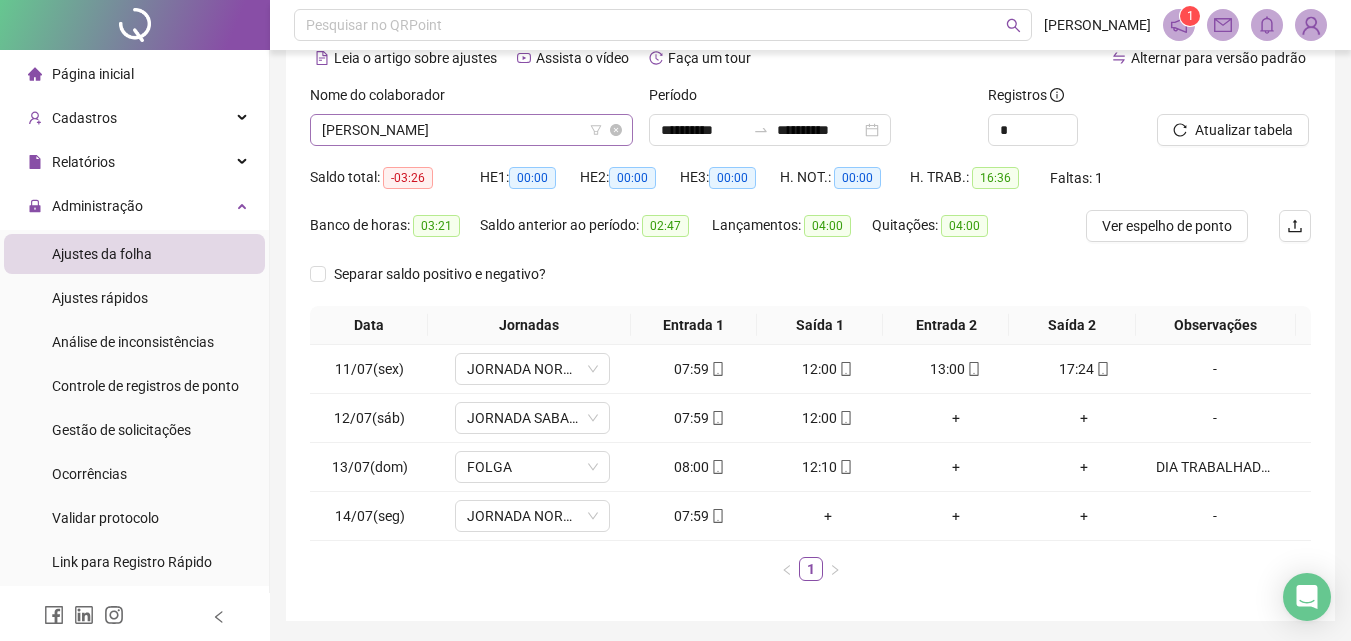 click on "[PERSON_NAME]" at bounding box center [471, 130] 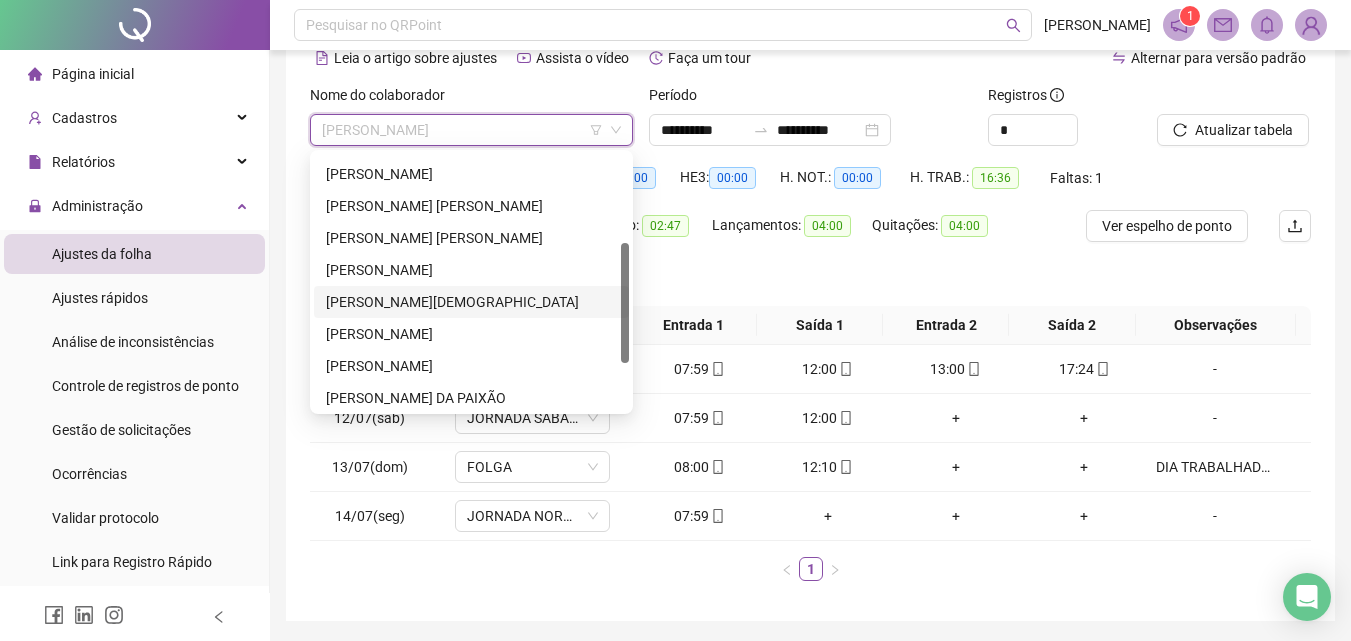 scroll, scrollTop: 88, scrollLeft: 0, axis: vertical 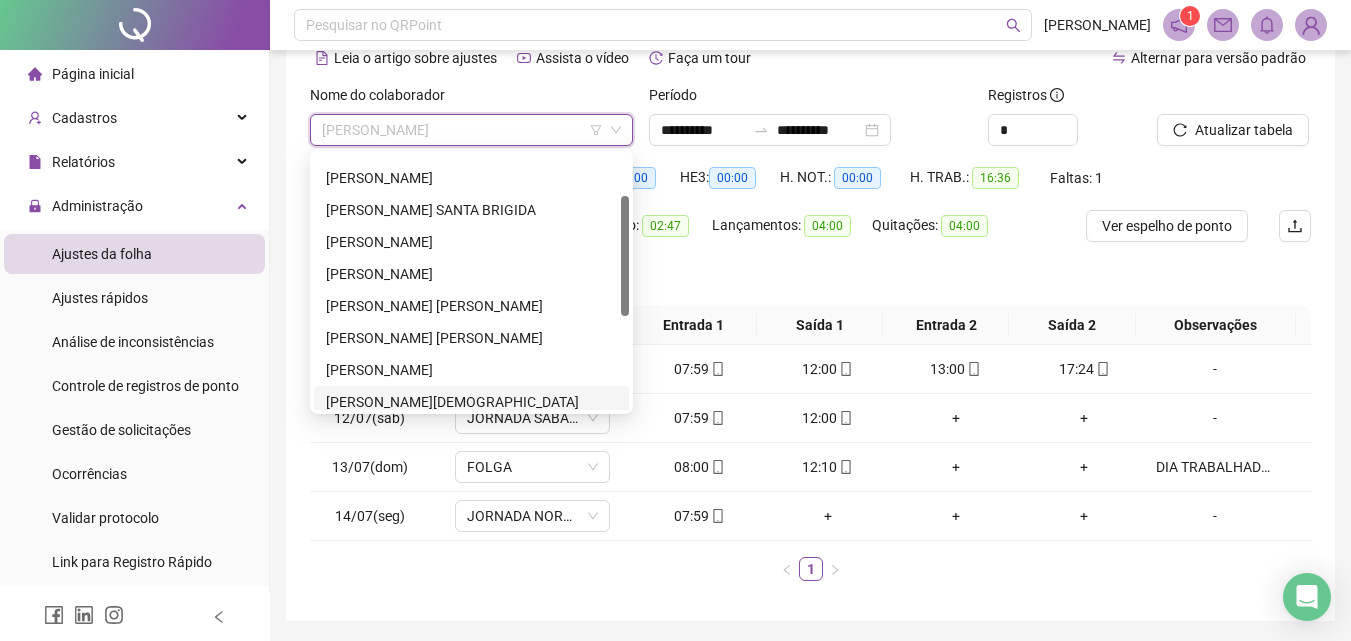 click on "[PERSON_NAME] SANTA BRIGIDA" at bounding box center [471, 210] 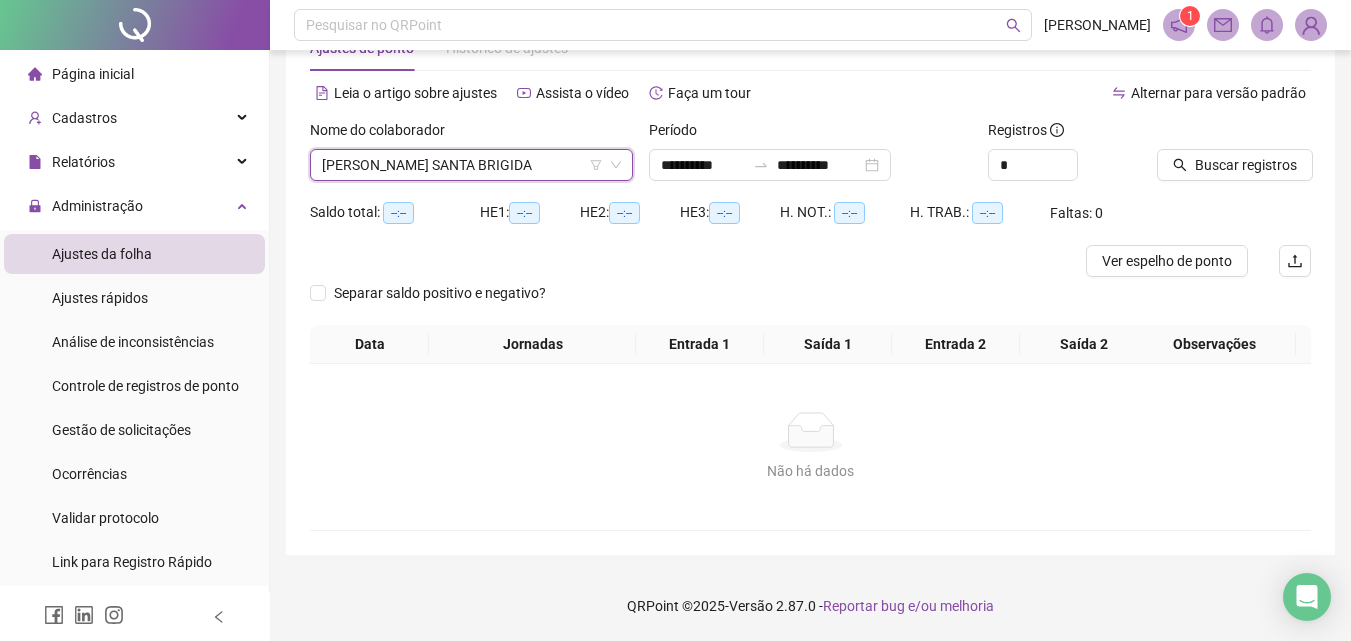 scroll, scrollTop: 65, scrollLeft: 0, axis: vertical 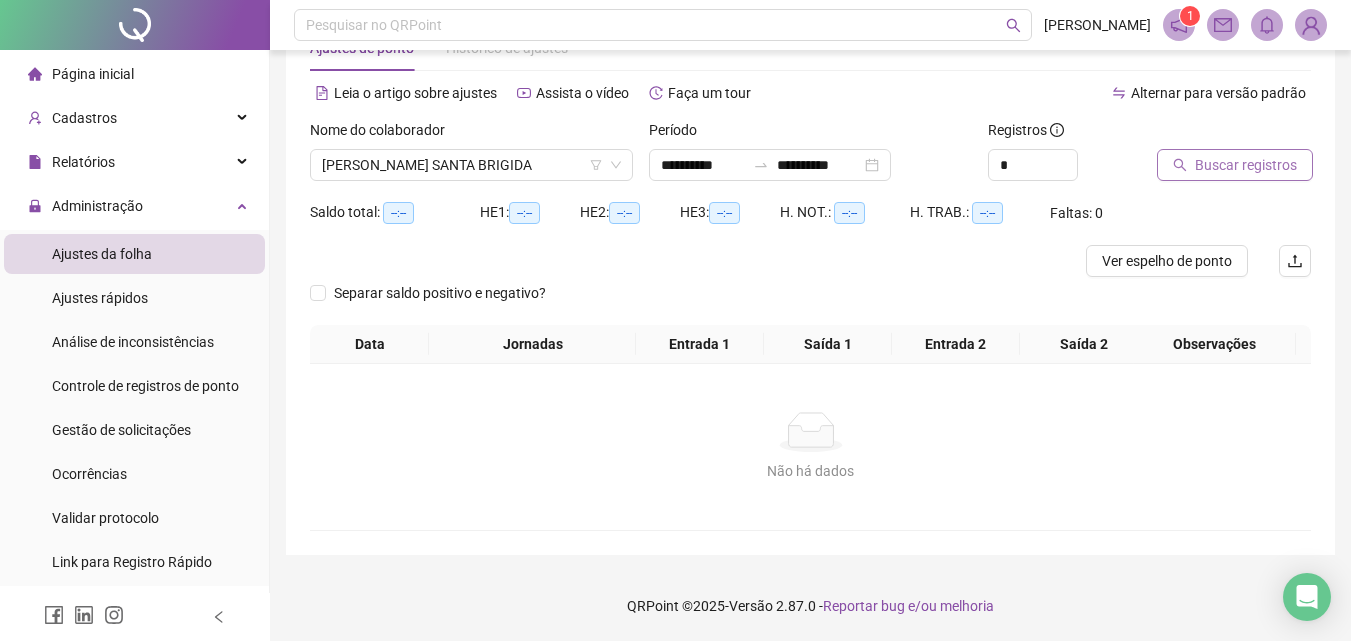 click on "Buscar registros" at bounding box center [1246, 165] 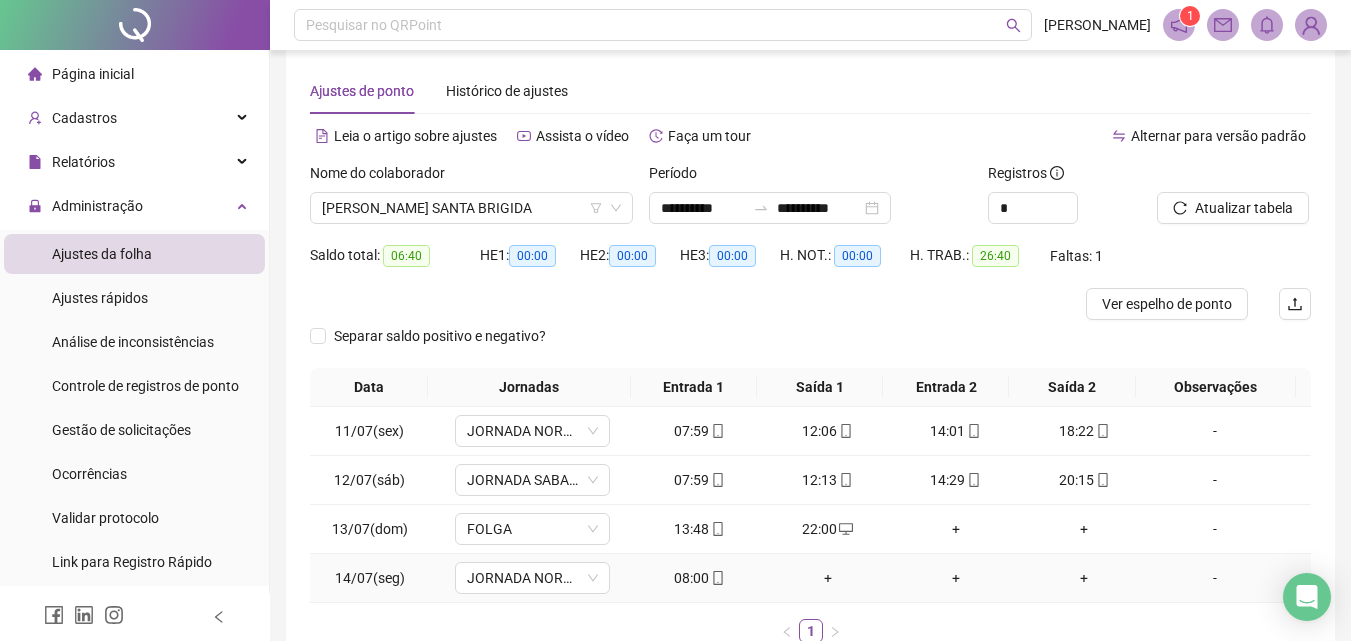 scroll, scrollTop: 0, scrollLeft: 0, axis: both 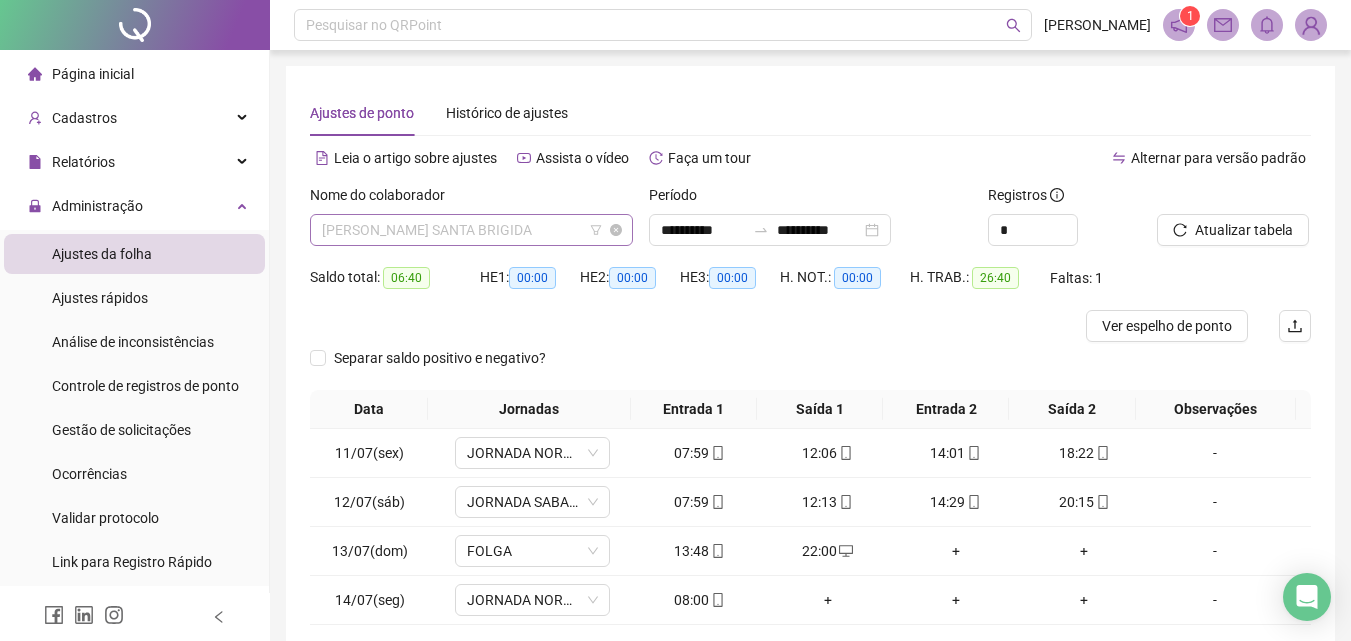 click on "[PERSON_NAME] SANTA BRIGIDA" at bounding box center (471, 230) 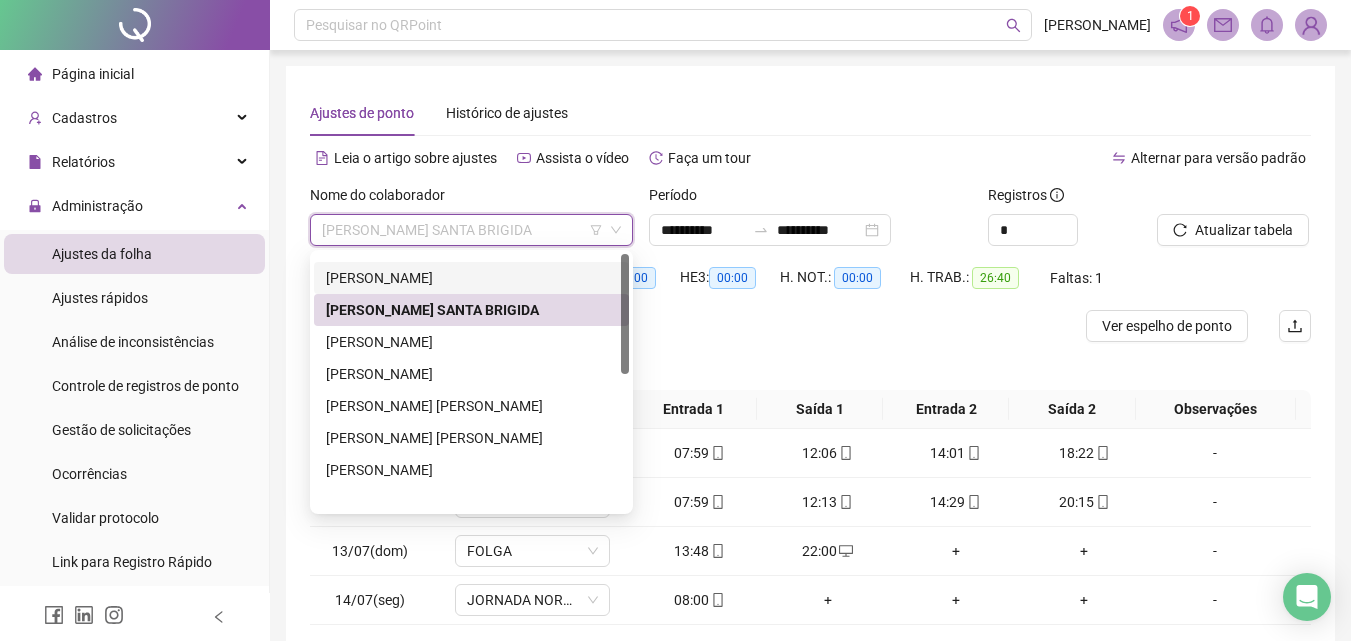 scroll, scrollTop: 0, scrollLeft: 0, axis: both 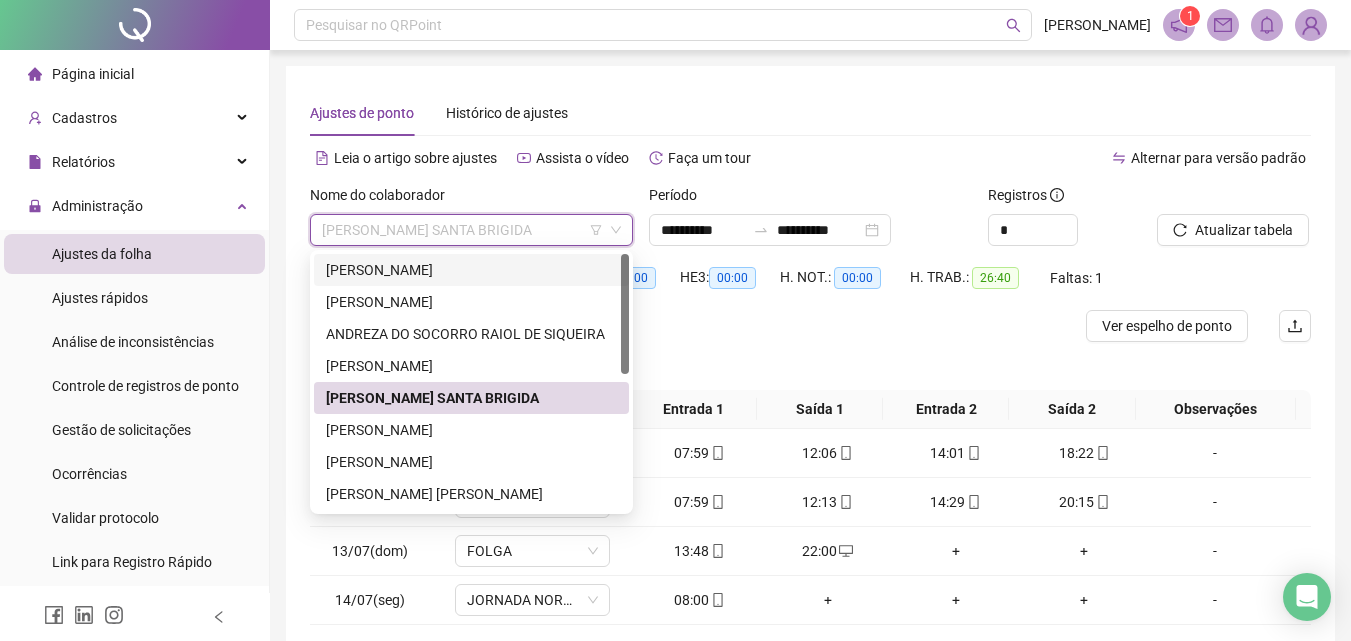 click on "[PERSON_NAME]" at bounding box center (471, 270) 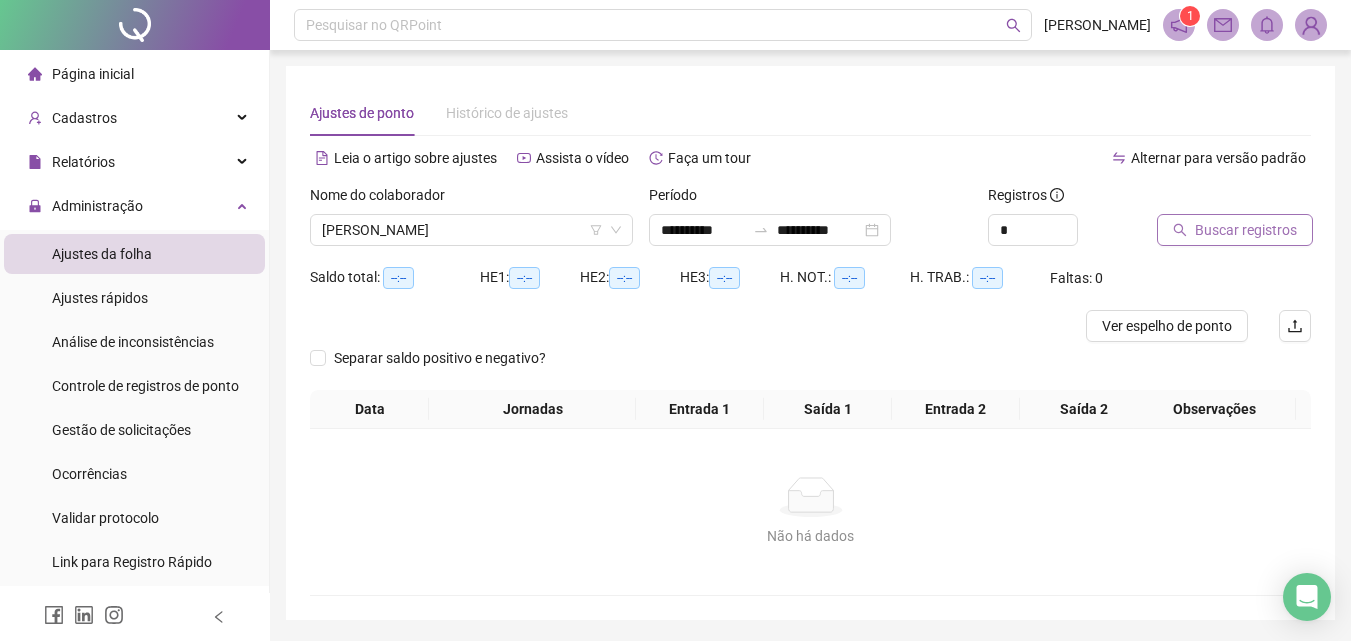 click on "Buscar registros" at bounding box center (1246, 230) 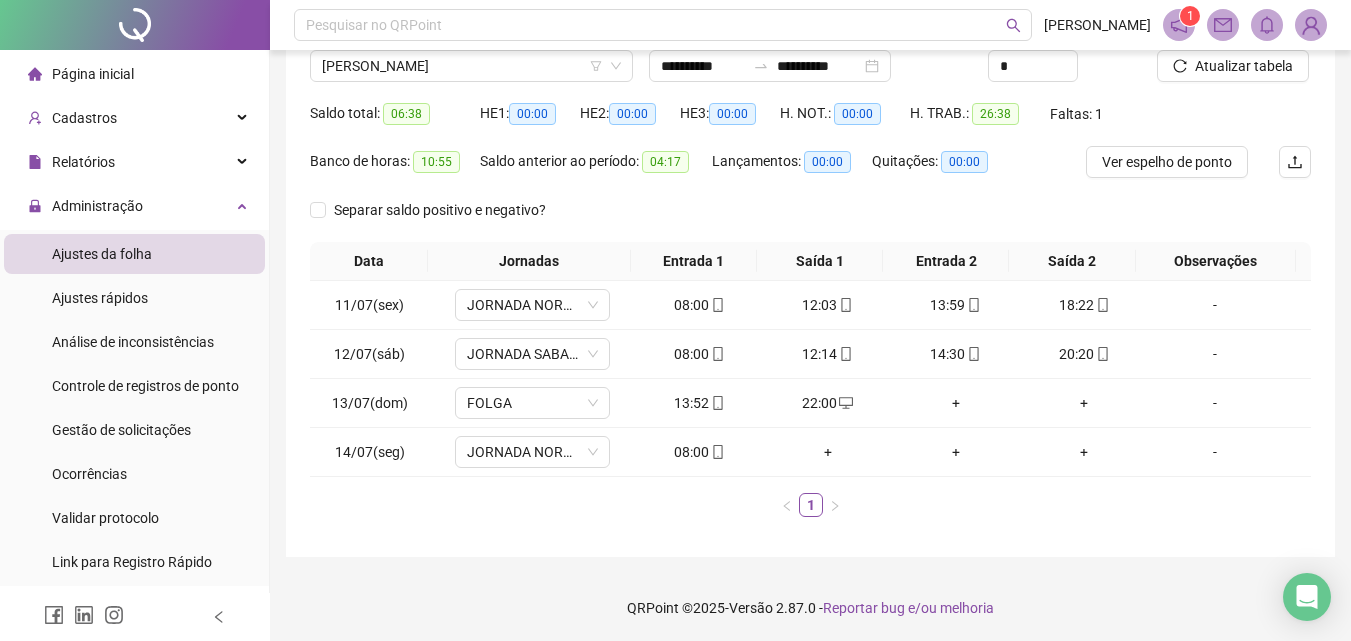 scroll, scrollTop: 166, scrollLeft: 0, axis: vertical 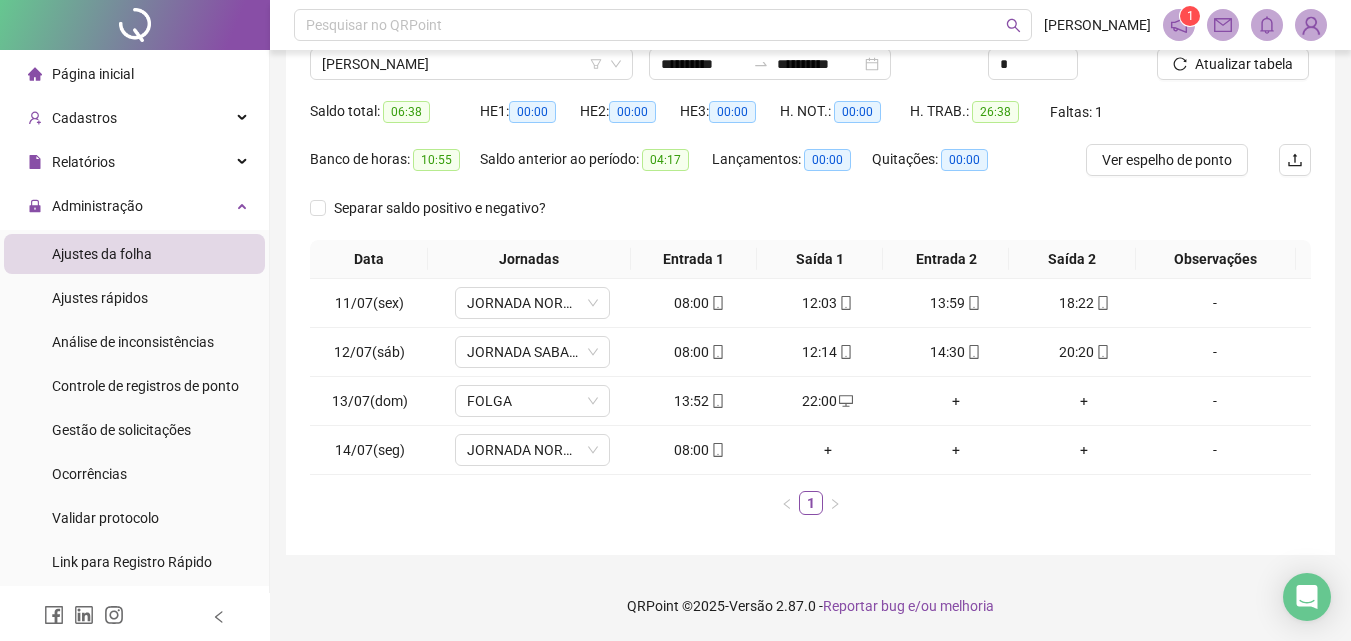 drag, startPoint x: 1329, startPoint y: 385, endPoint x: 1138, endPoint y: 476, distance: 211.57031 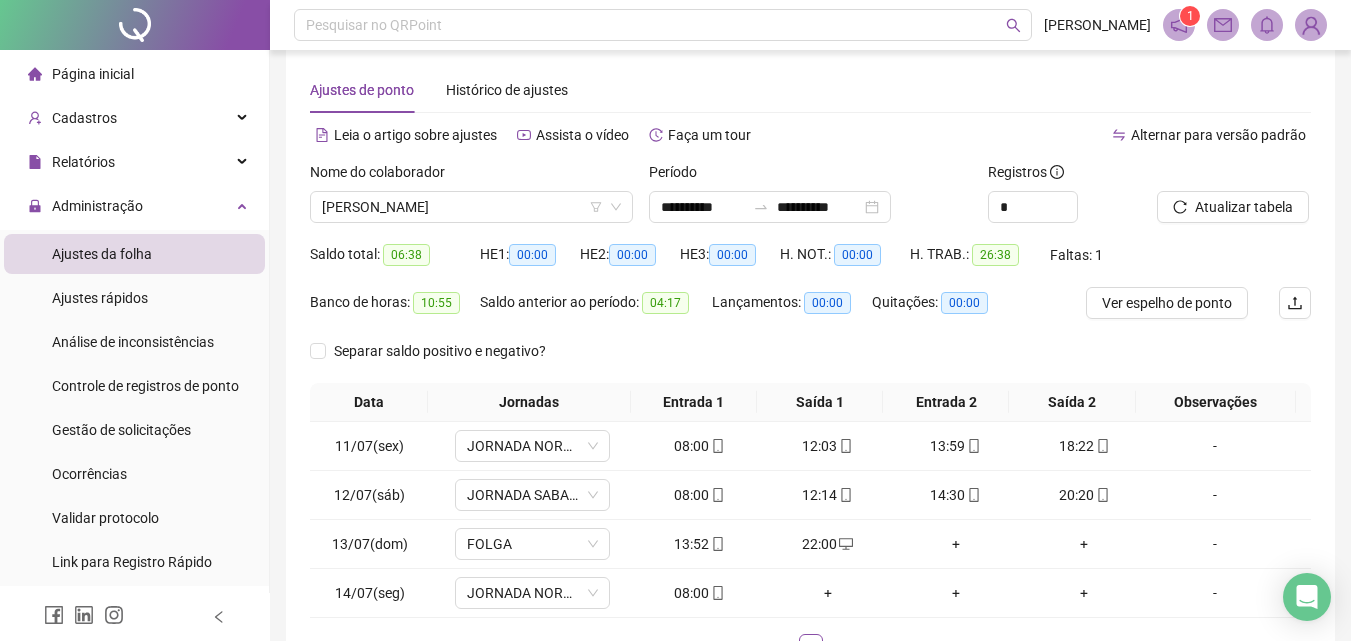 scroll, scrollTop: 0, scrollLeft: 0, axis: both 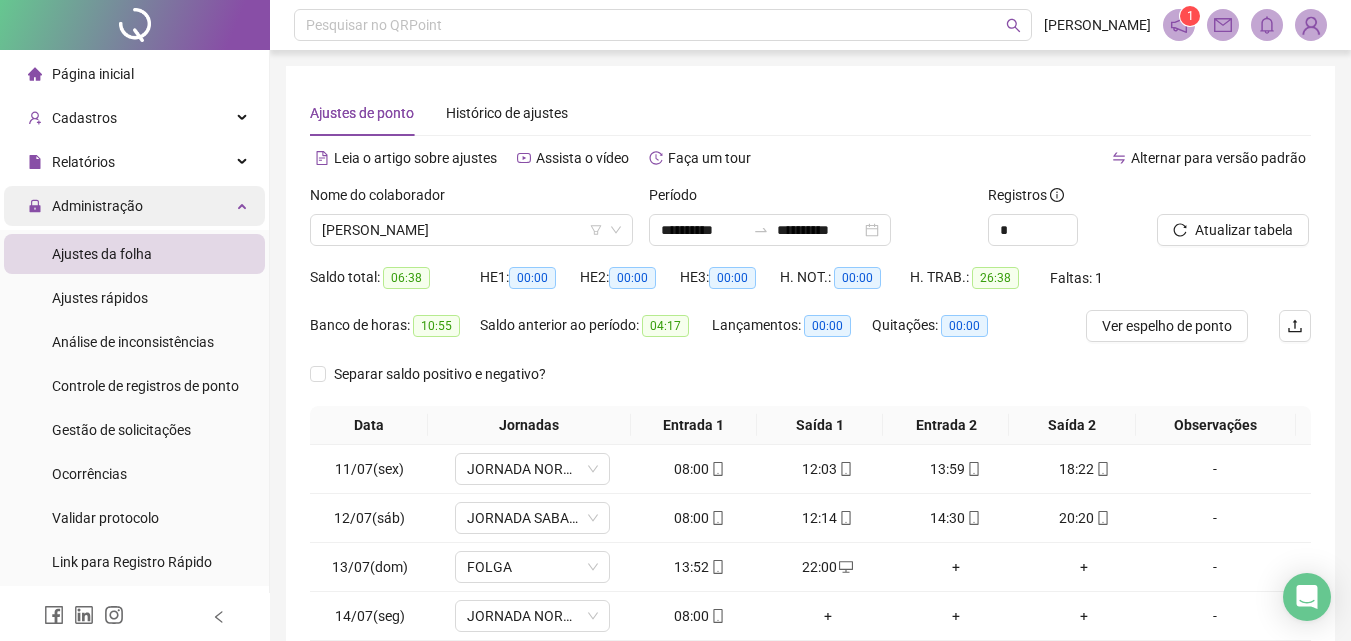 click on "Administração" at bounding box center [97, 206] 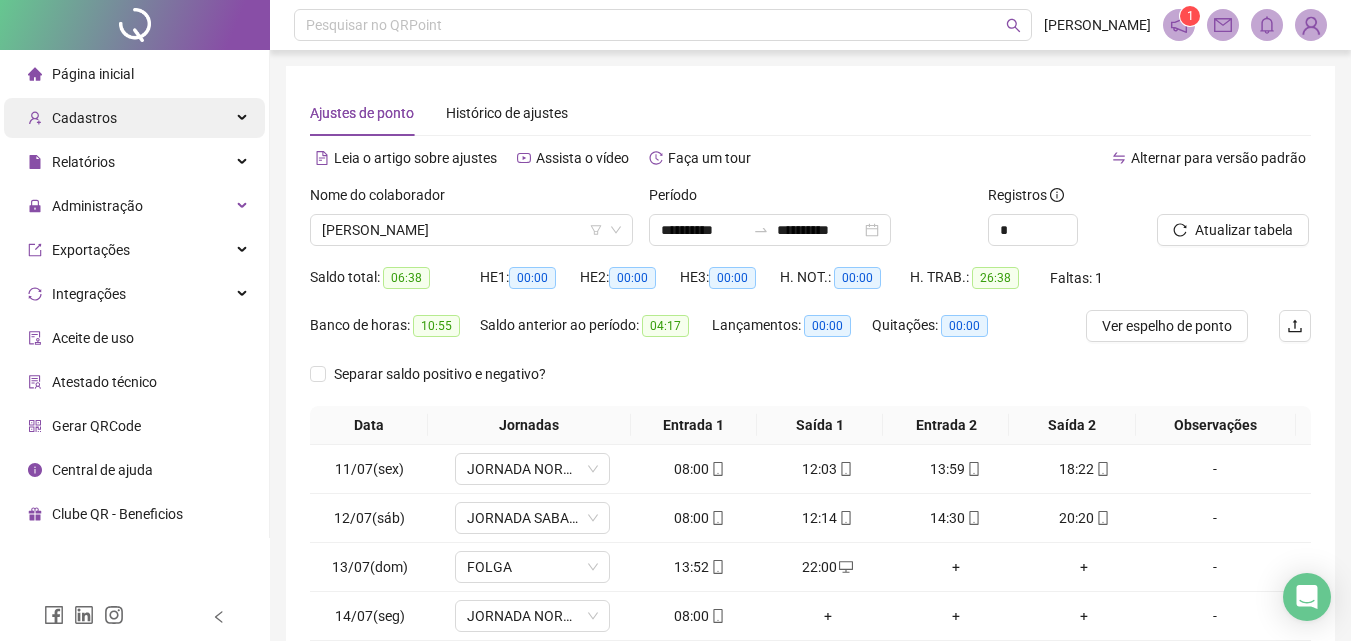 click on "Cadastros" at bounding box center (134, 118) 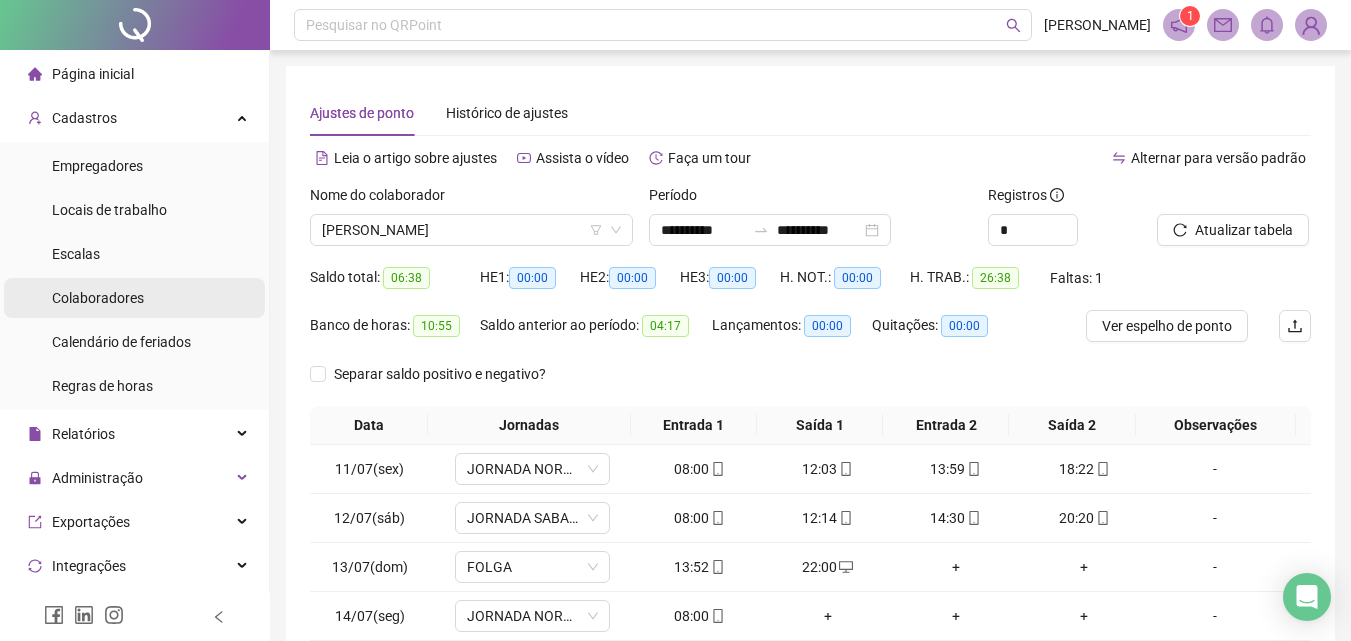 click on "Colaboradores" at bounding box center (98, 298) 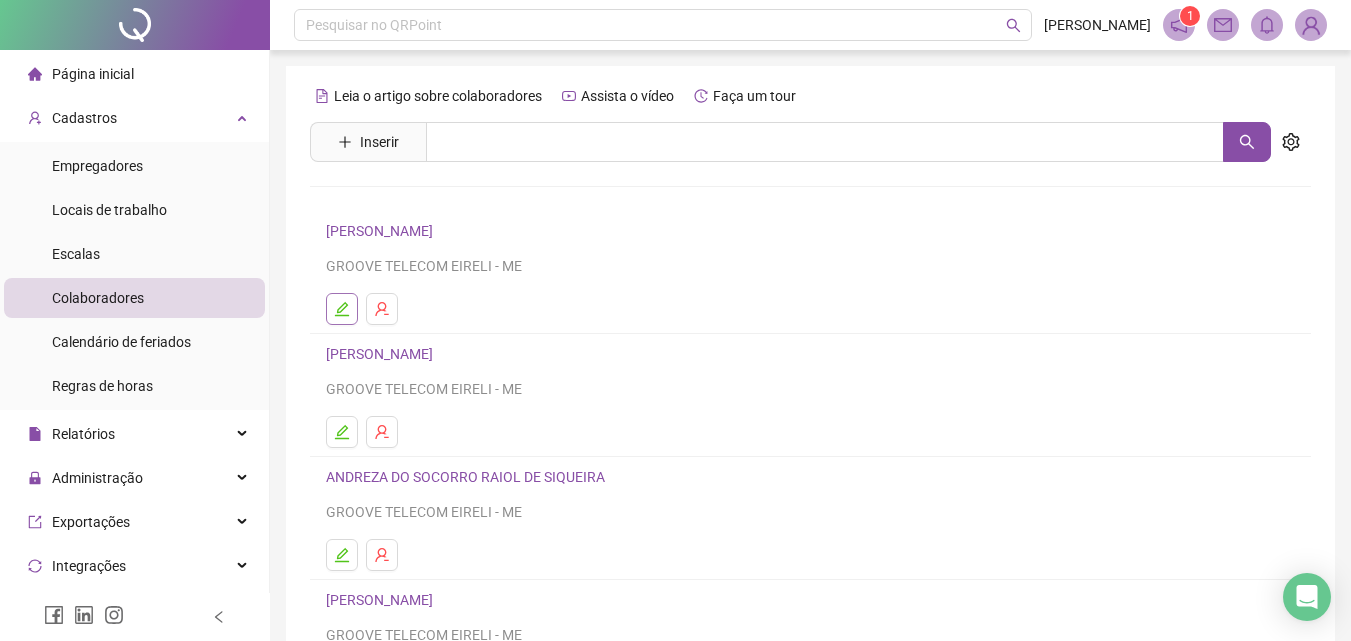 click at bounding box center (342, 309) 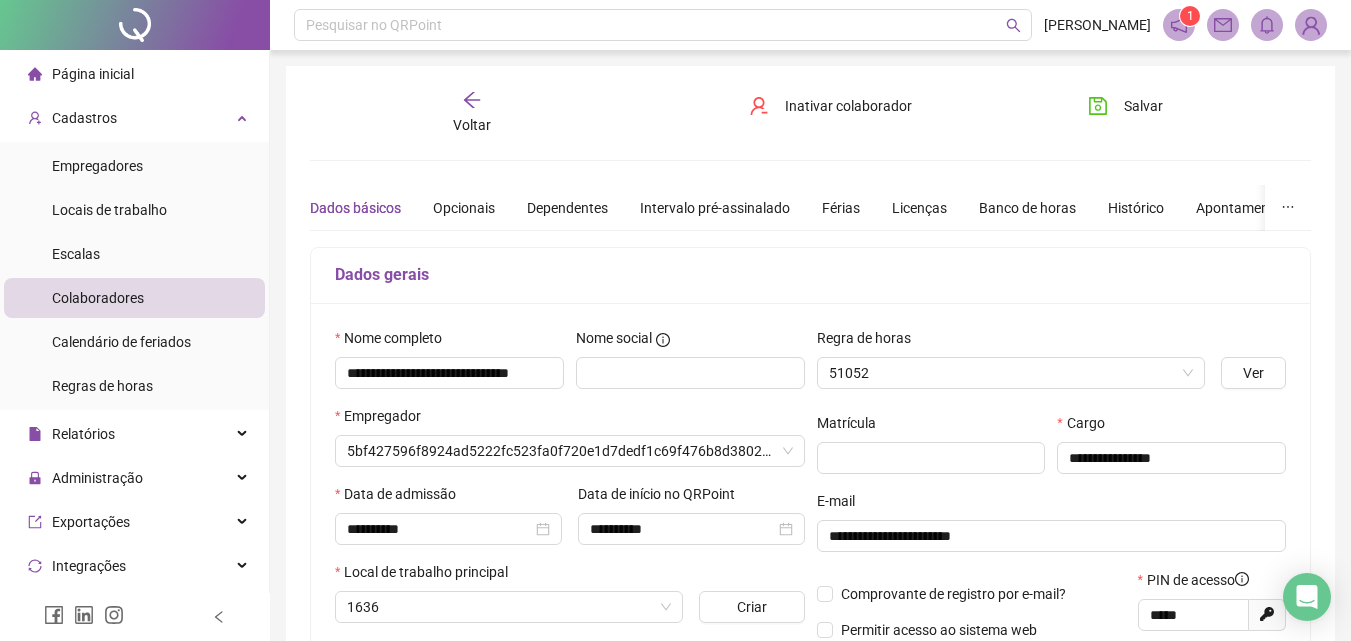type on "**********" 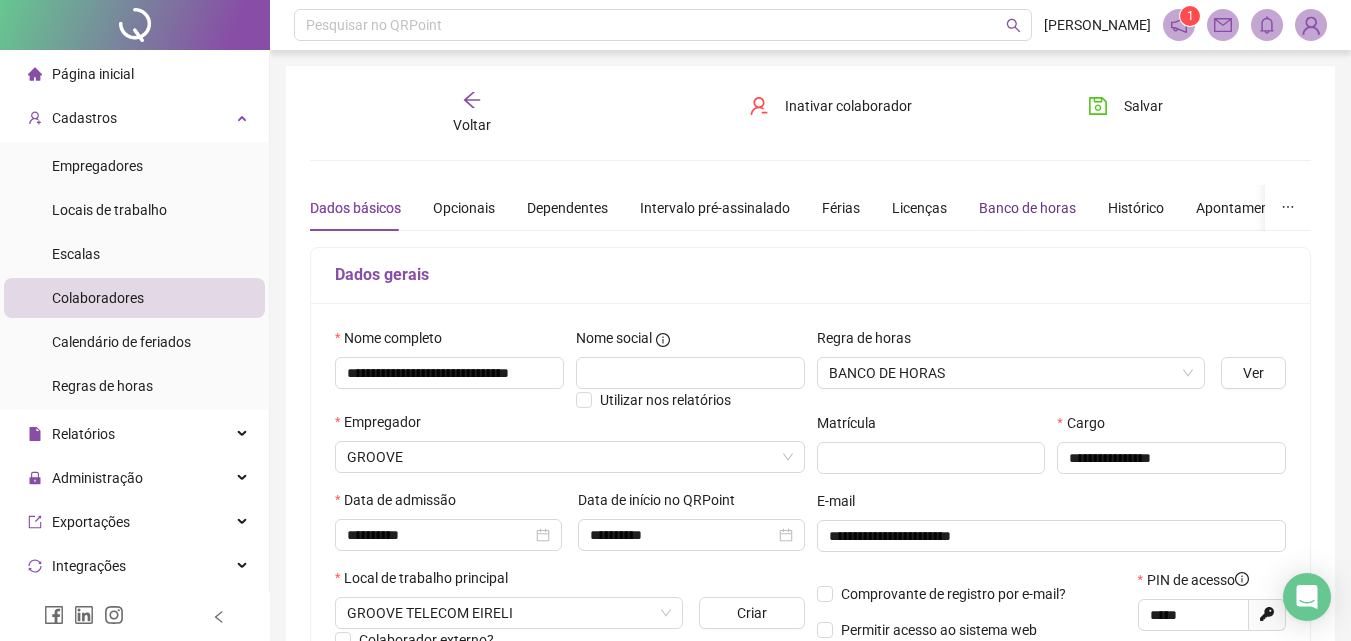 click on "Banco de horas" at bounding box center [1027, 208] 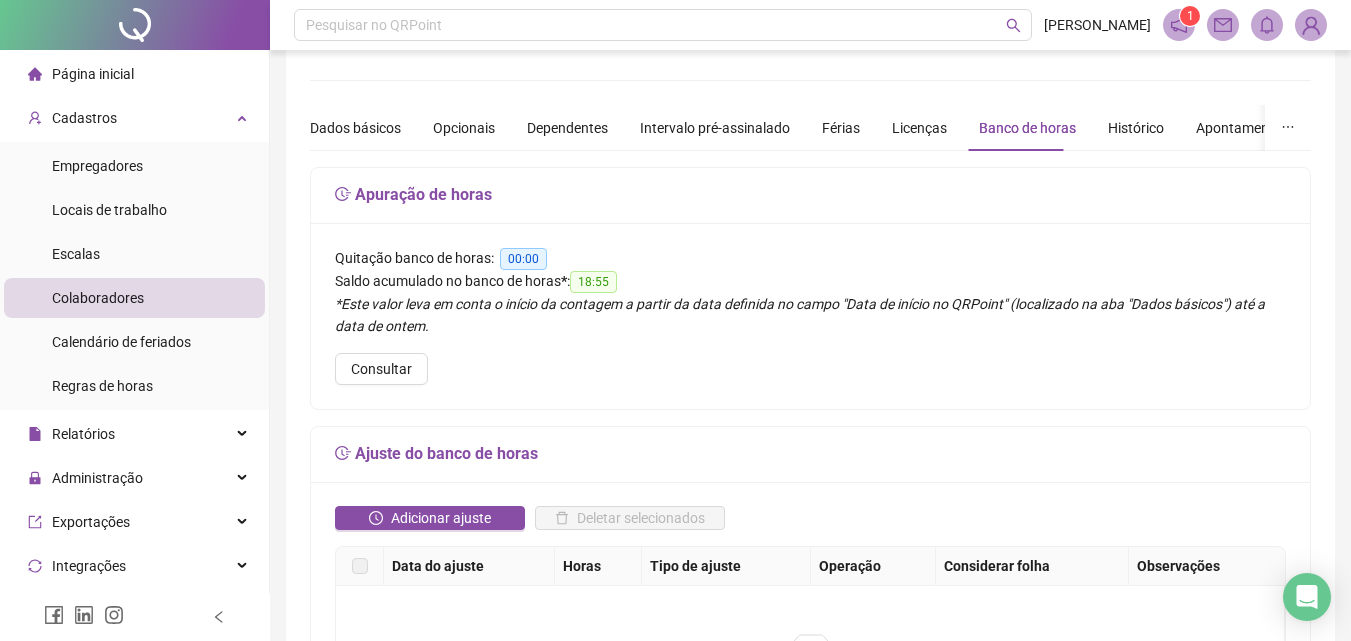 scroll, scrollTop: 0, scrollLeft: 0, axis: both 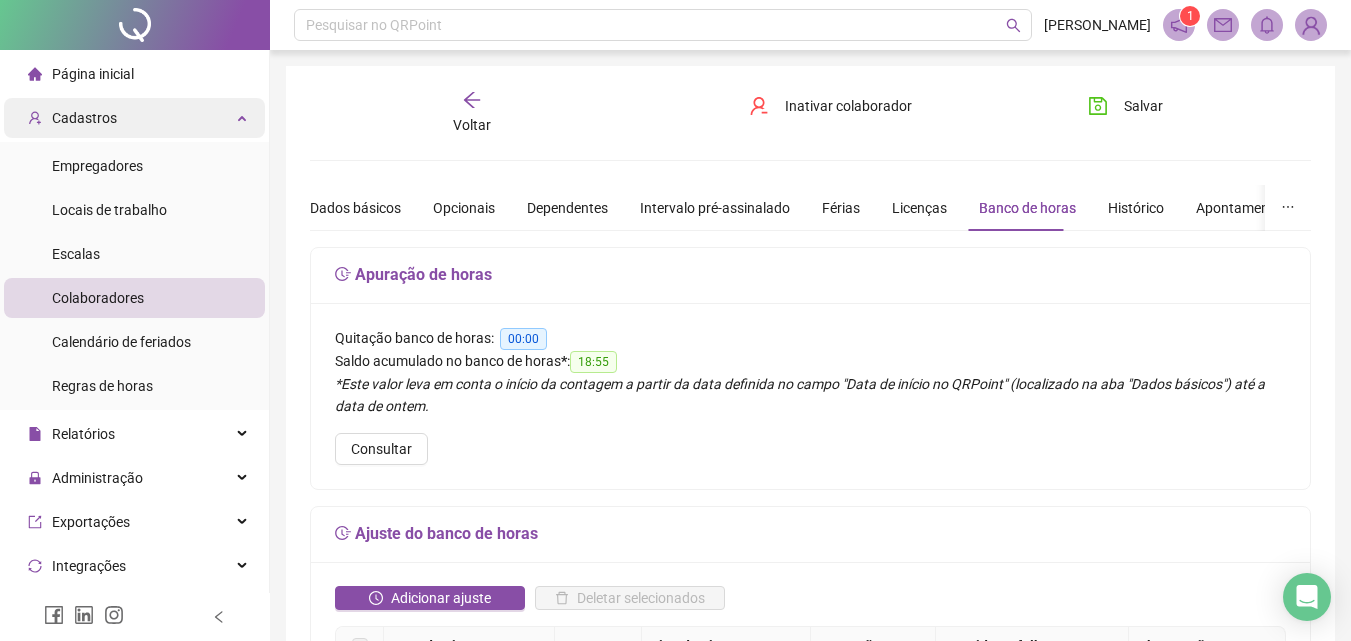 click on "Cadastros" at bounding box center [134, 118] 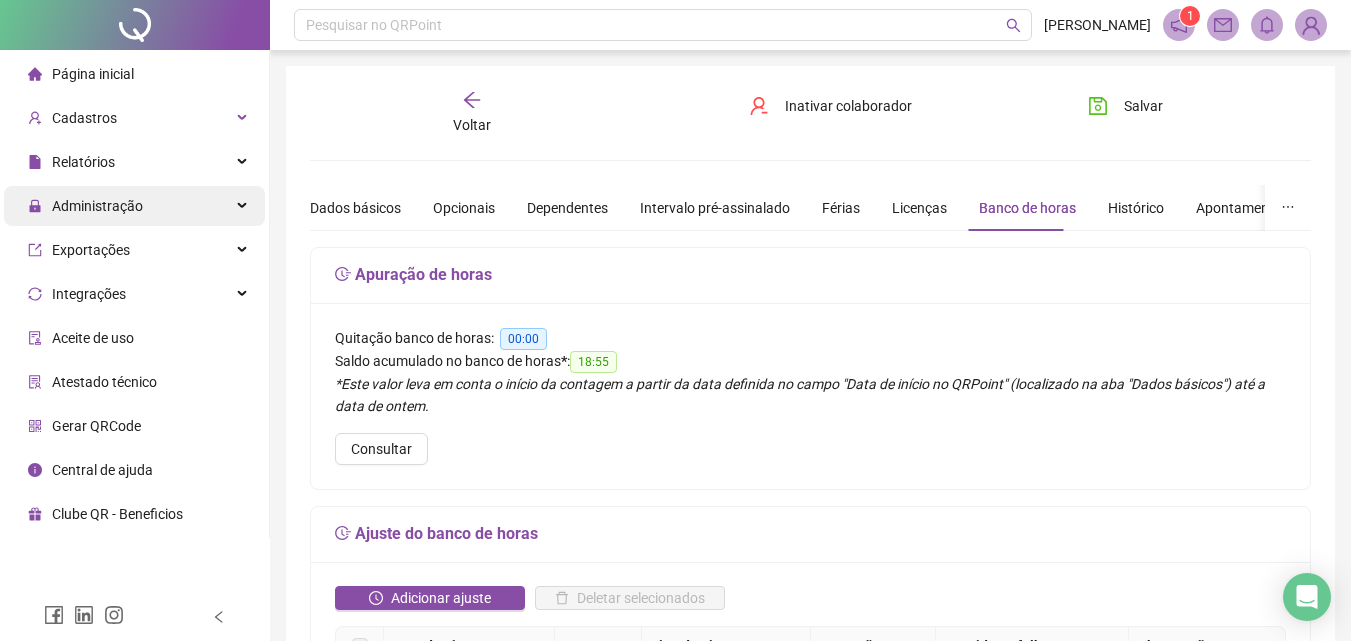 click on "Administração" at bounding box center [97, 206] 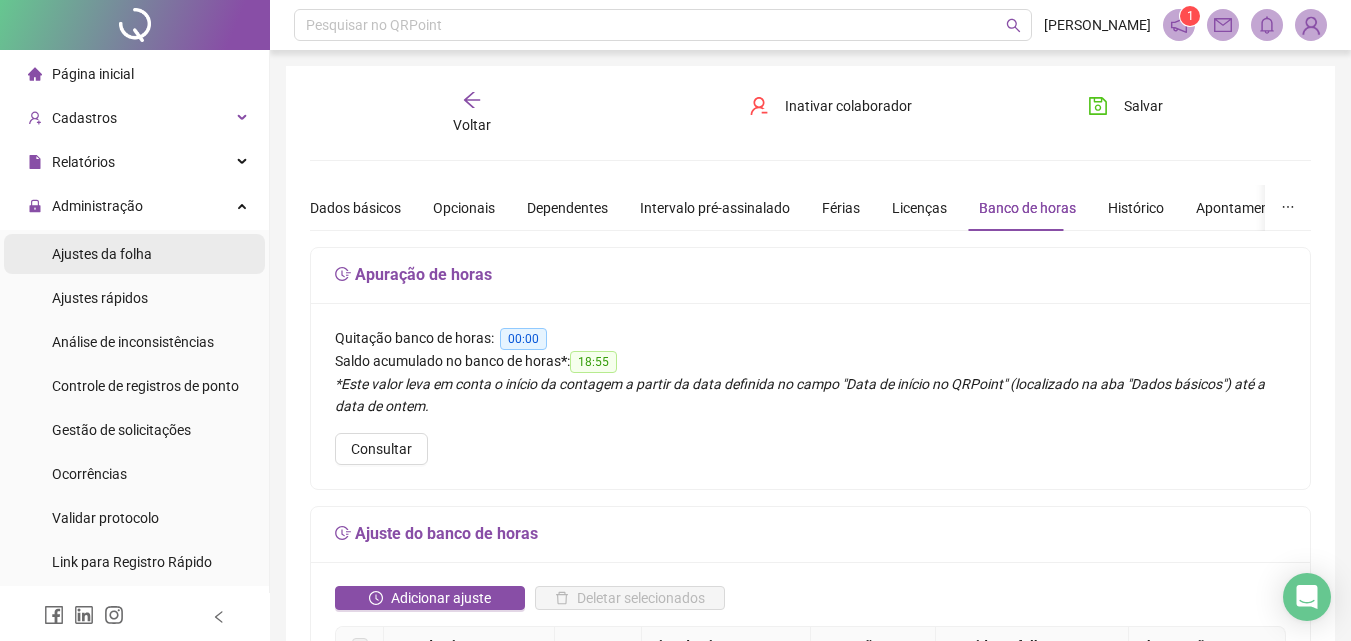 click on "Ajustes da folha" at bounding box center [102, 254] 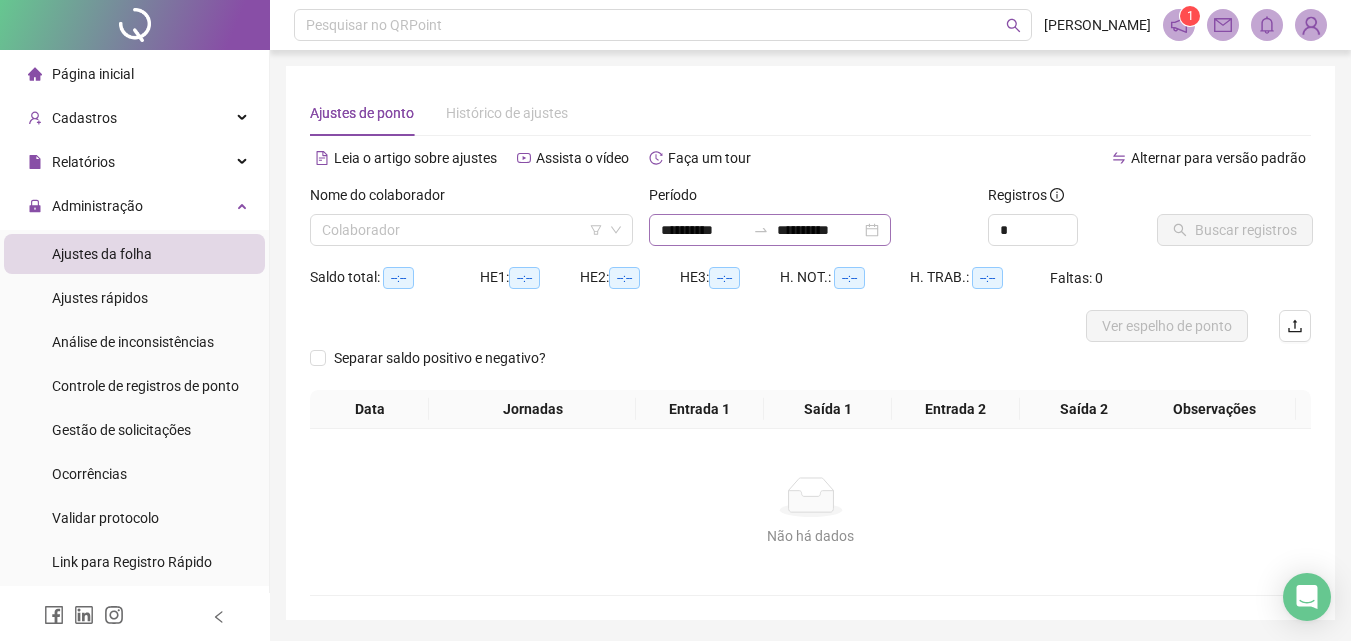 click on "**********" at bounding box center (770, 230) 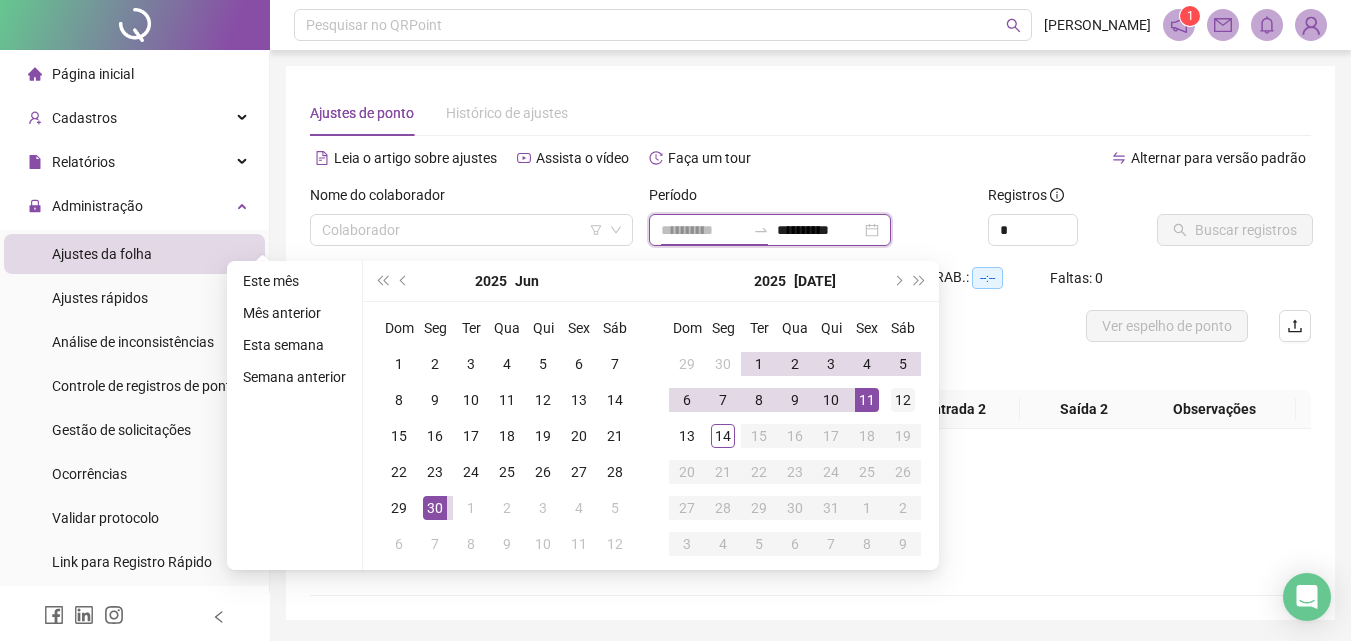 type on "**********" 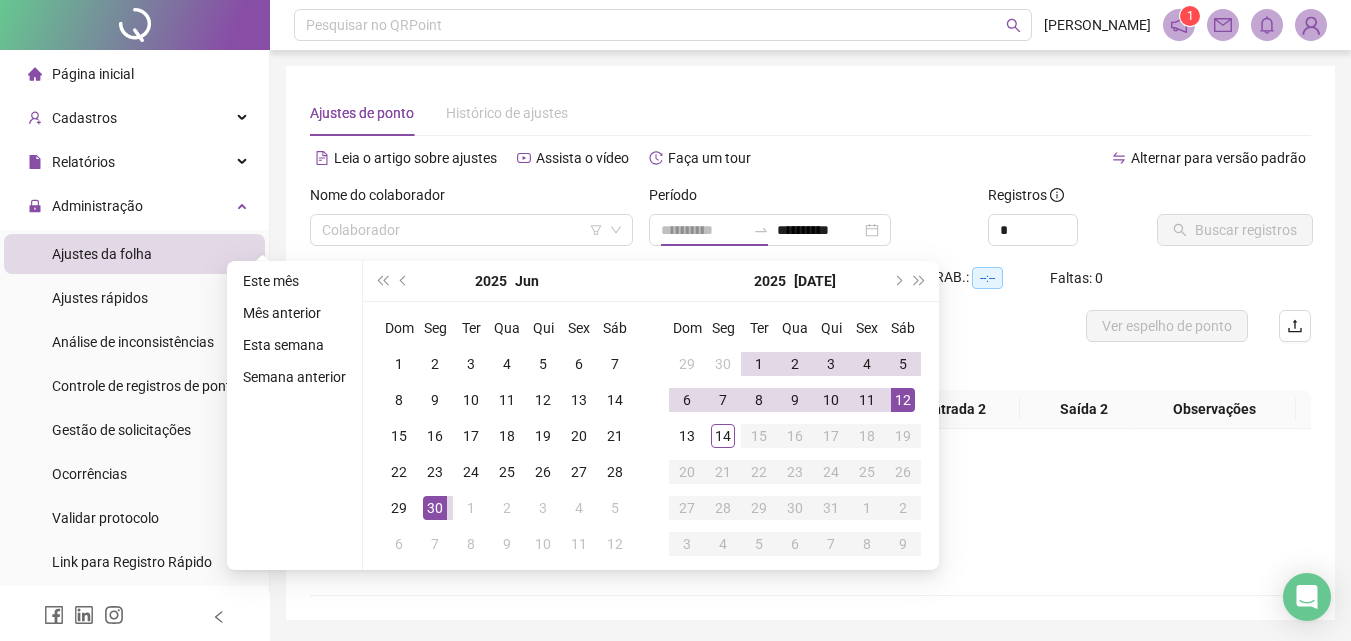 click on "12" at bounding box center [903, 400] 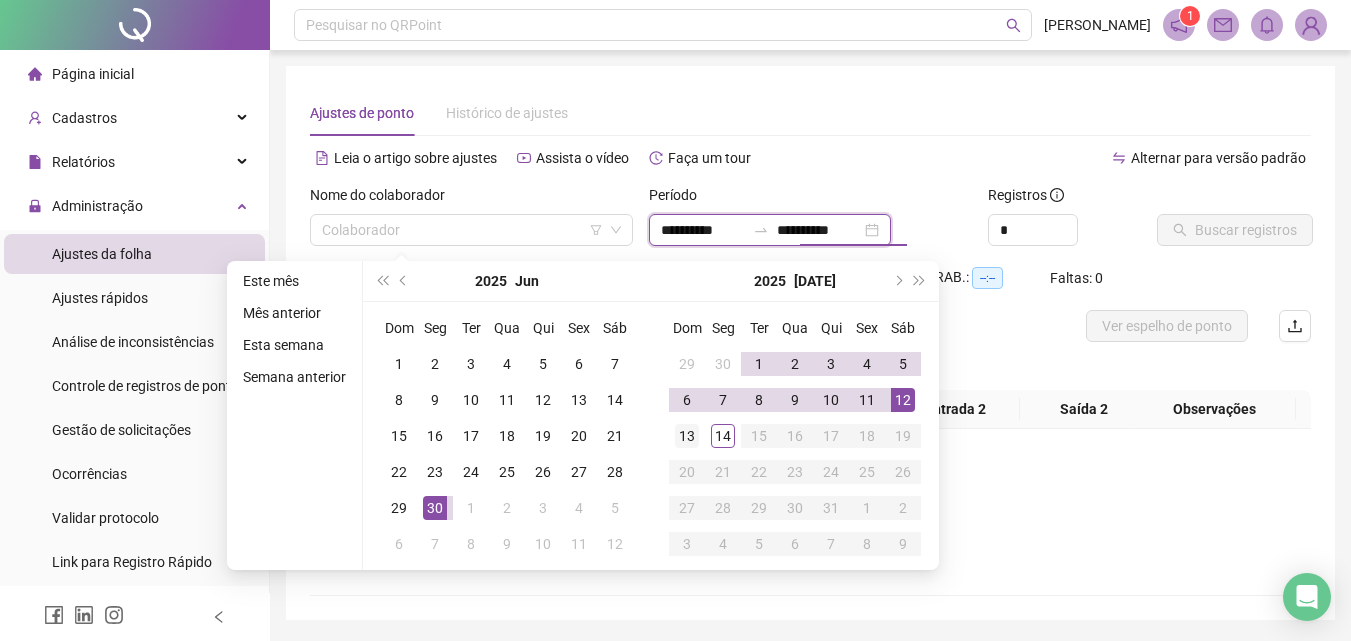 type on "**********" 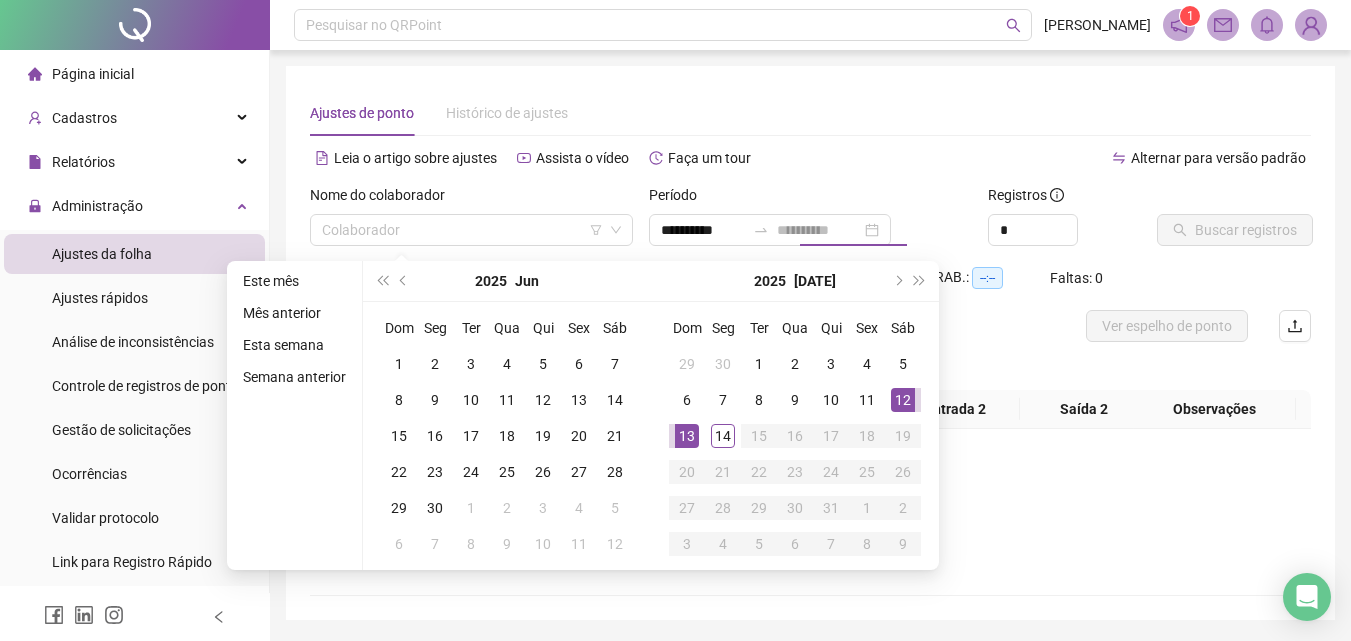 click on "13" at bounding box center [687, 436] 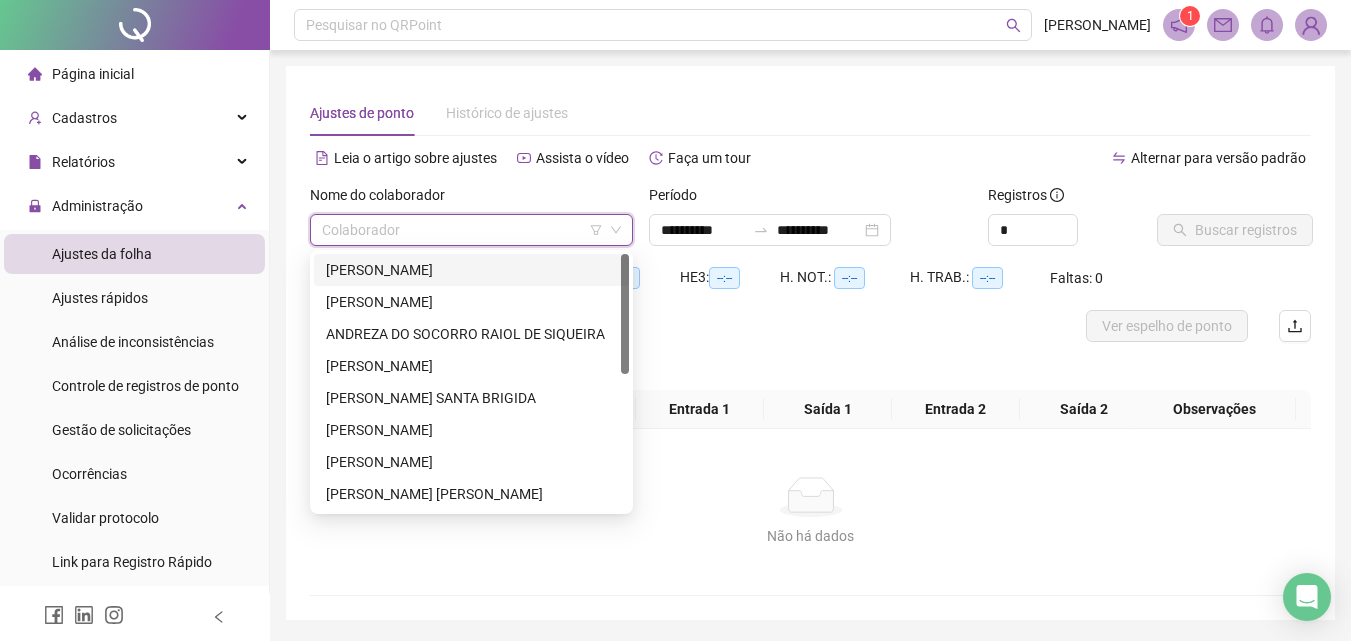 click at bounding box center [465, 230] 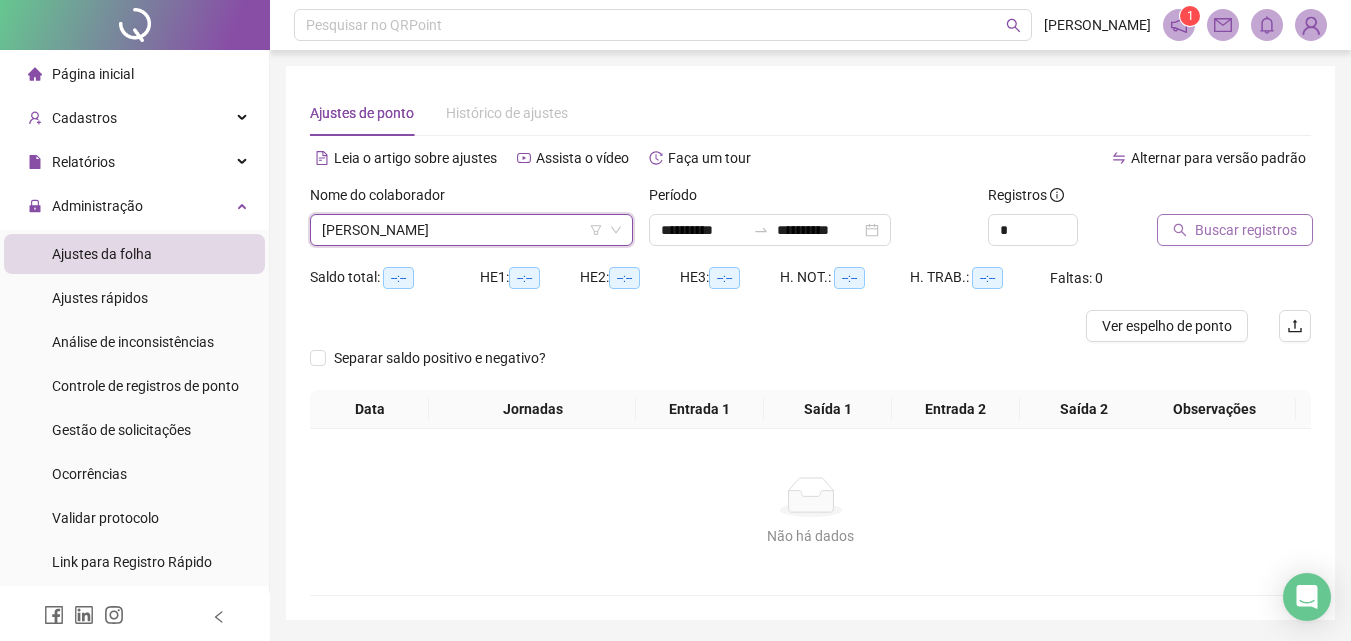 click on "Buscar registros" at bounding box center (1246, 230) 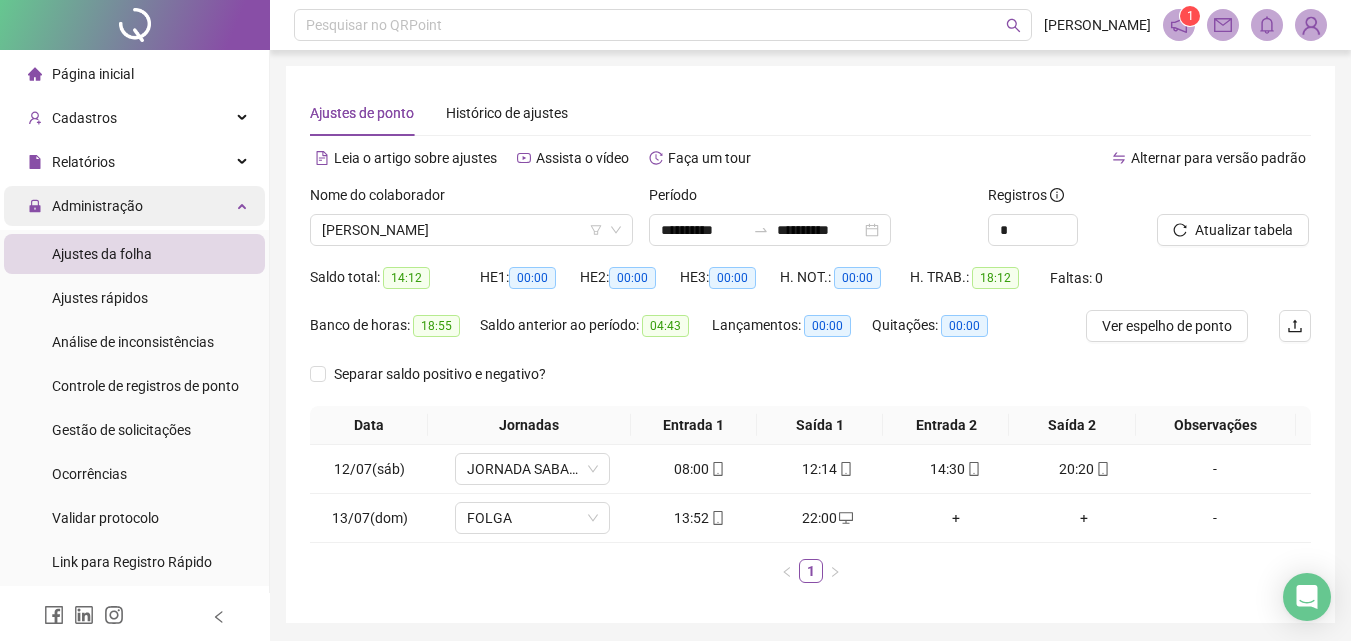 click on "Administração" at bounding box center (85, 206) 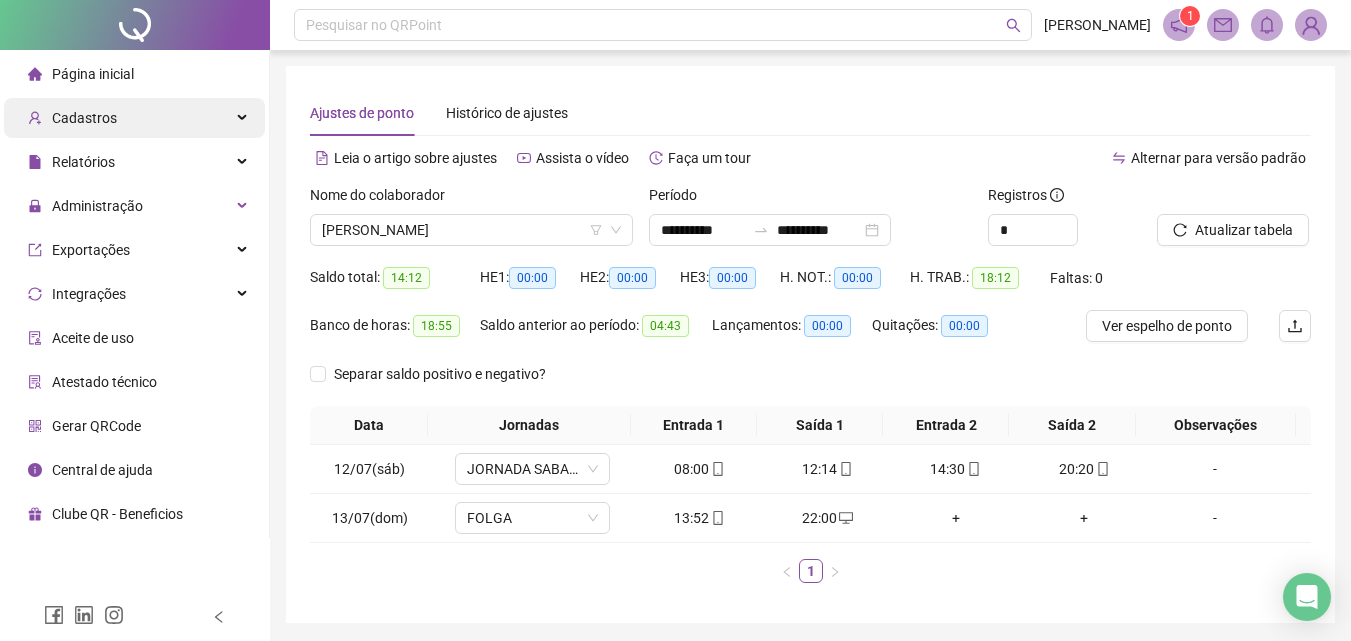 click on "Cadastros" at bounding box center [134, 118] 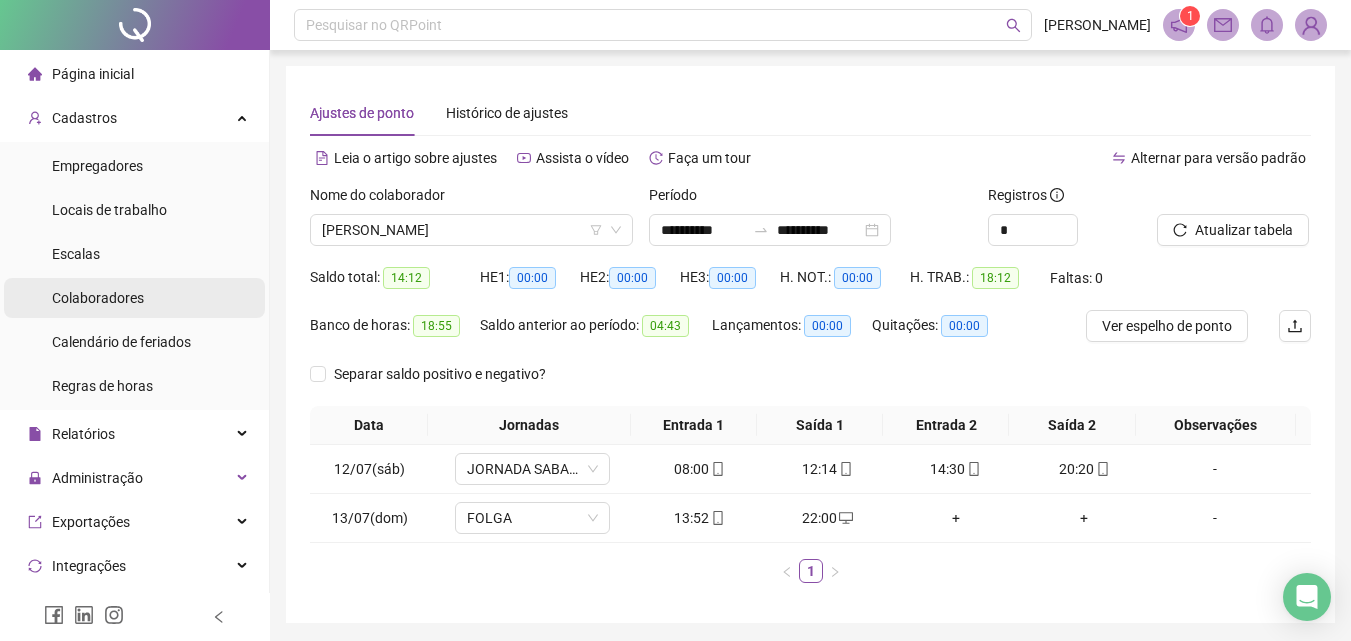 click on "Colaboradores" at bounding box center (134, 298) 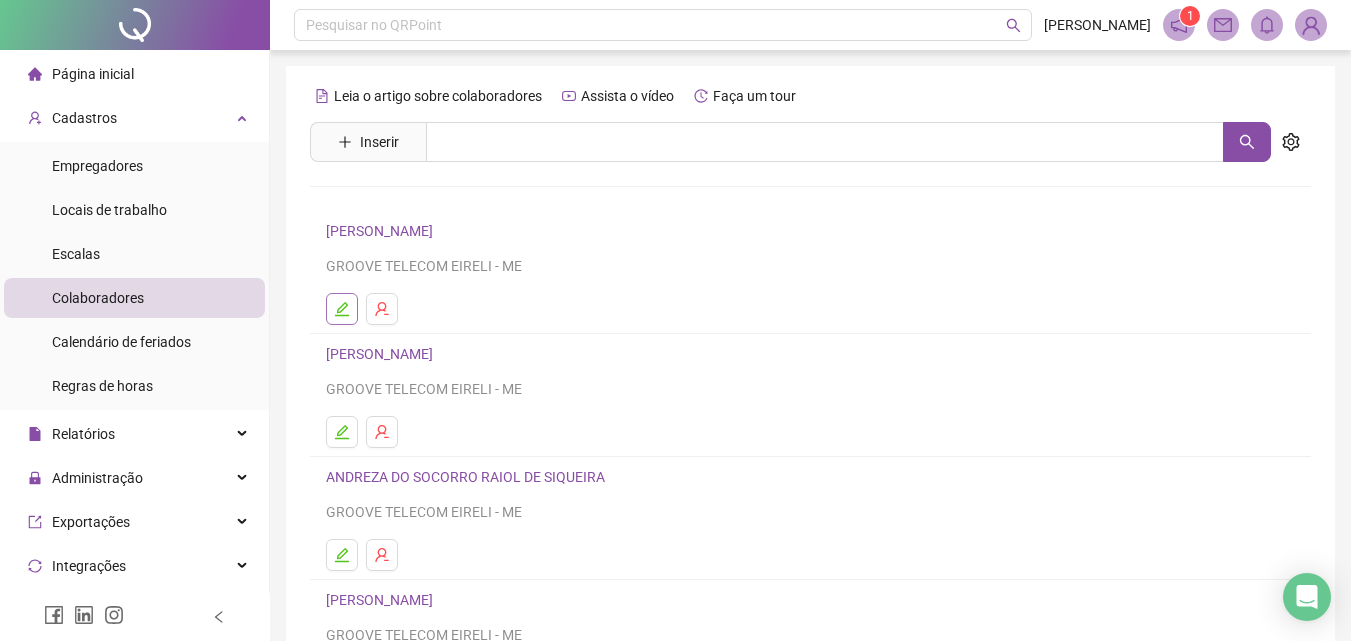 click 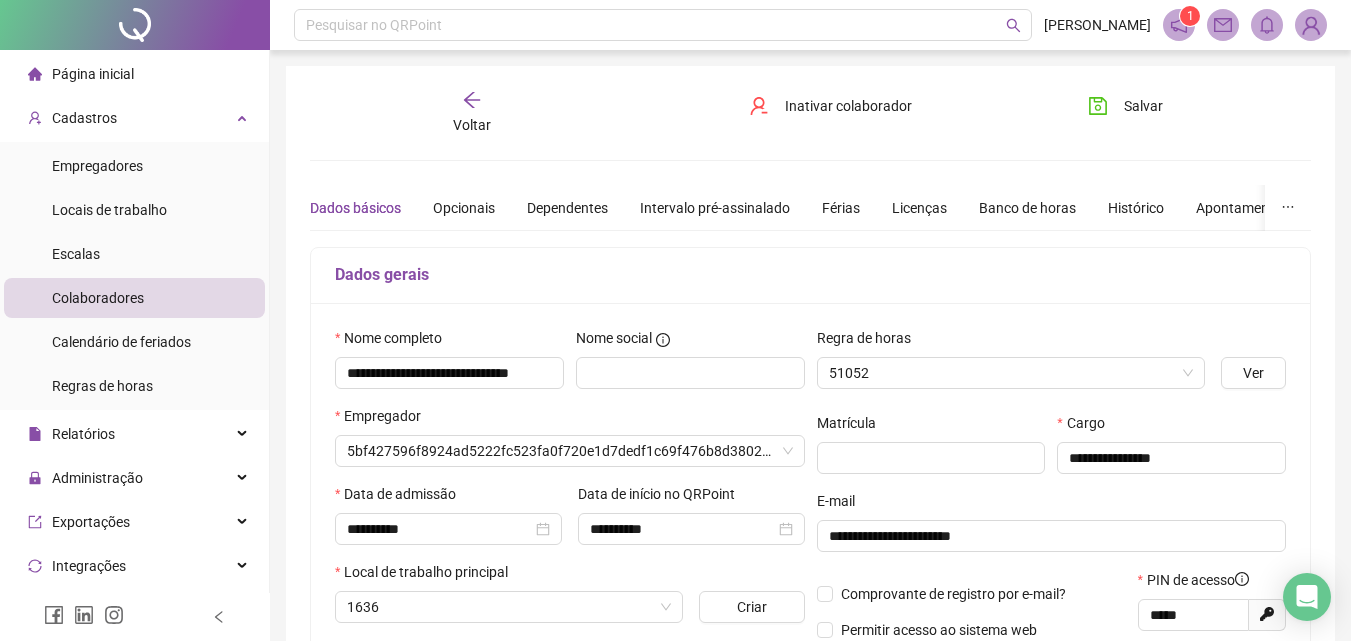 type on "**********" 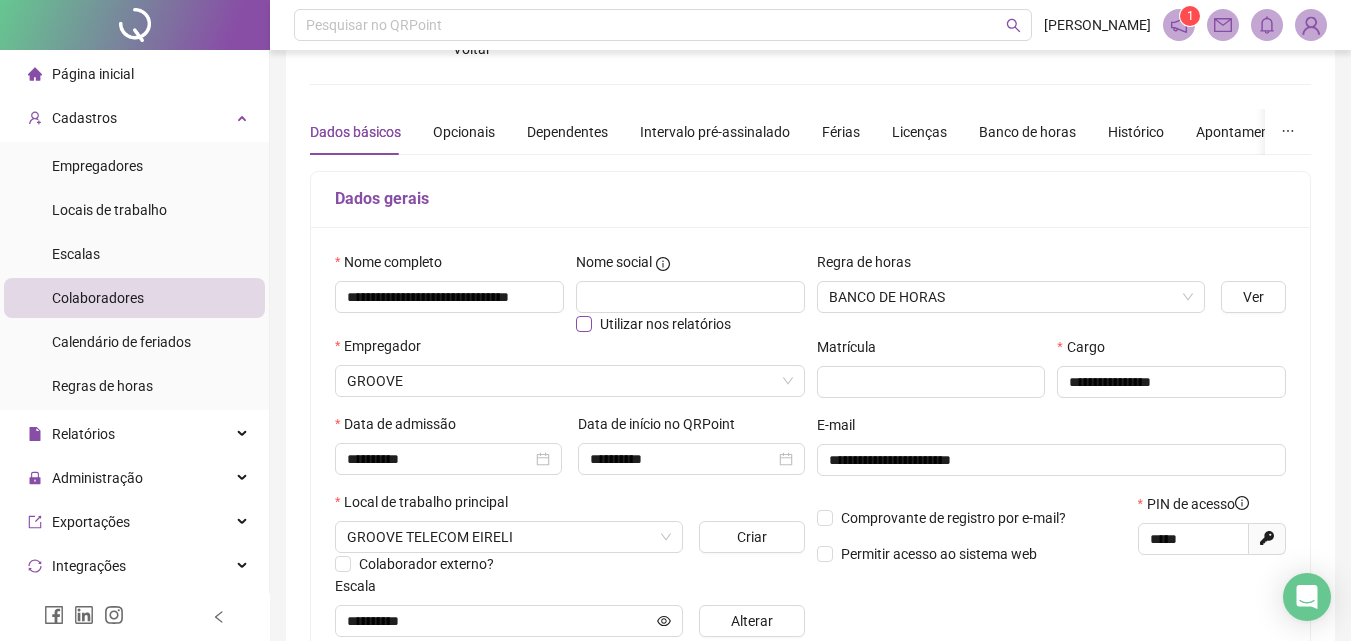 scroll, scrollTop: 0, scrollLeft: 0, axis: both 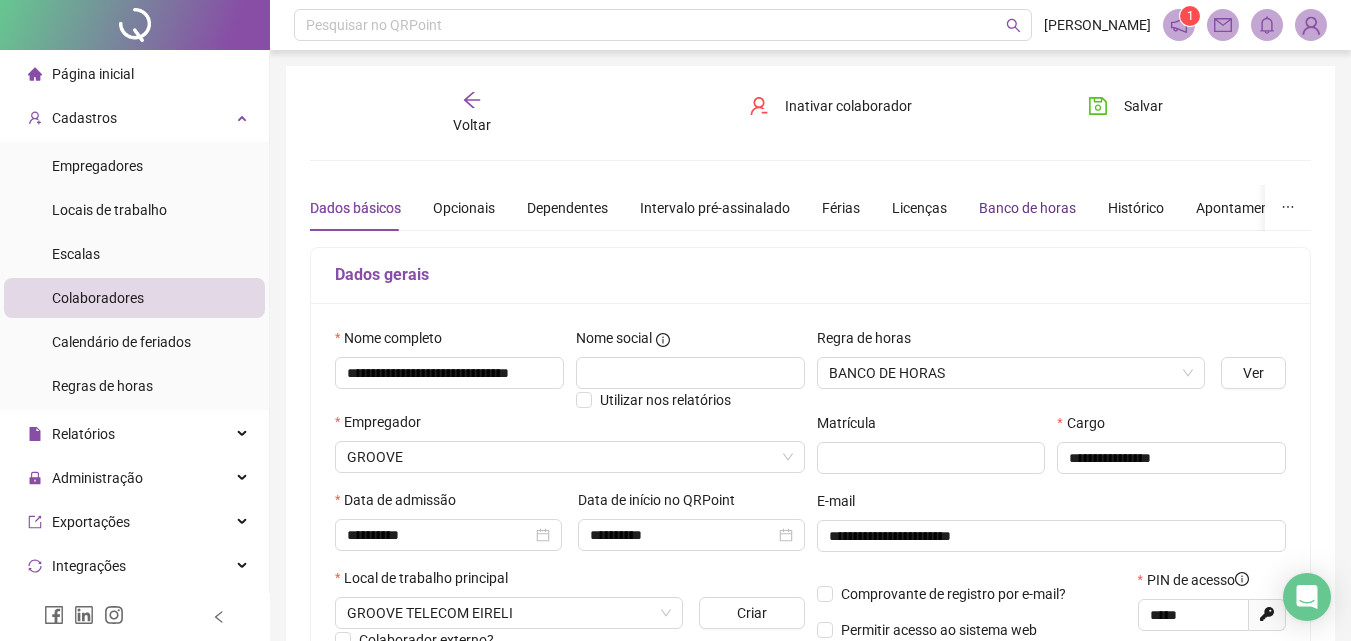 click on "Banco de horas" at bounding box center (1027, 208) 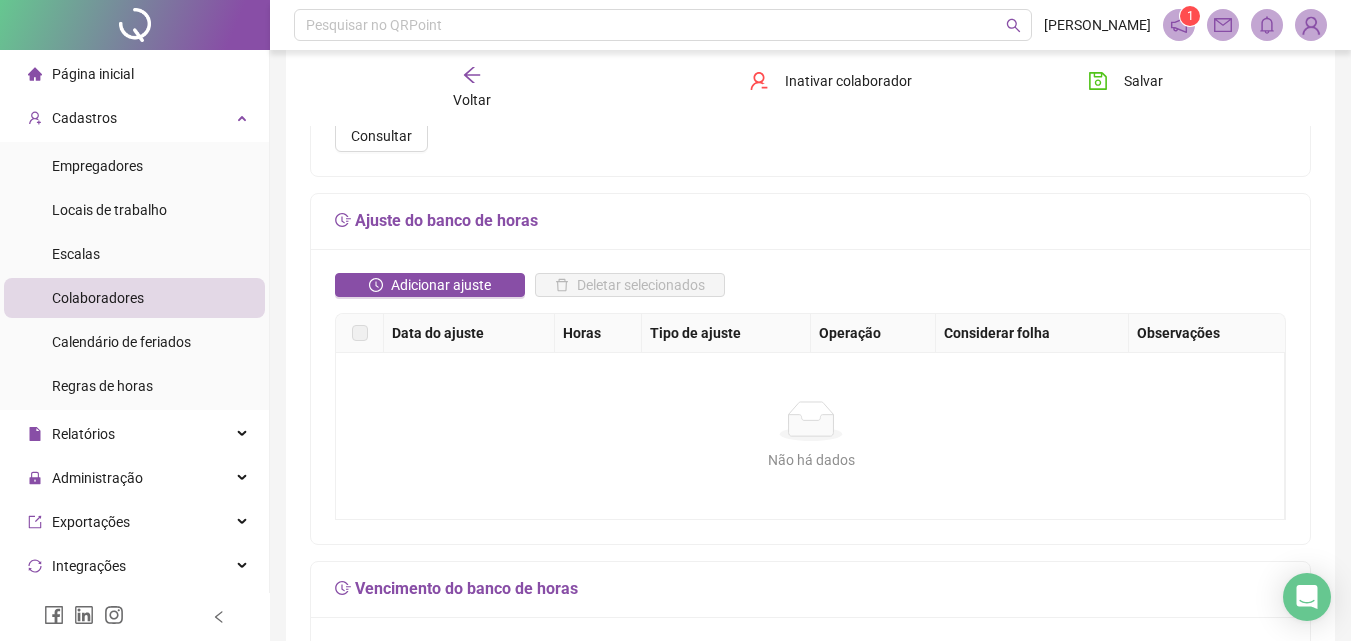 scroll, scrollTop: 400, scrollLeft: 0, axis: vertical 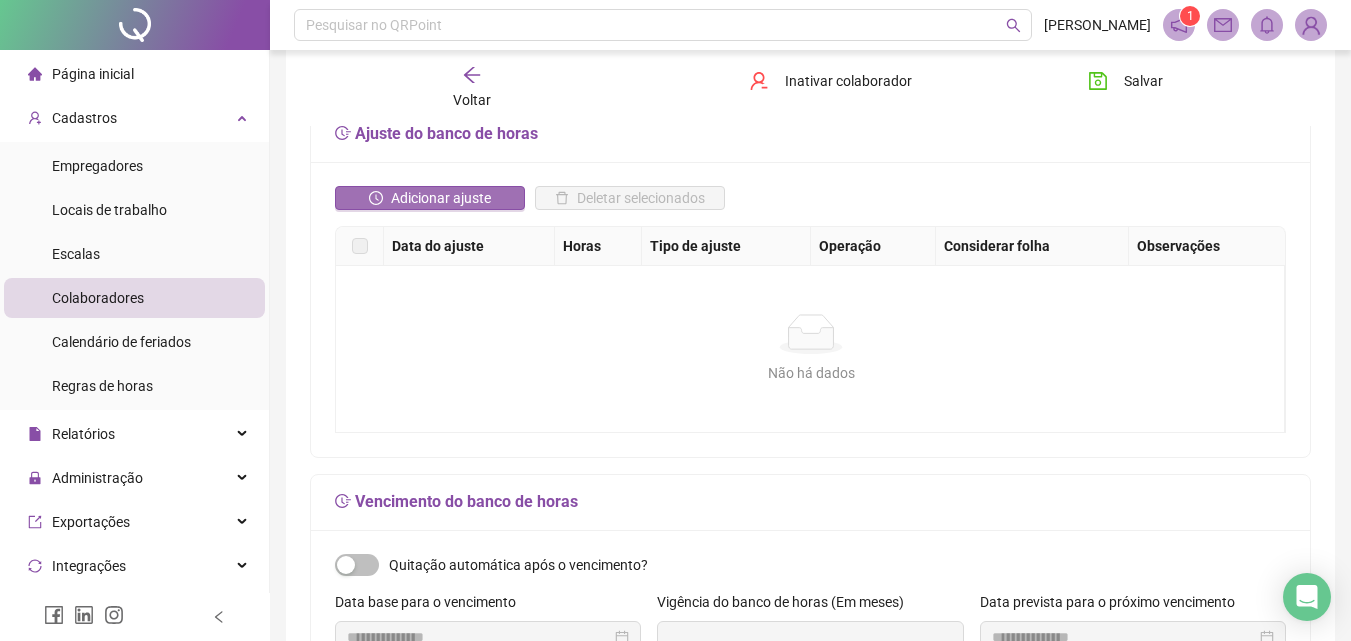 click on "Adicionar ajuste" at bounding box center (441, 198) 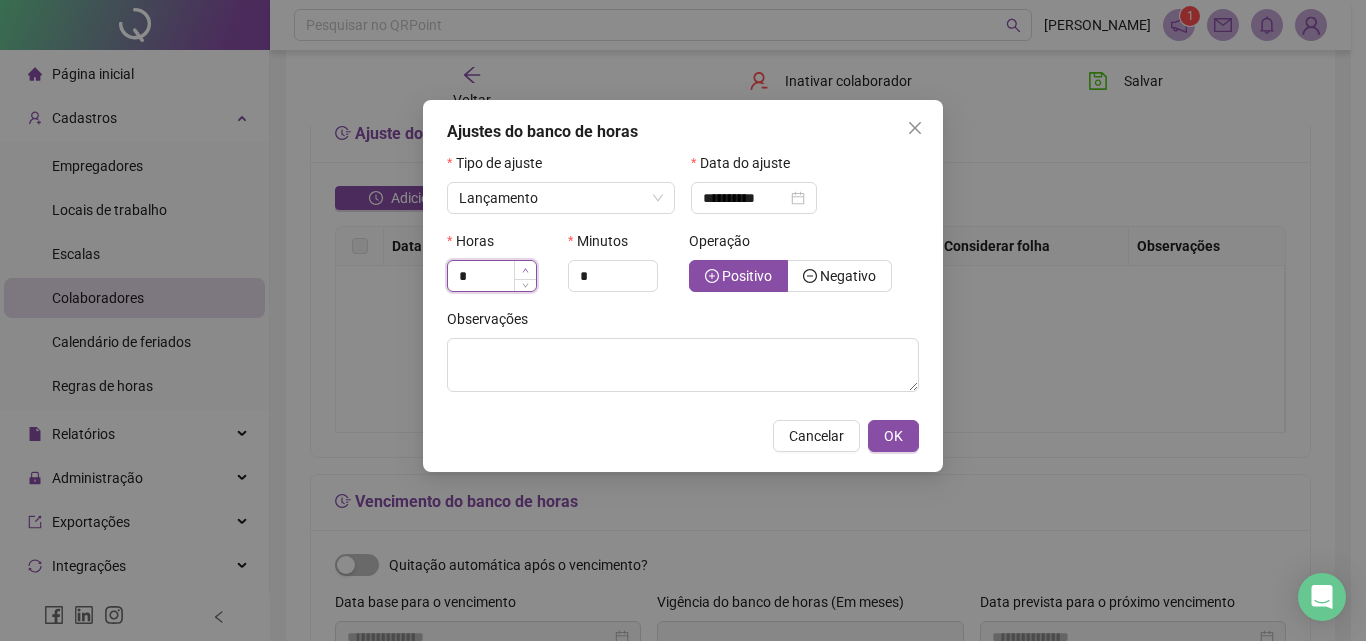 click at bounding box center [525, 270] 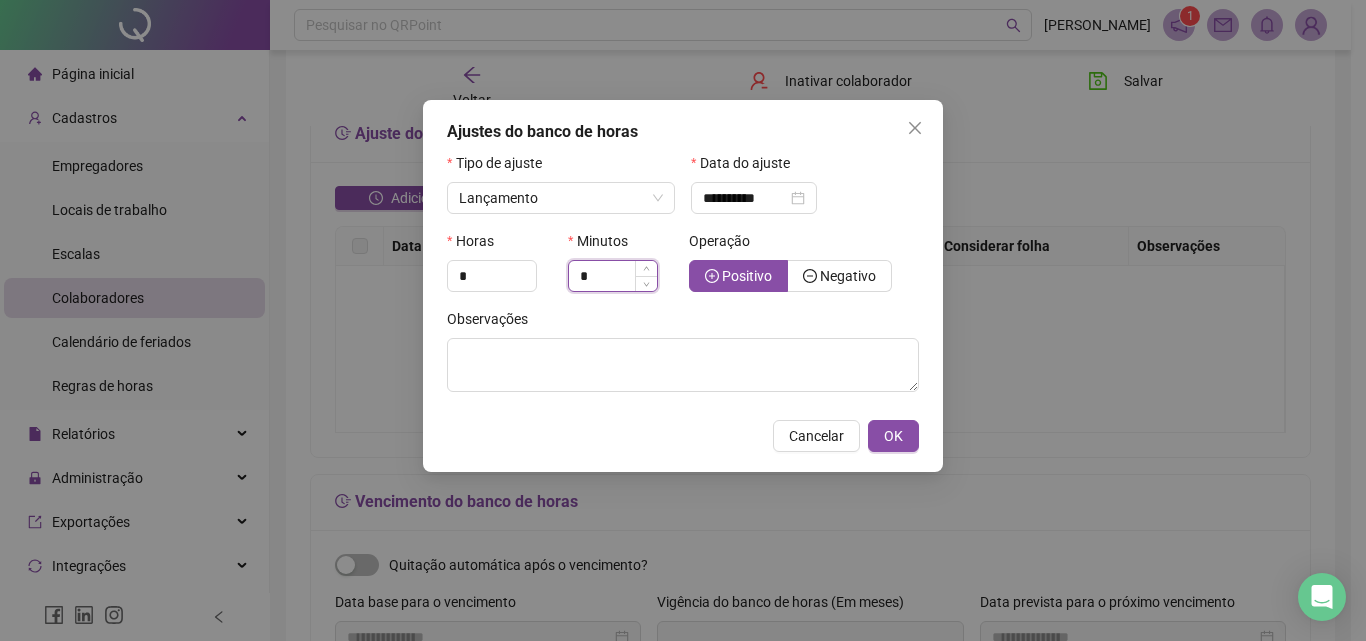 click on "*" at bounding box center (613, 276) 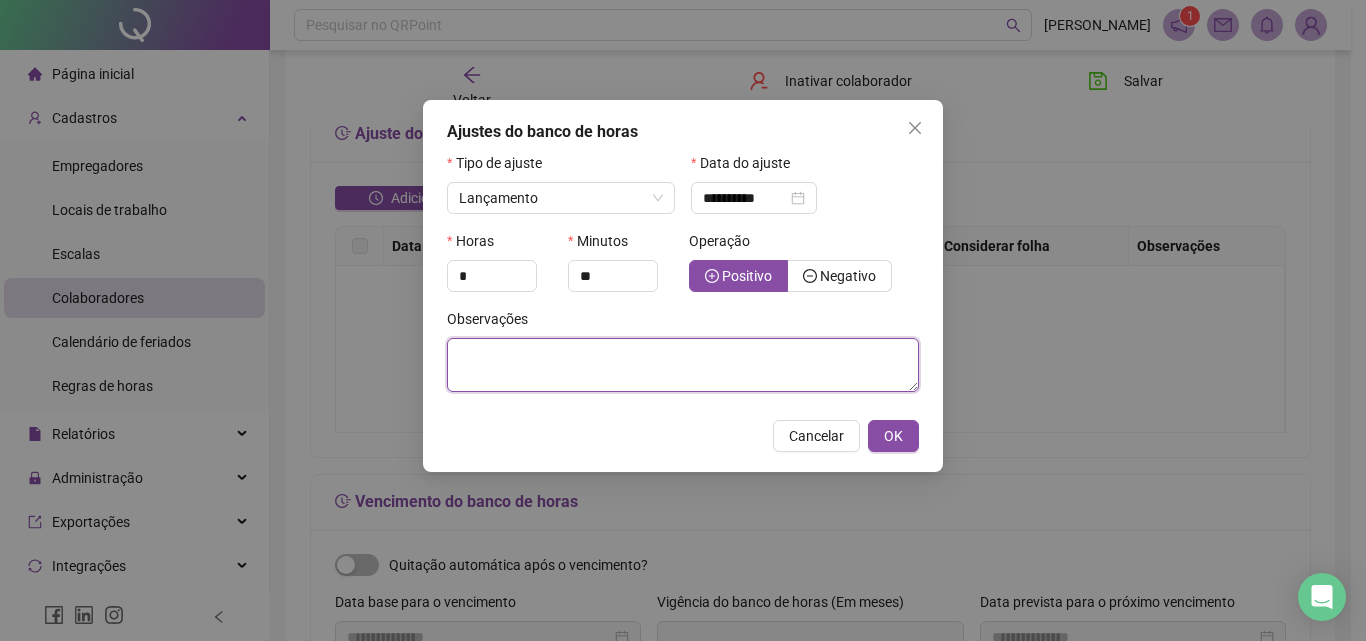 type on "*" 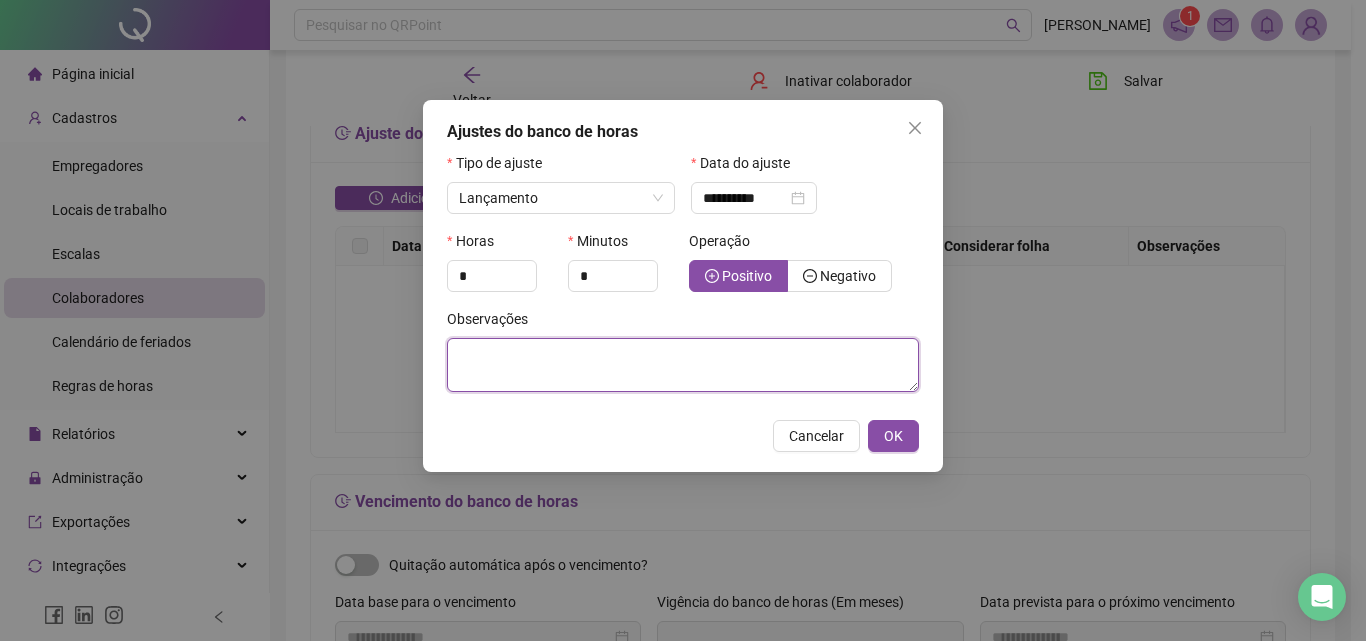 click at bounding box center (683, 365) 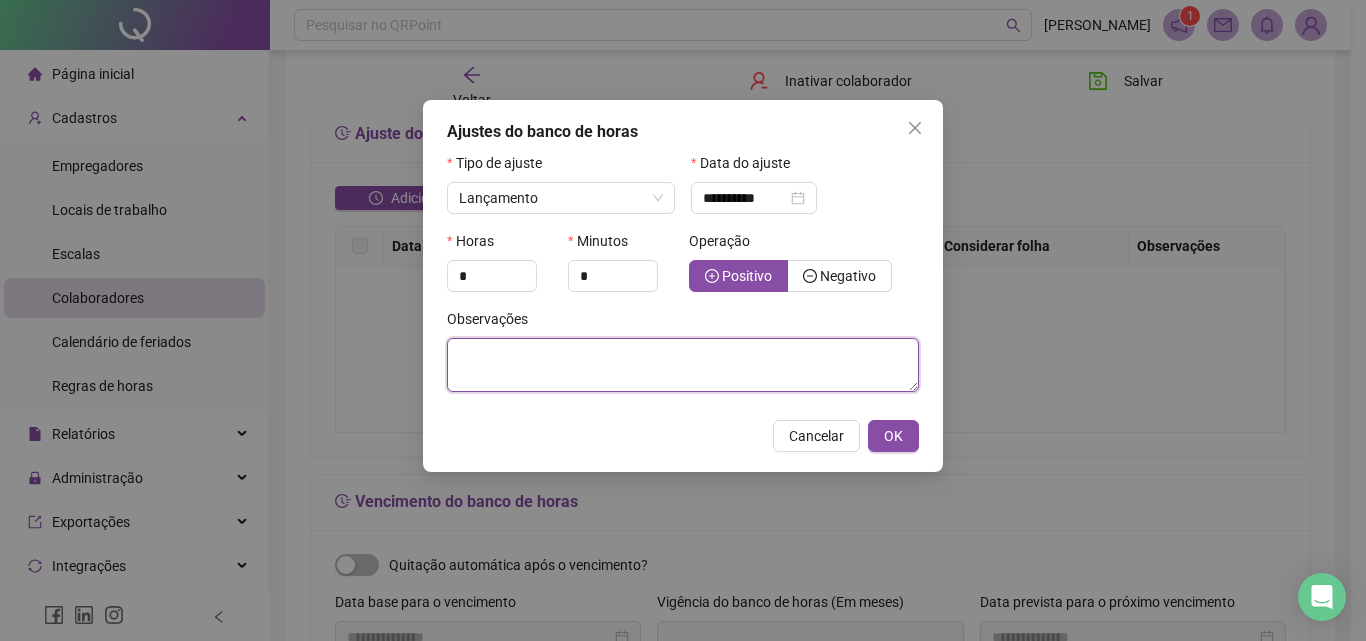 paste on "**********" 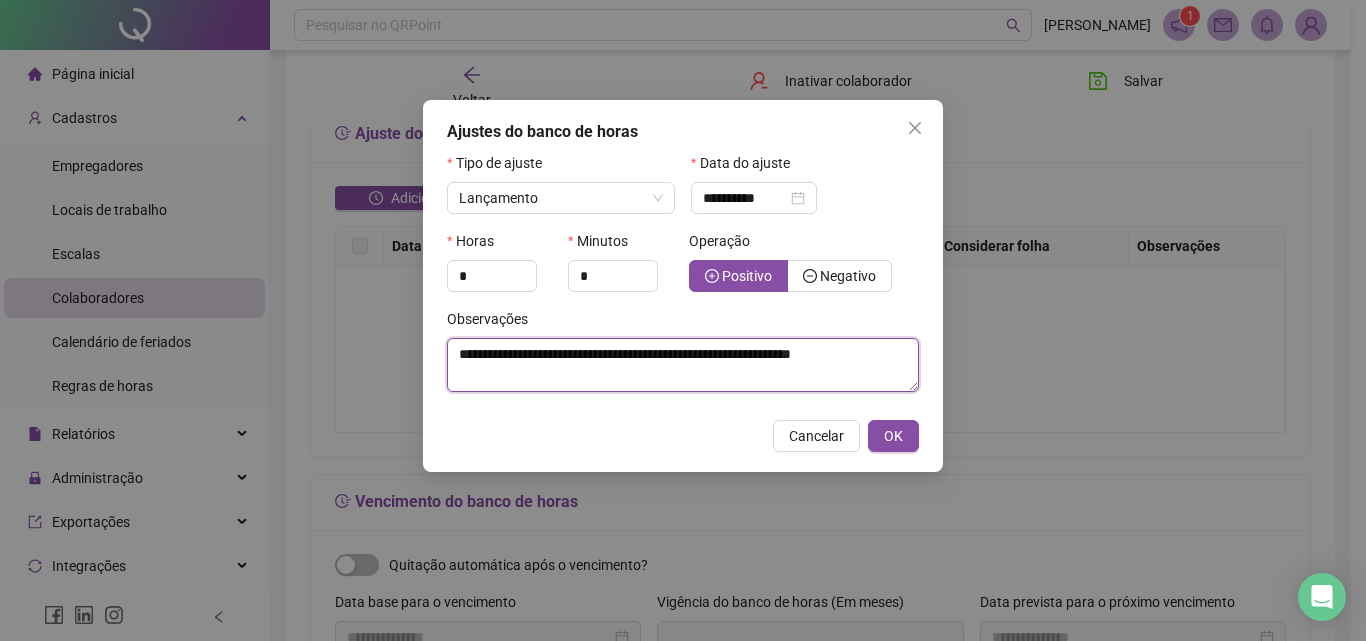 click on "**********" at bounding box center [683, 365] 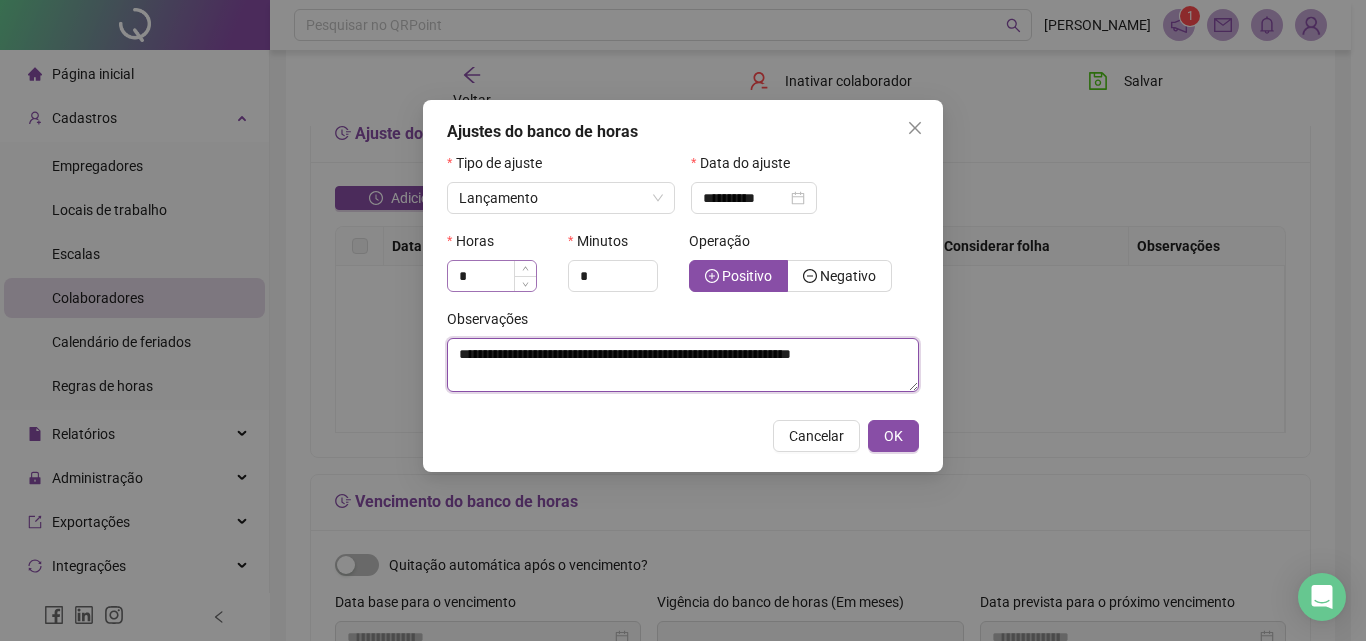 type on "**********" 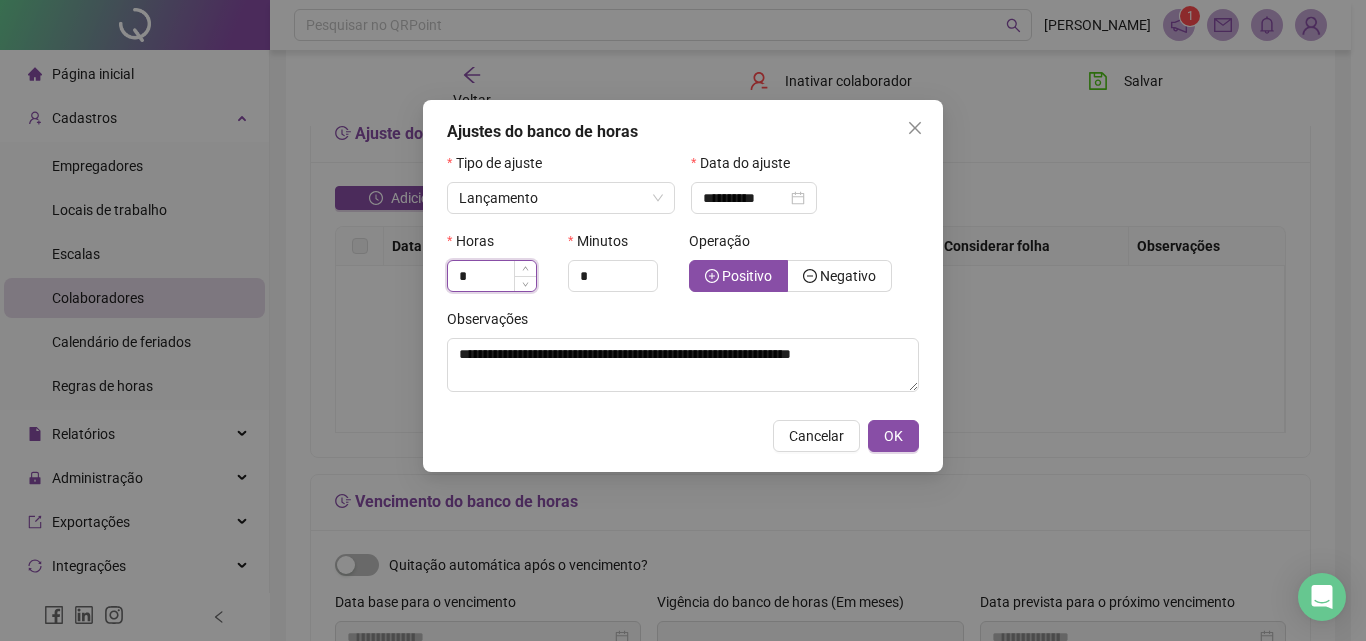 click on "*" at bounding box center (492, 276) 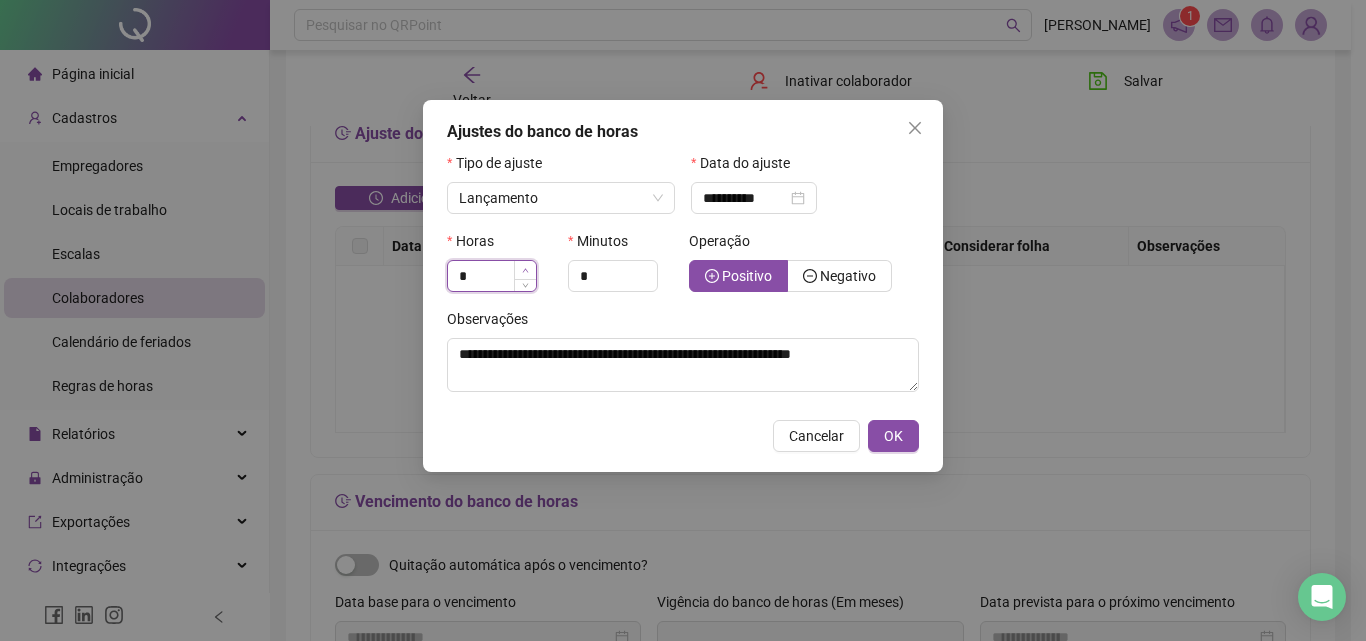click 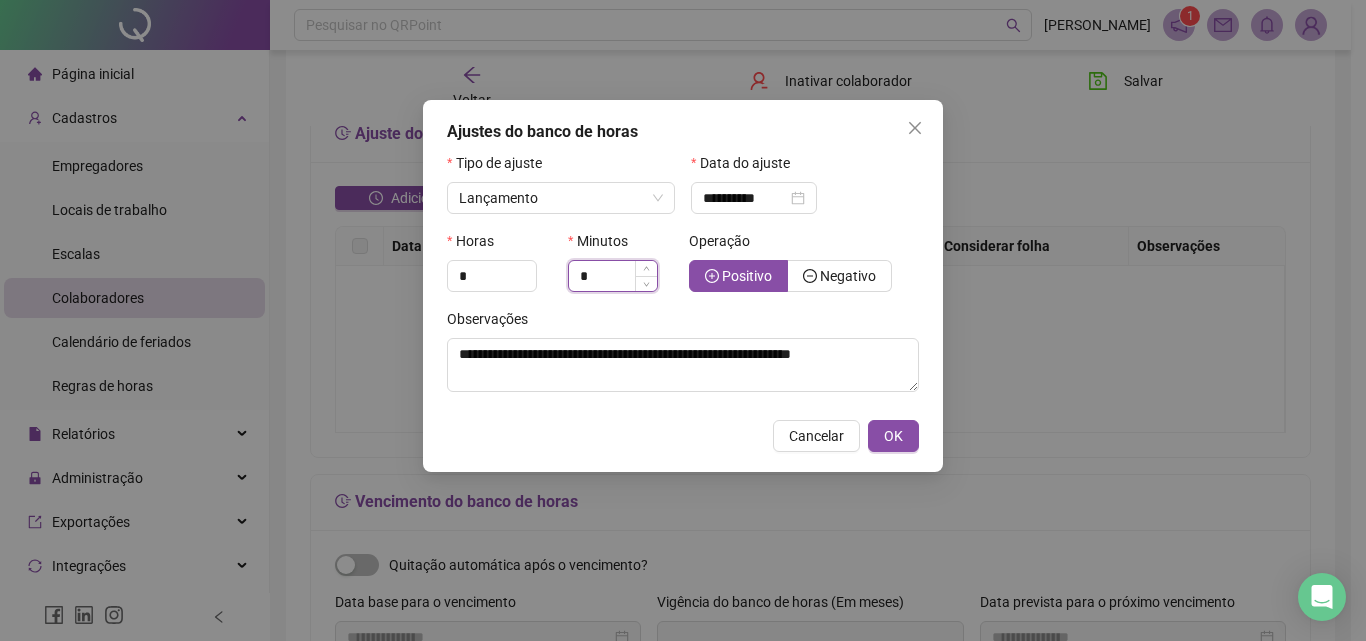 click on "*" at bounding box center [613, 276] 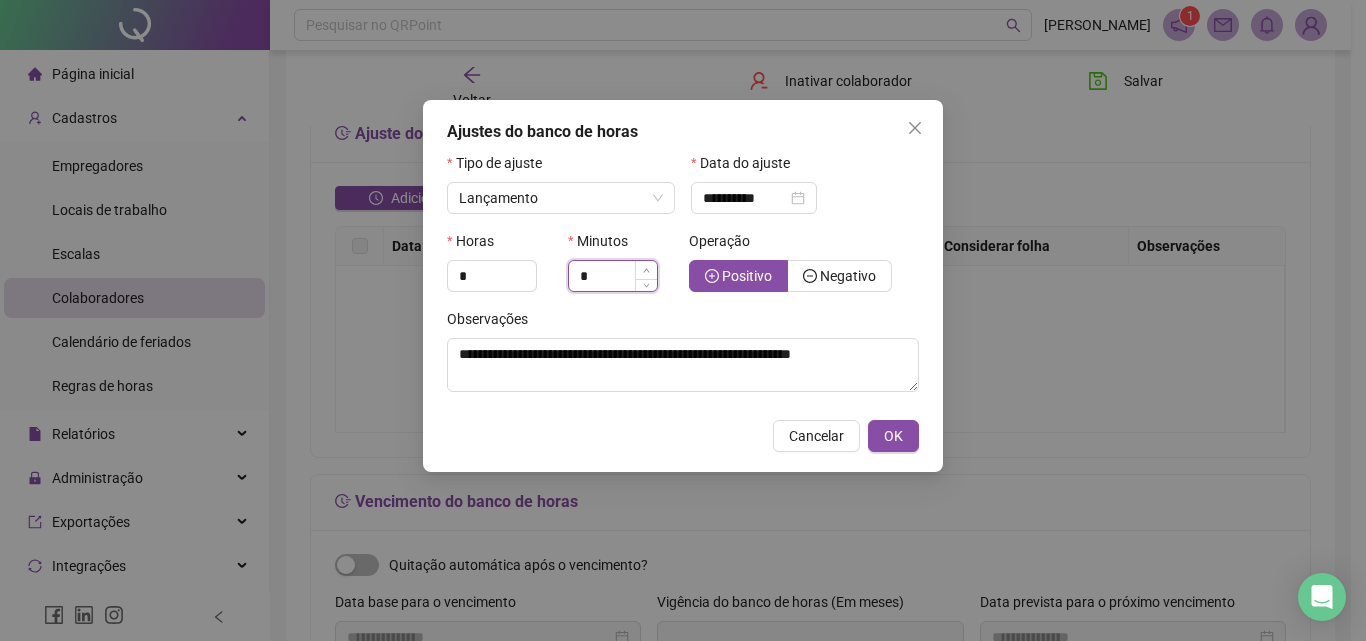 click 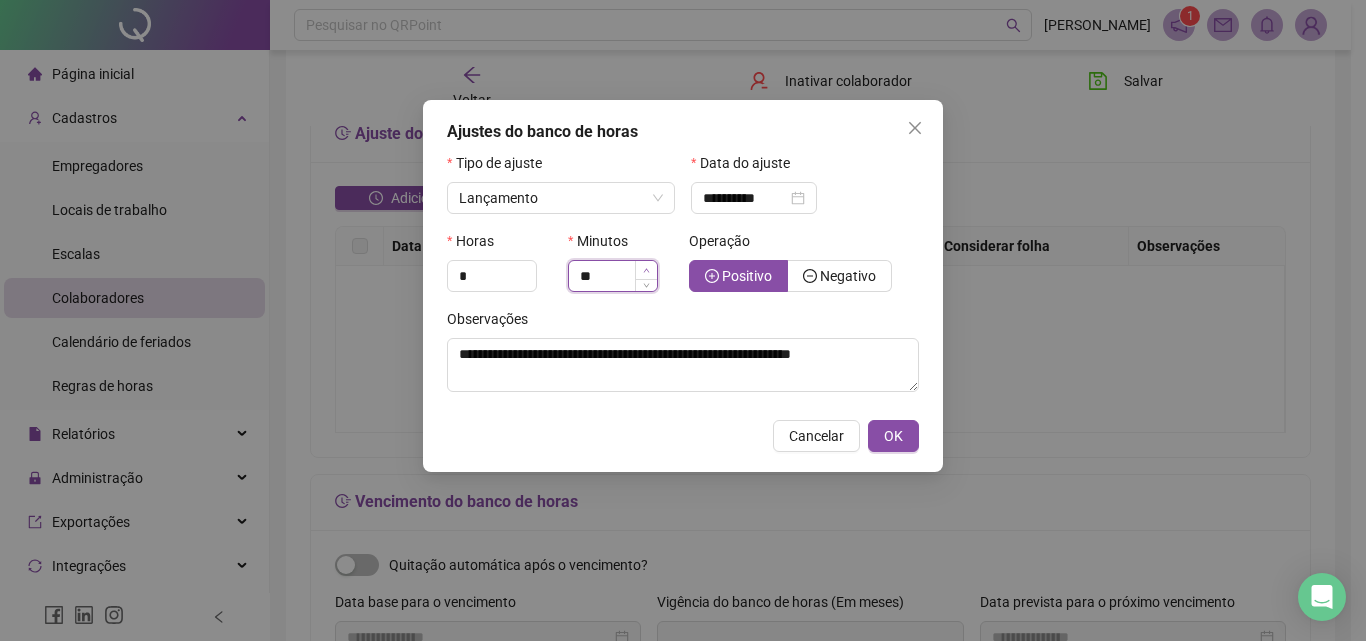 click 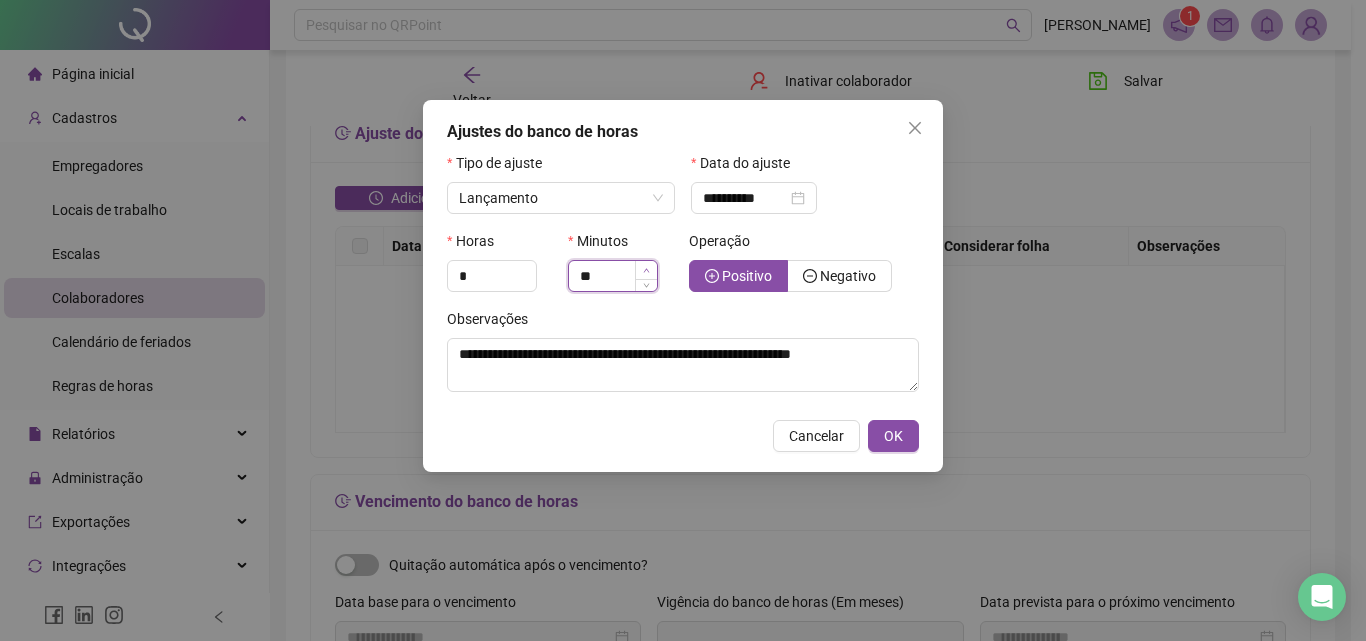 click 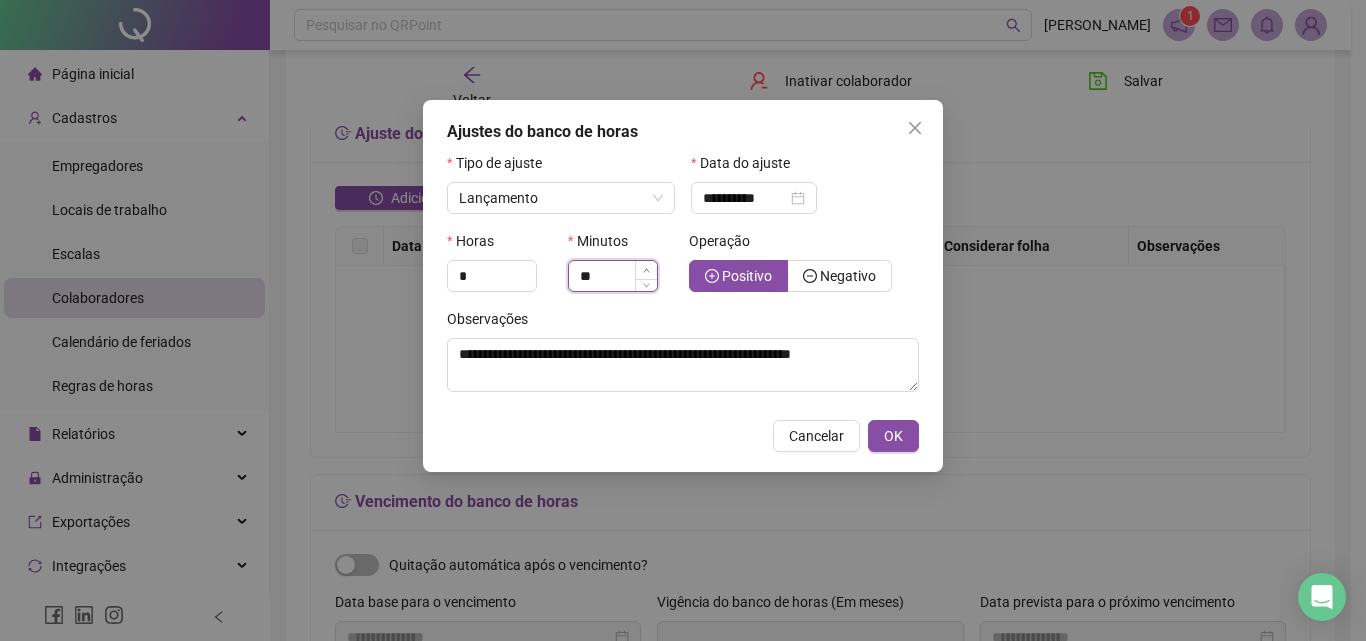 click 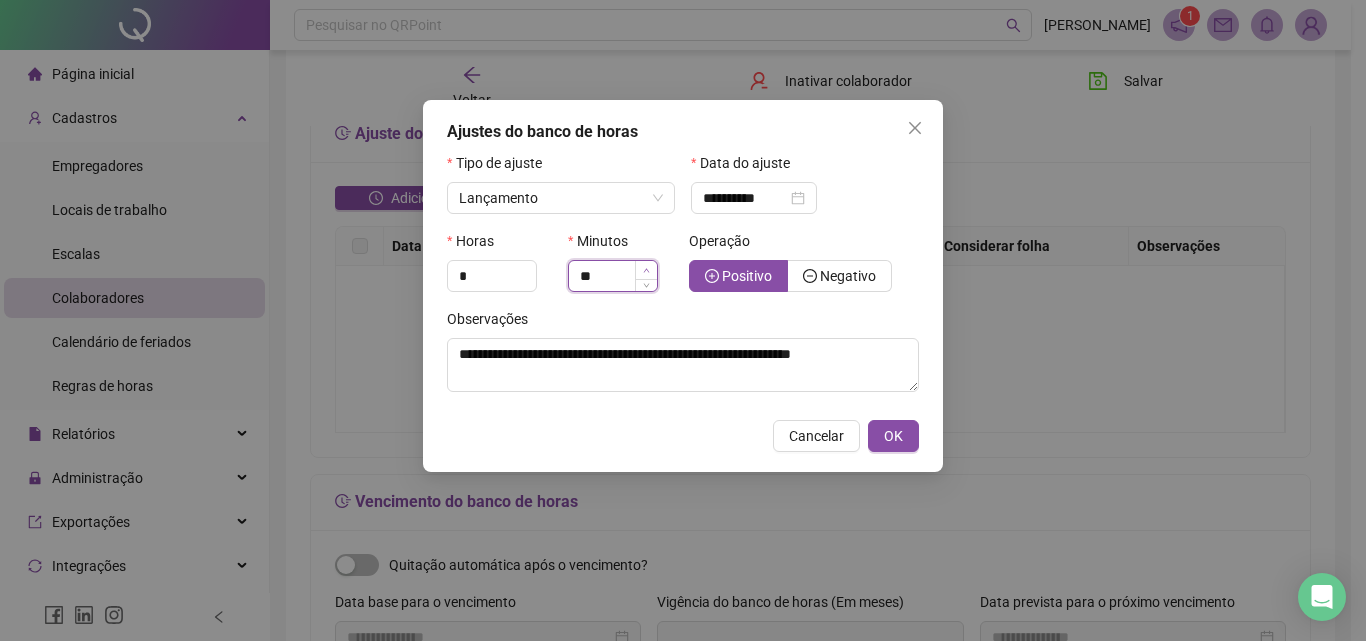 click 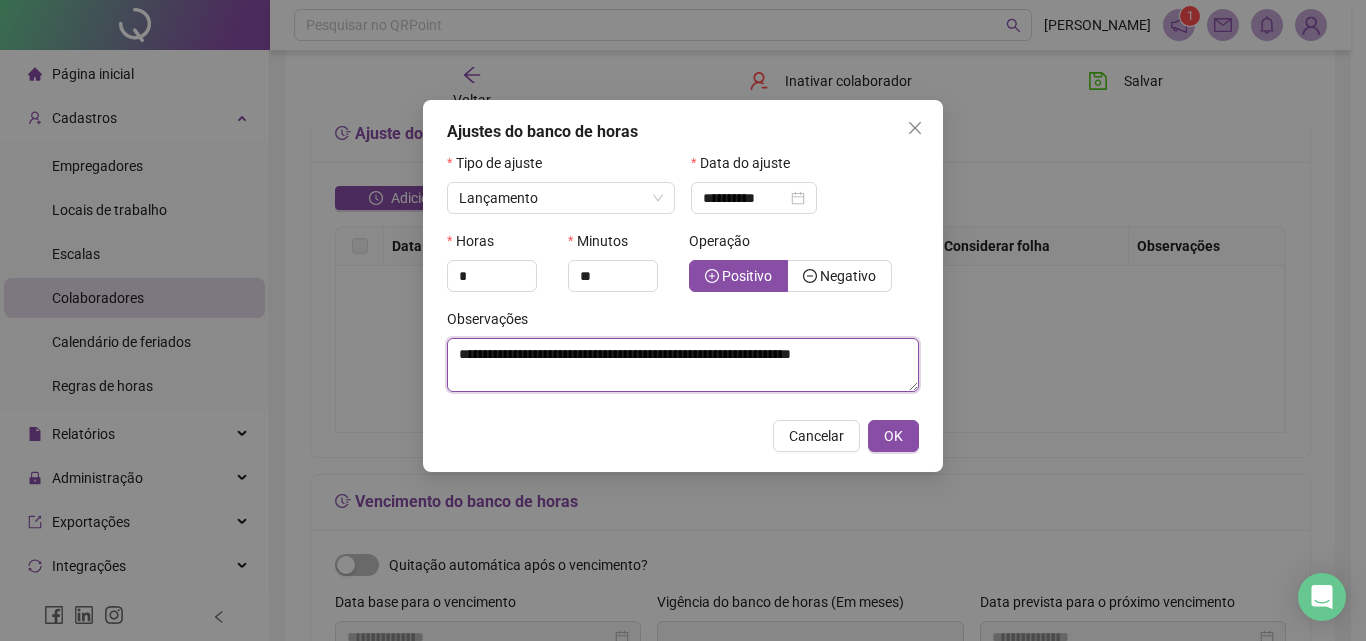 click on "**********" at bounding box center (683, 365) 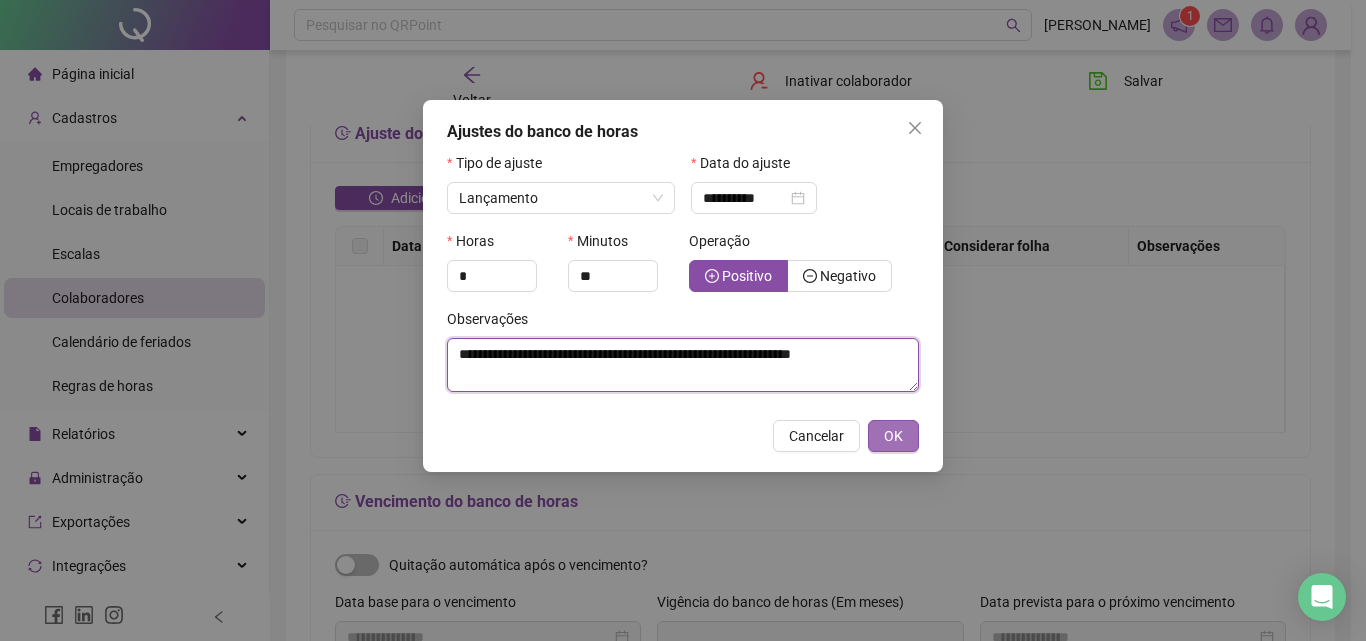 type on "**********" 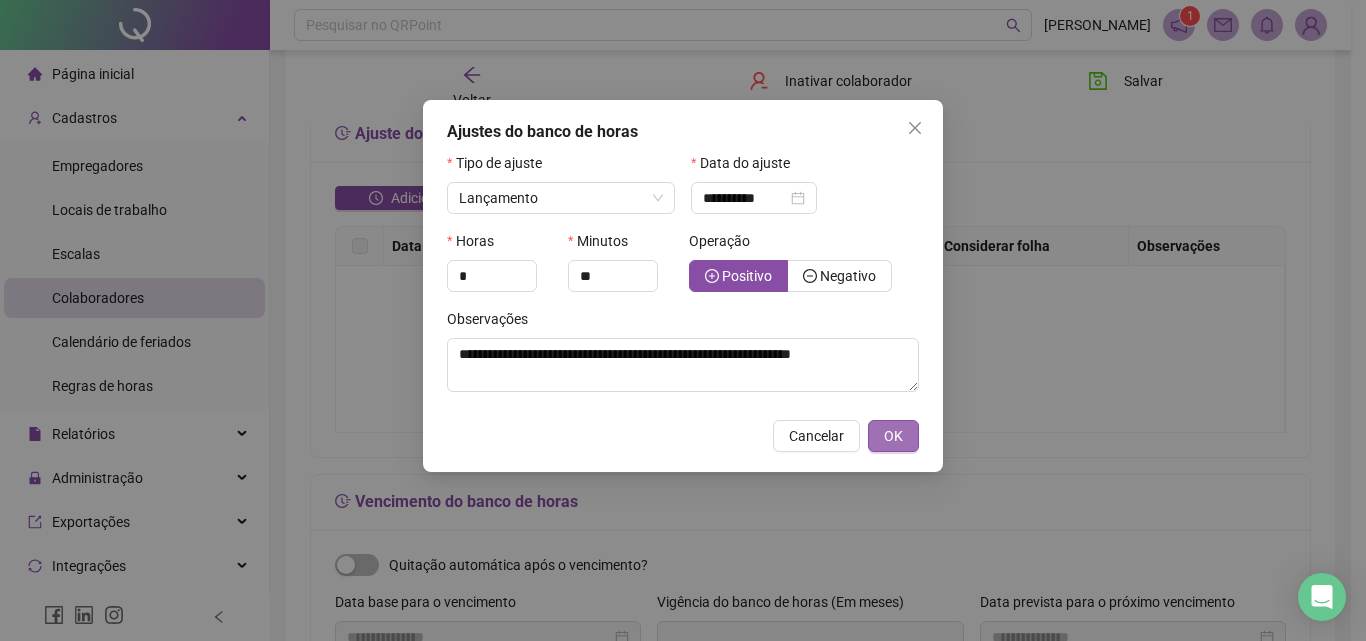 click on "OK" at bounding box center (893, 436) 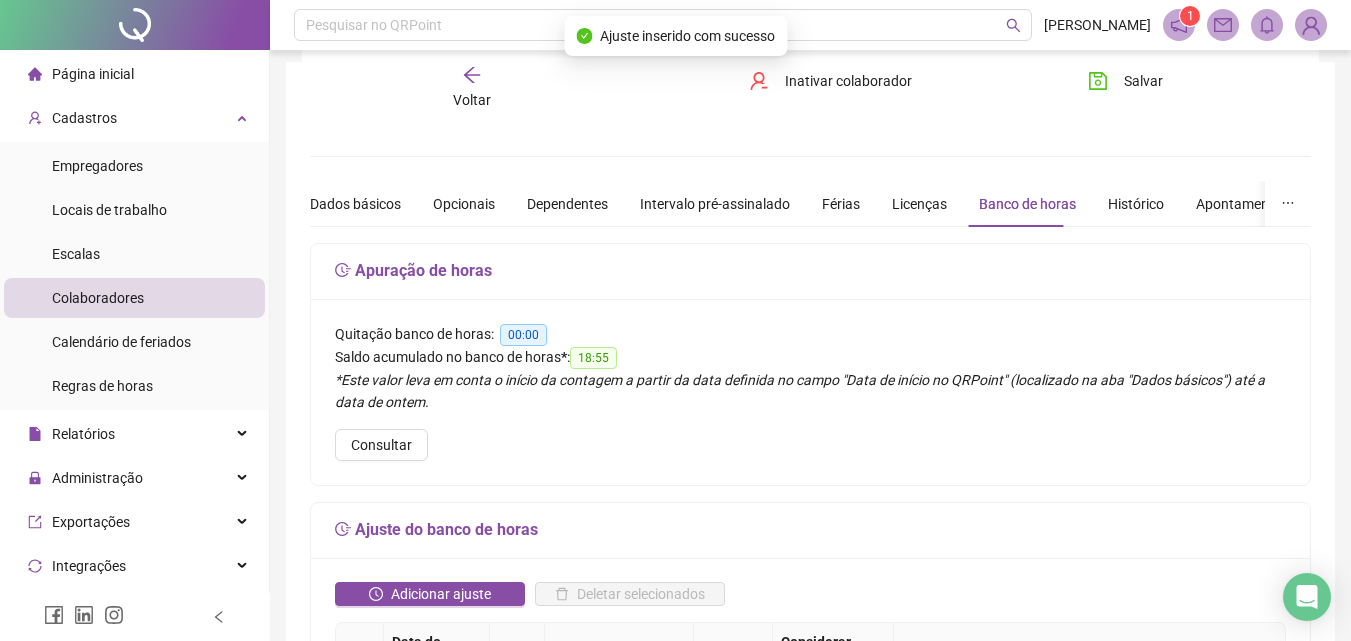 scroll, scrollTop: 0, scrollLeft: 0, axis: both 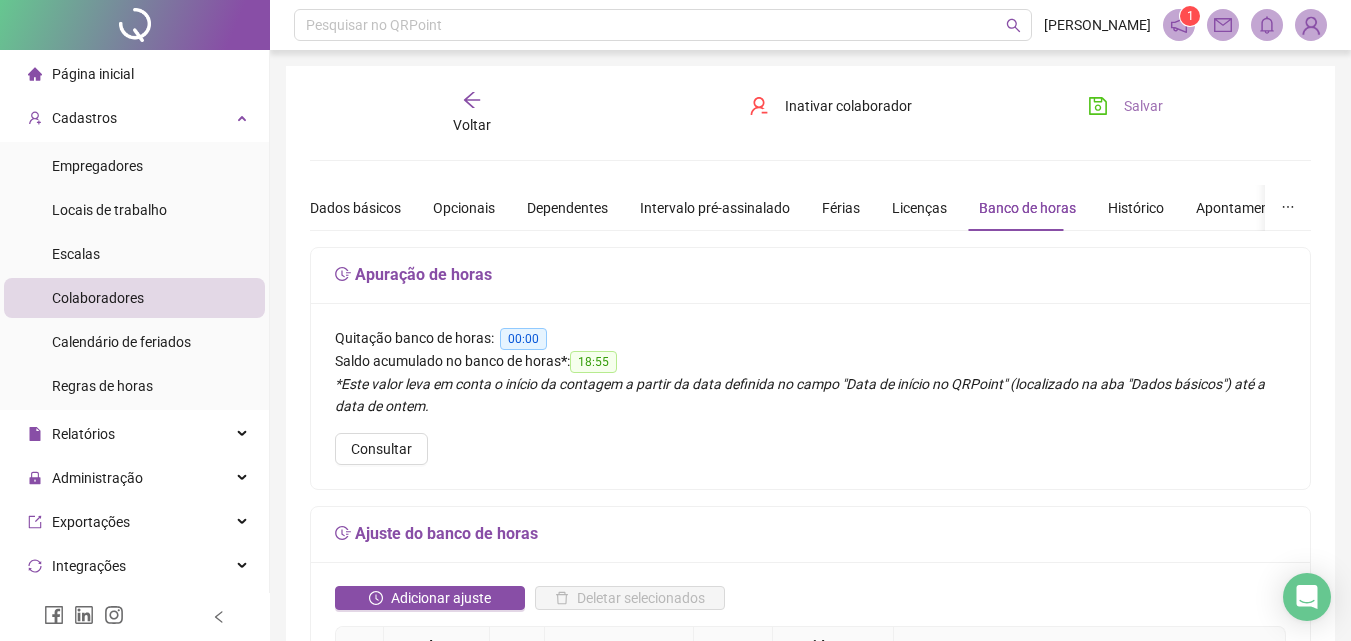 click on "Salvar" at bounding box center (1125, 106) 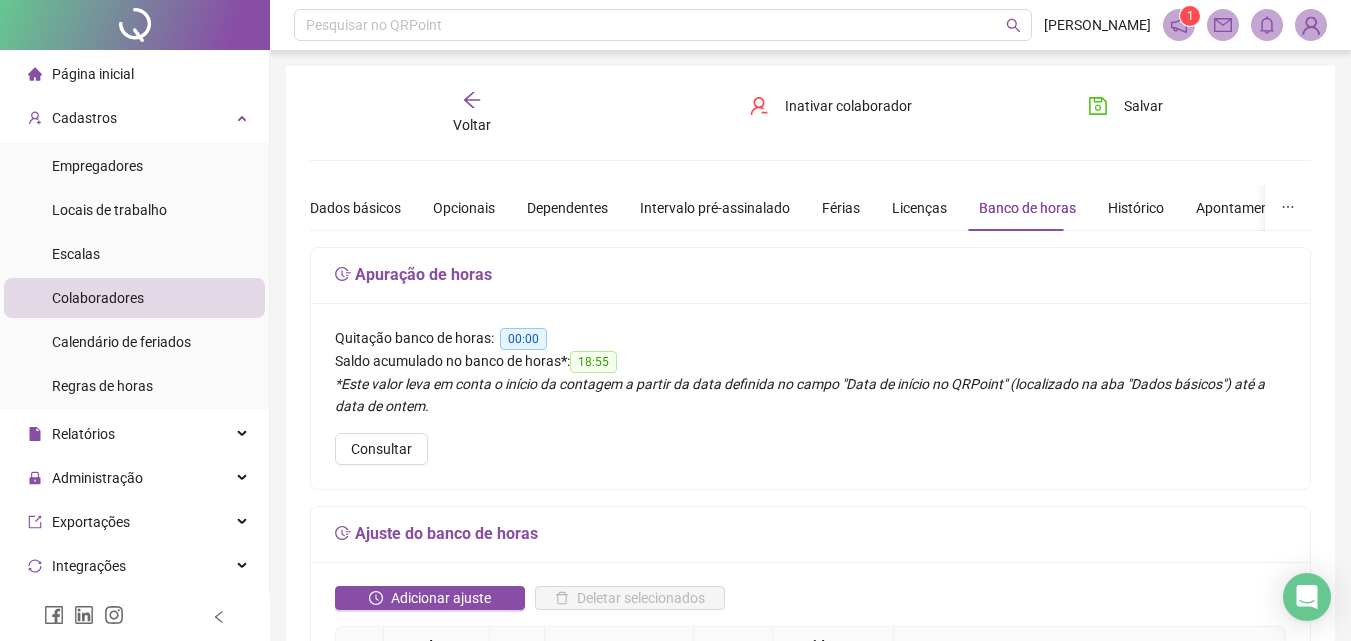 click on "Voltar" at bounding box center [472, 113] 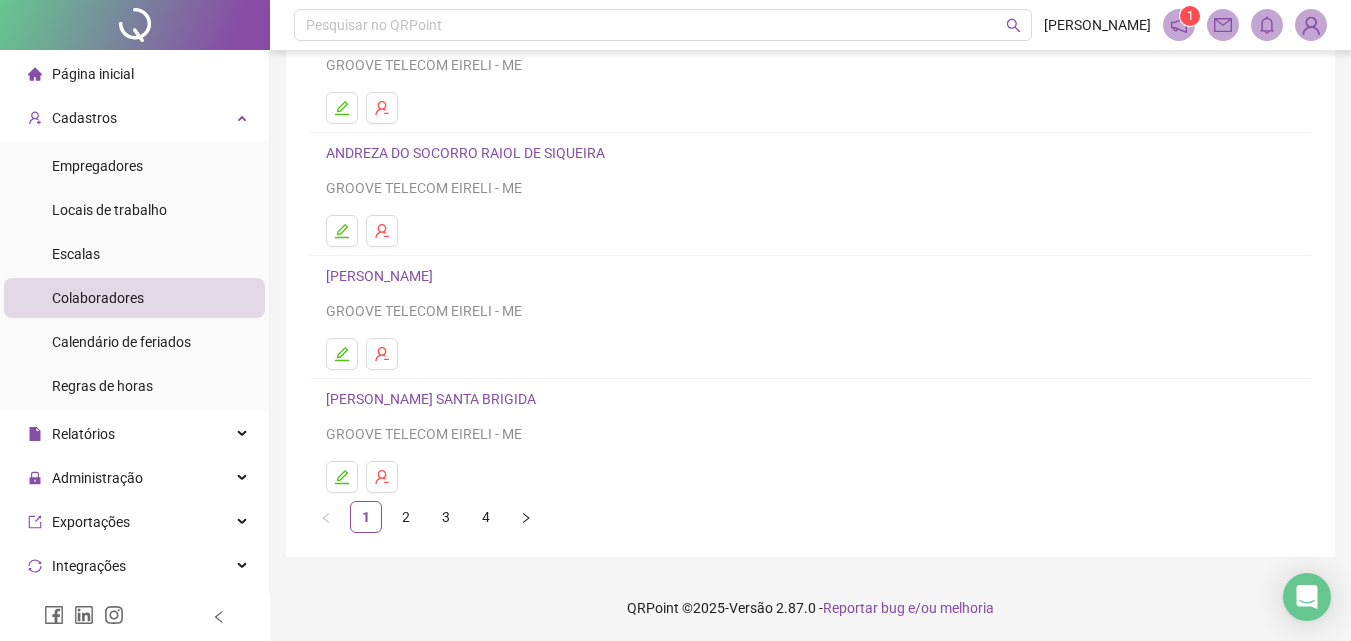 scroll, scrollTop: 326, scrollLeft: 0, axis: vertical 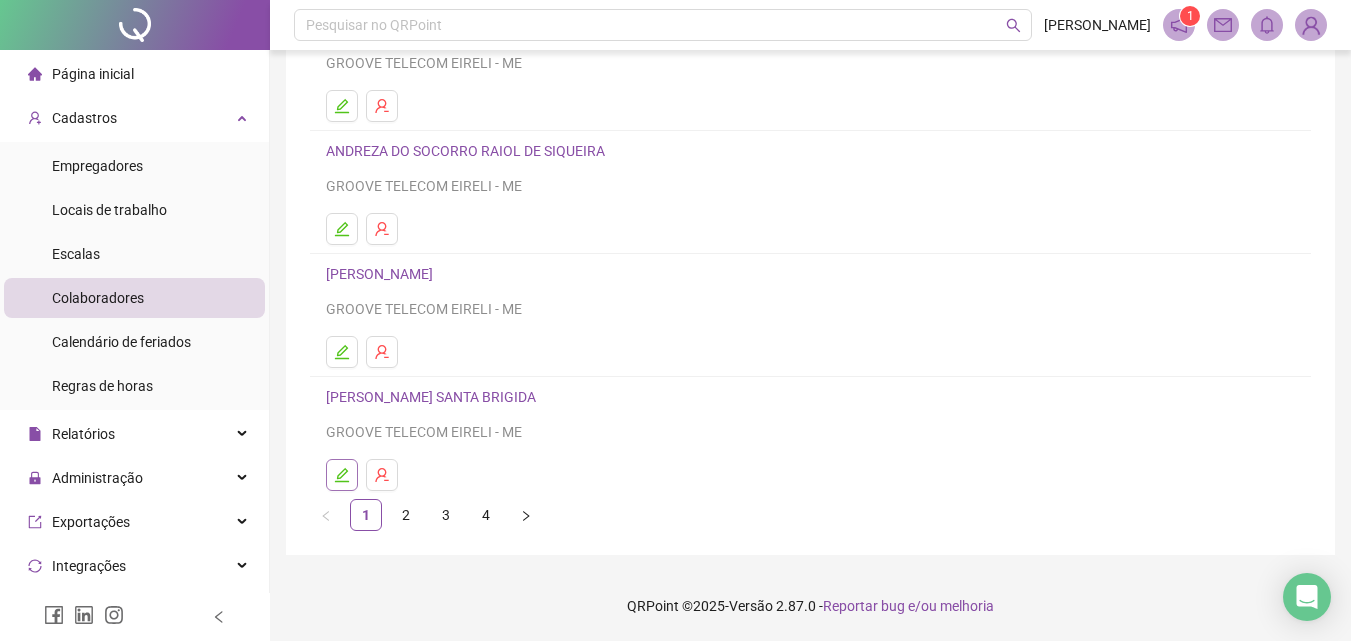 click at bounding box center [342, 475] 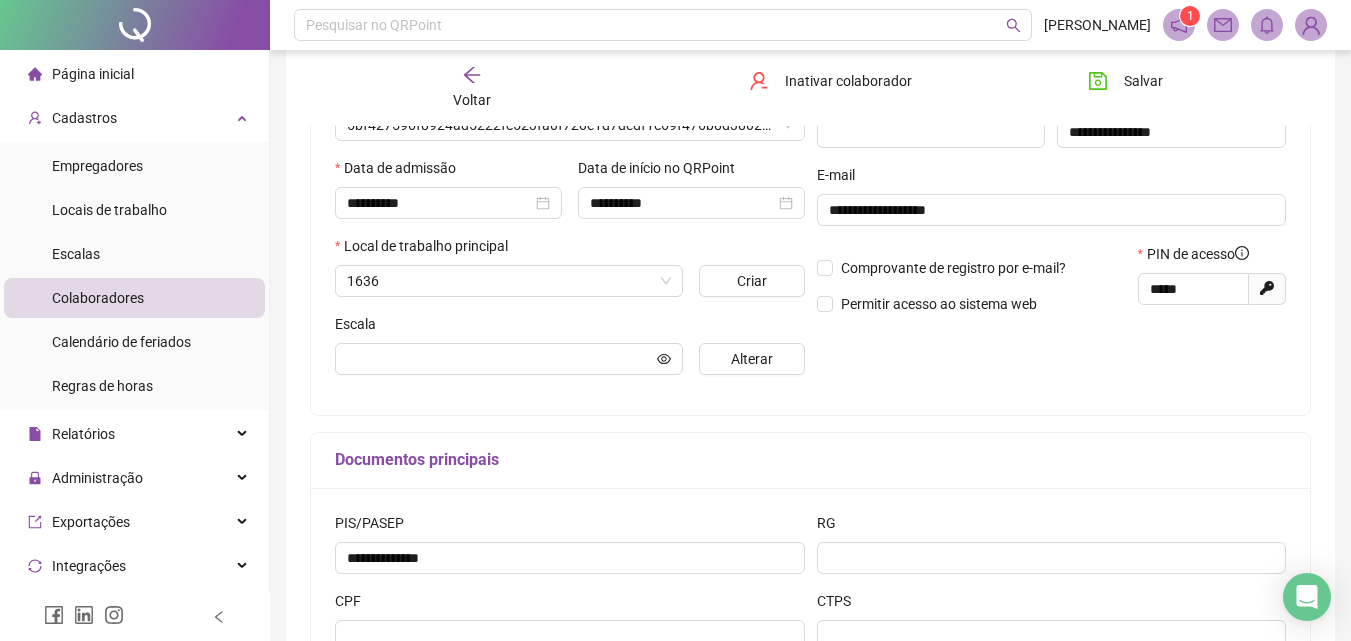 scroll, scrollTop: 336, scrollLeft: 0, axis: vertical 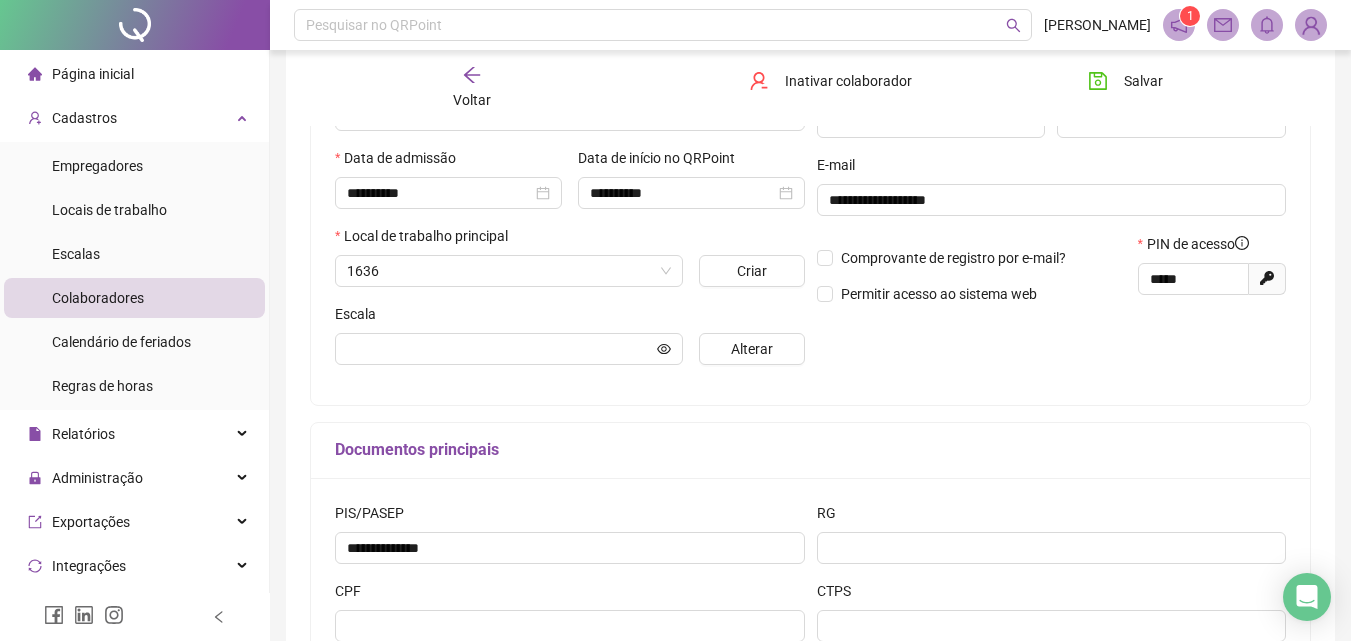type on "**********" 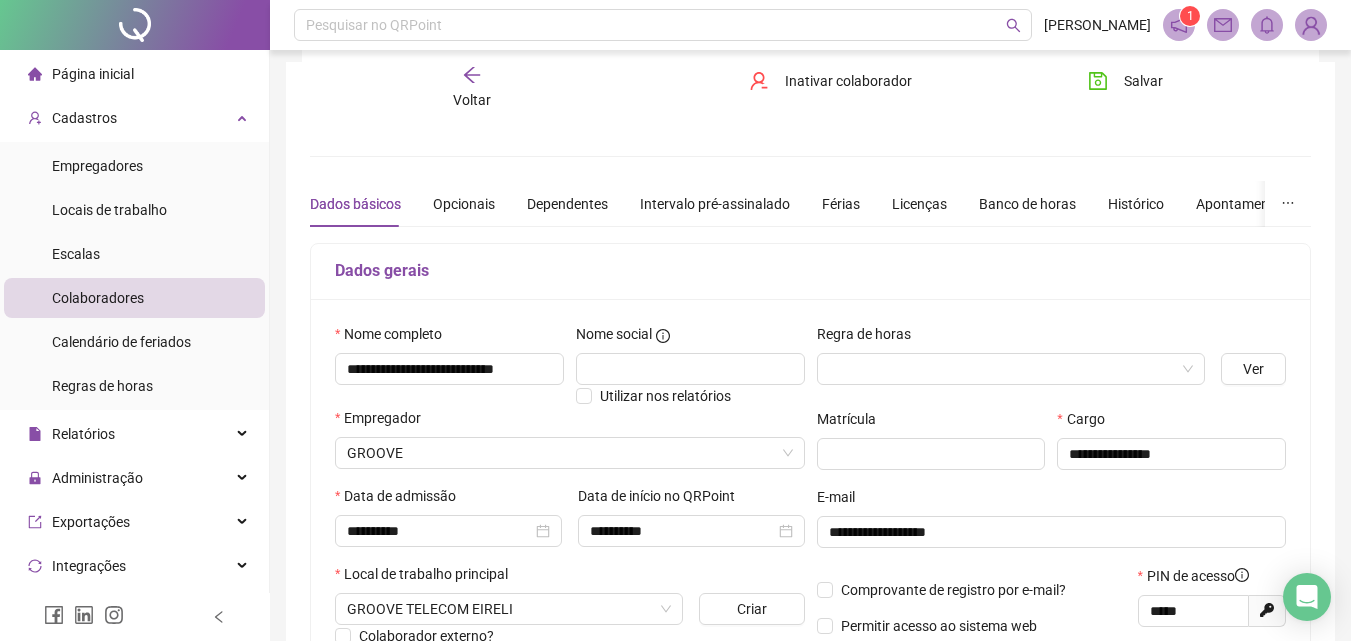 scroll, scrollTop: 0, scrollLeft: 0, axis: both 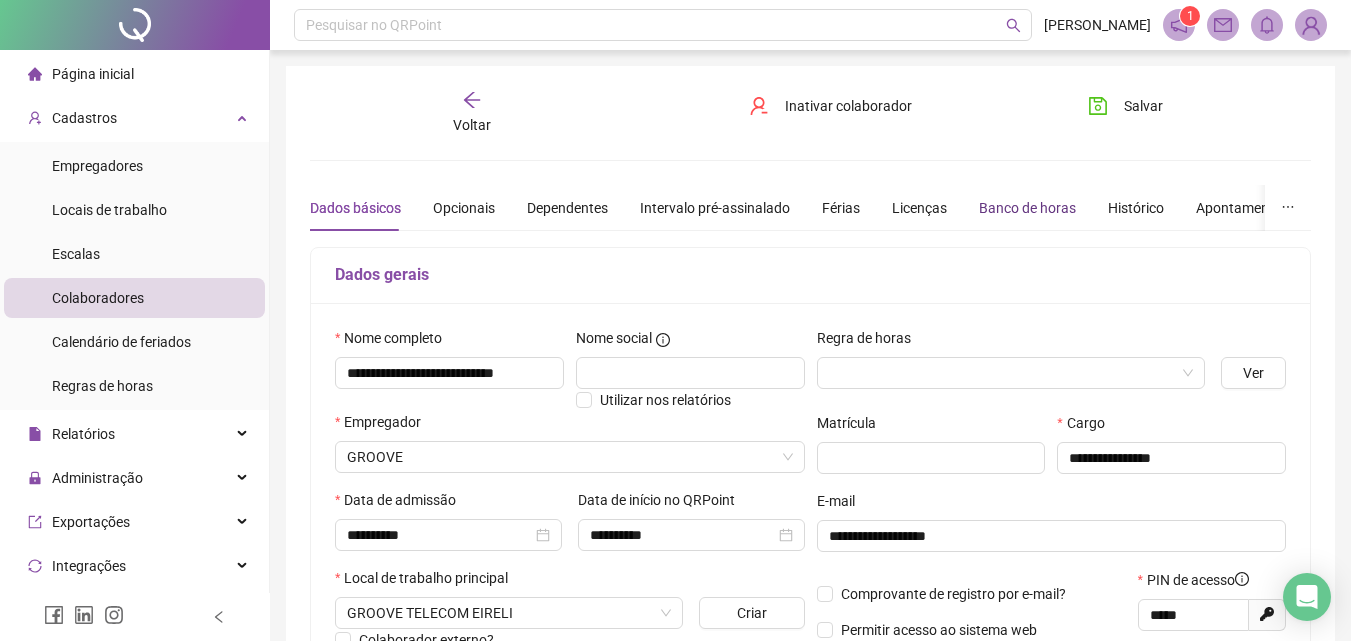 click on "Banco de horas" at bounding box center [1027, 208] 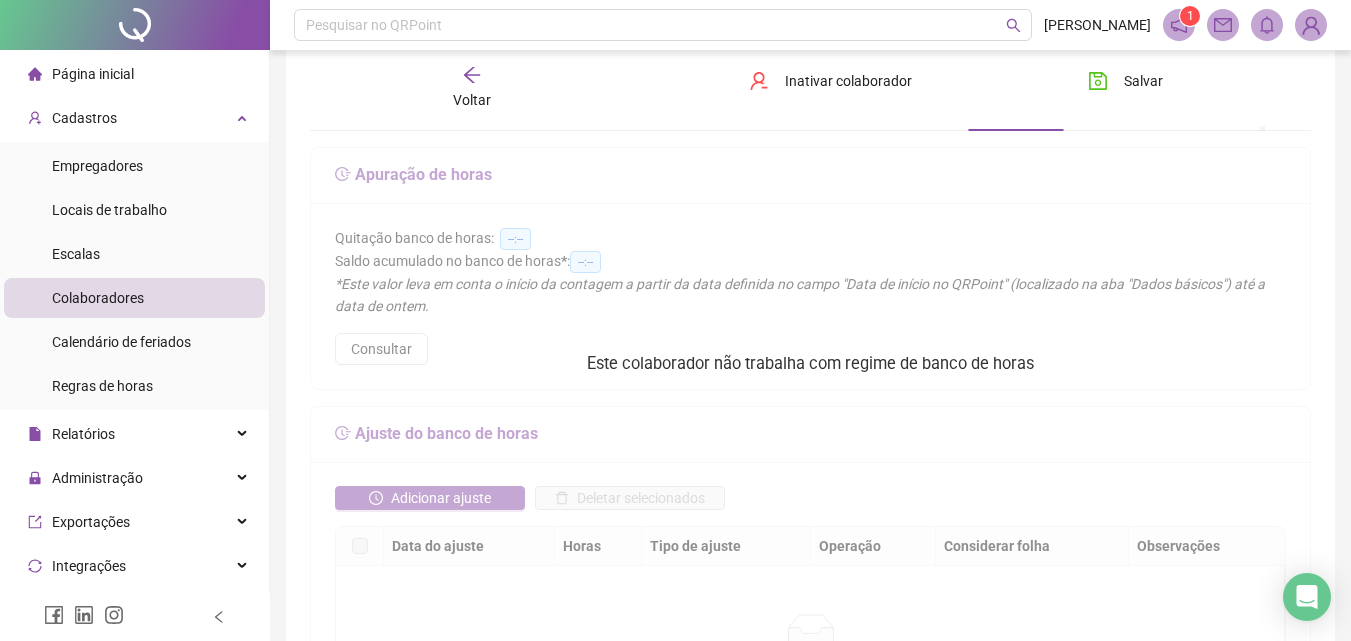 scroll, scrollTop: 0, scrollLeft: 0, axis: both 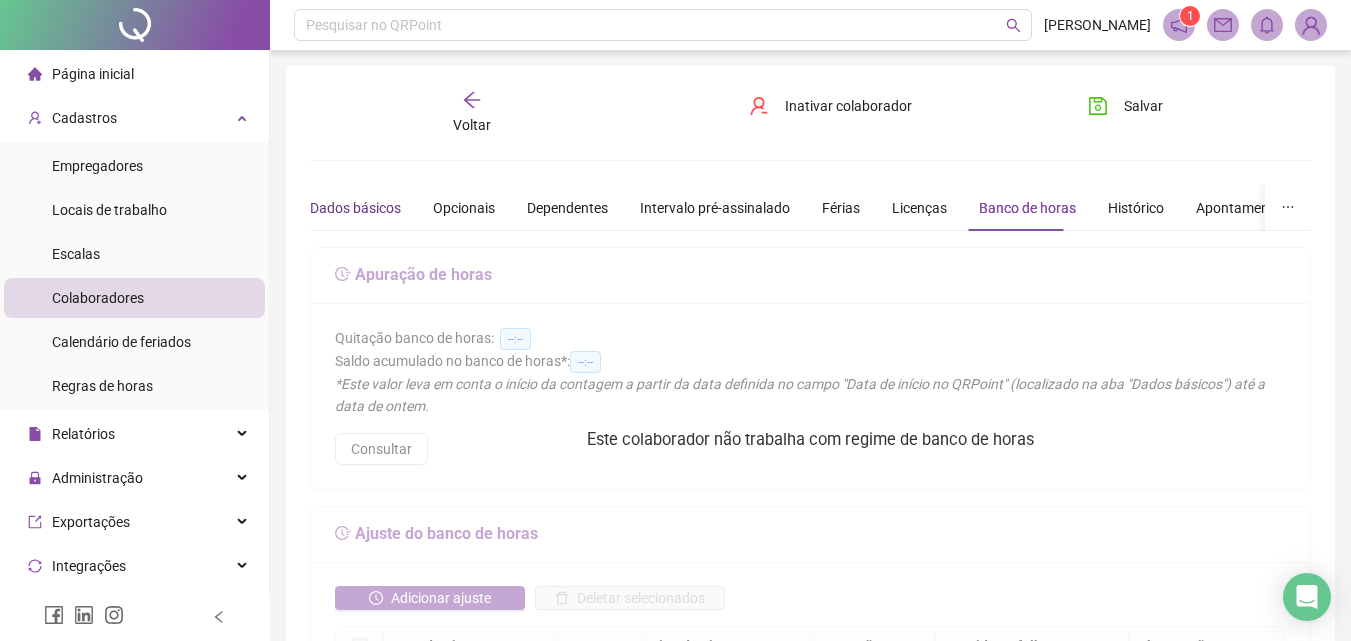 click on "Dados básicos" at bounding box center [355, 208] 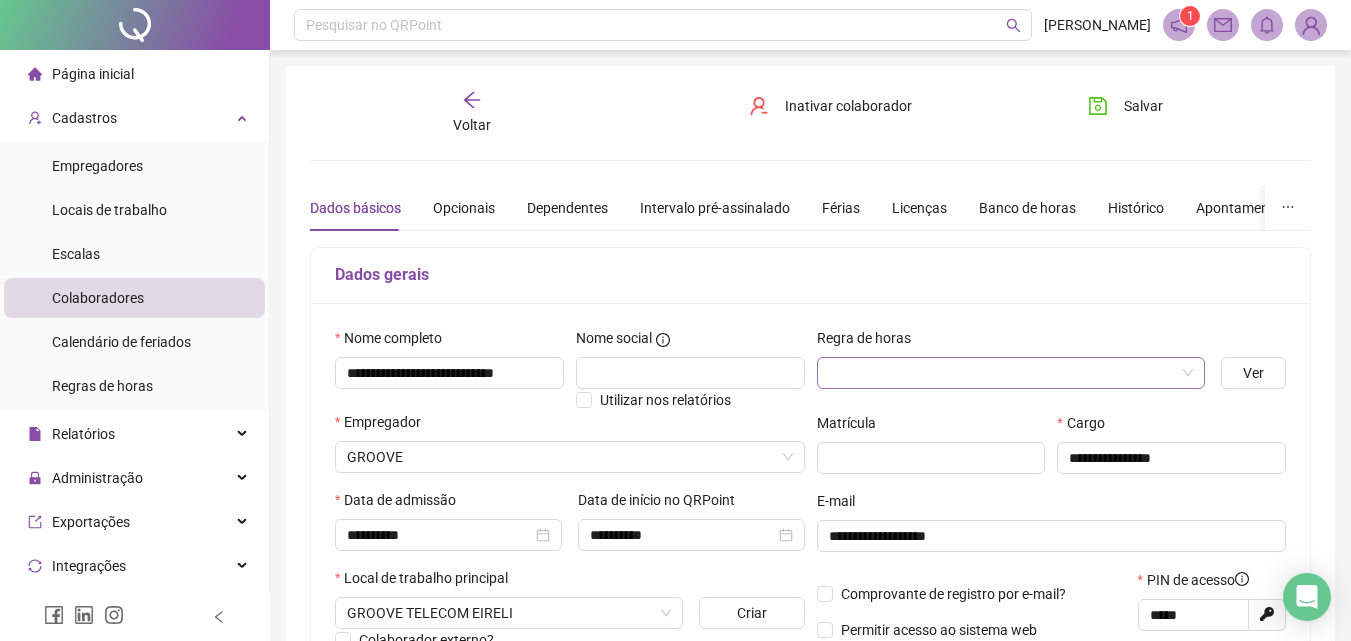 click at bounding box center [1005, 373] 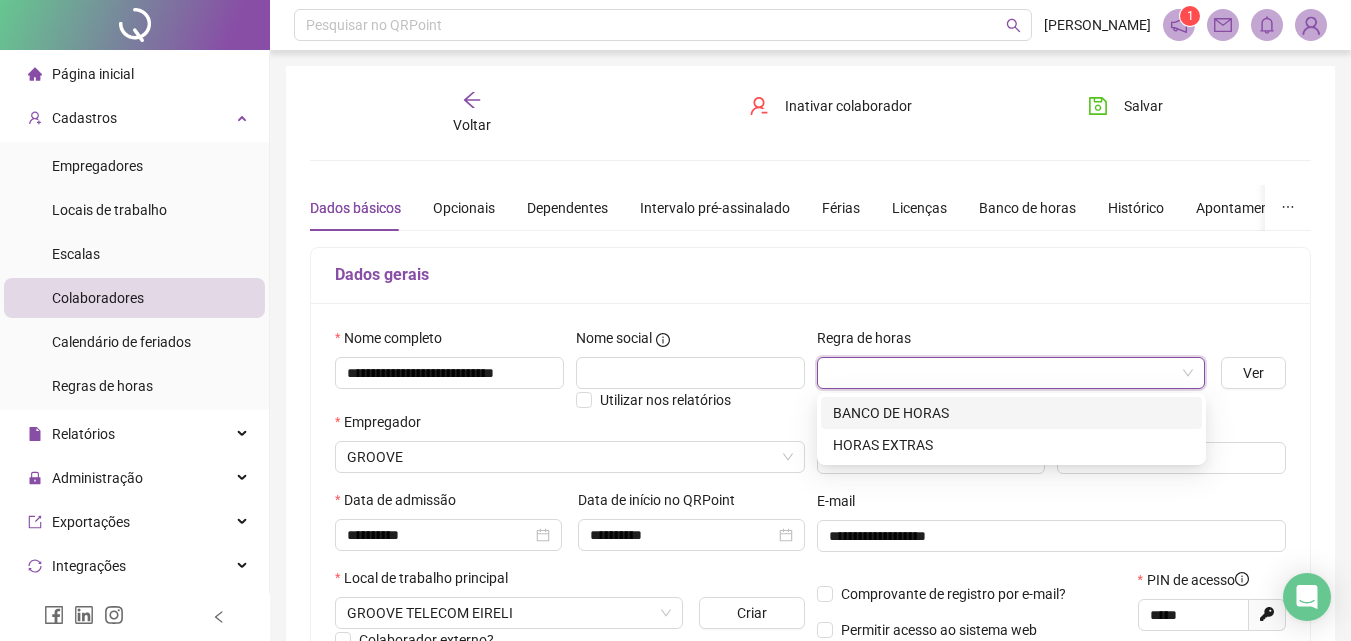 click on "BANCO DE HORAS" at bounding box center [1011, 413] 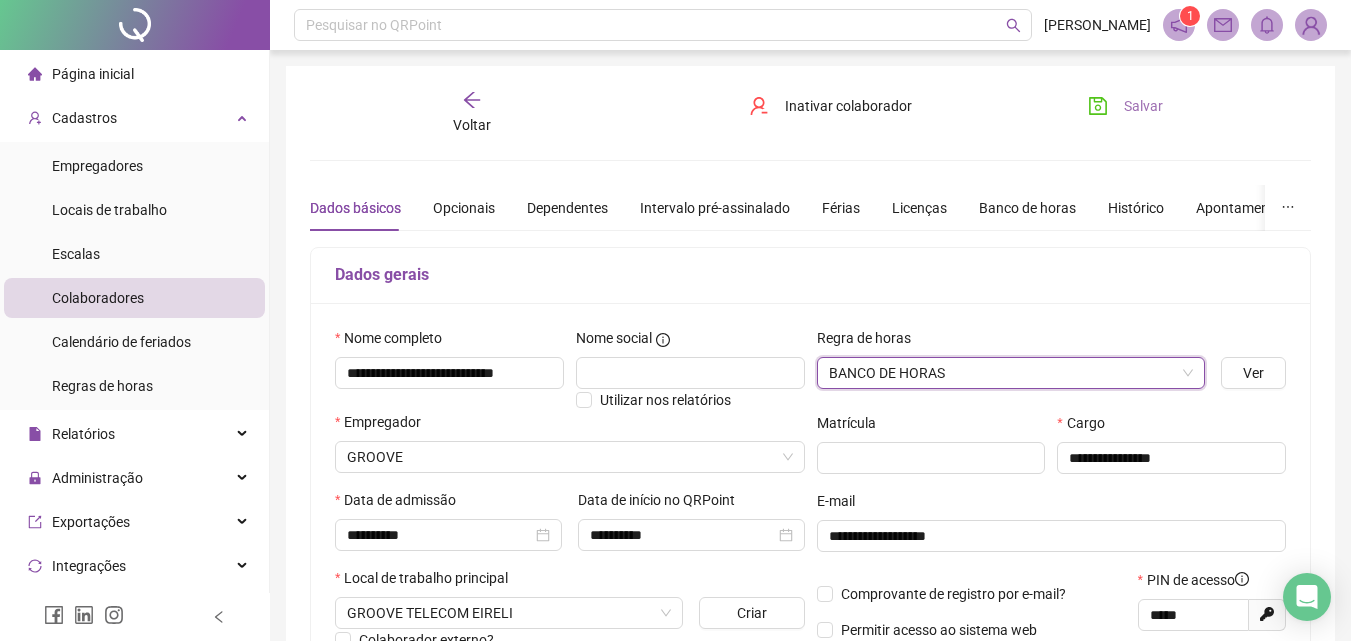 click on "Salvar" at bounding box center [1143, 106] 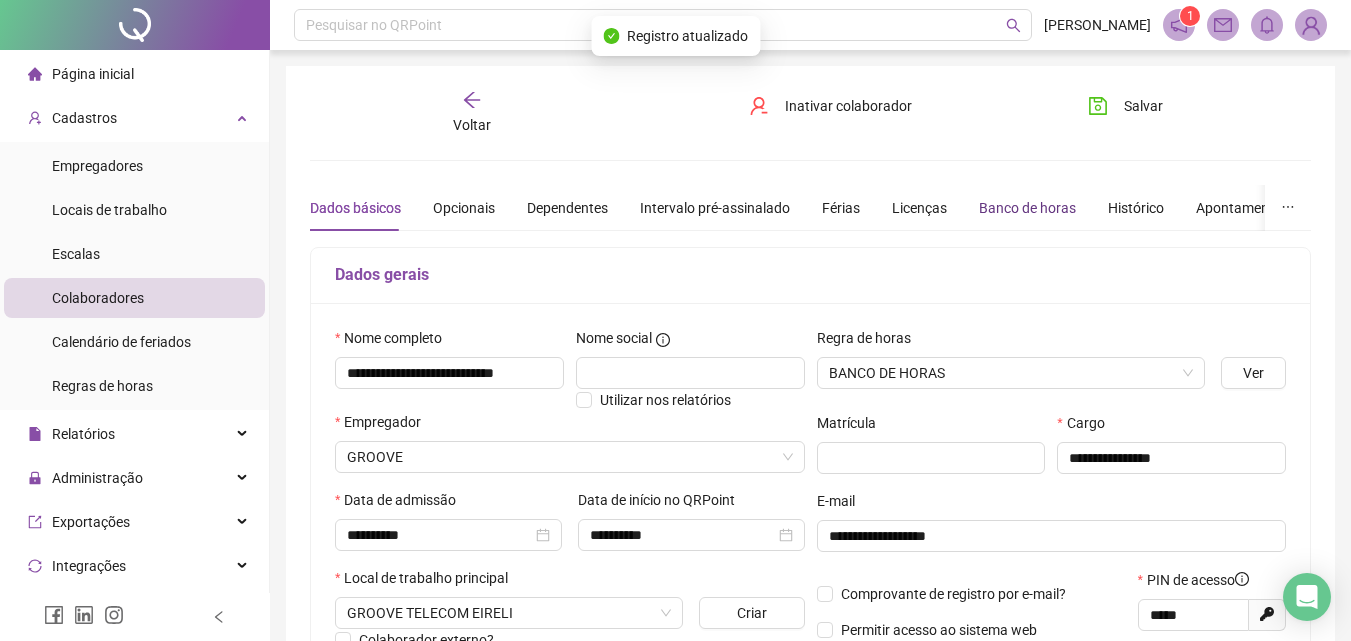click on "Banco de horas" at bounding box center [1027, 208] 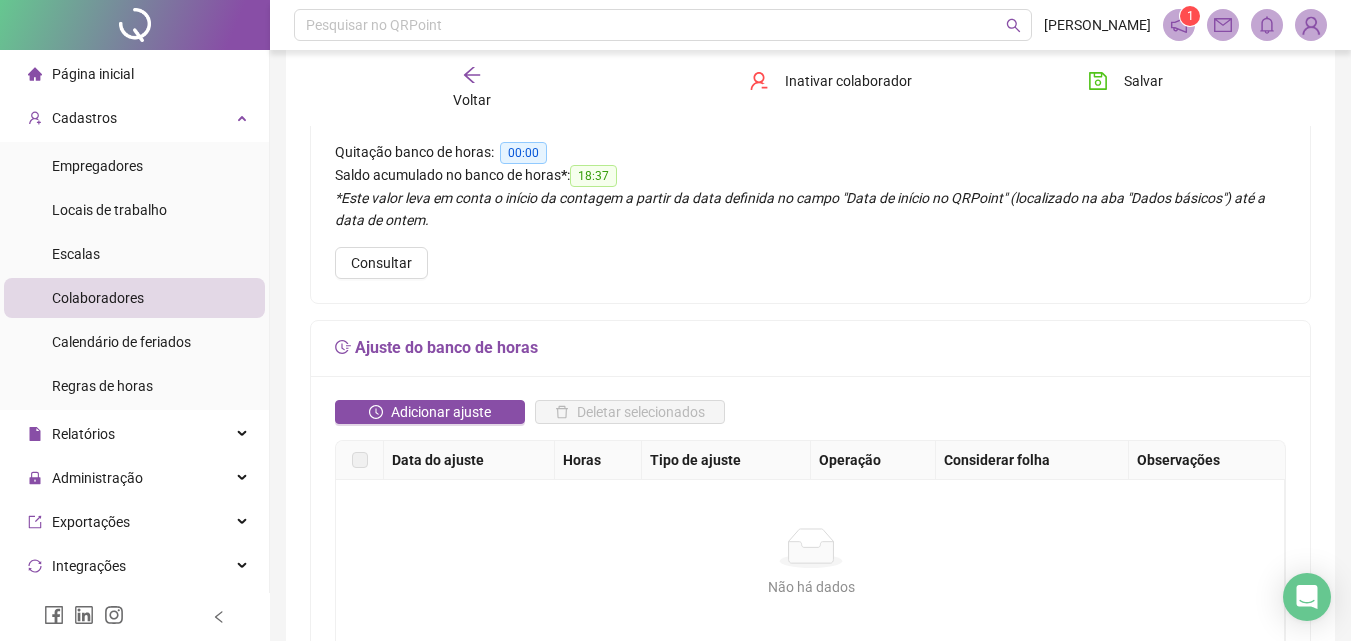 scroll, scrollTop: 300, scrollLeft: 0, axis: vertical 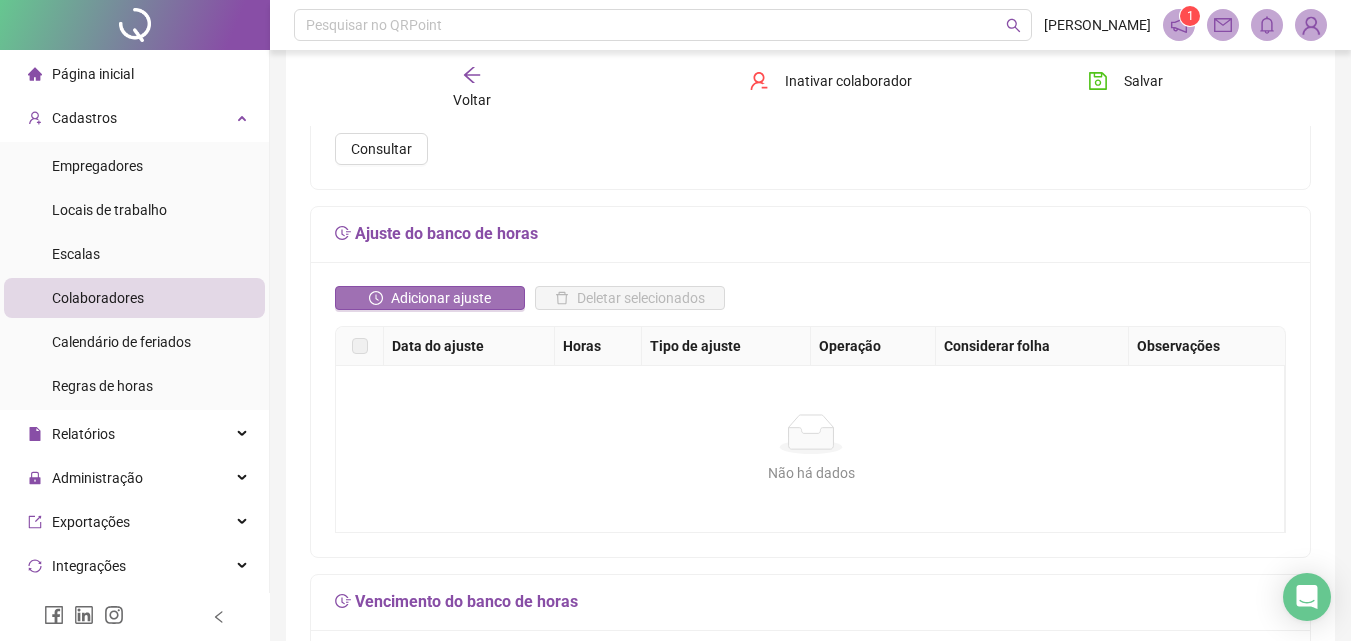 click on "Adicionar ajuste" at bounding box center (441, 298) 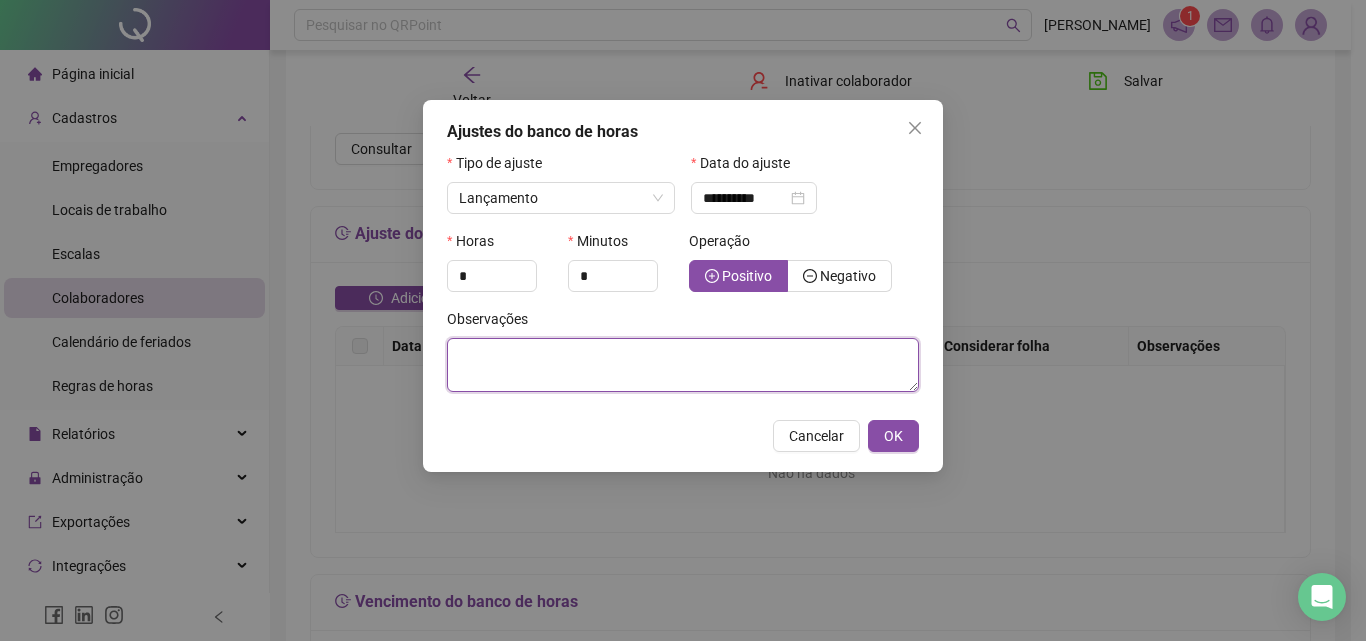 click at bounding box center (683, 365) 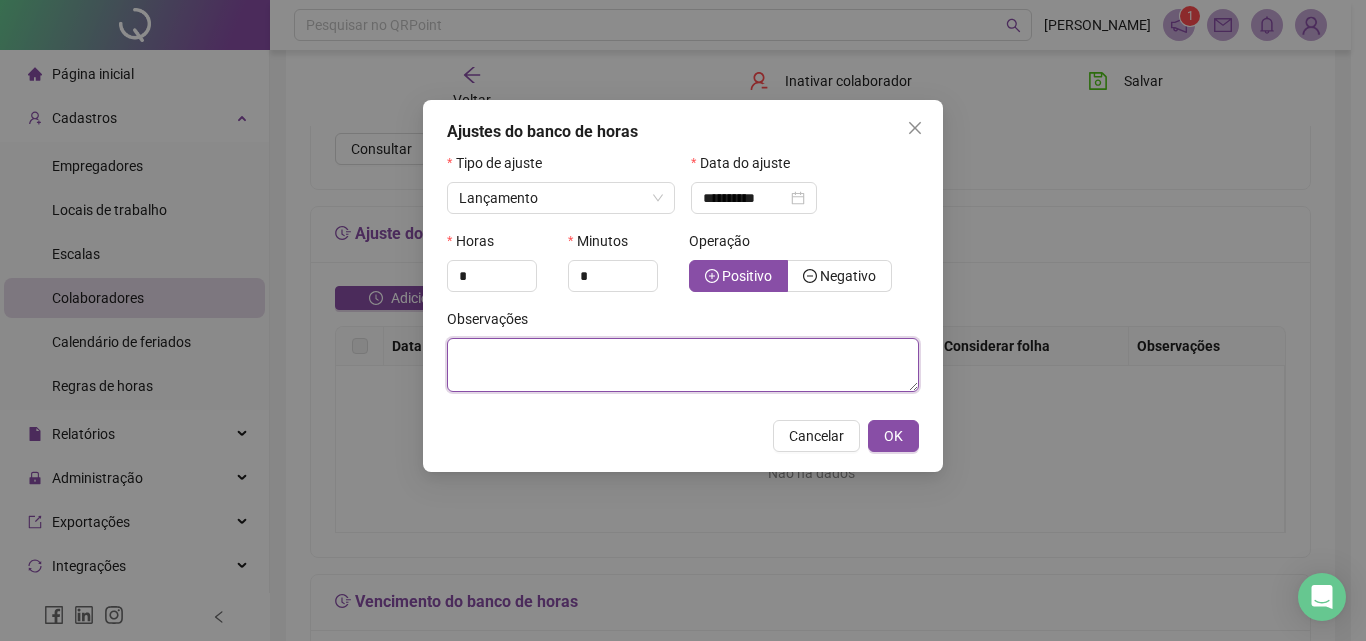 paste on "**********" 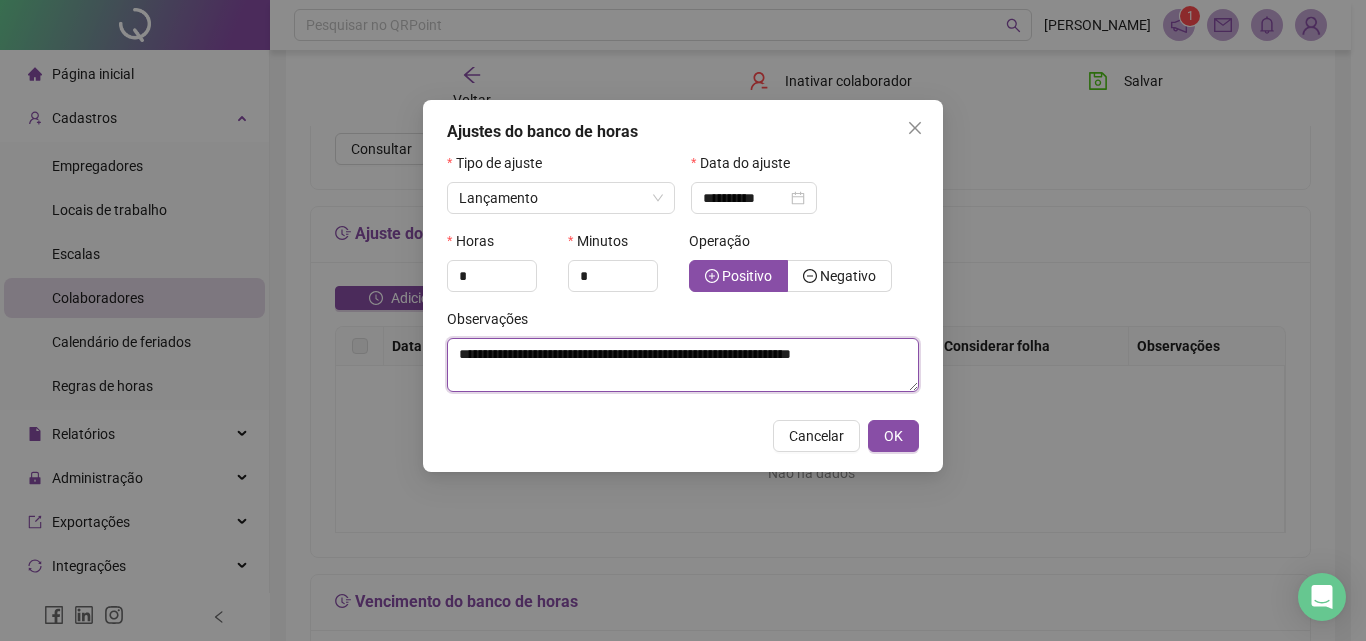 click on "**********" at bounding box center [683, 365] 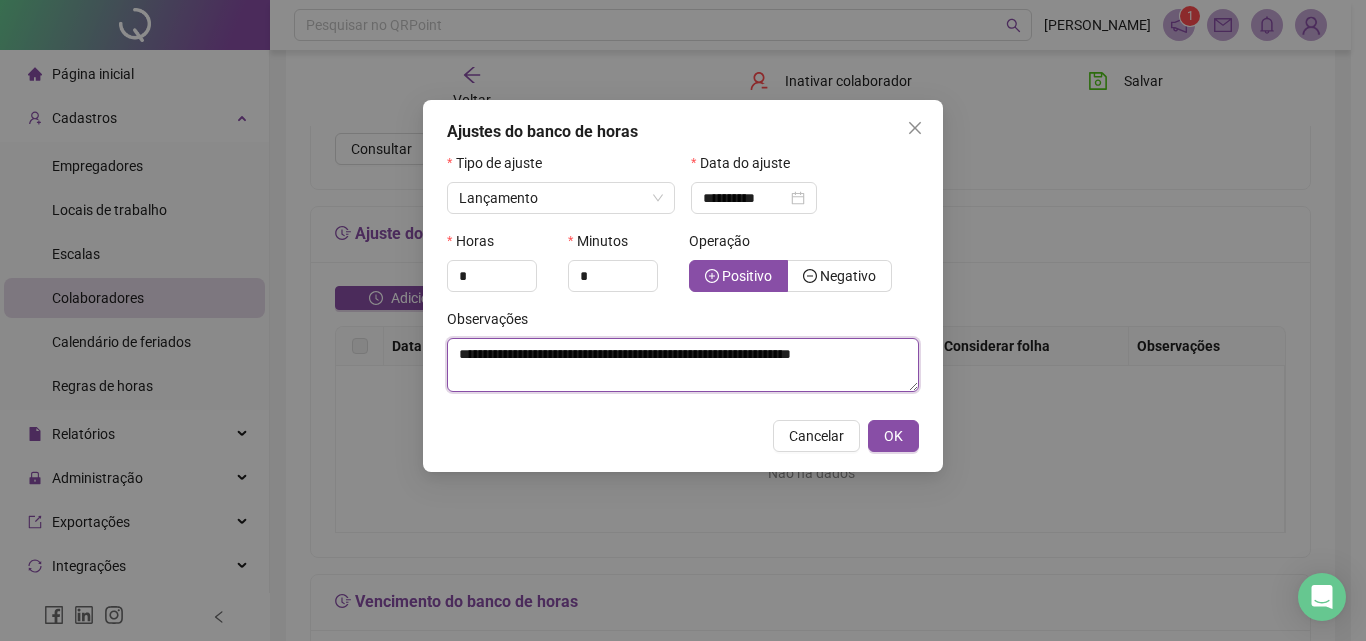 click on "**********" at bounding box center [683, 365] 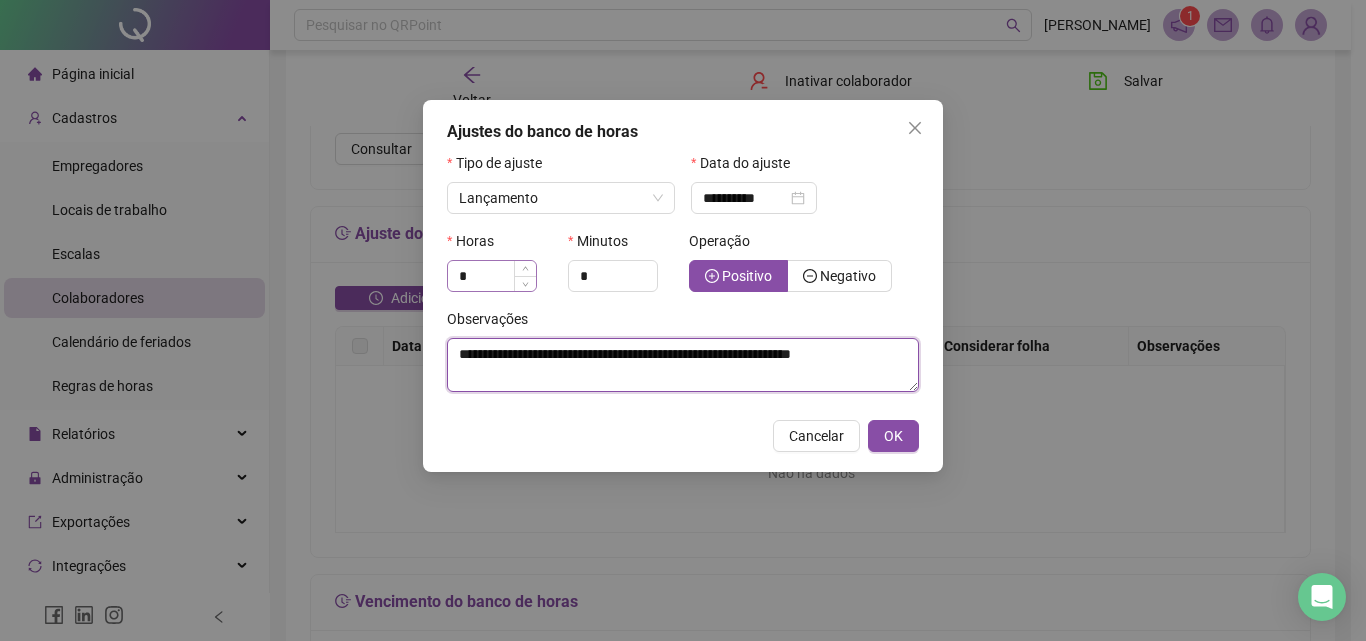 type on "**********" 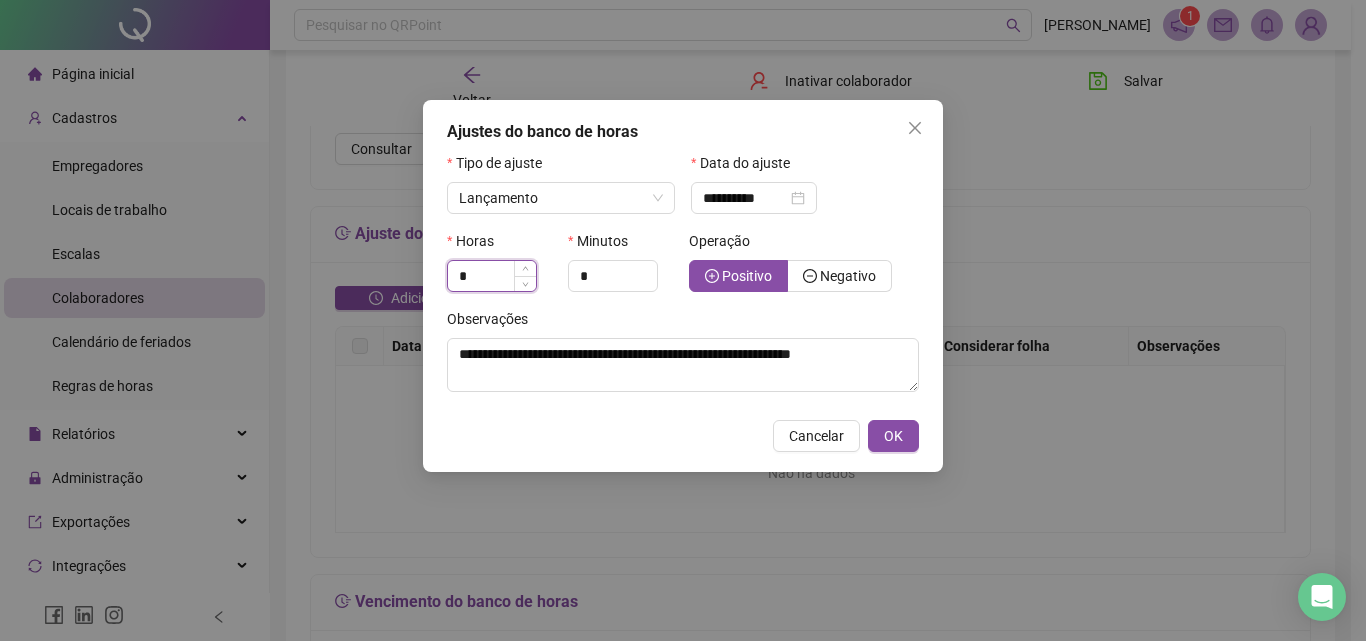 click on "*" at bounding box center (492, 276) 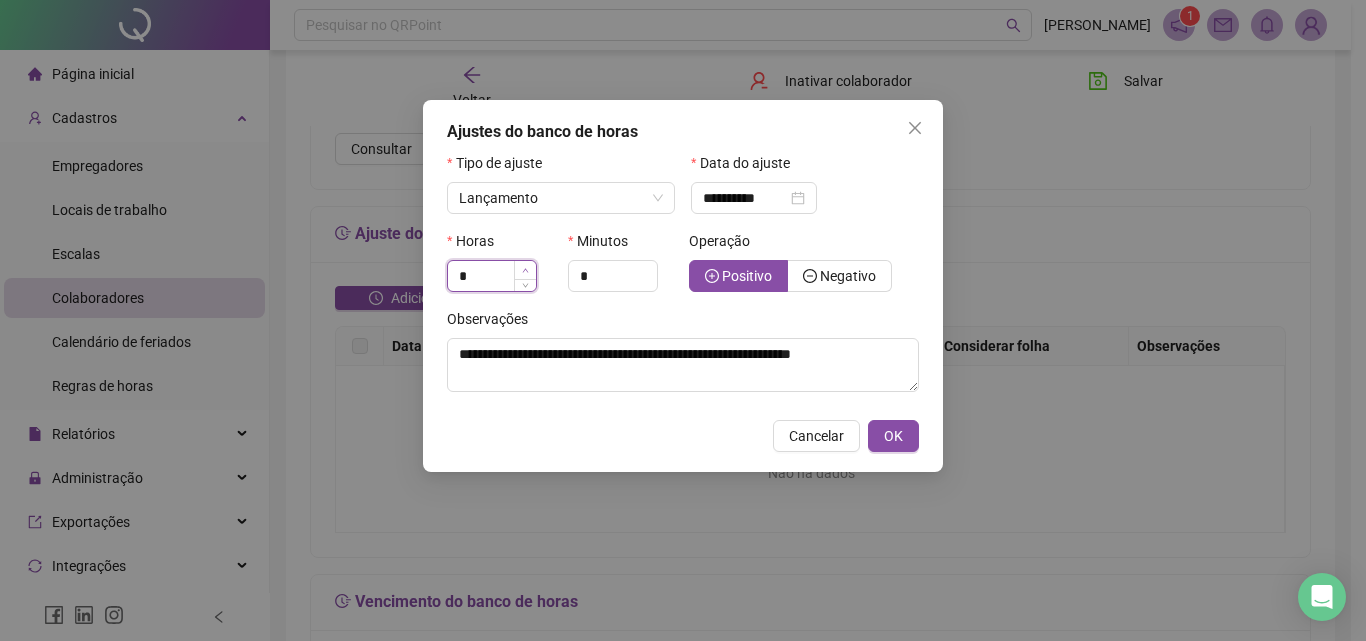 click 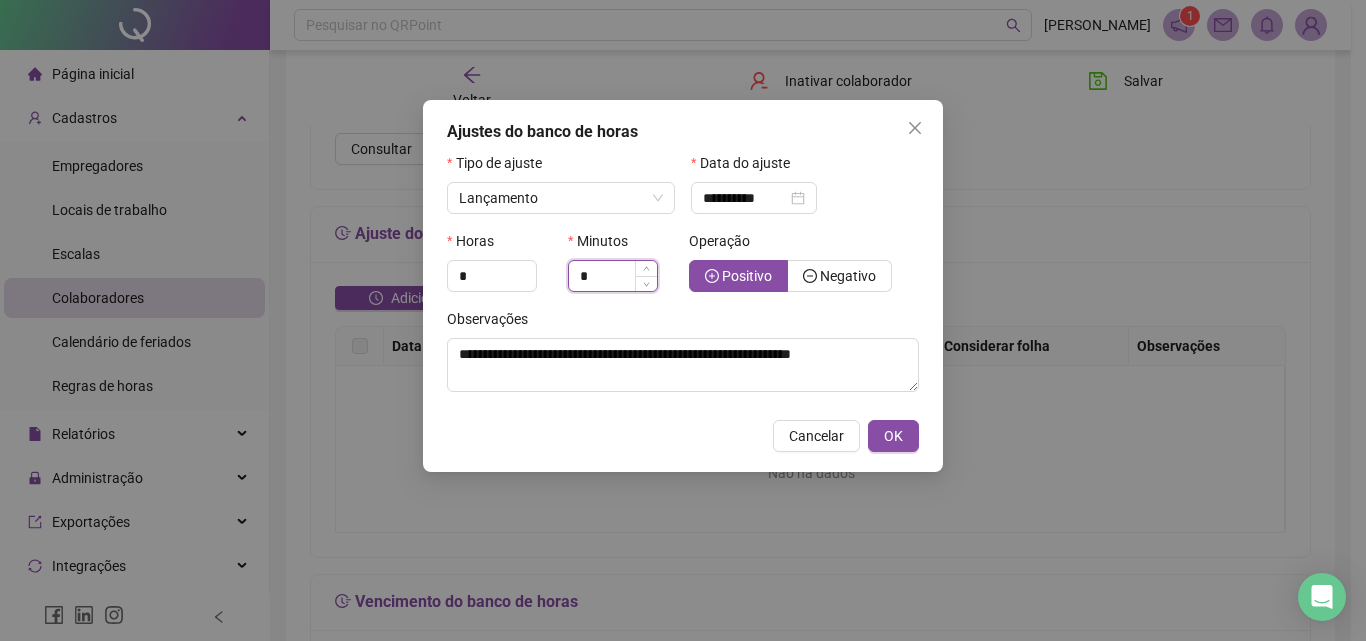 drag, startPoint x: 594, startPoint y: 275, endPoint x: 576, endPoint y: 273, distance: 18.110771 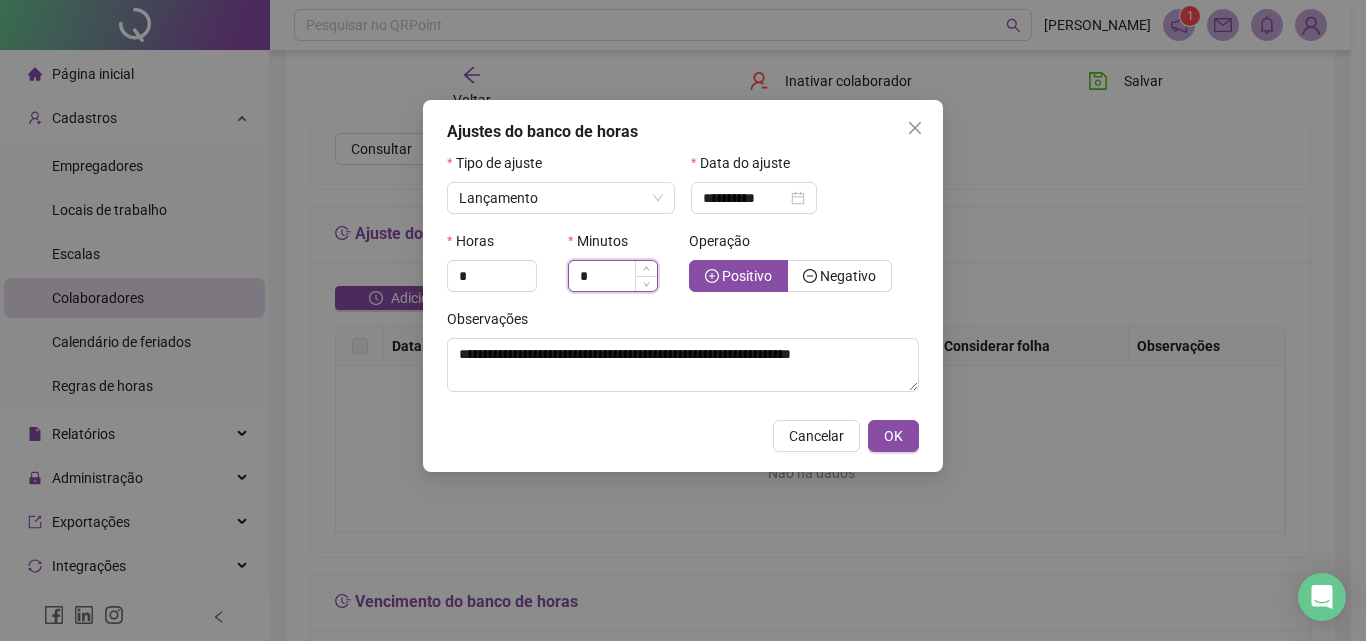 click on "*" at bounding box center [613, 276] 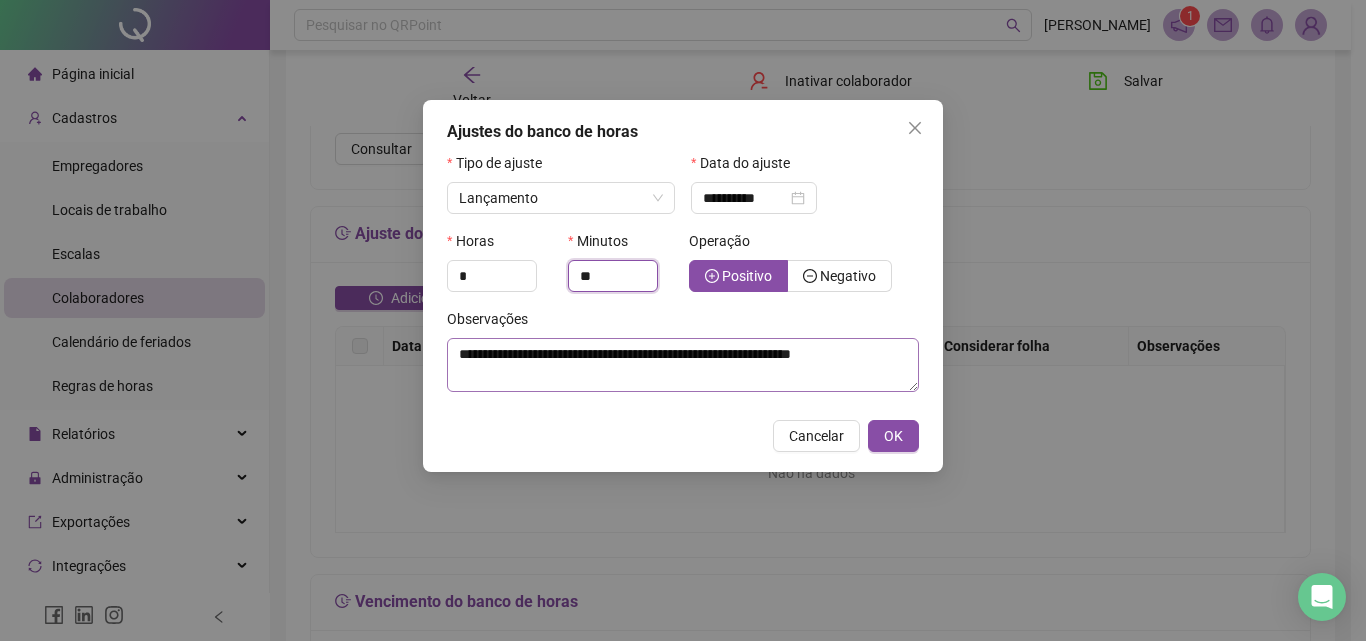 type on "**" 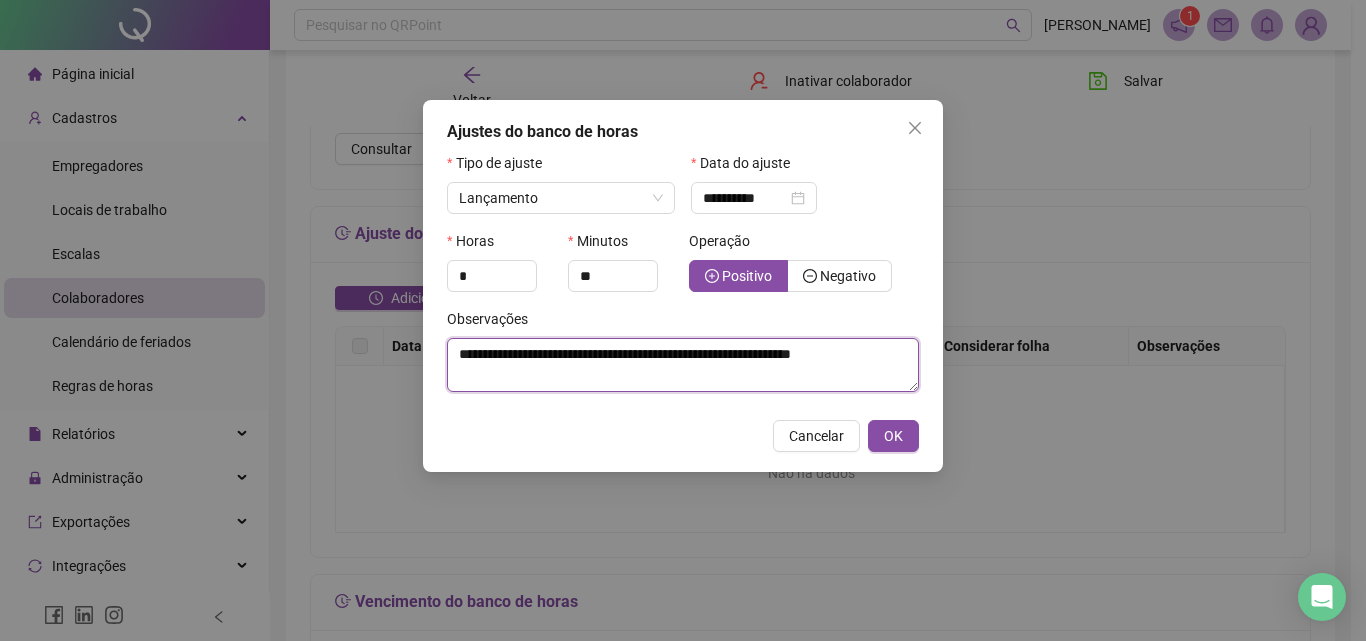 click on "**********" at bounding box center [683, 365] 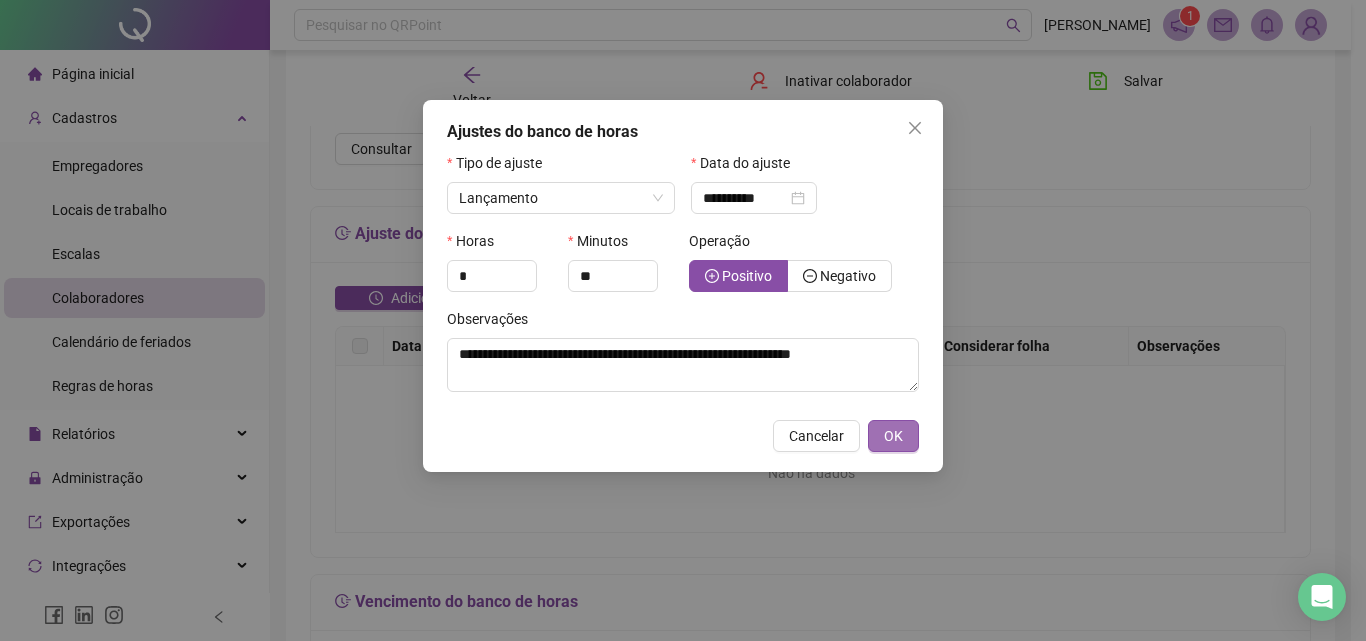 click on "OK" at bounding box center (893, 436) 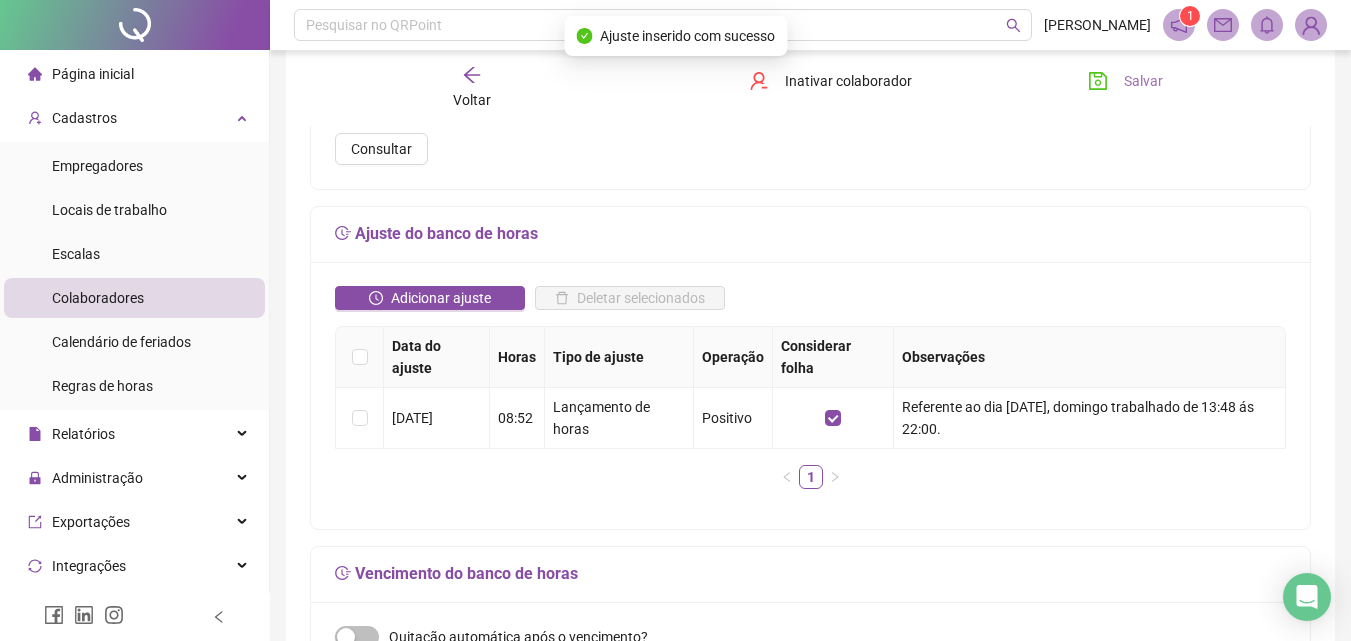 click on "Salvar" at bounding box center [1125, 81] 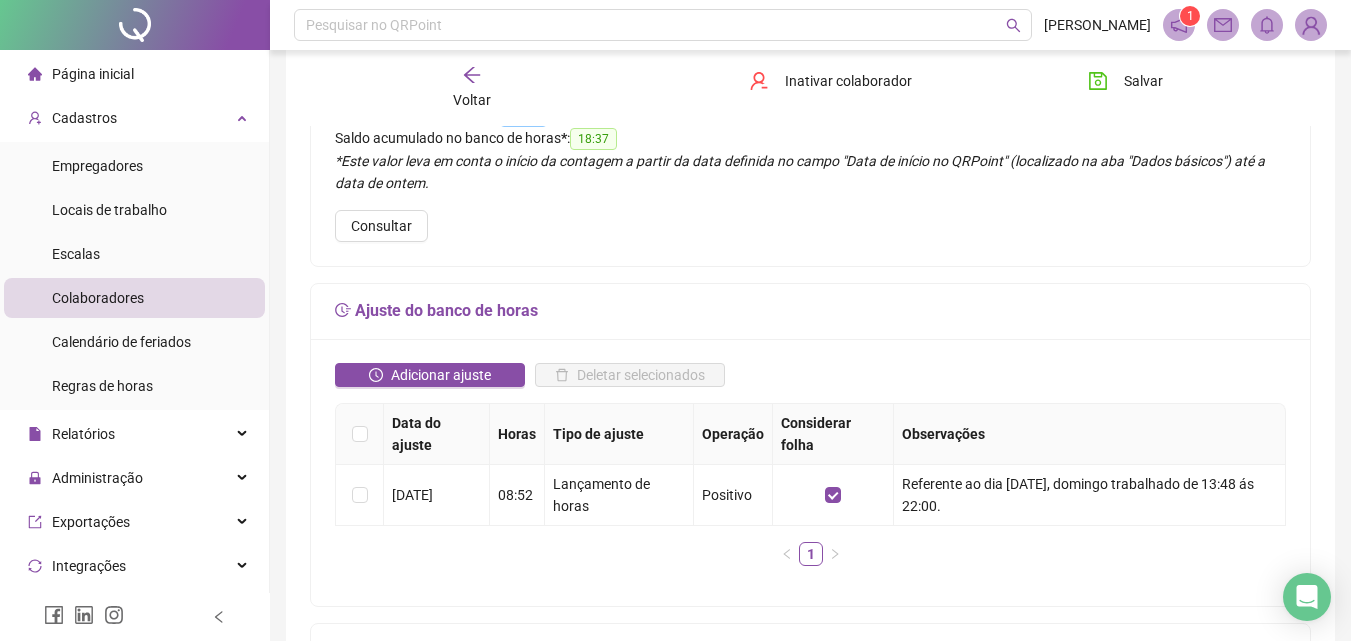 scroll, scrollTop: 0, scrollLeft: 0, axis: both 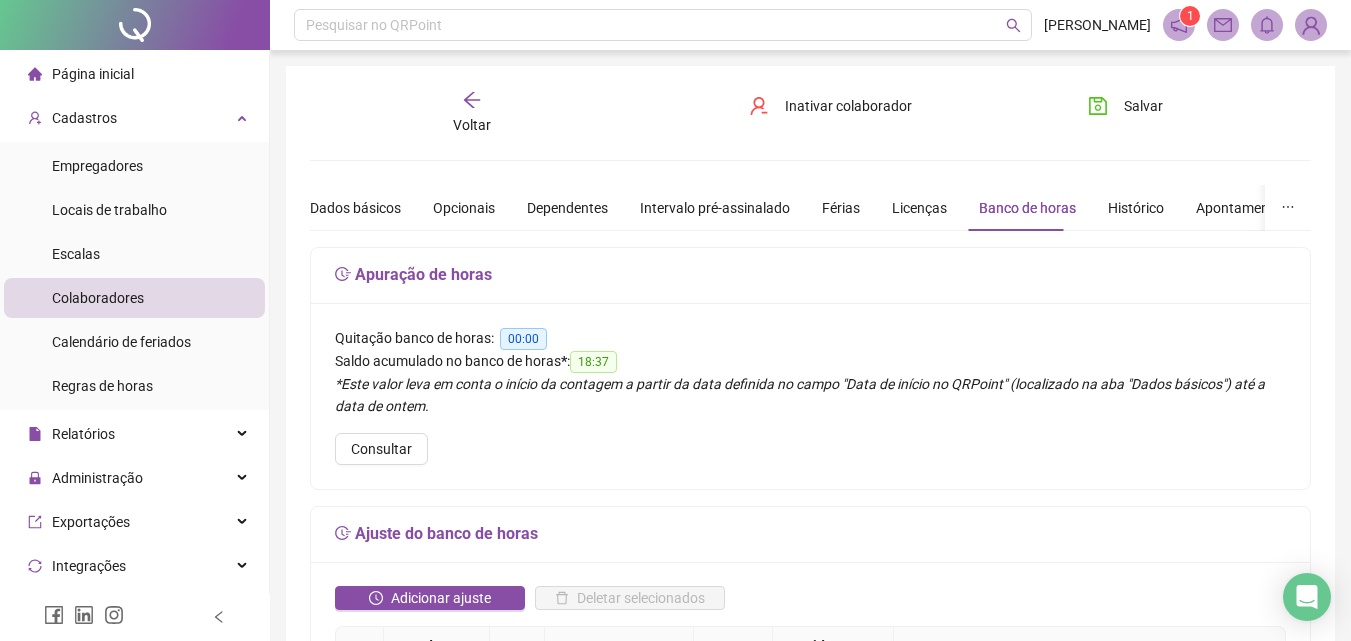 click on "Voltar" at bounding box center (472, 125) 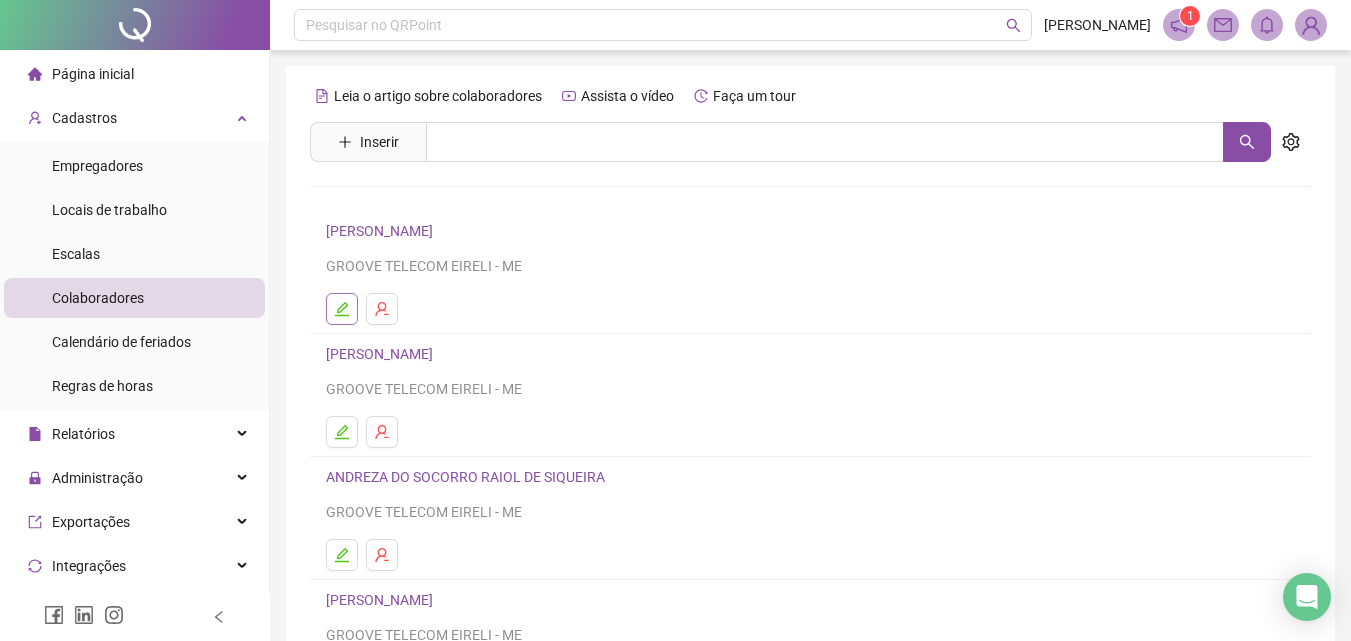 click 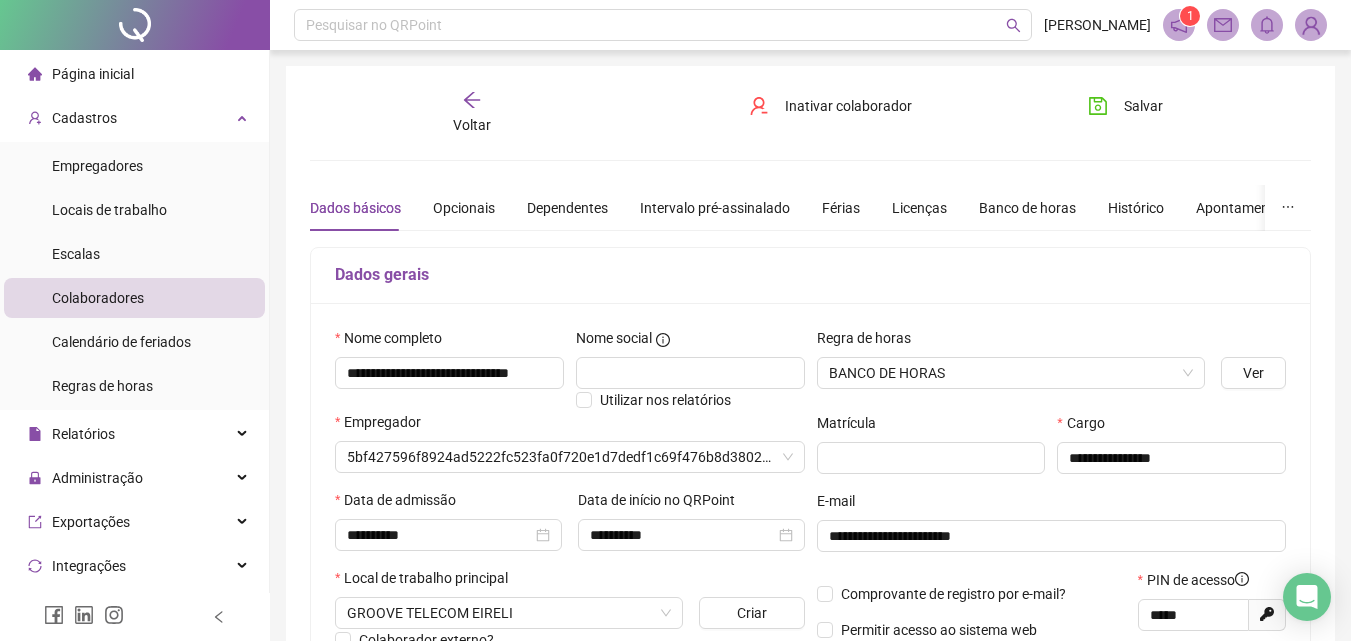 type on "**********" 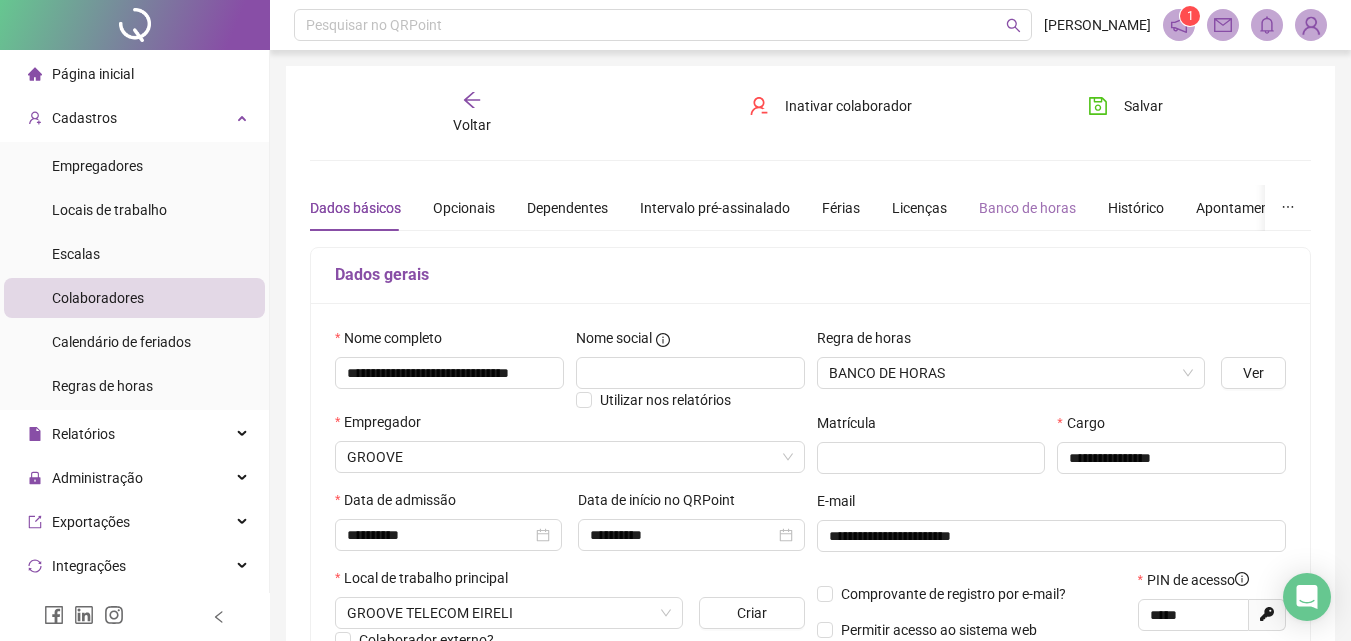 click on "Banco de horas" at bounding box center [1027, 208] 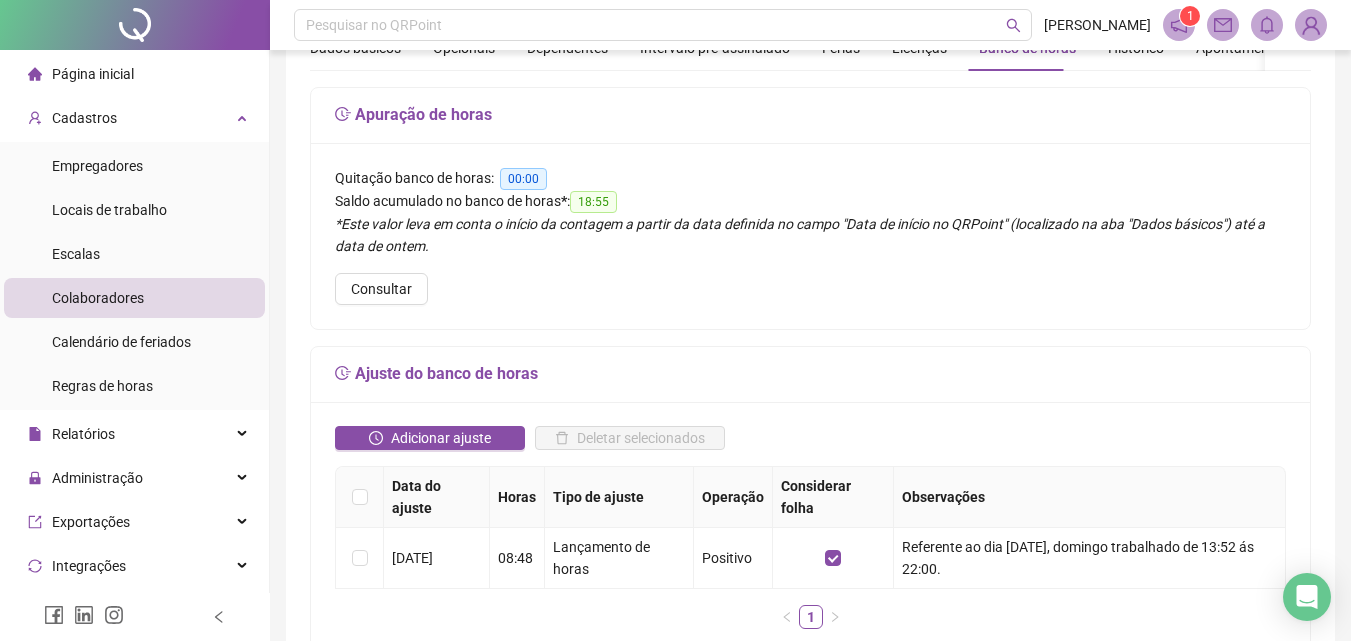 scroll, scrollTop: 0, scrollLeft: 0, axis: both 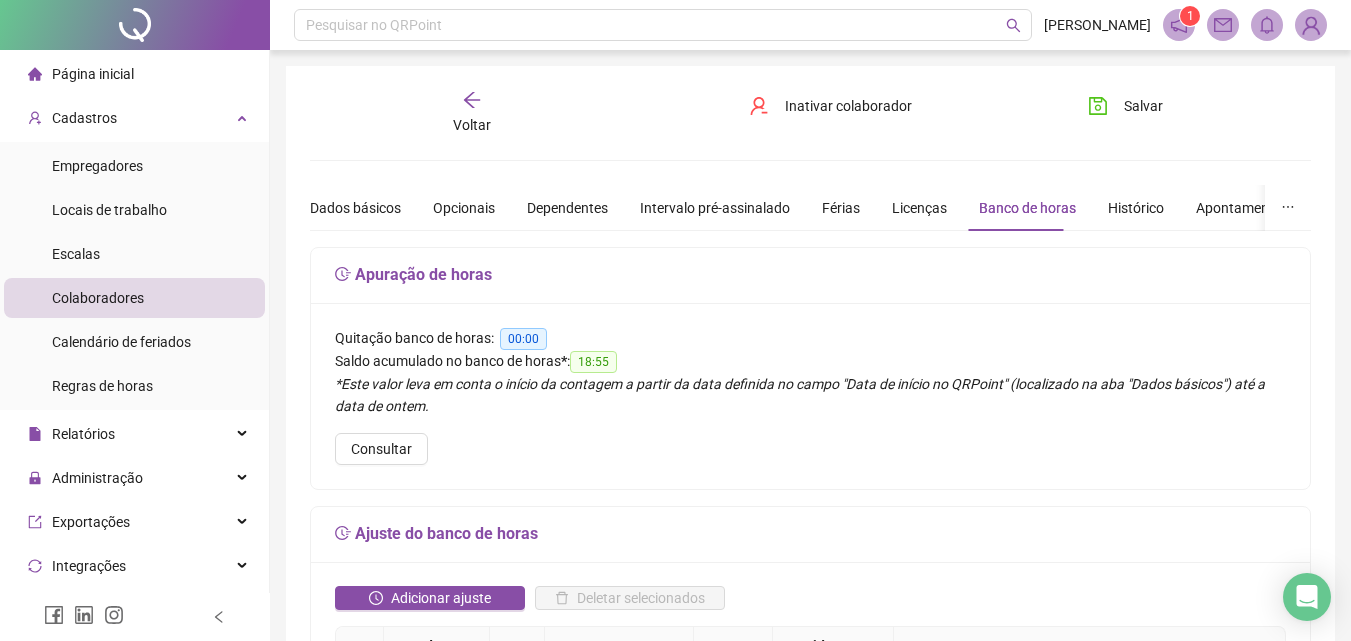 click 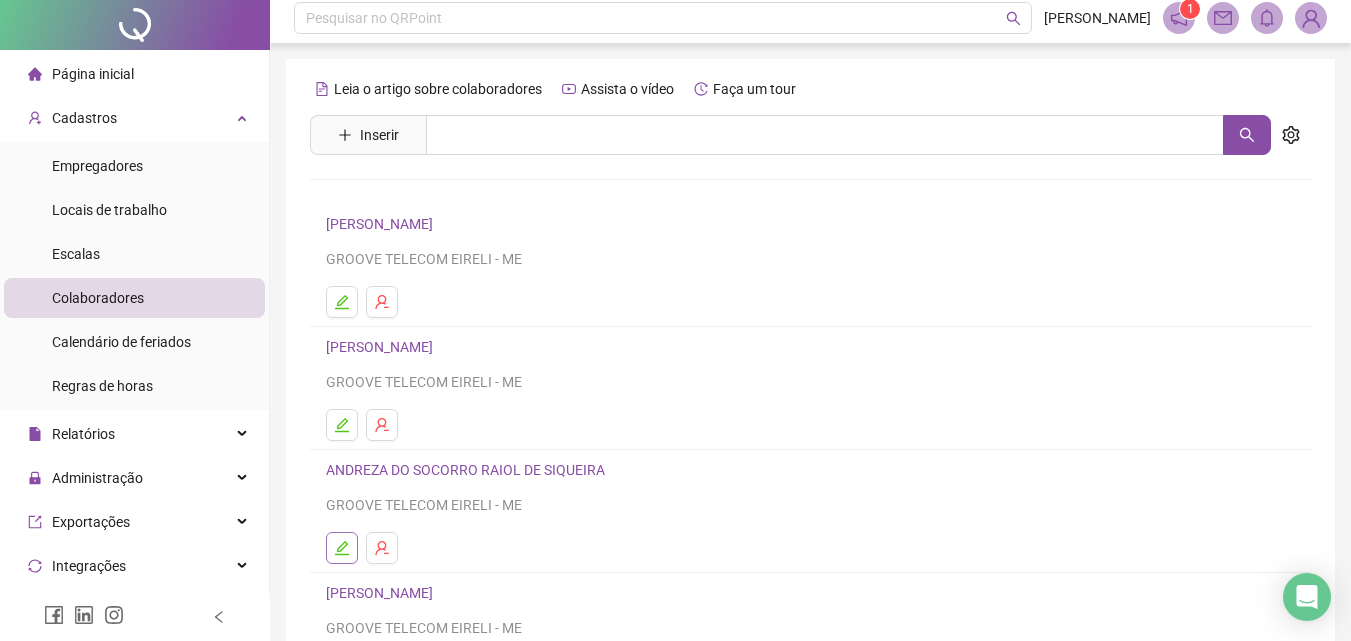 scroll, scrollTop: 326, scrollLeft: 0, axis: vertical 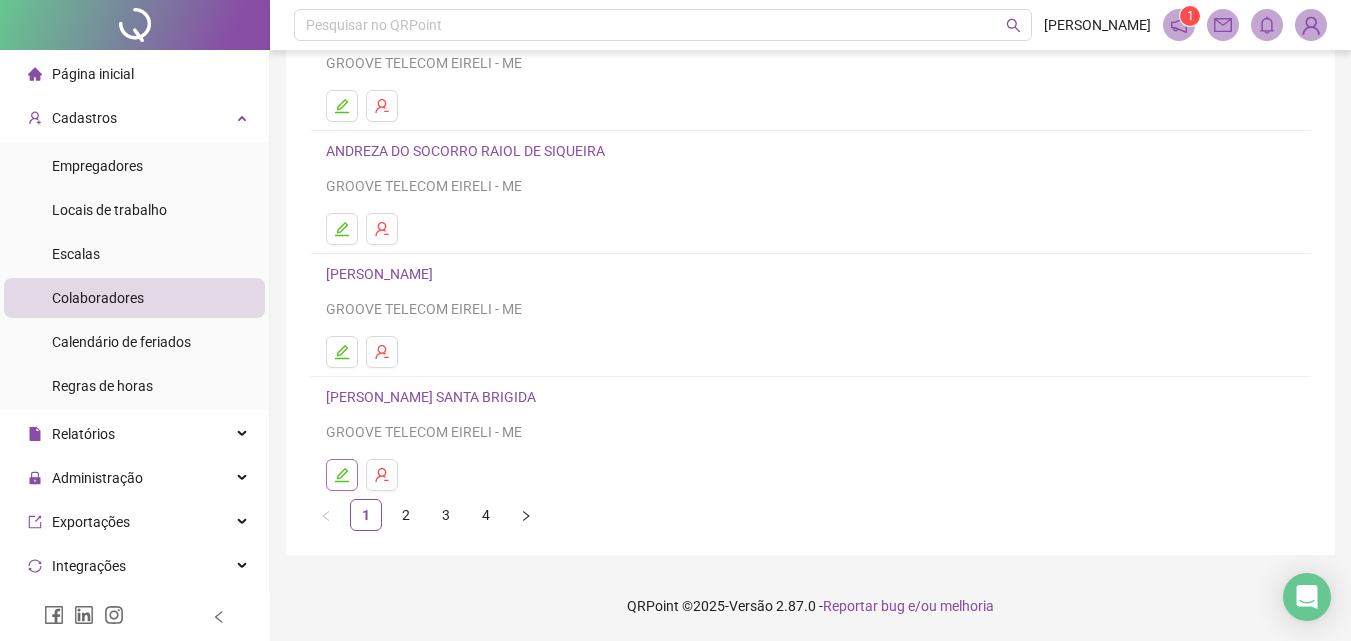 click 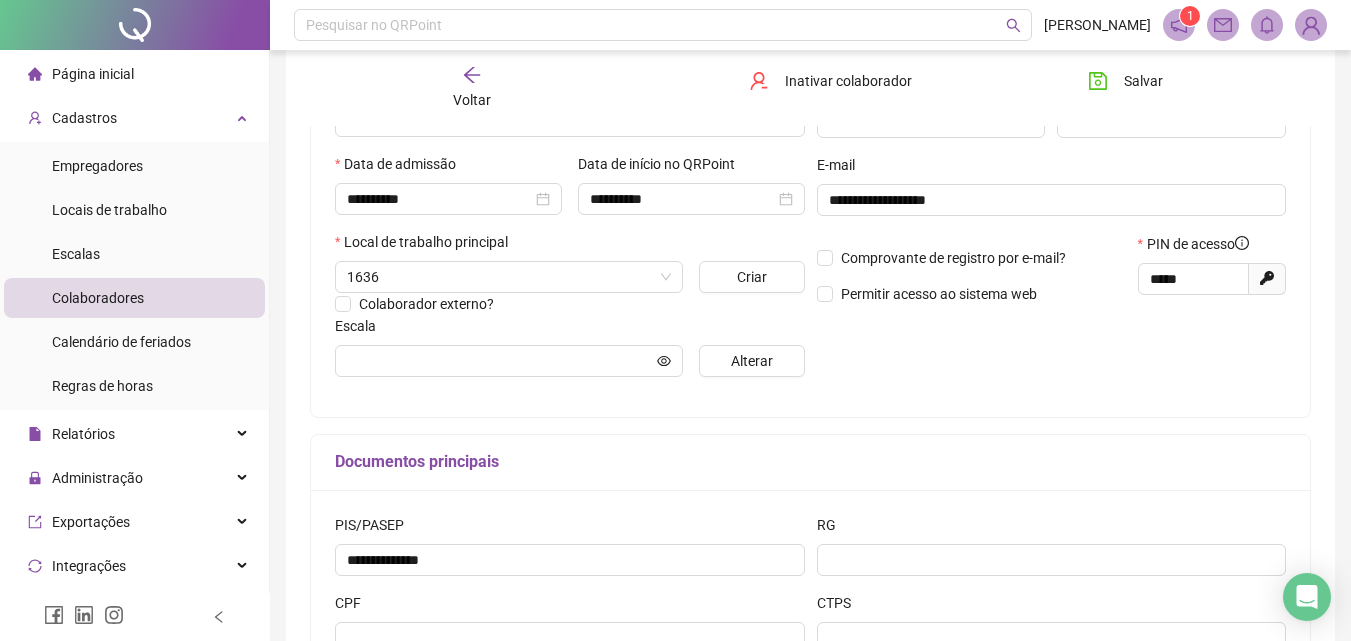 type on "**********" 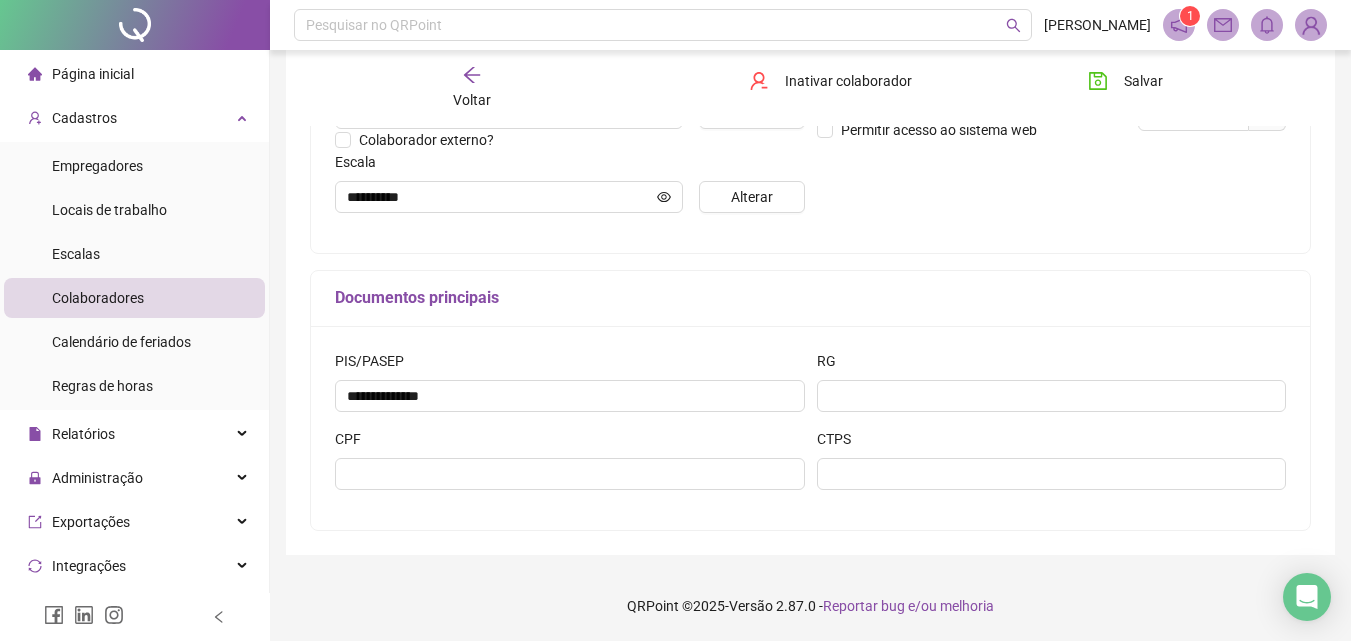 scroll, scrollTop: 0, scrollLeft: 0, axis: both 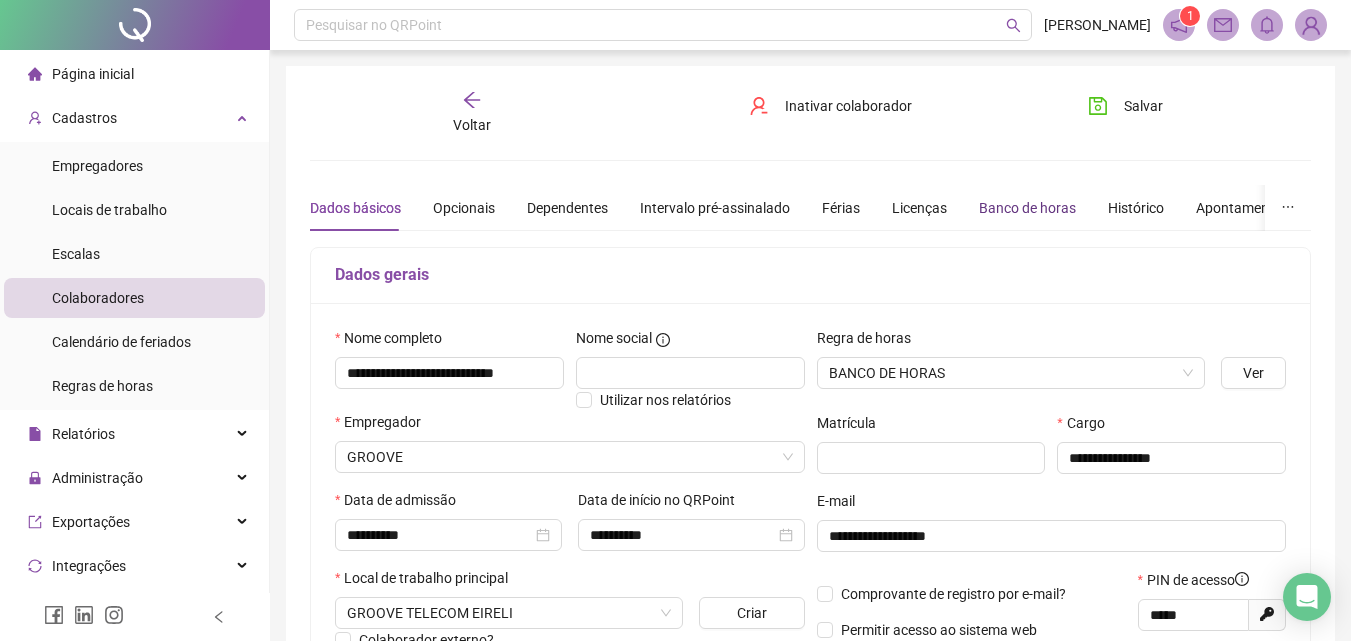 click on "Banco de horas" at bounding box center (1027, 208) 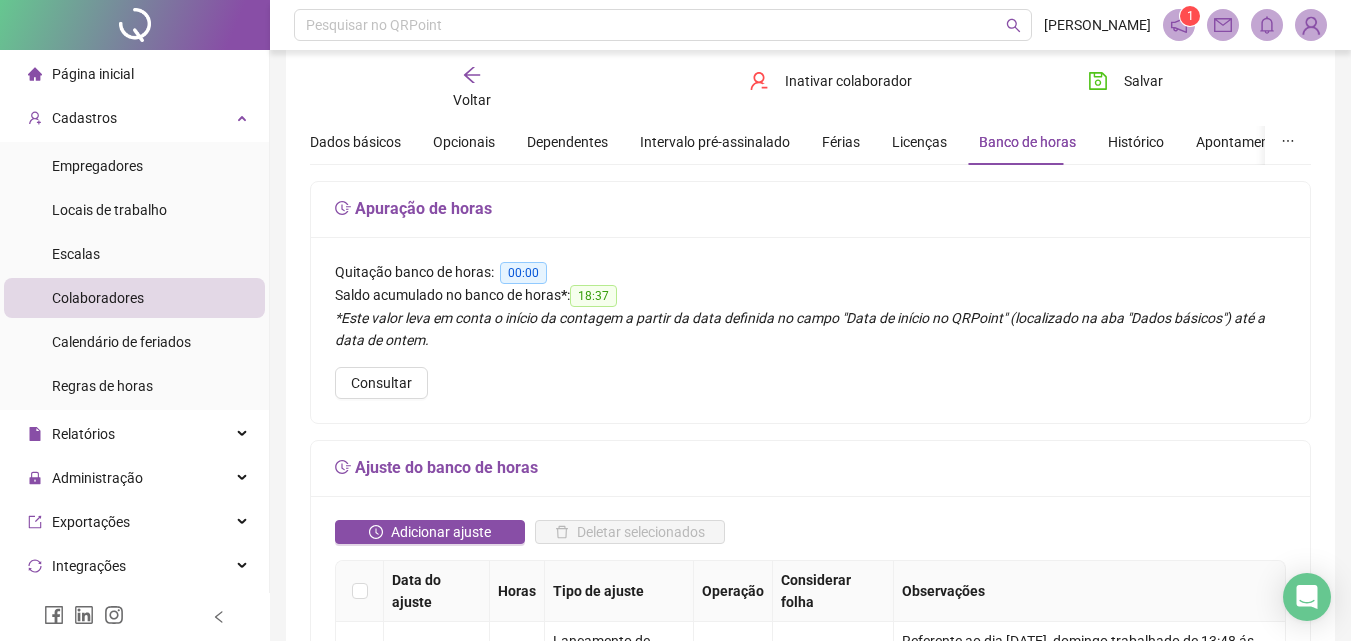 scroll, scrollTop: 0, scrollLeft: 0, axis: both 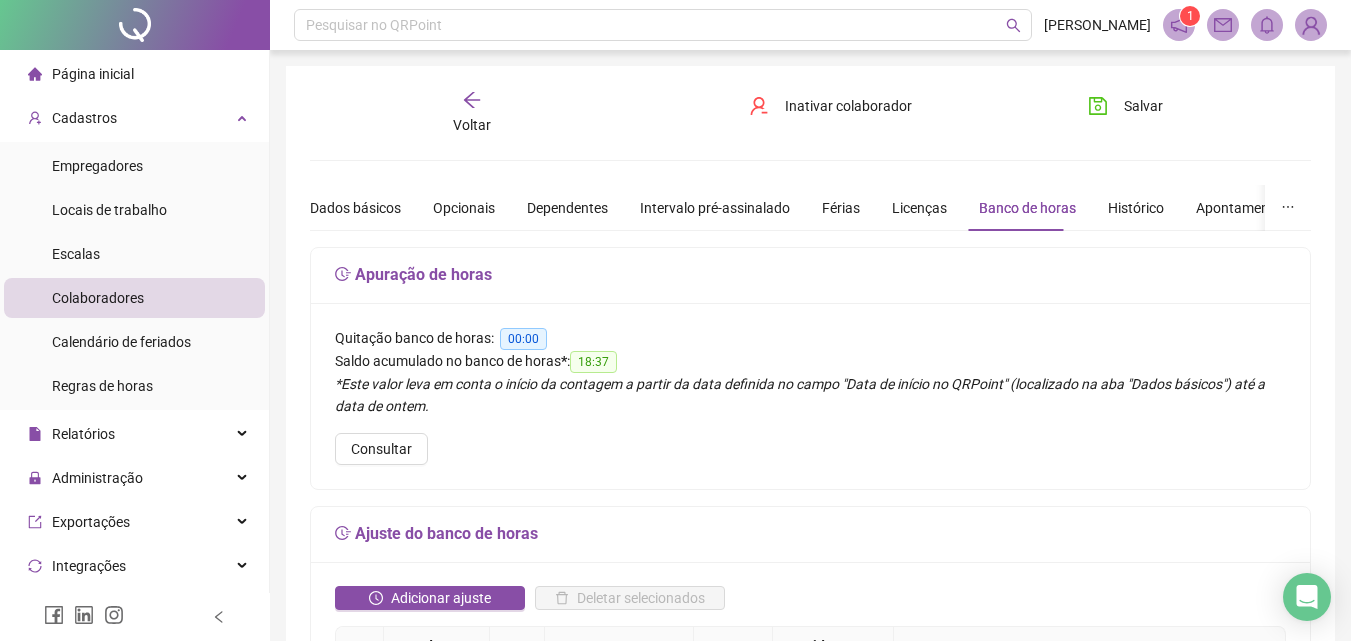 click on "Voltar" at bounding box center (472, 113) 